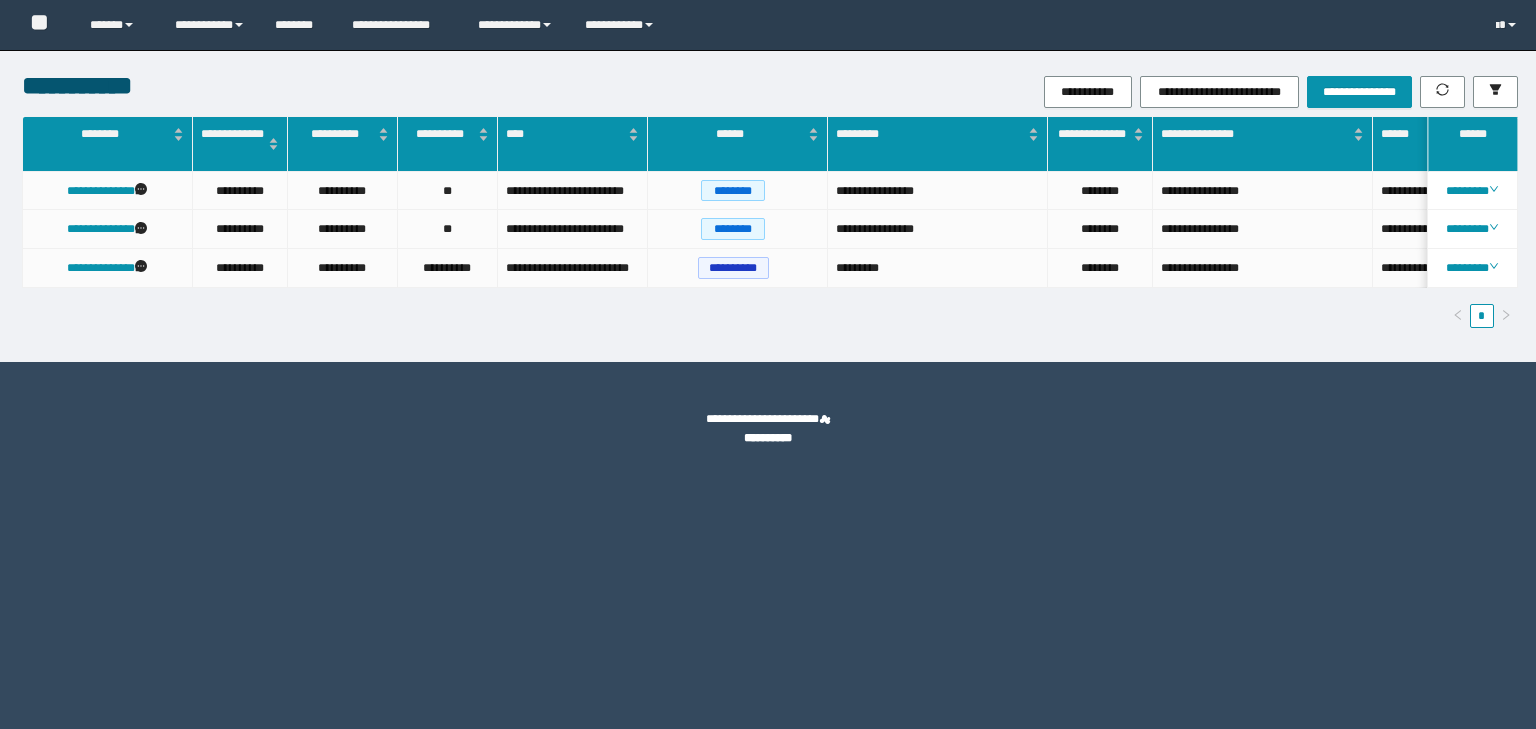 scroll, scrollTop: 0, scrollLeft: 0, axis: both 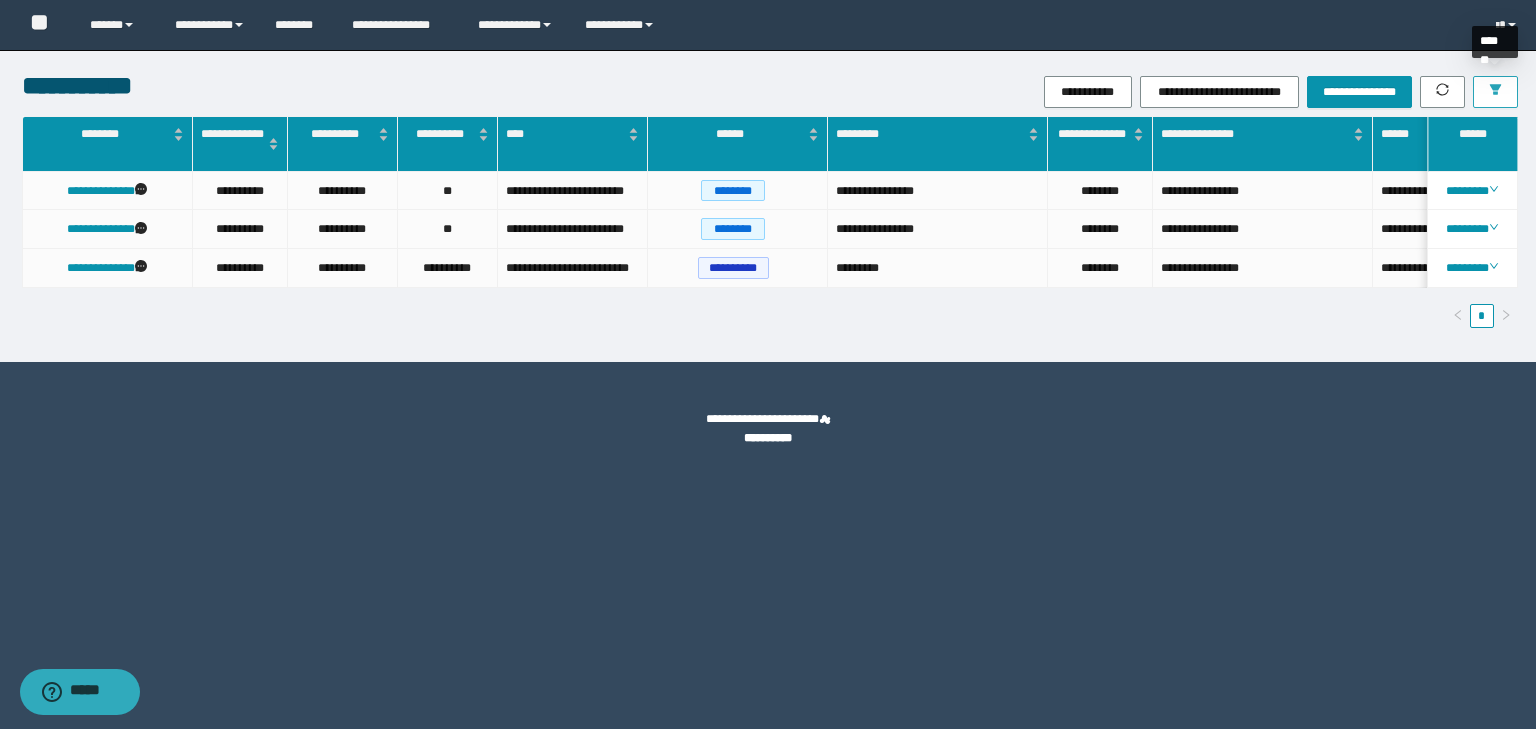 click 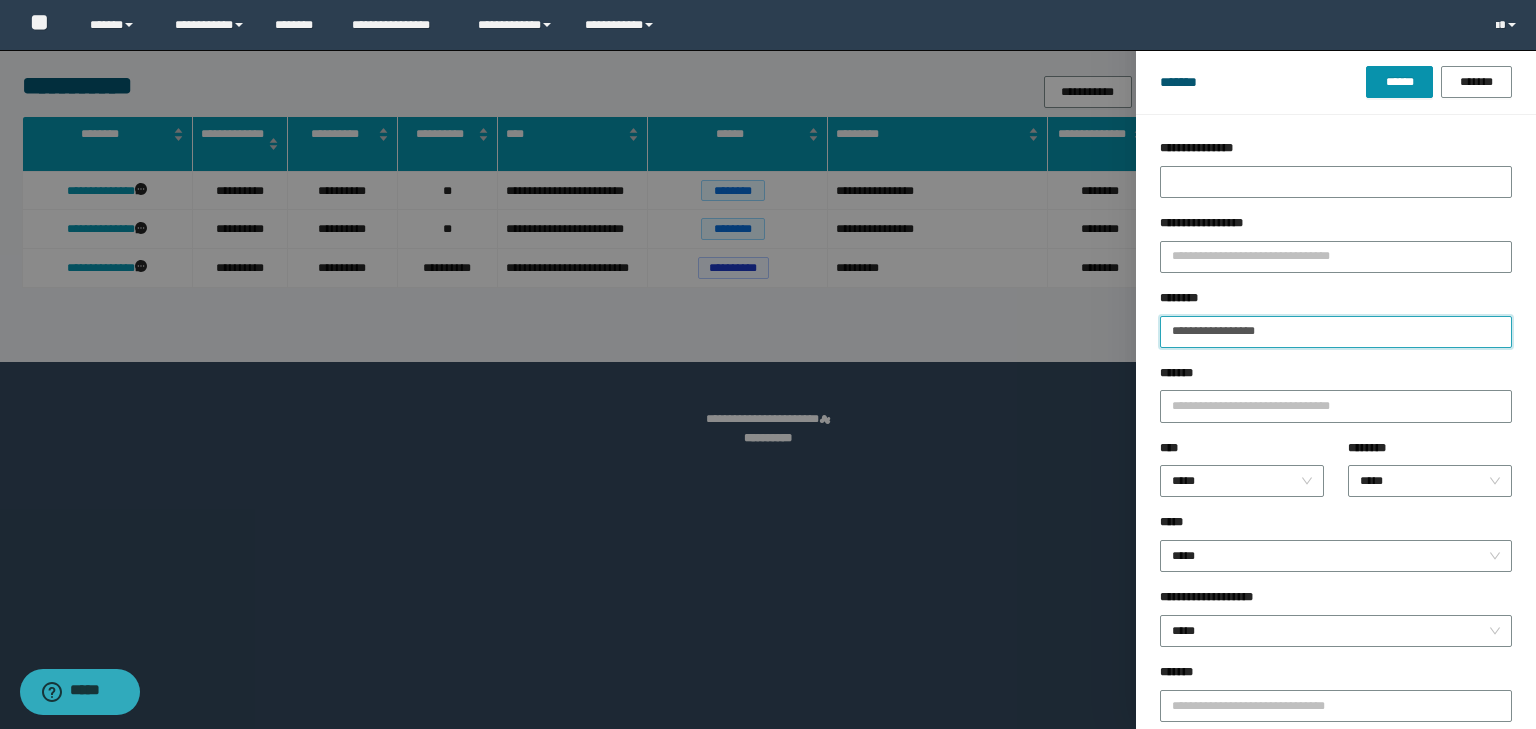 drag, startPoint x: 1271, startPoint y: 328, endPoint x: 1008, endPoint y: 308, distance: 263.75937 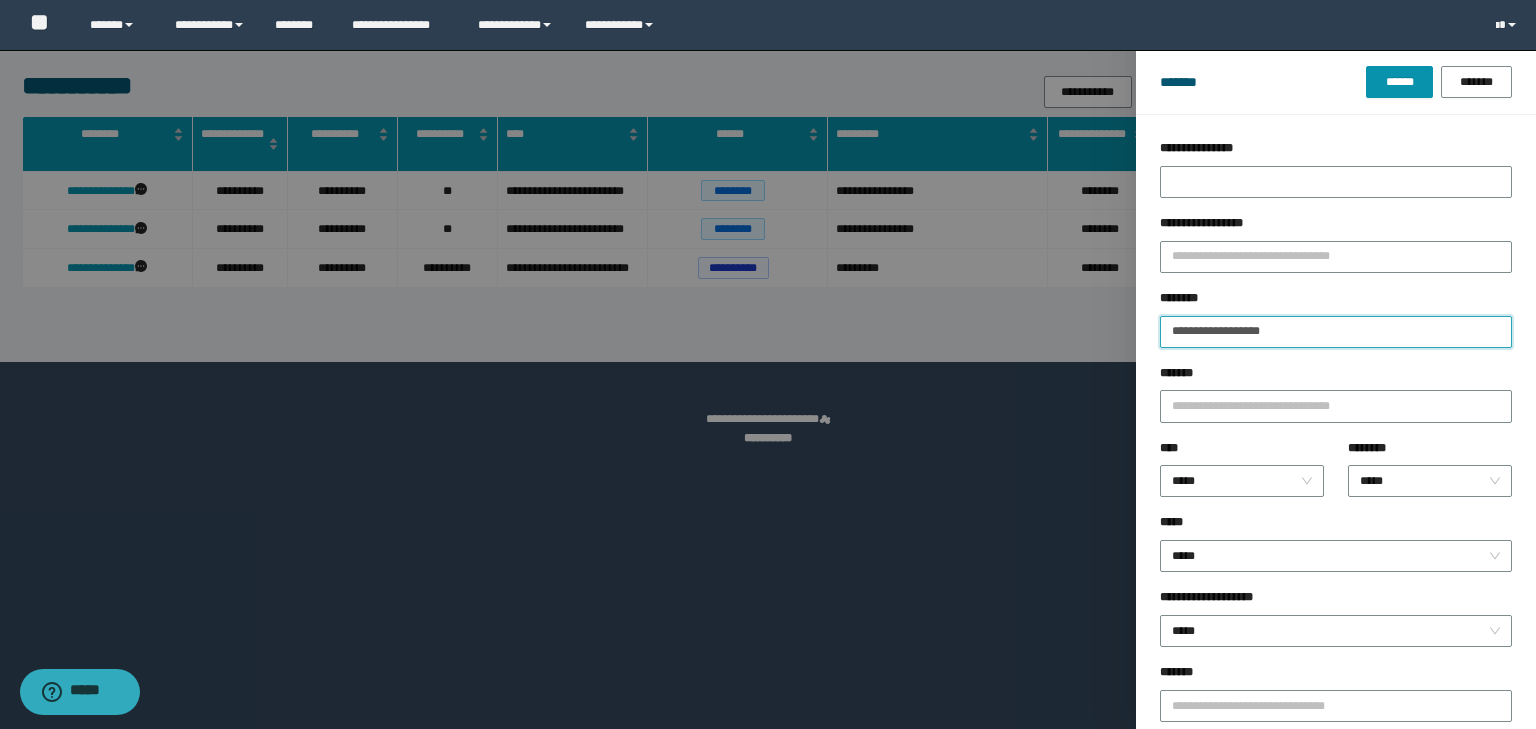 click on "******" at bounding box center [1399, 82] 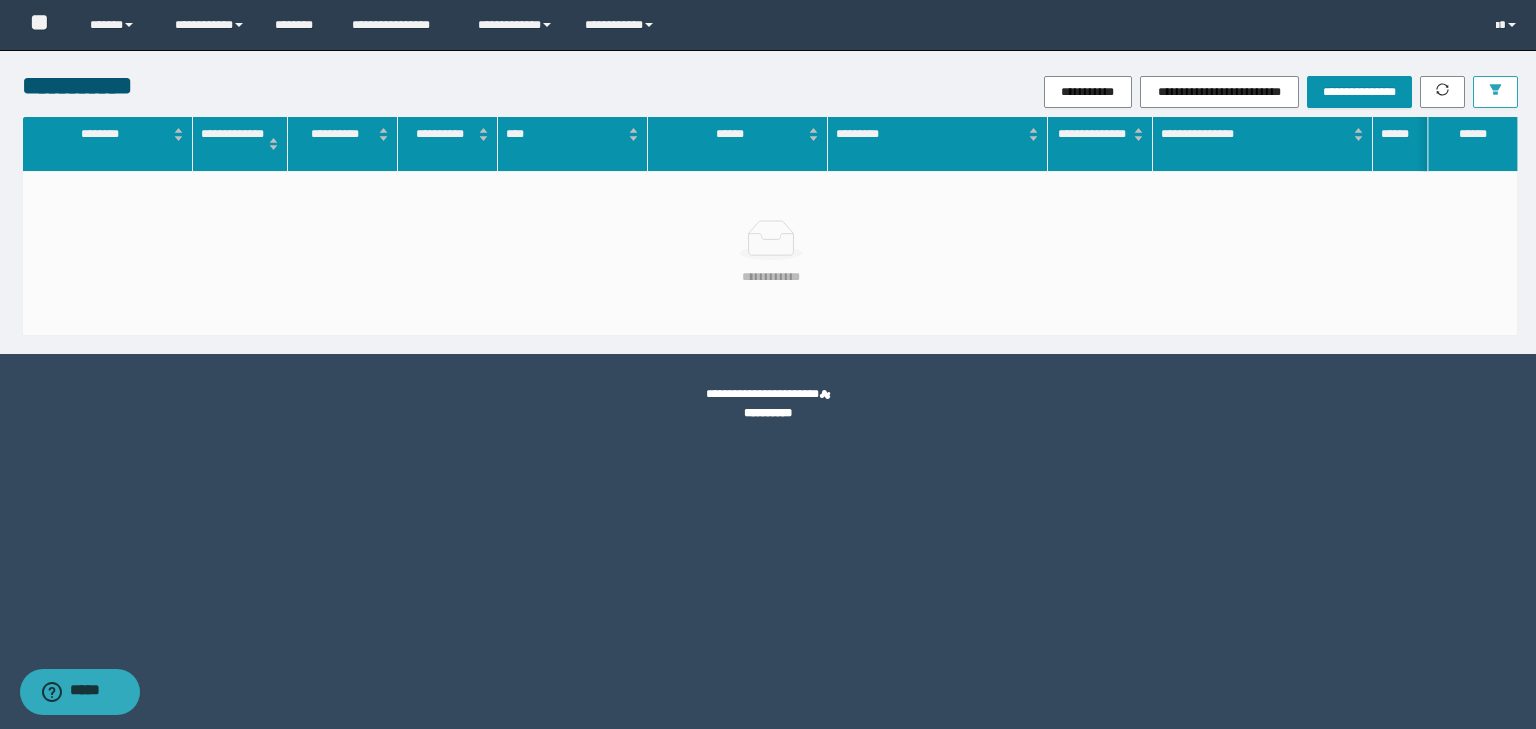 click at bounding box center (1495, 92) 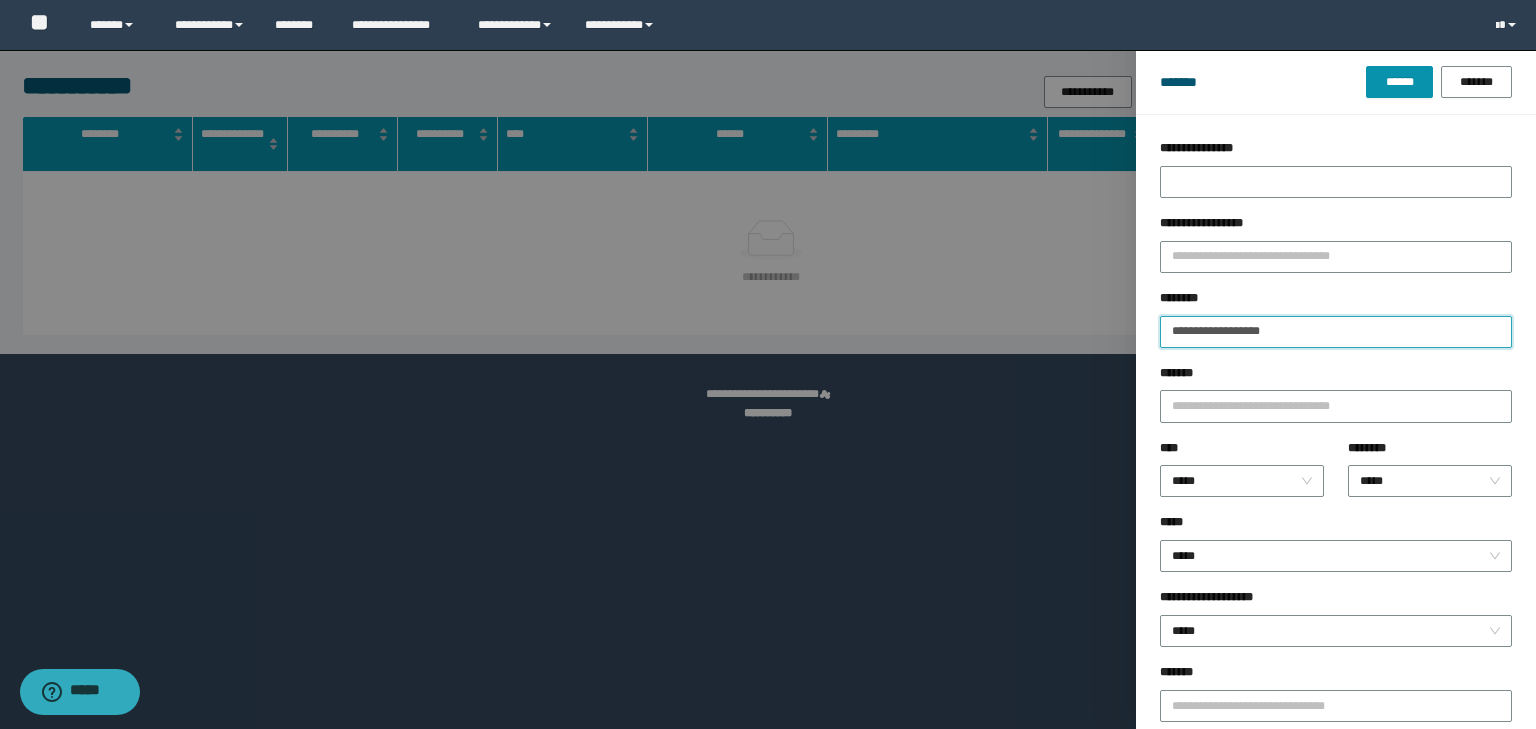 drag, startPoint x: 1313, startPoint y: 327, endPoint x: 1019, endPoint y: 304, distance: 294.8983 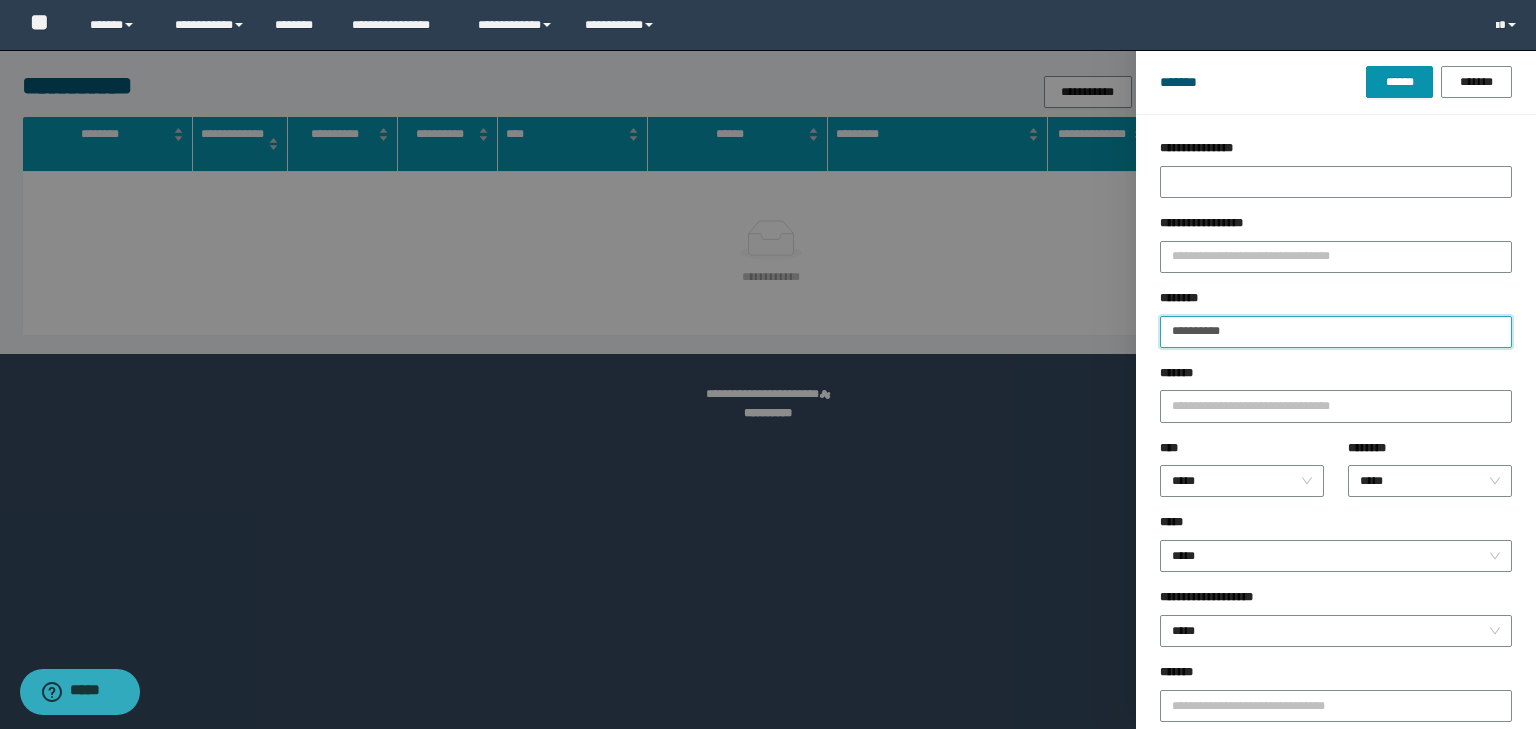 type on "**********" 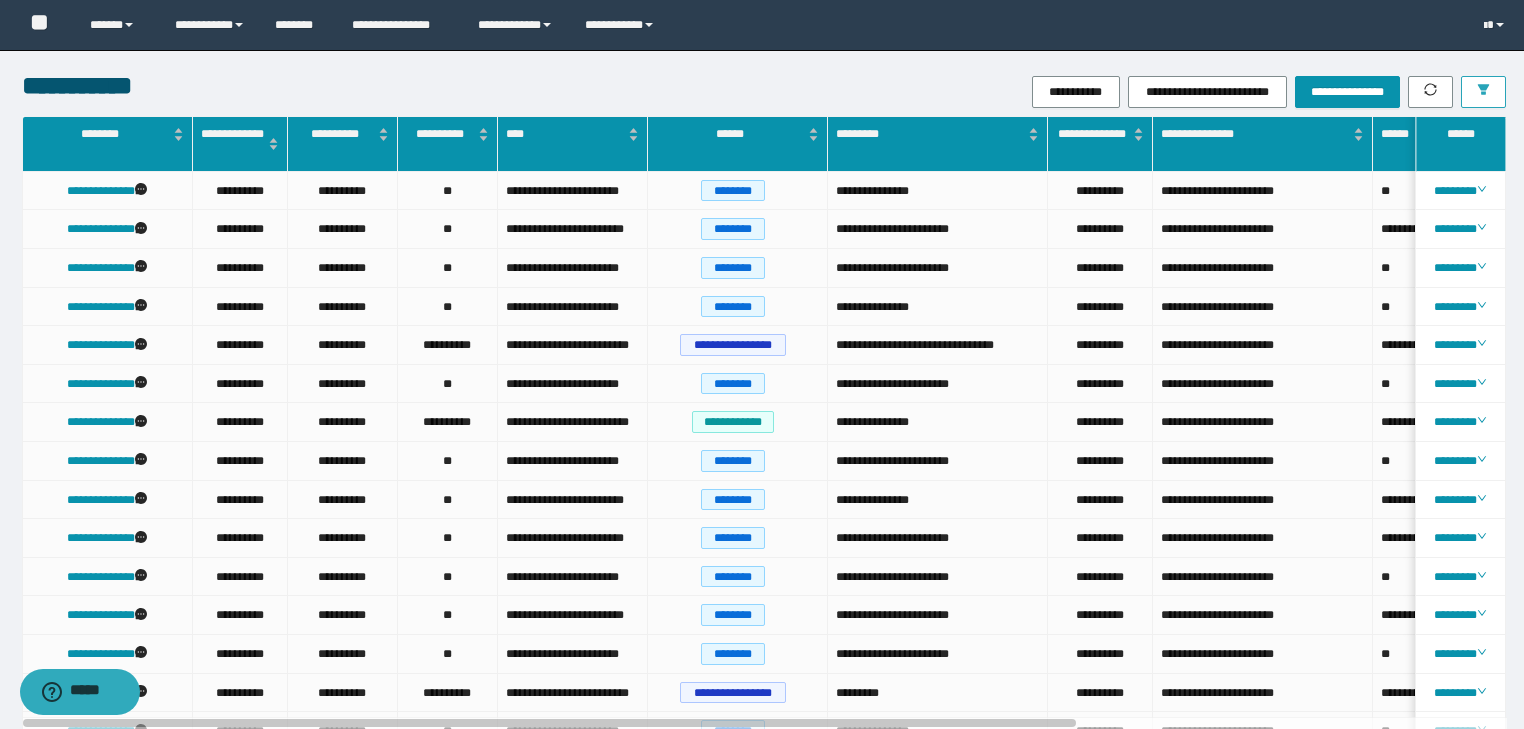 click at bounding box center [1483, 92] 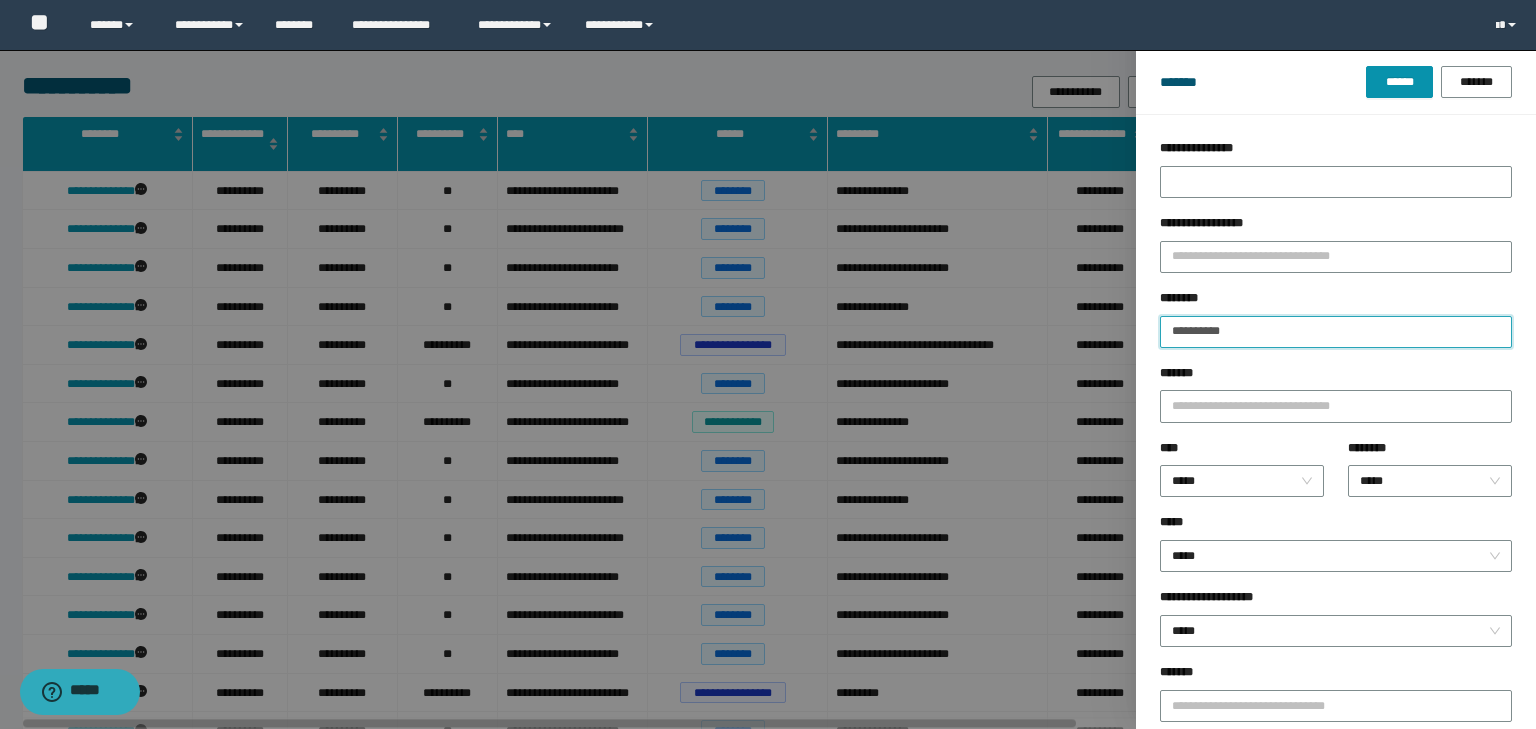 drag, startPoint x: 1289, startPoint y: 323, endPoint x: 1061, endPoint y: 324, distance: 228.0022 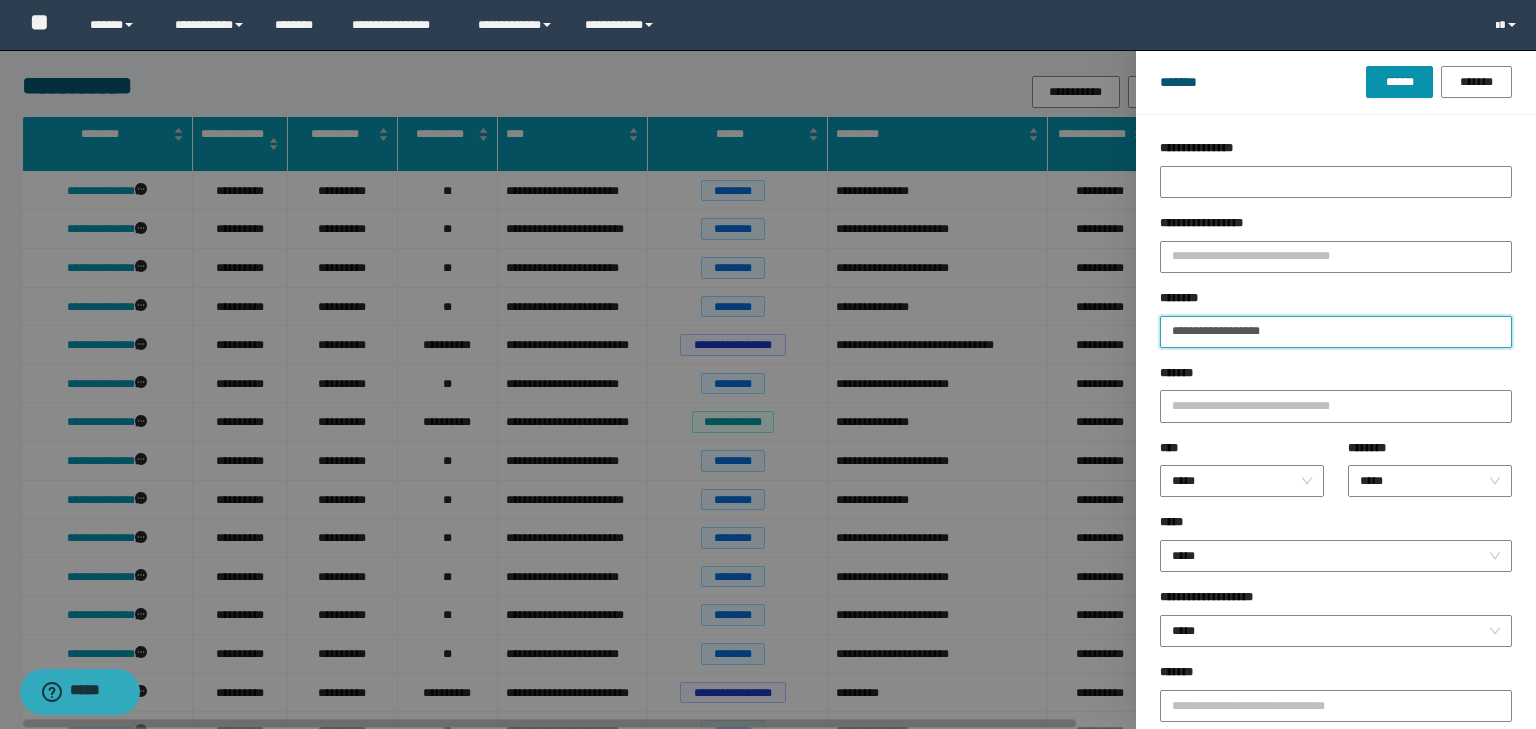 type on "**********" 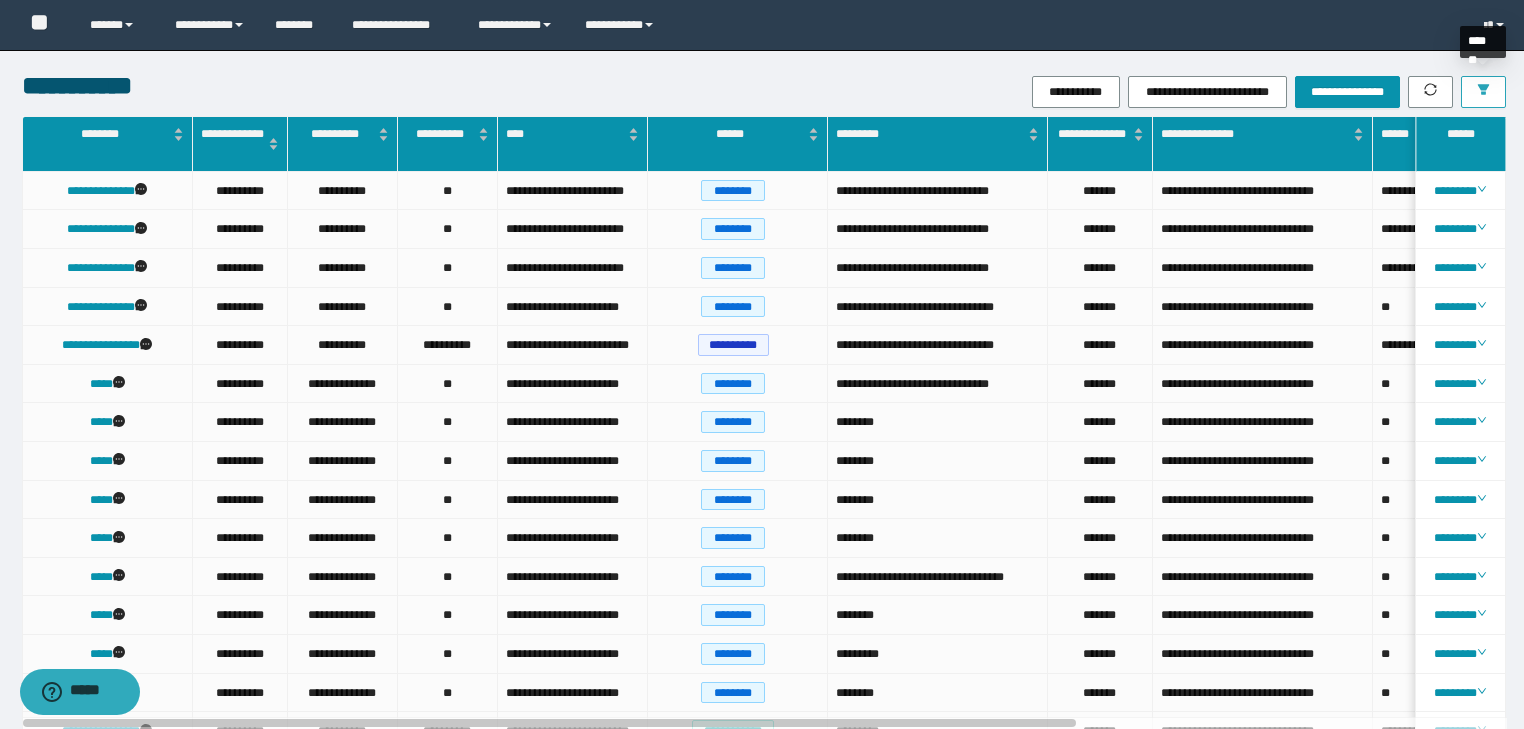 click 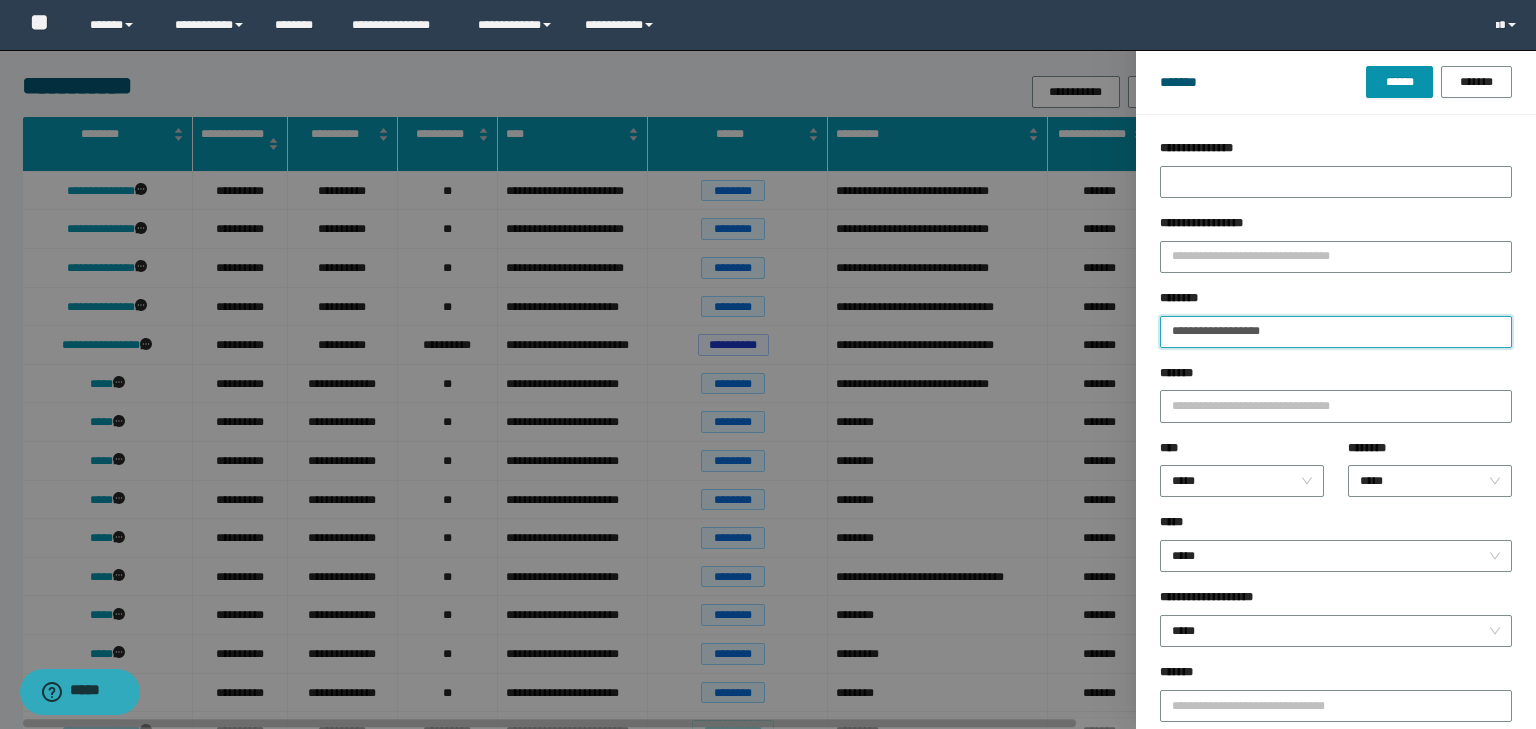 drag, startPoint x: 1131, startPoint y: 308, endPoint x: 1066, endPoint y: 293, distance: 66.70832 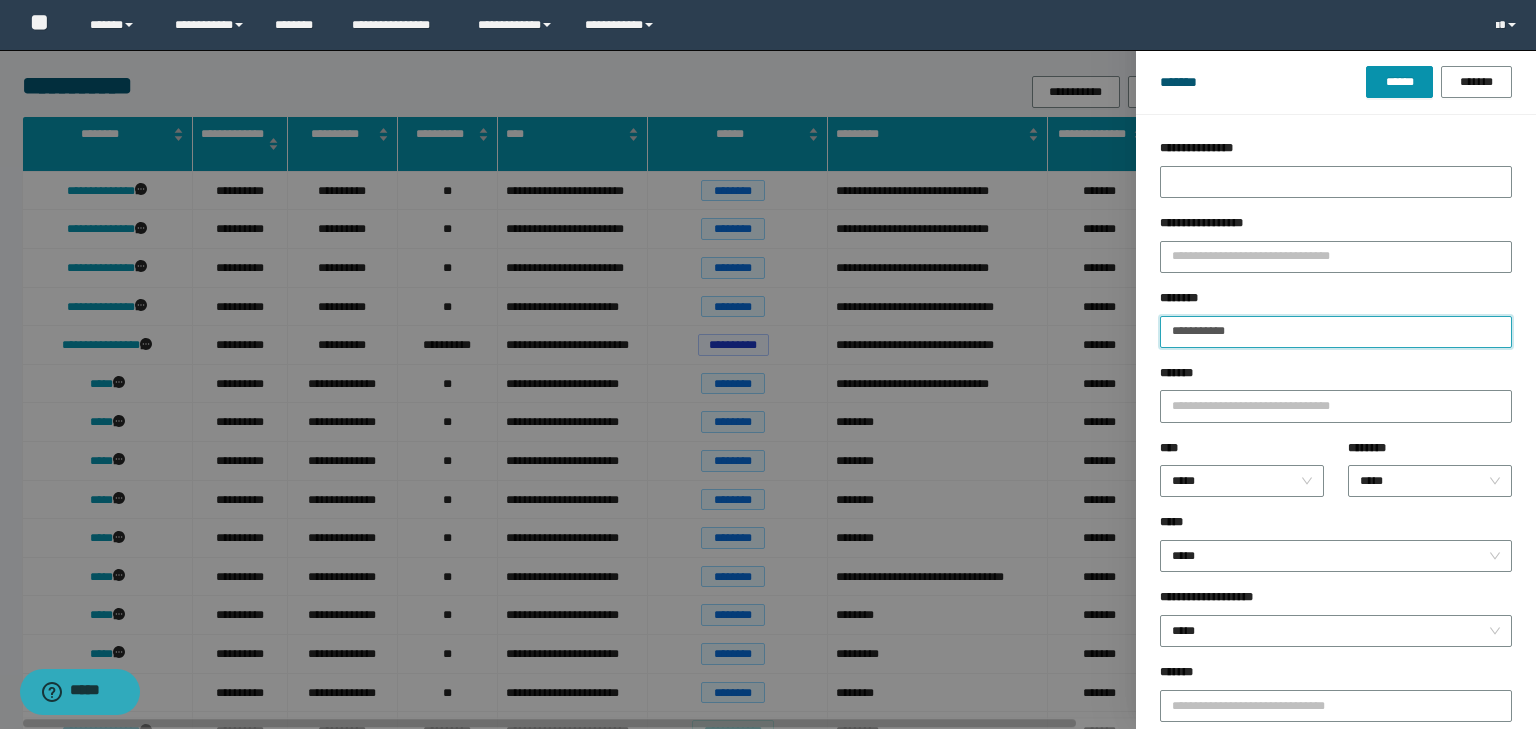 click on "******" at bounding box center [1399, 82] 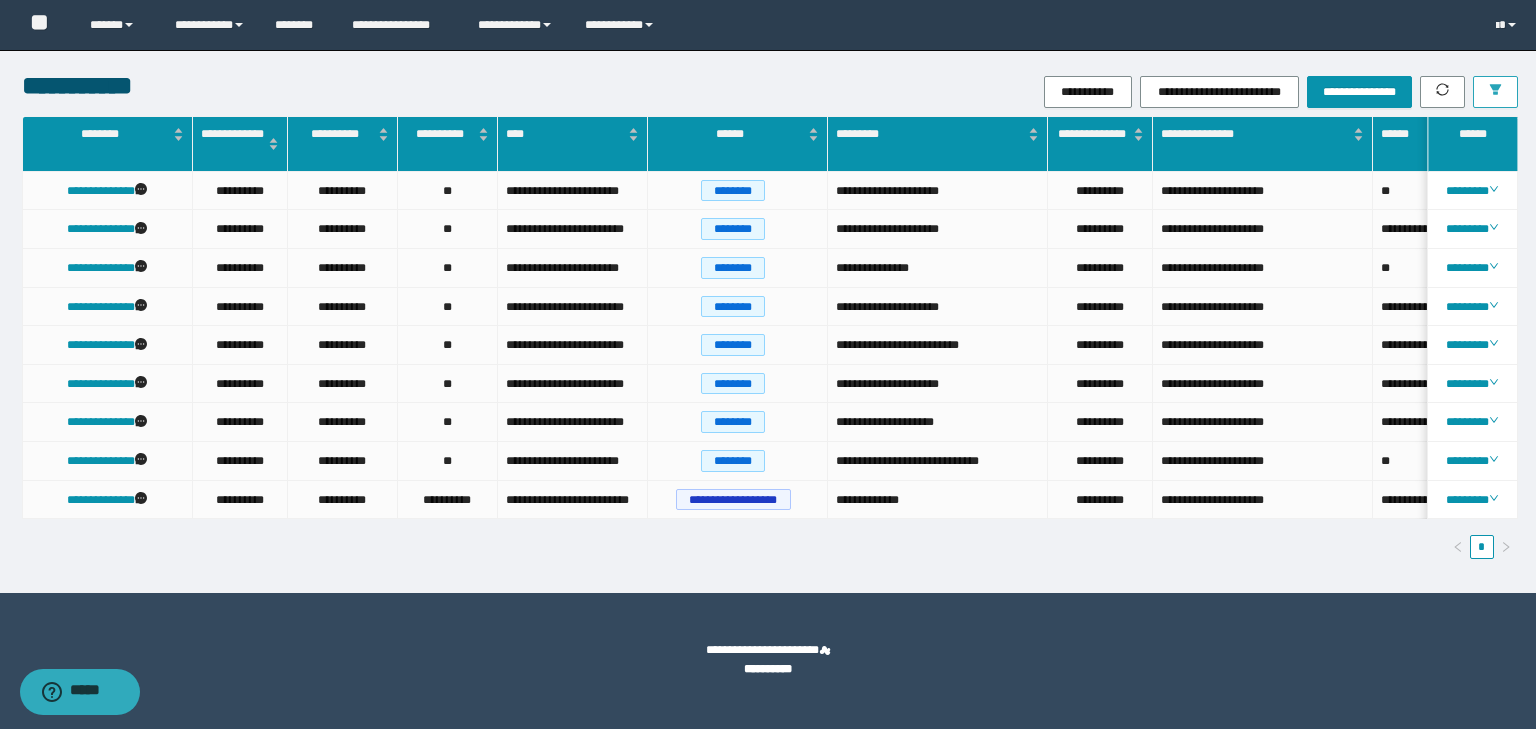 click at bounding box center (1495, 92) 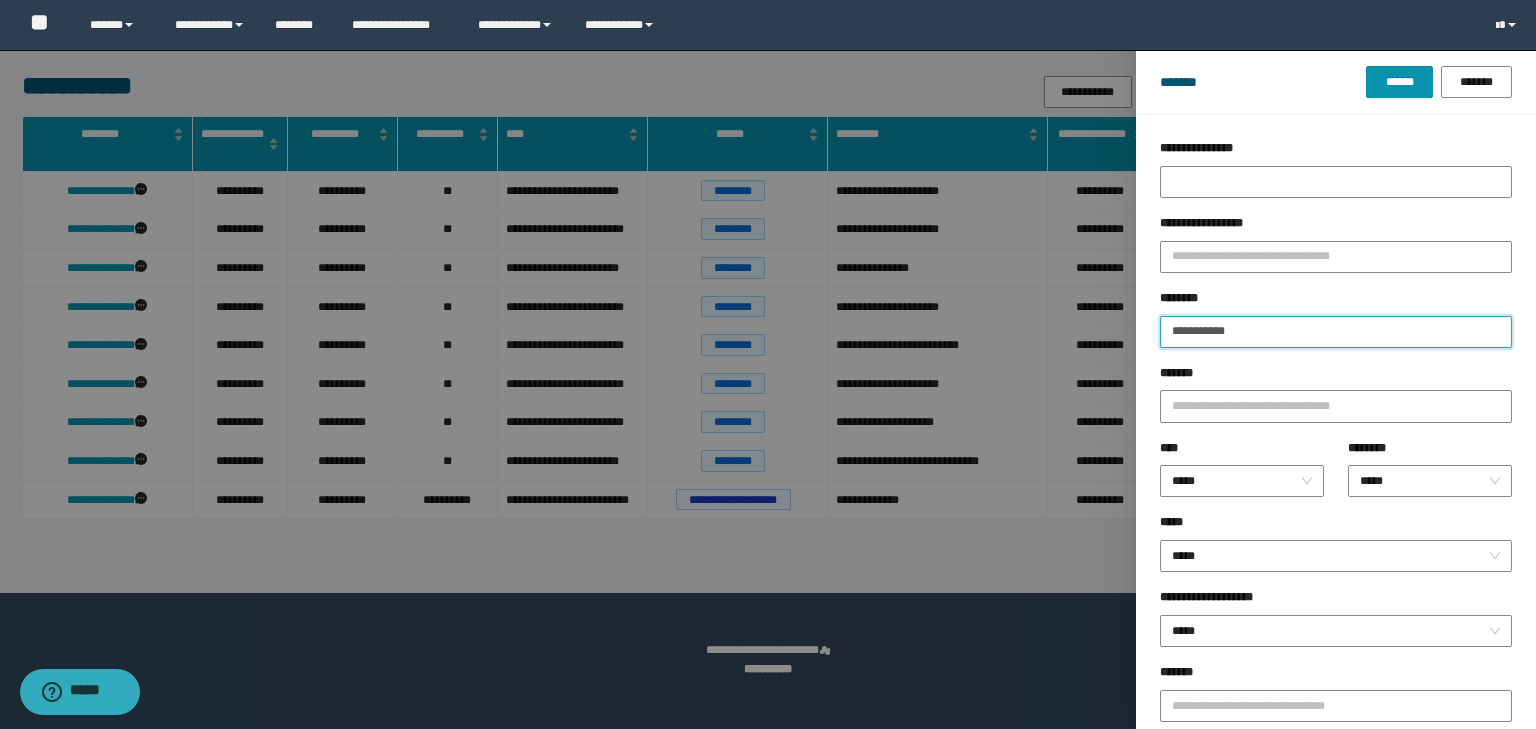 drag, startPoint x: 1259, startPoint y: 329, endPoint x: 1066, endPoint y: 327, distance: 193.01036 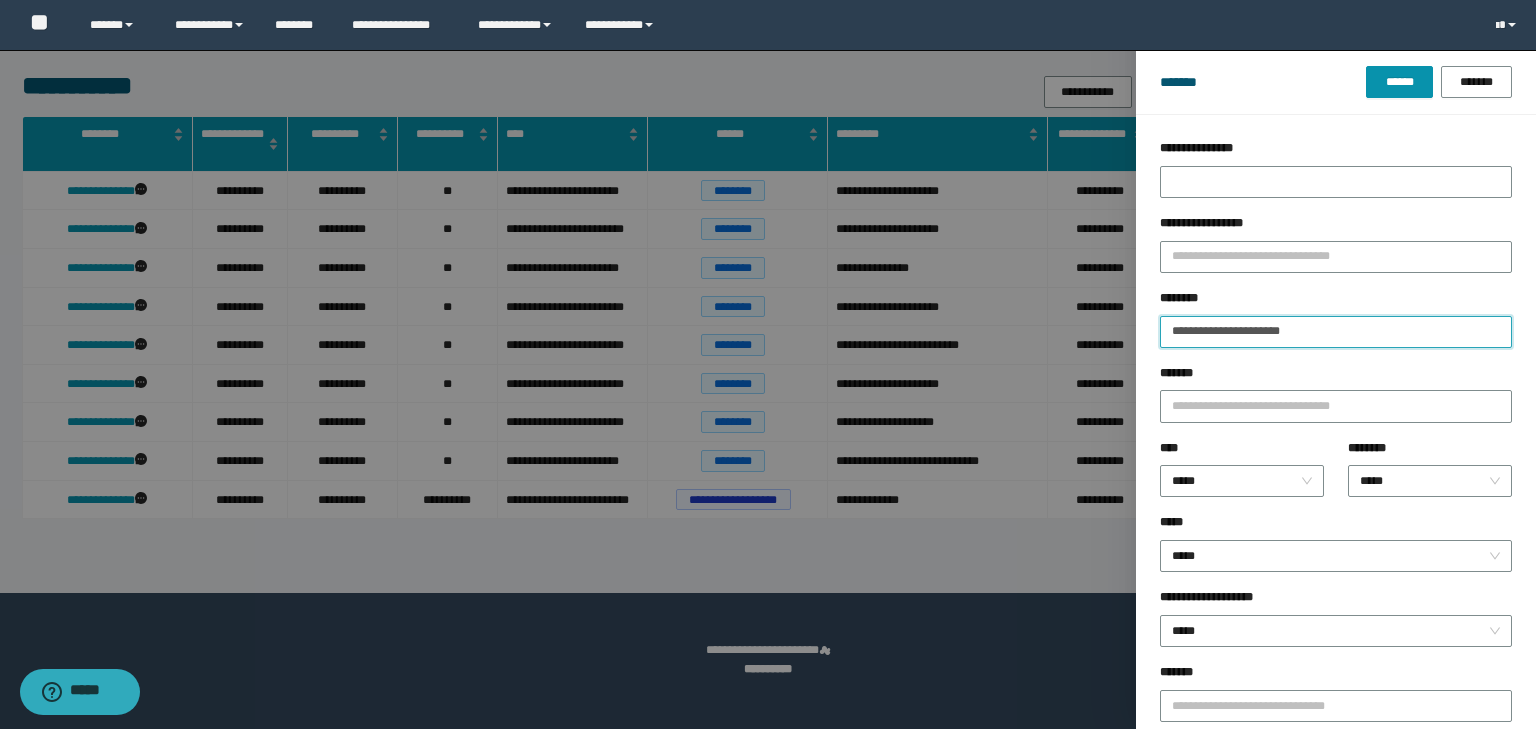 click on "******" at bounding box center [1399, 82] 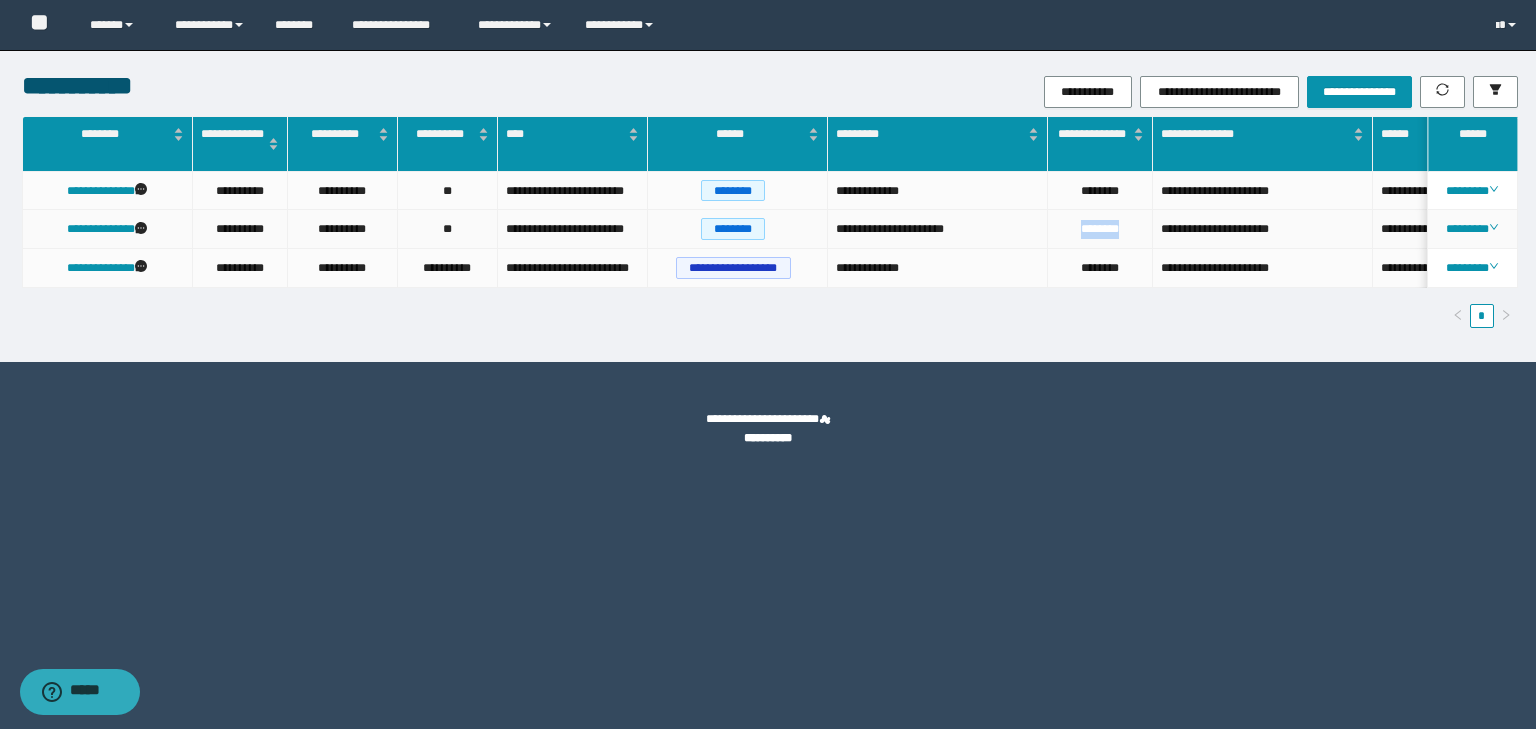 drag, startPoint x: 1136, startPoint y: 228, endPoint x: 1045, endPoint y: 234, distance: 91.197586 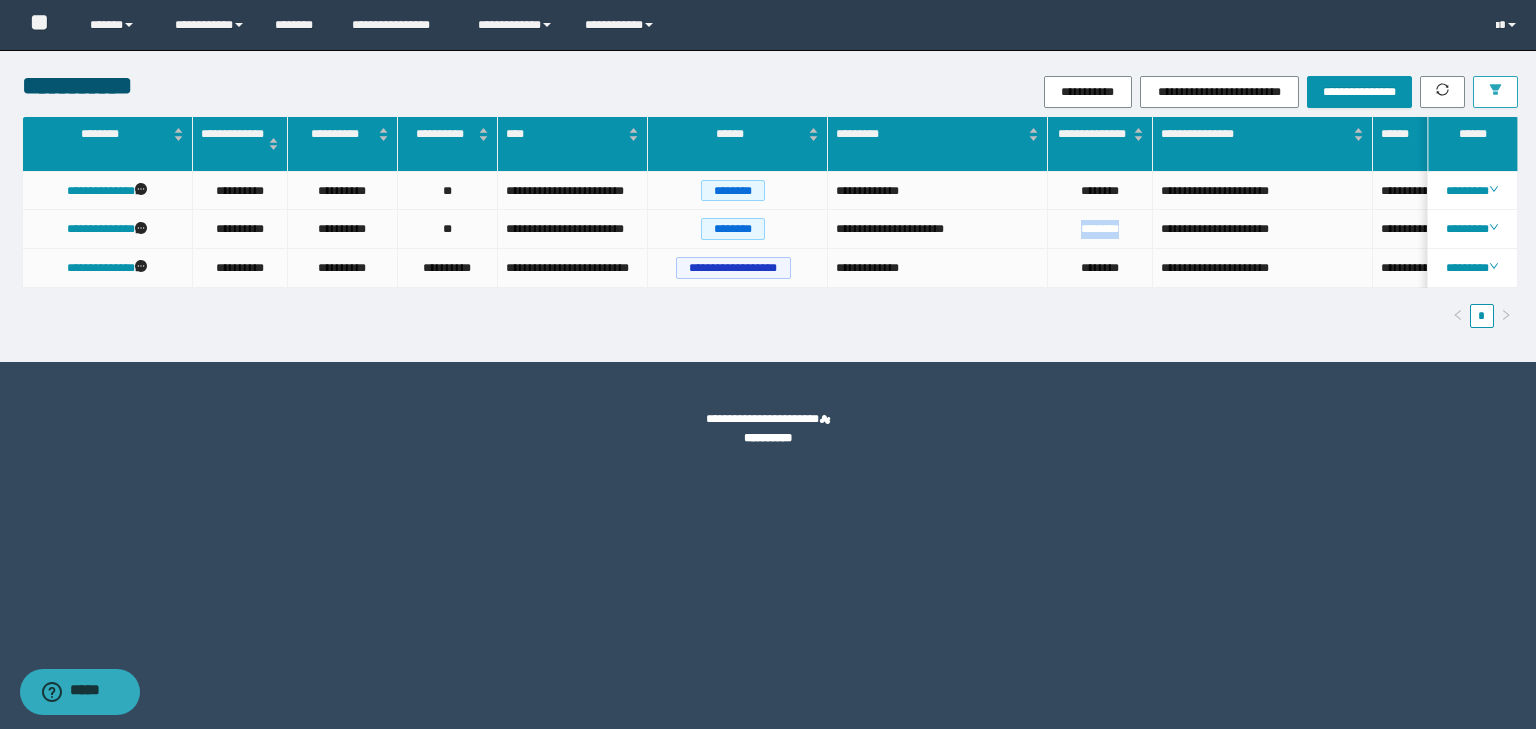 click at bounding box center [1495, 92] 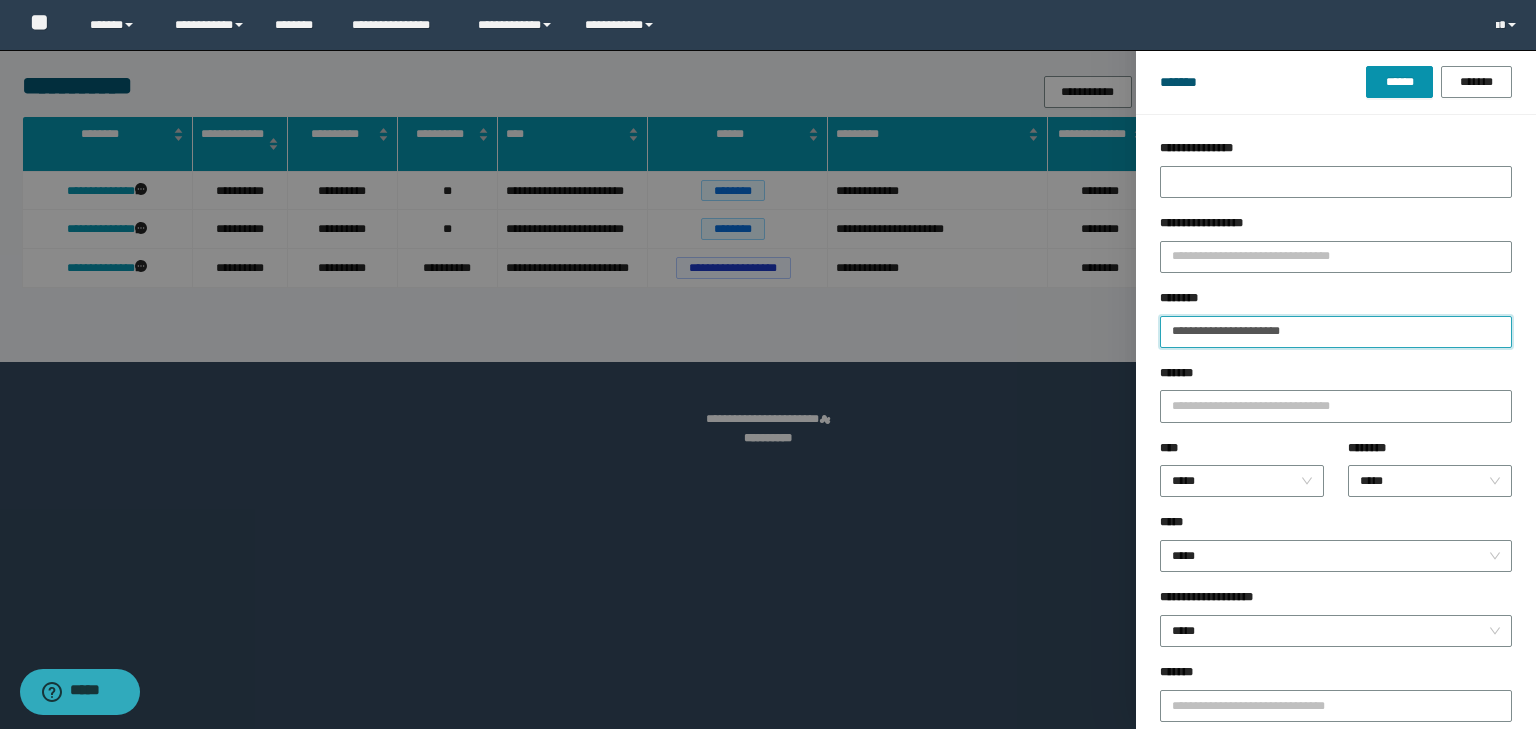 drag, startPoint x: 1349, startPoint y: 336, endPoint x: 1087, endPoint y: 312, distance: 263.09695 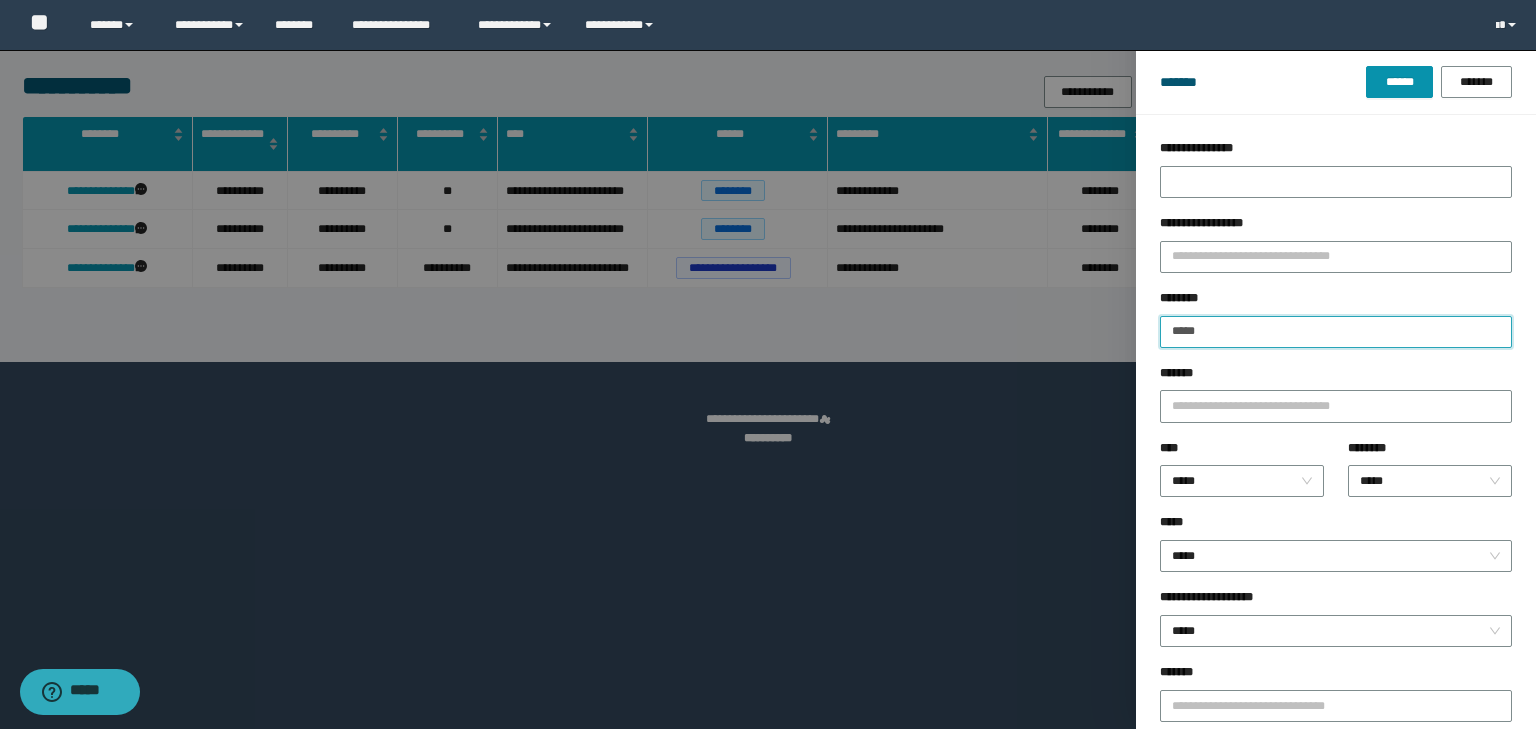 type on "**********" 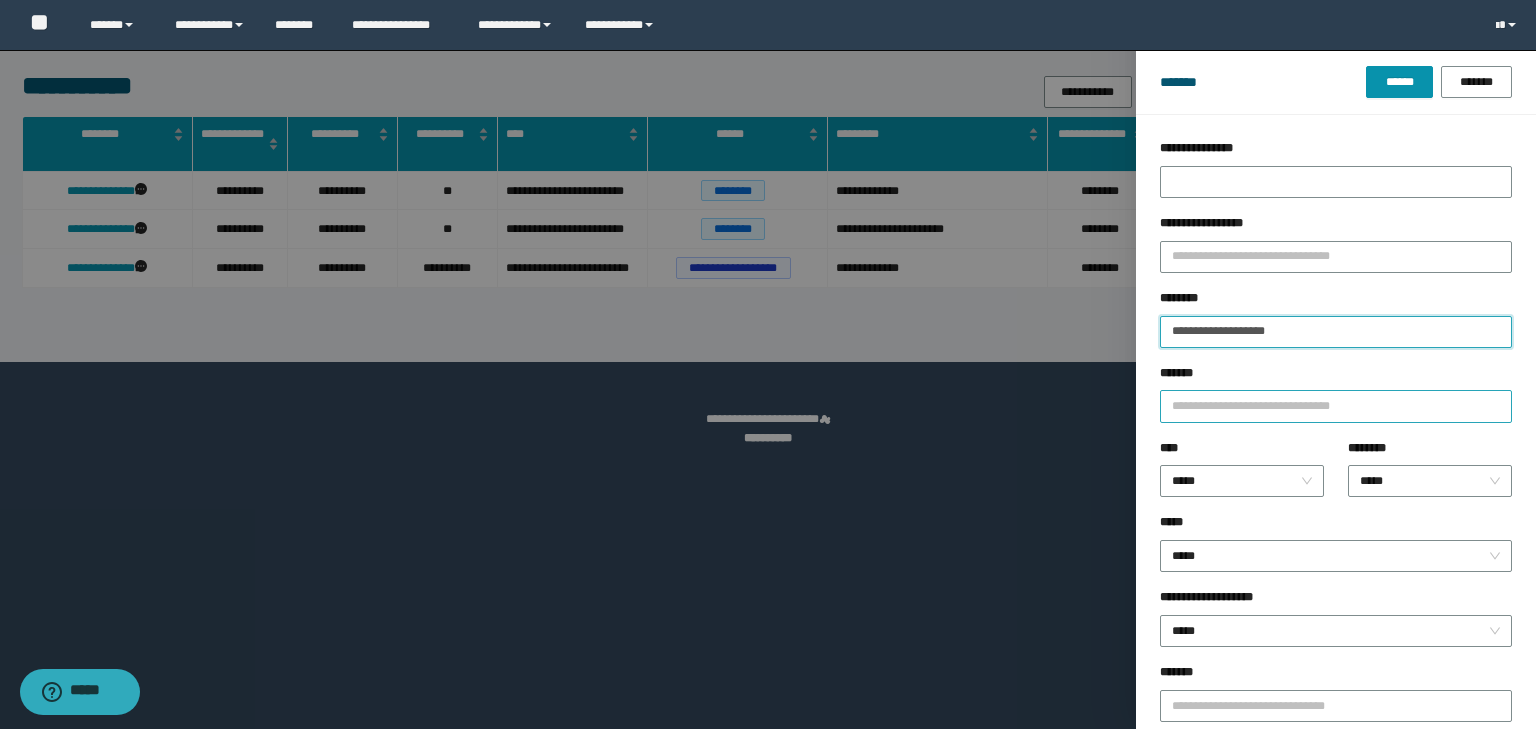 click on "******" at bounding box center [1399, 82] 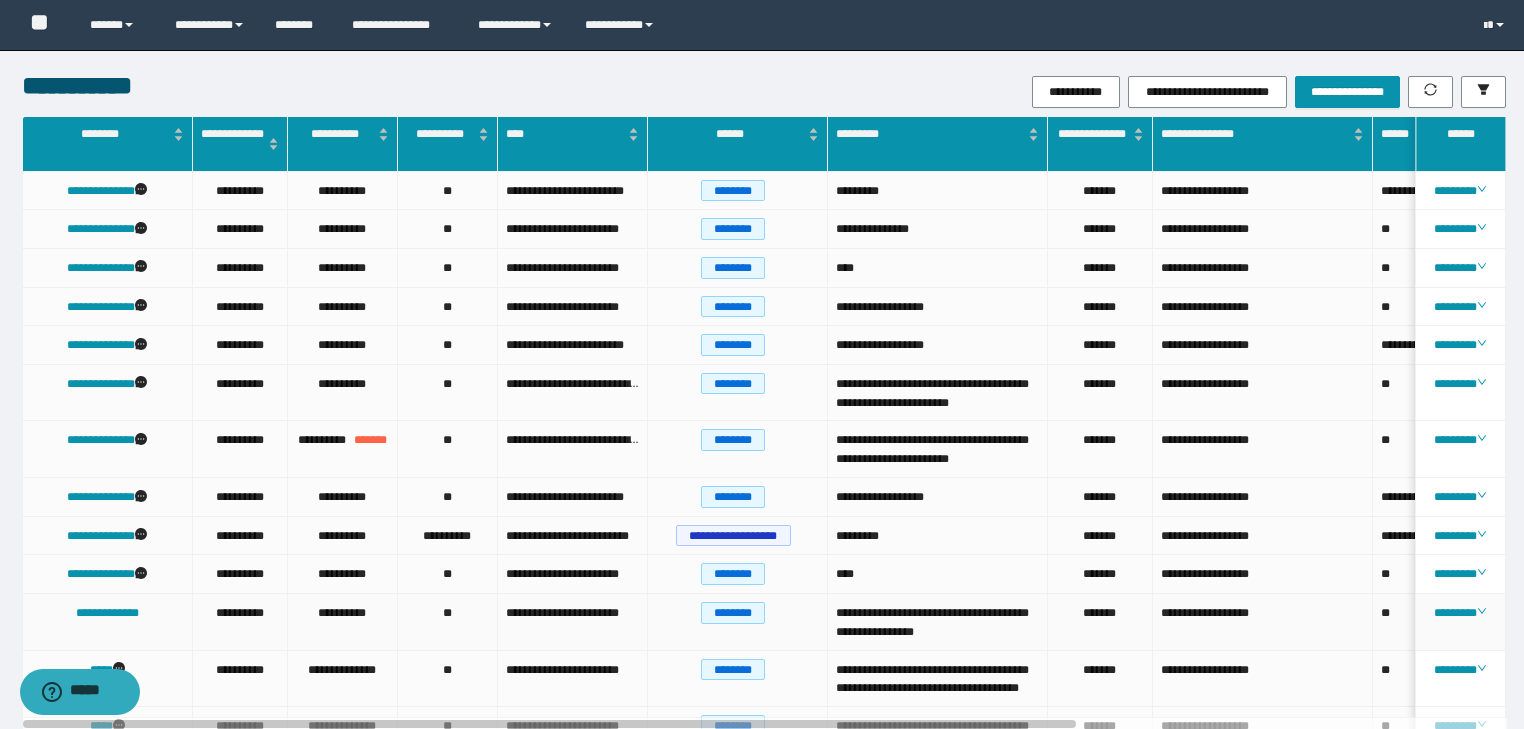 click on "**********" at bounding box center (240, 622) 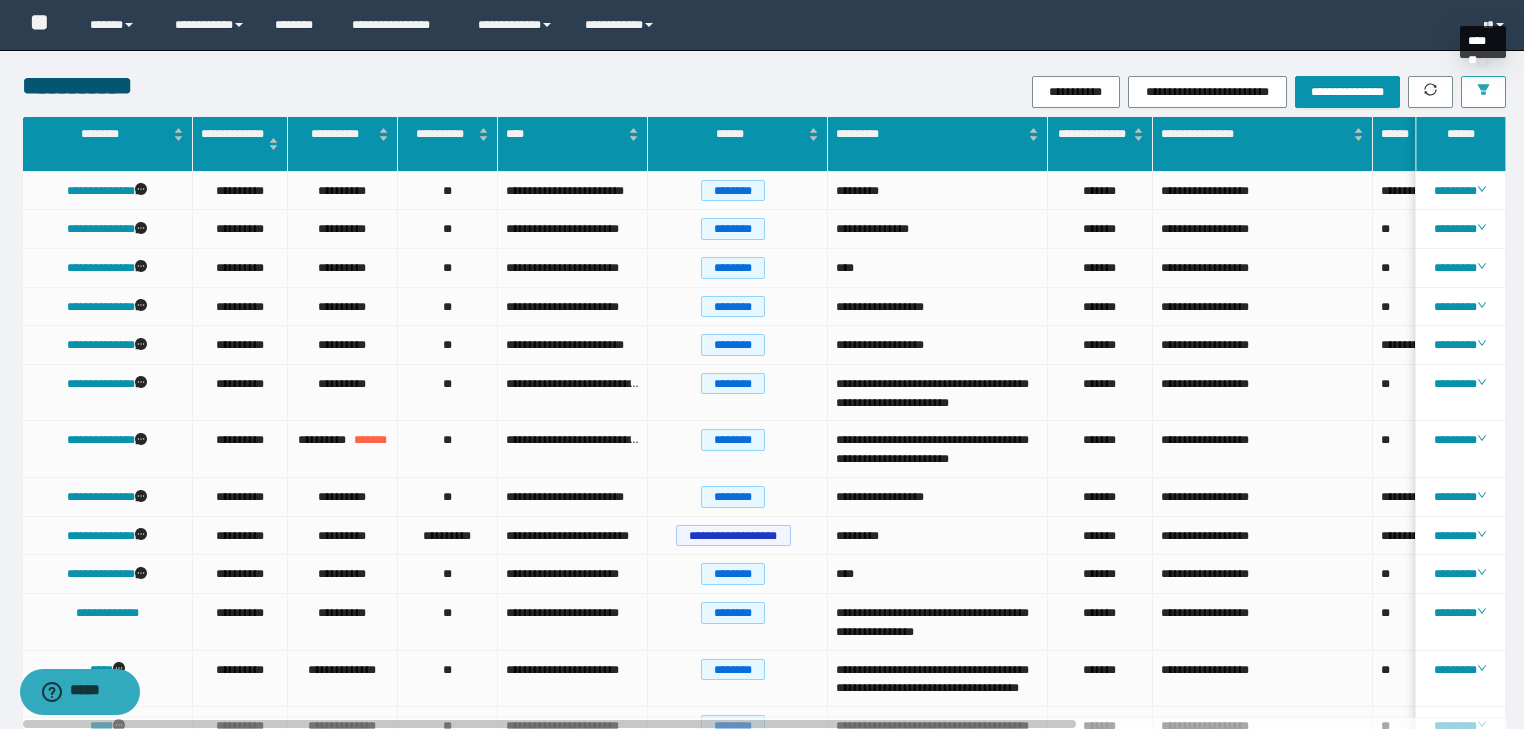 click 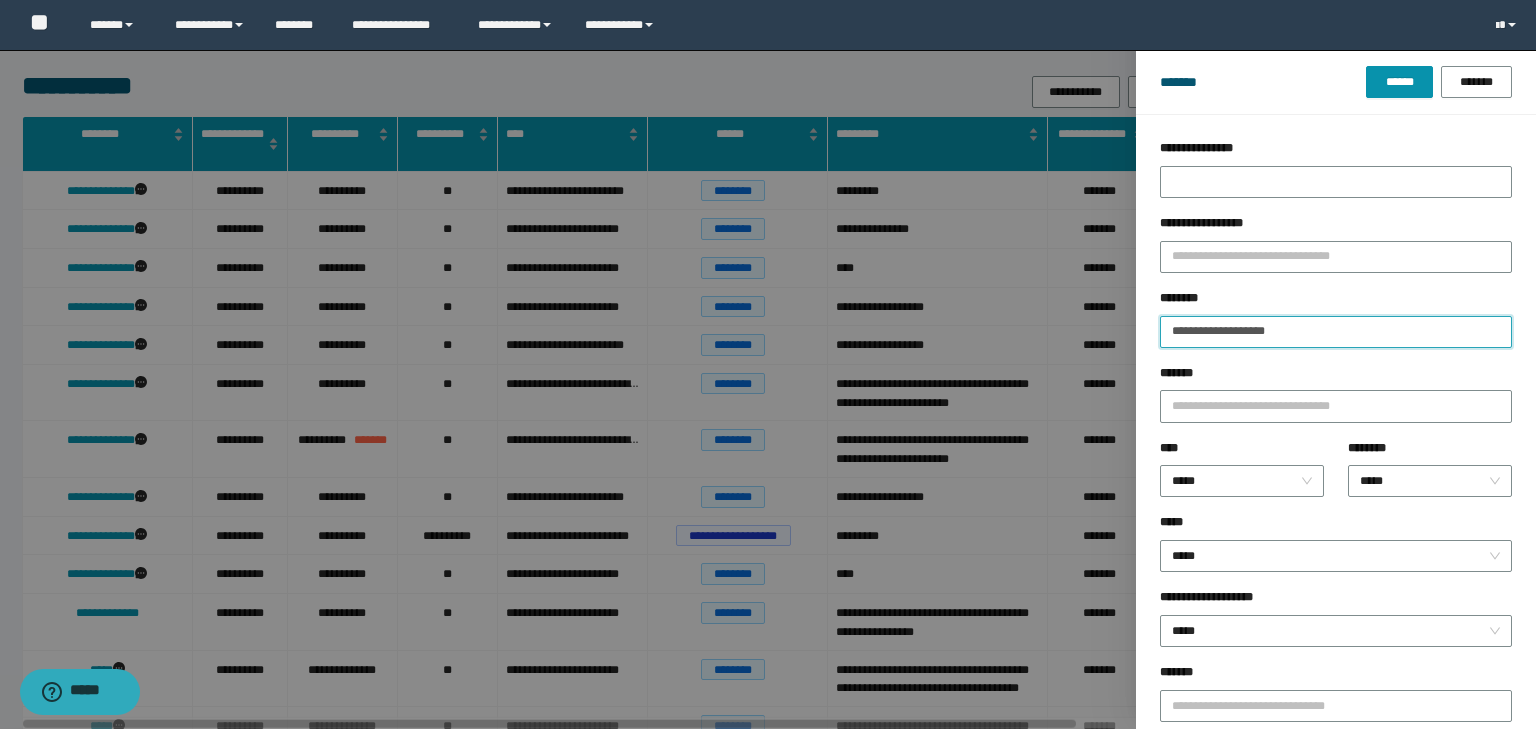 drag, startPoint x: 1296, startPoint y: 333, endPoint x: 1134, endPoint y: 328, distance: 162.07715 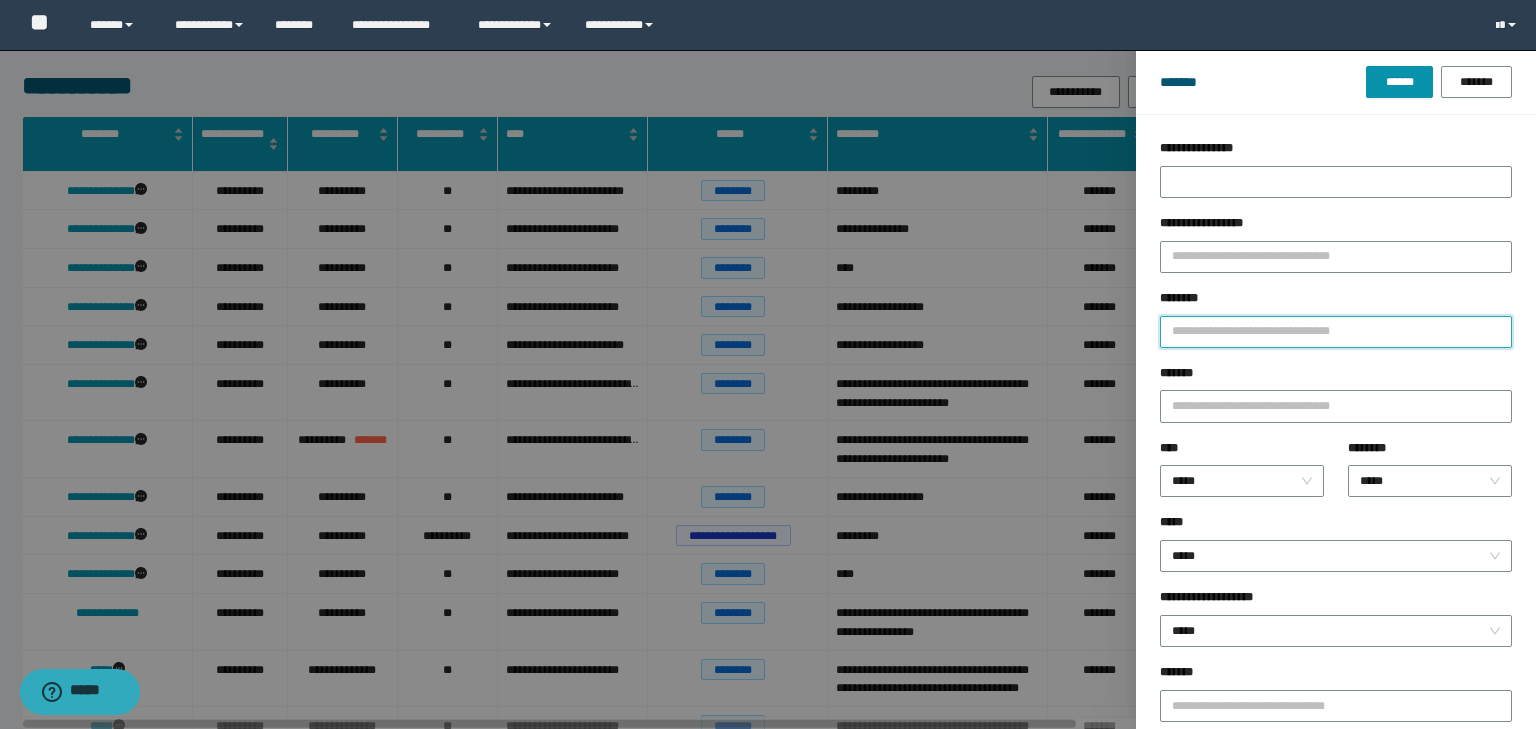 click on "********" at bounding box center (1336, 332) 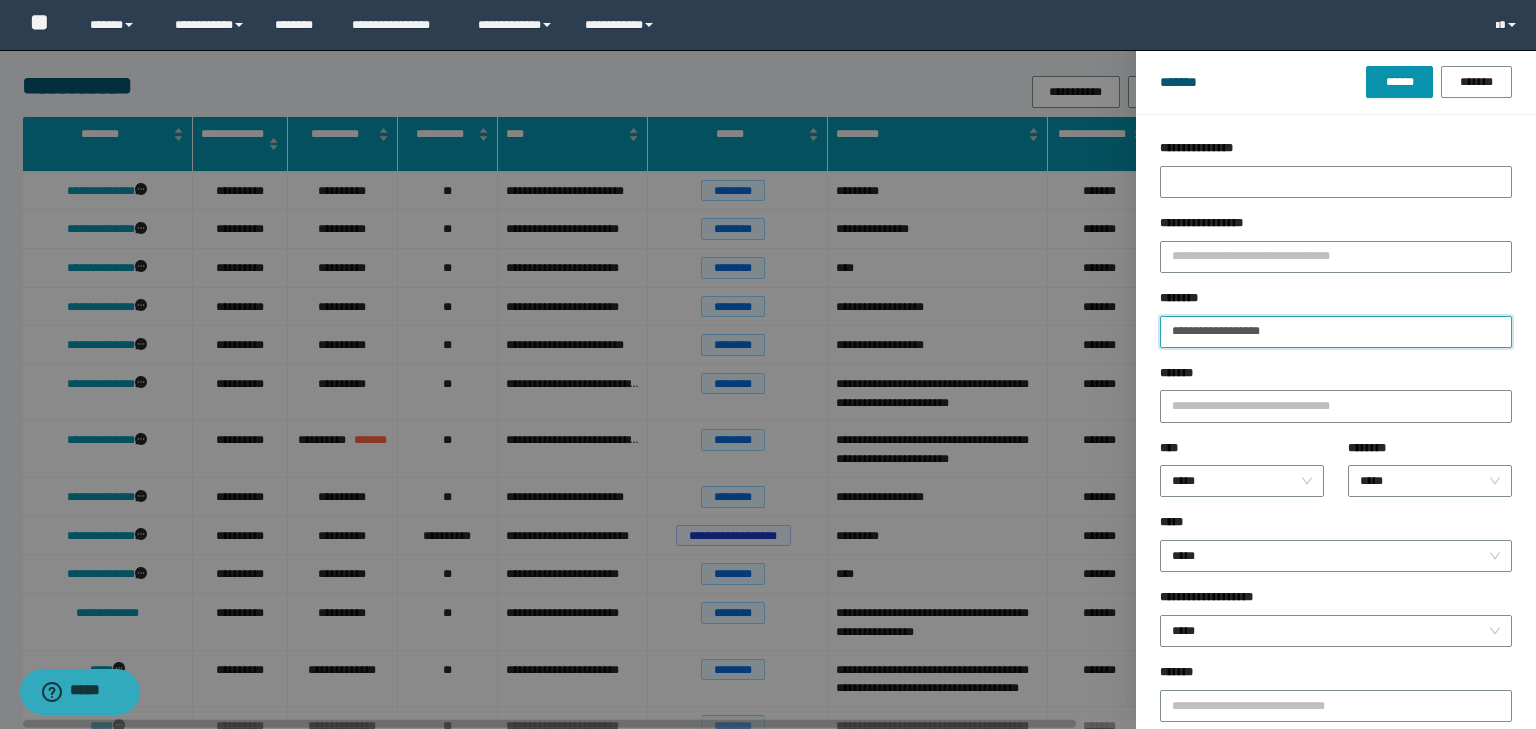 type on "**********" 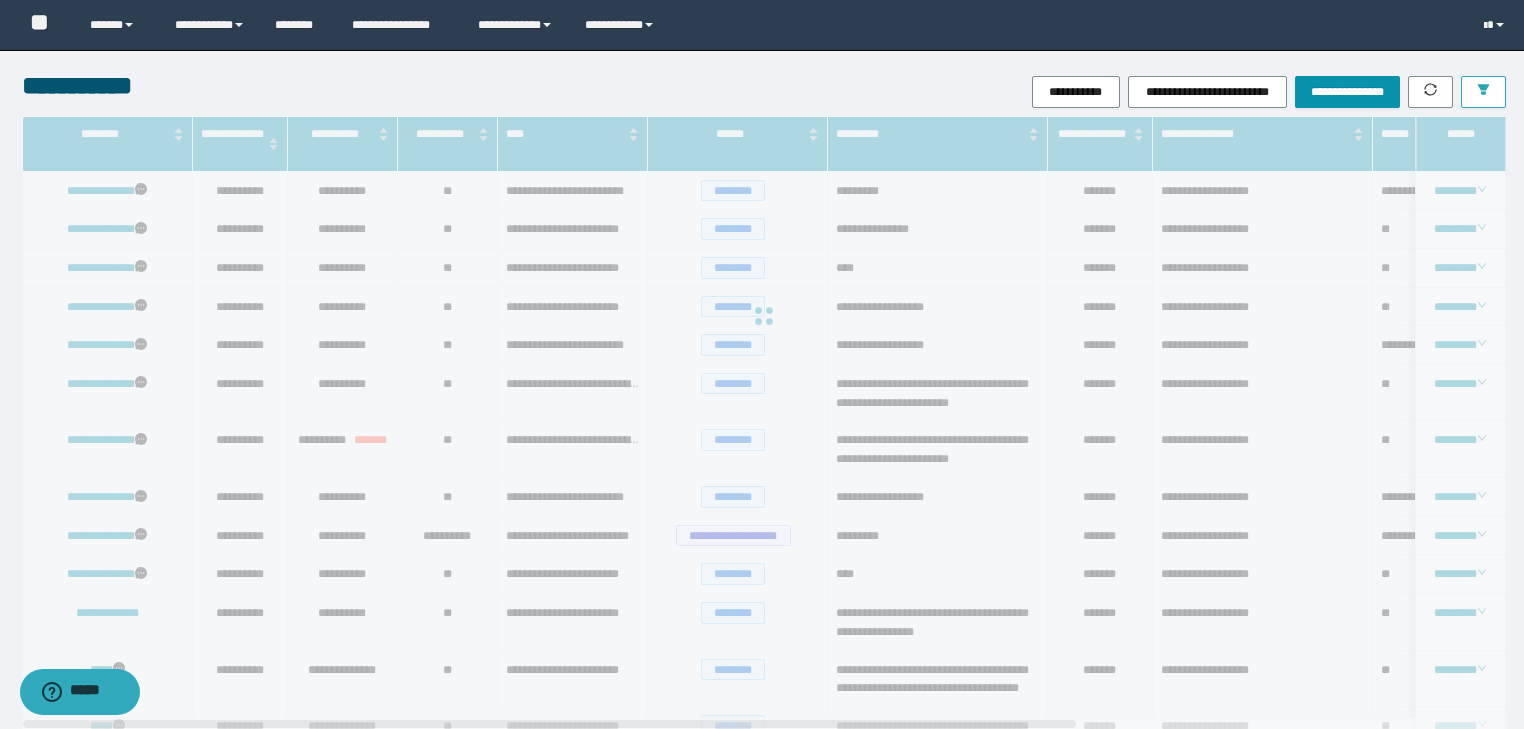 type 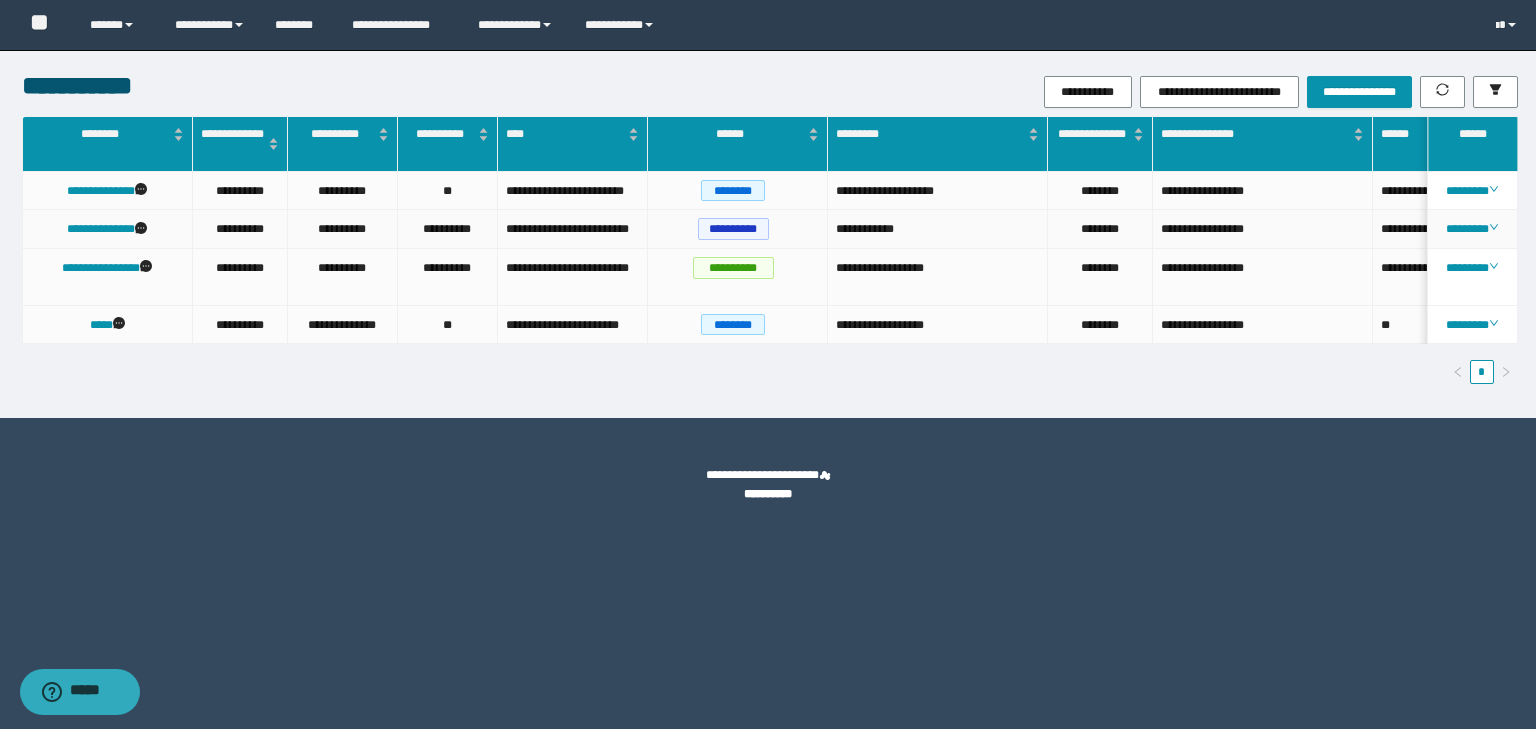 click on "********" at bounding box center [1472, 229] 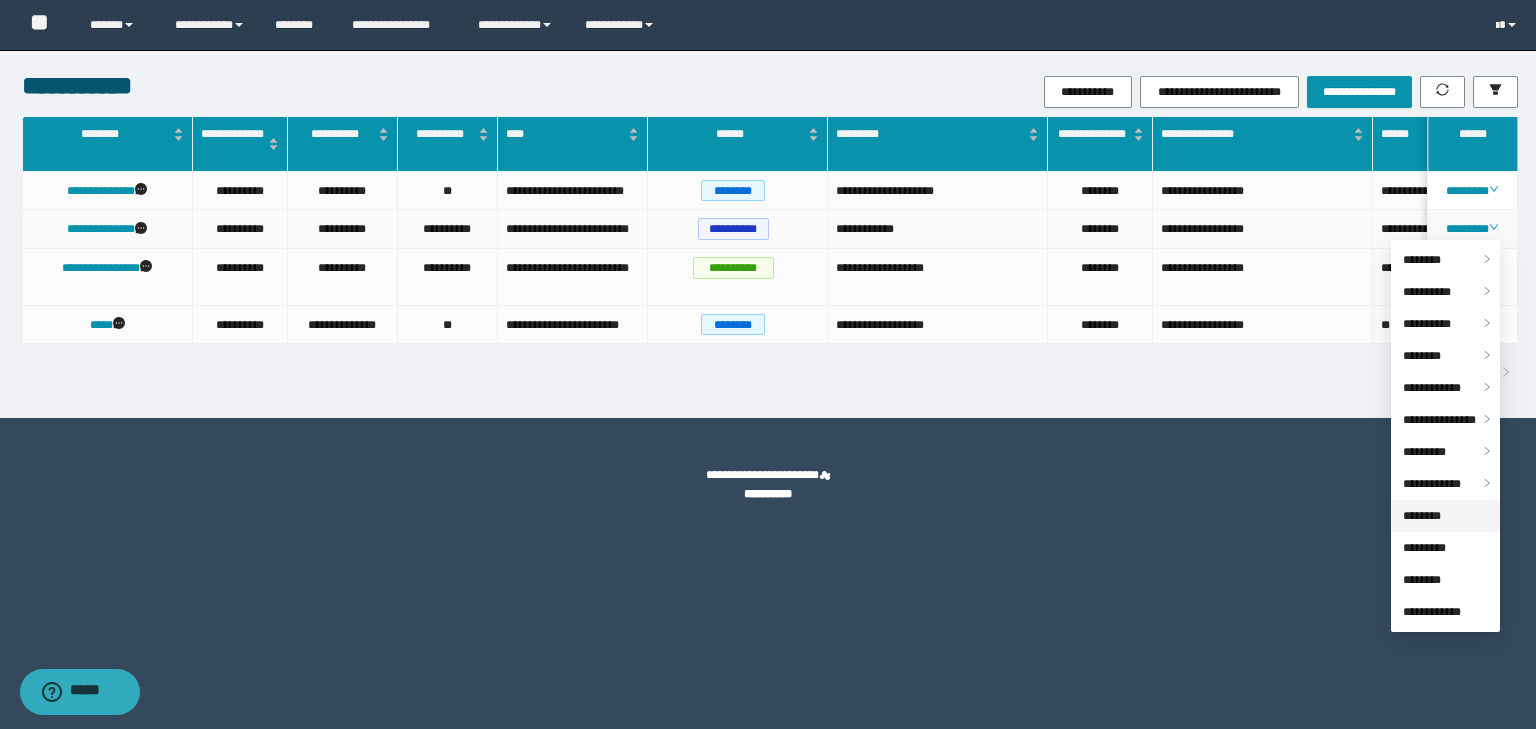 click on "********" at bounding box center (1422, 516) 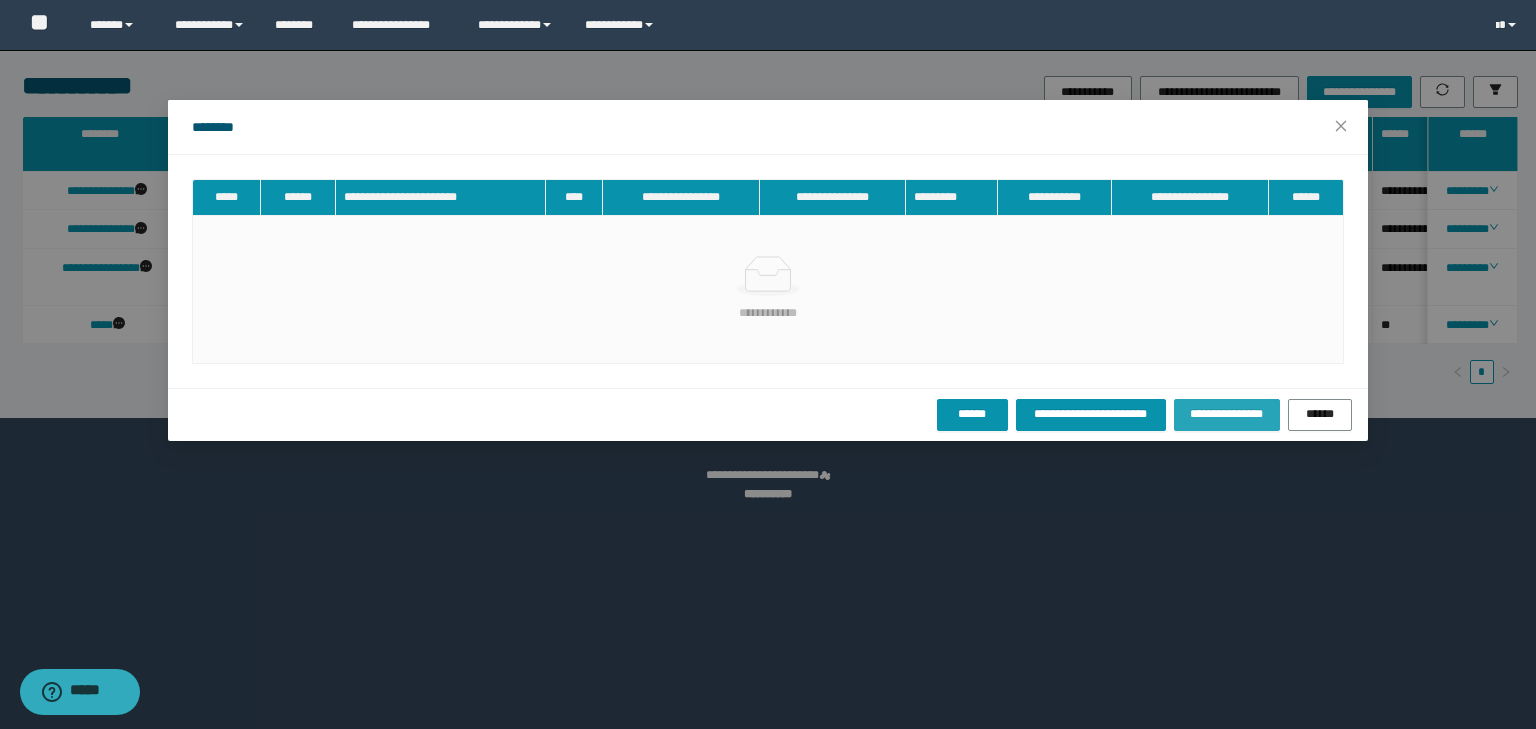 click on "**********" at bounding box center (1227, 414) 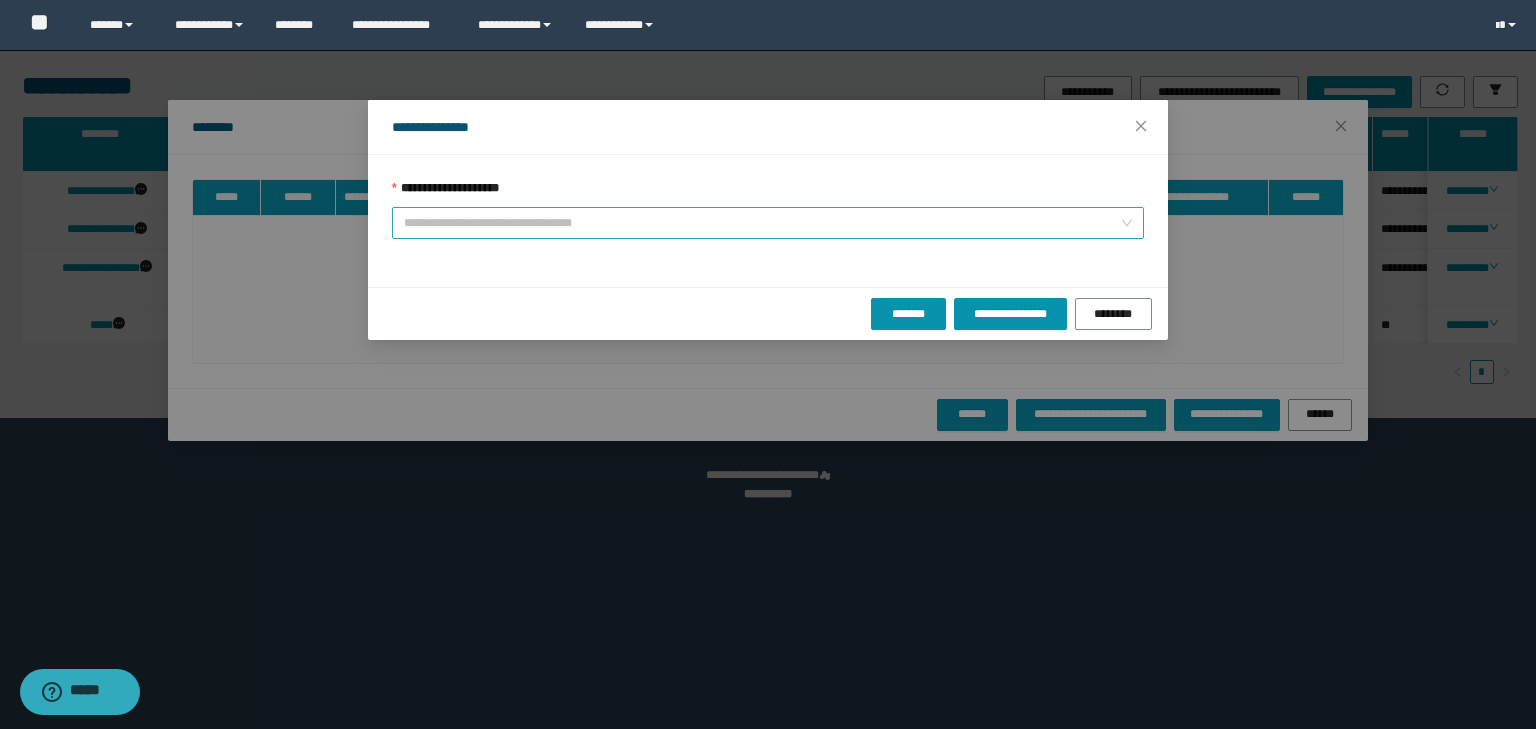 click on "**********" at bounding box center [762, 223] 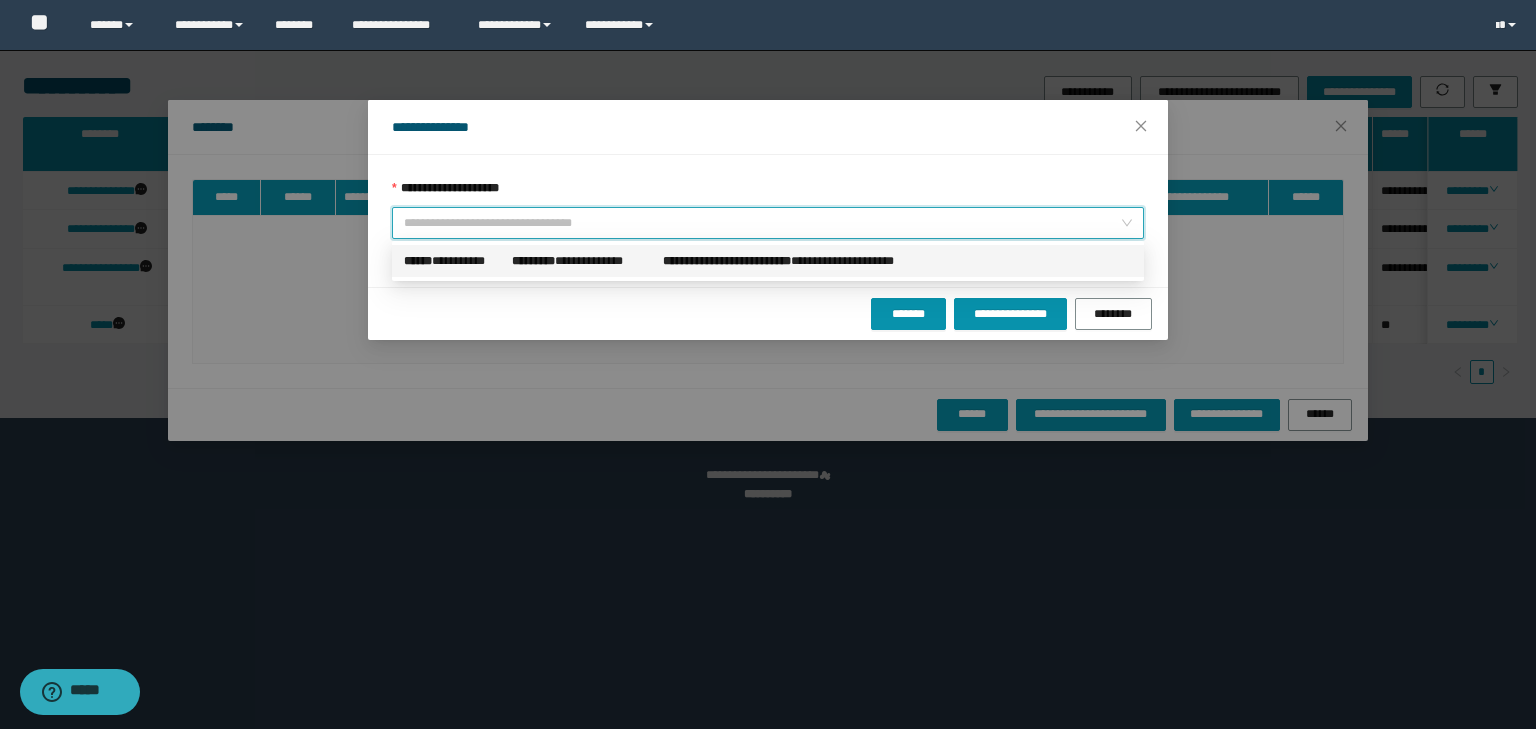click on "**********" at bounding box center [727, 261] 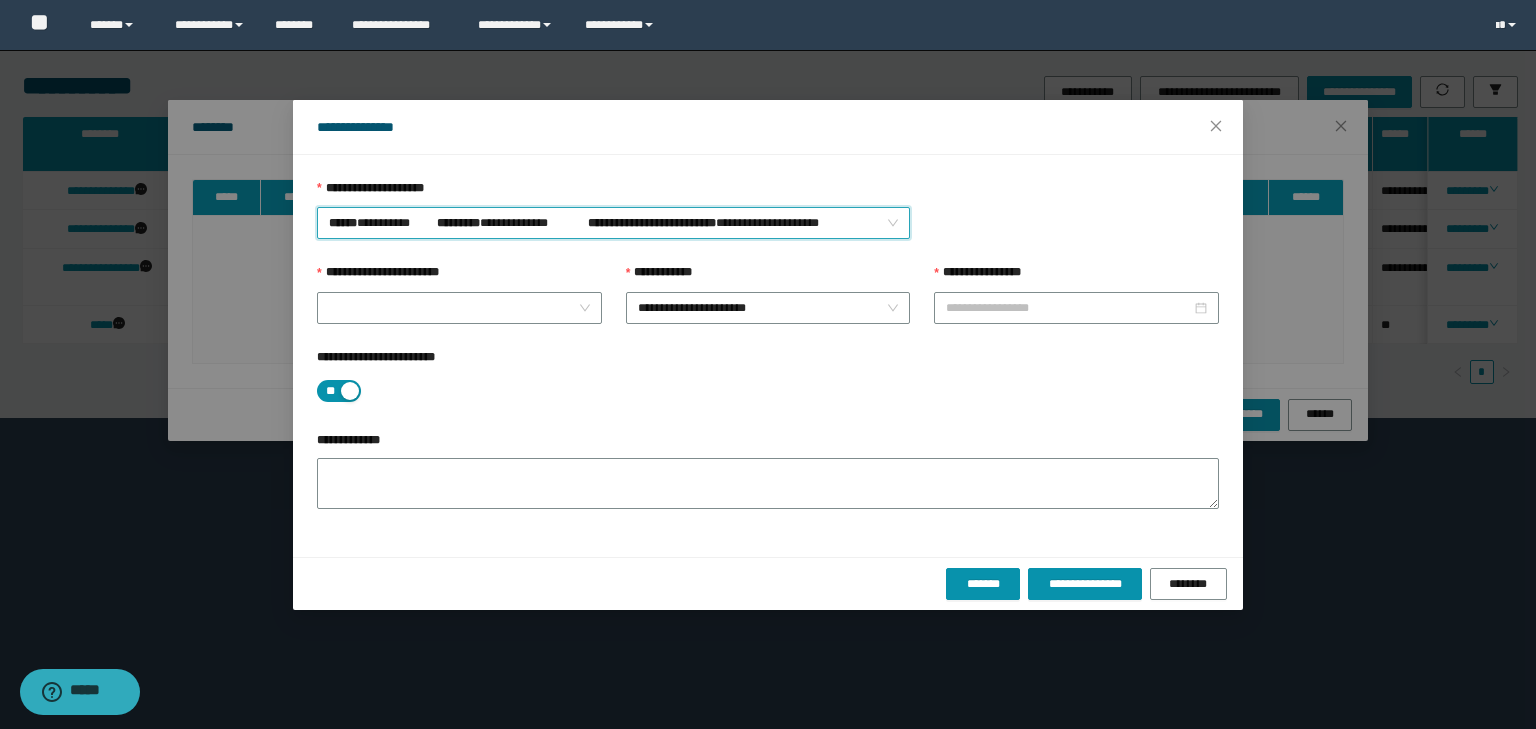 type on "**********" 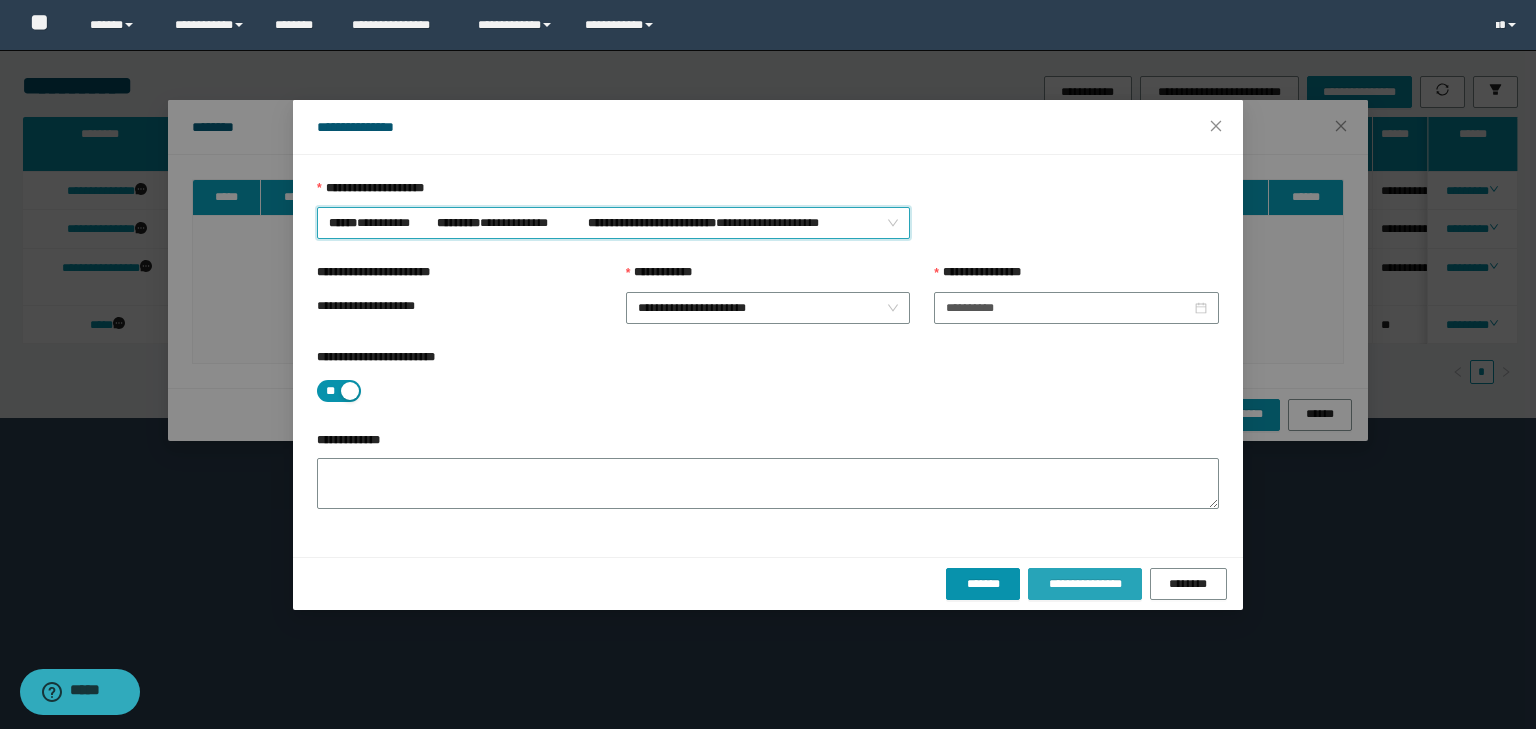 click on "**********" at bounding box center (1084, 584) 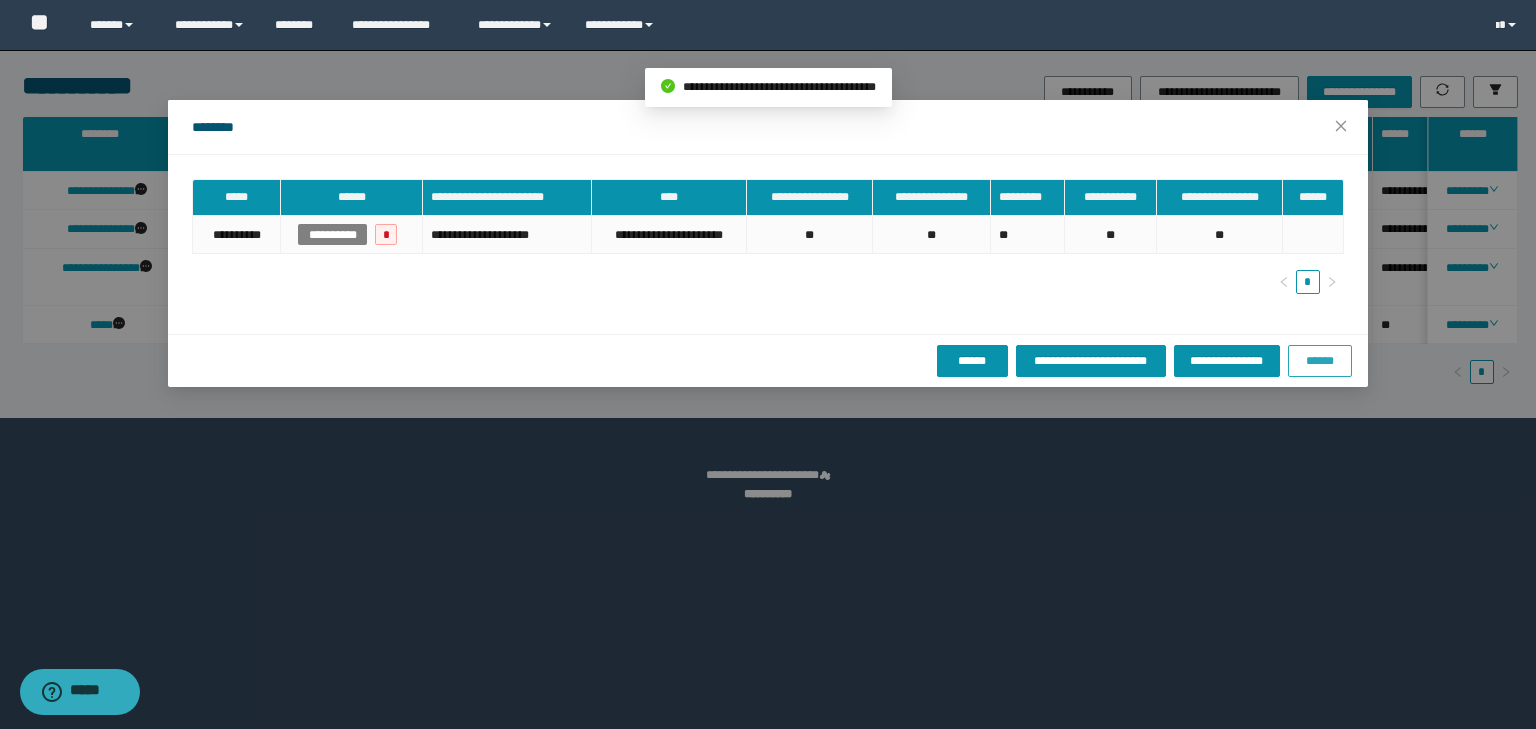 click on "******" at bounding box center [1320, 361] 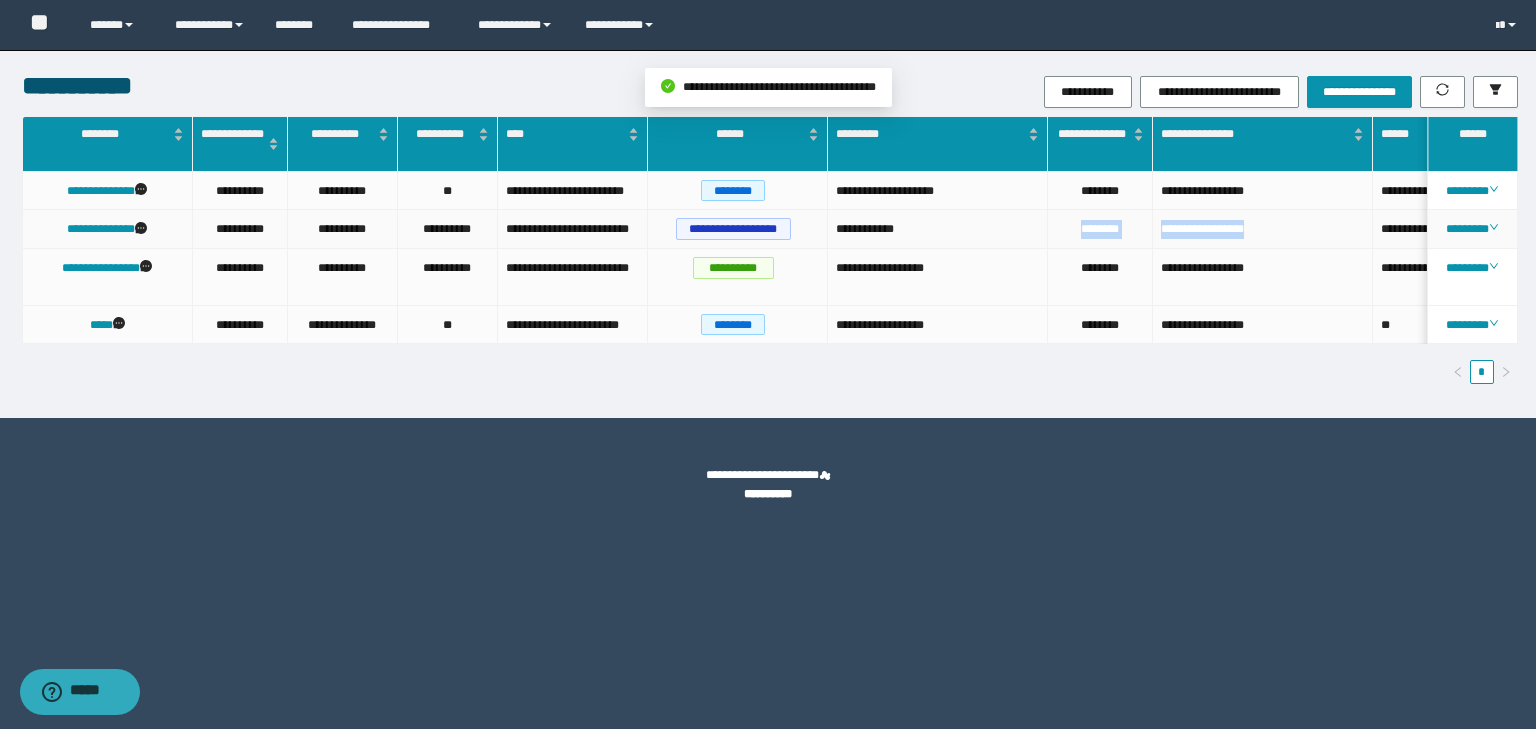 drag, startPoint x: 1244, startPoint y: 227, endPoint x: 1040, endPoint y: 227, distance: 204 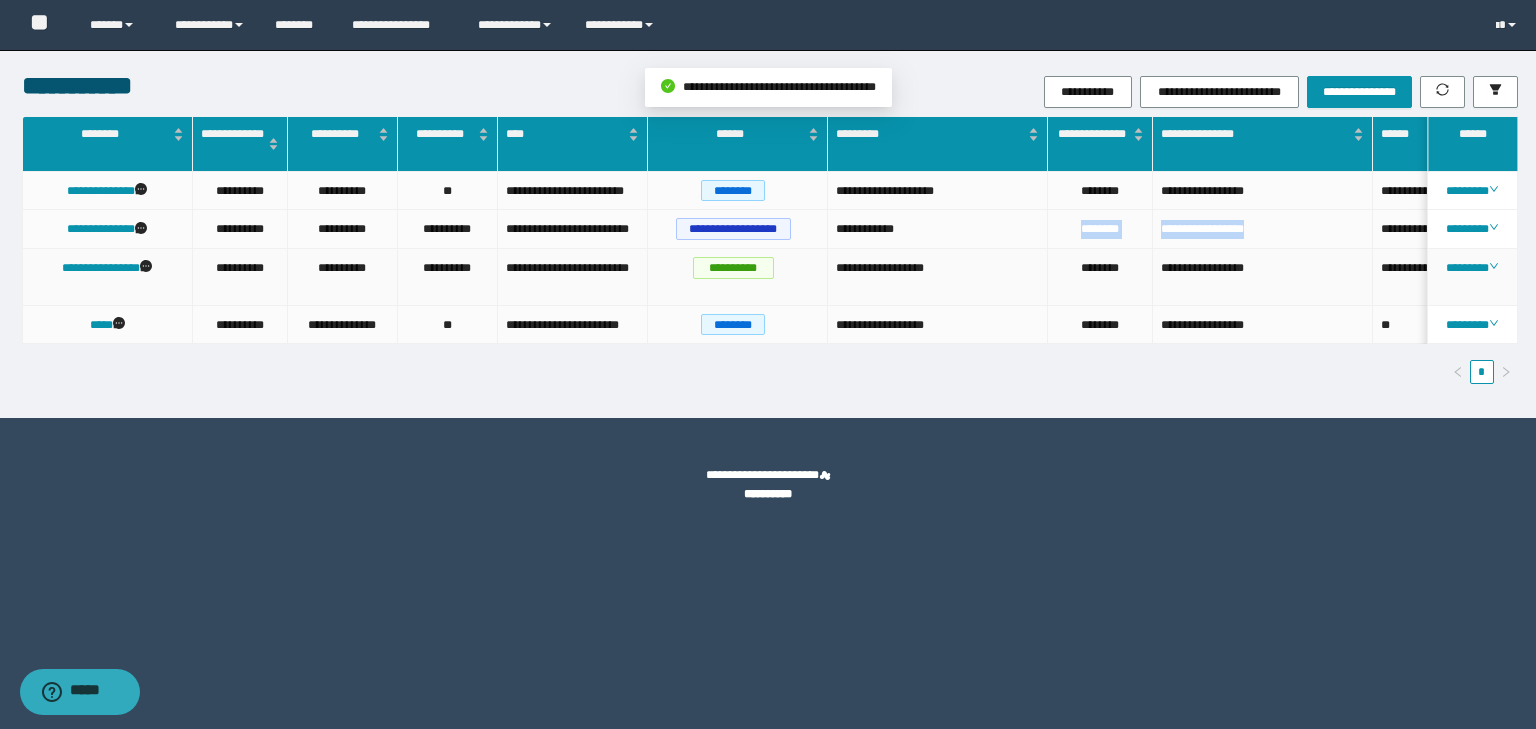copy on "**********" 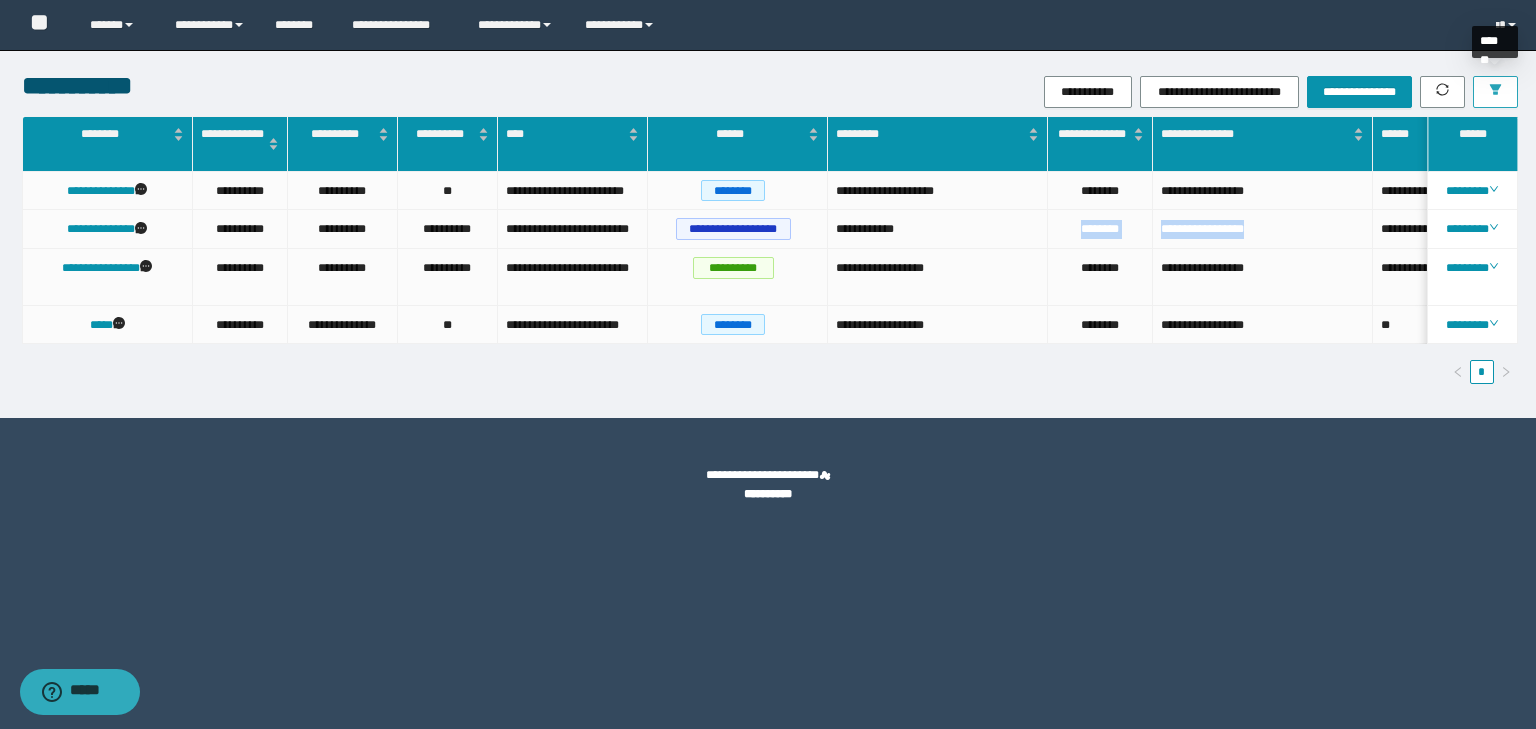 click at bounding box center [1495, 92] 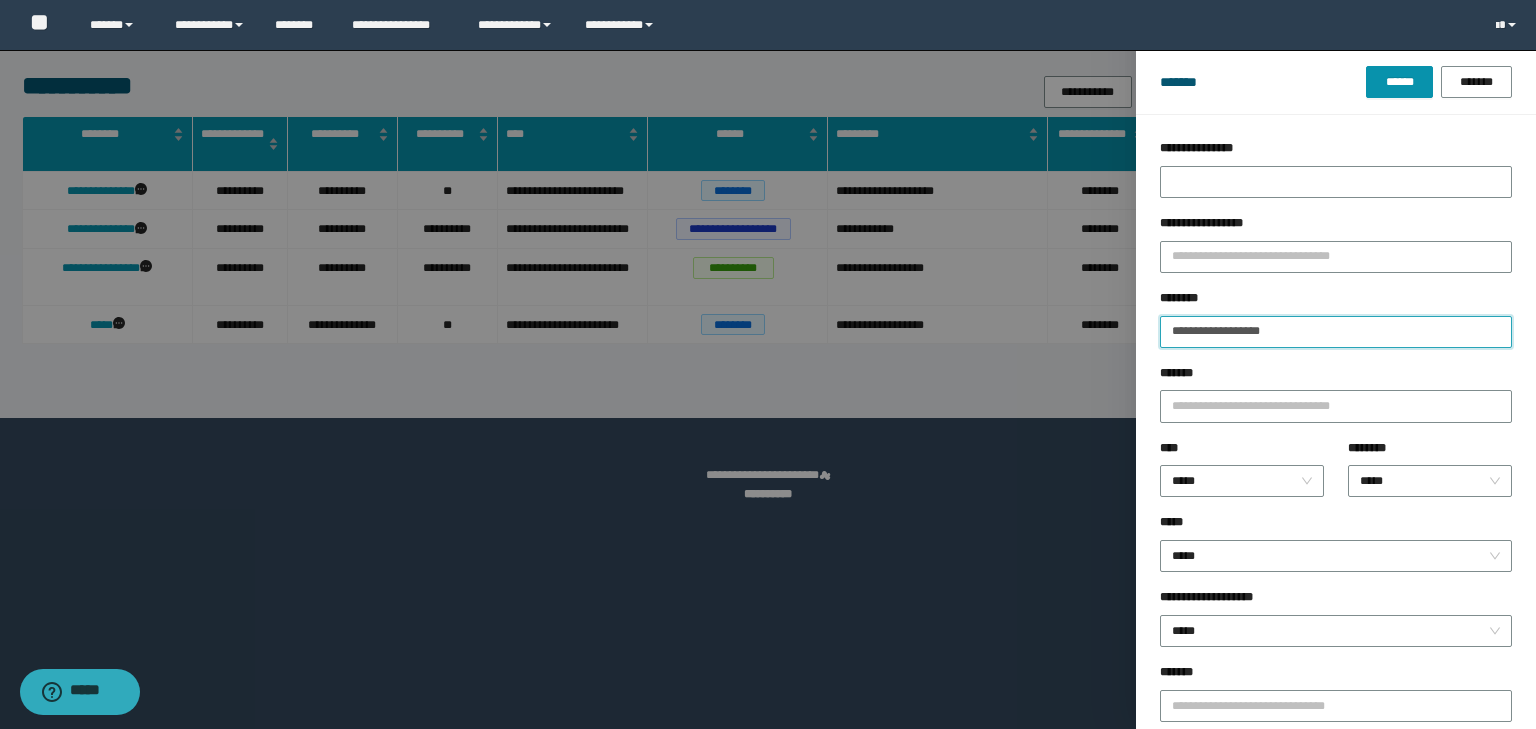 drag, startPoint x: 1117, startPoint y: 302, endPoint x: 1063, endPoint y: 287, distance: 56.044624 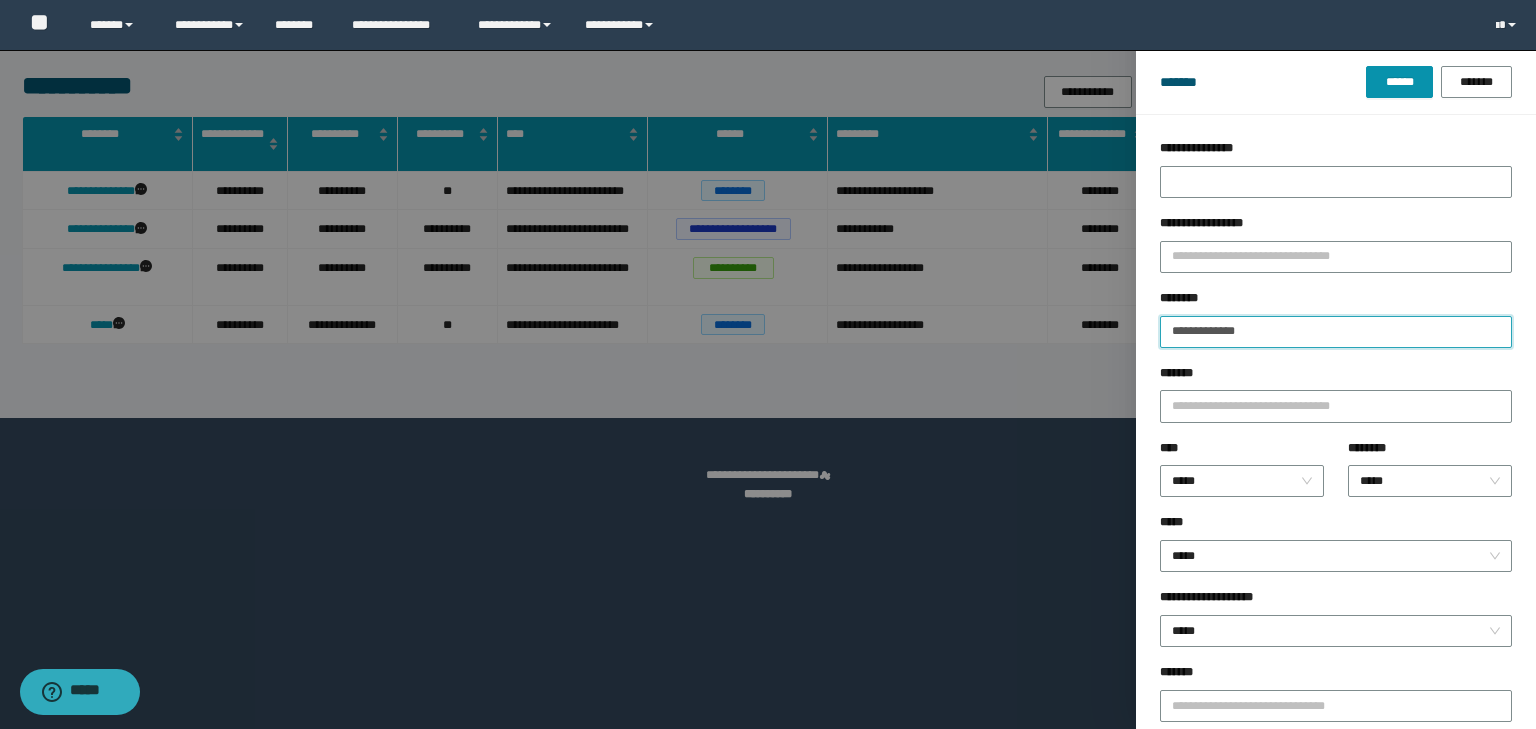 type on "**********" 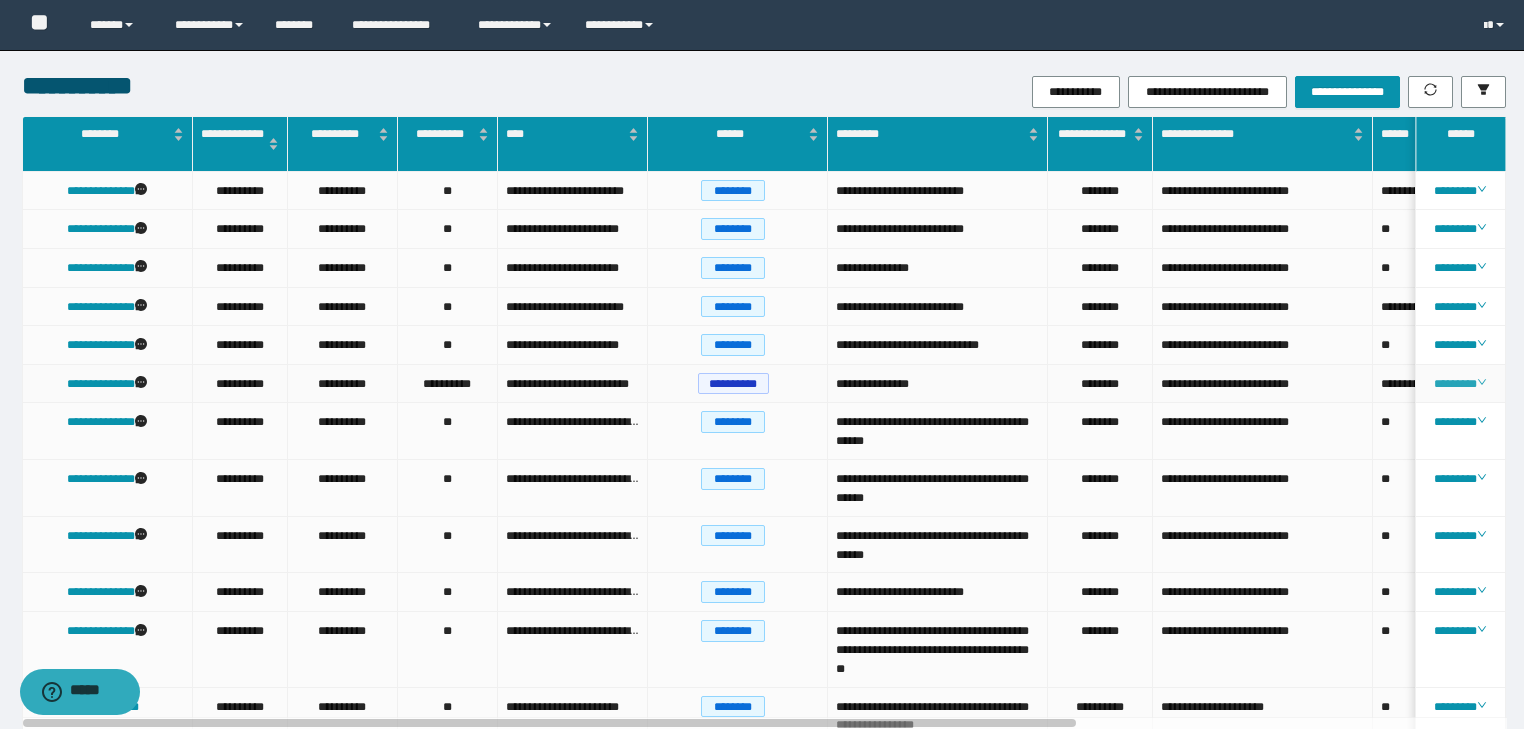 click on "********" at bounding box center [1460, 384] 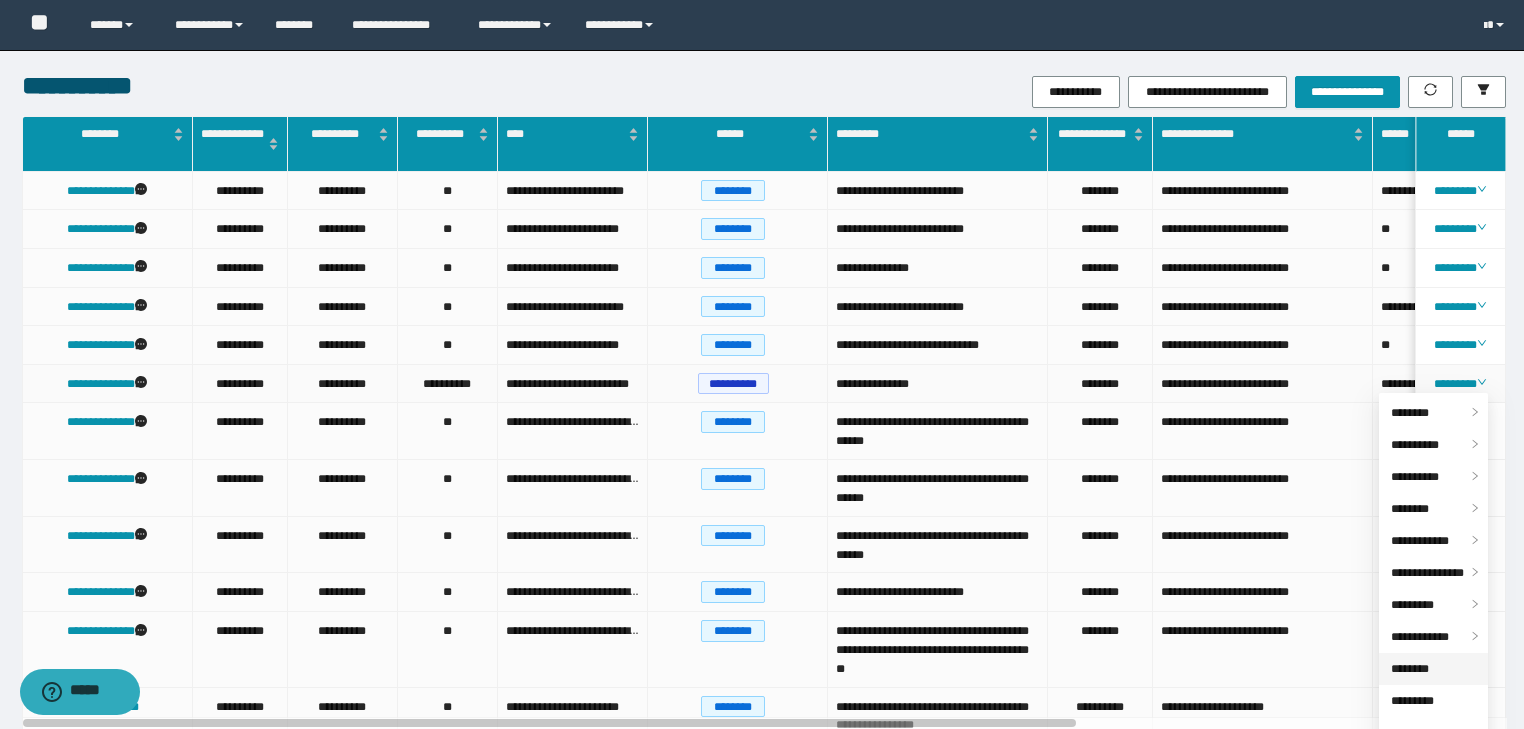 click on "********" at bounding box center (1410, 669) 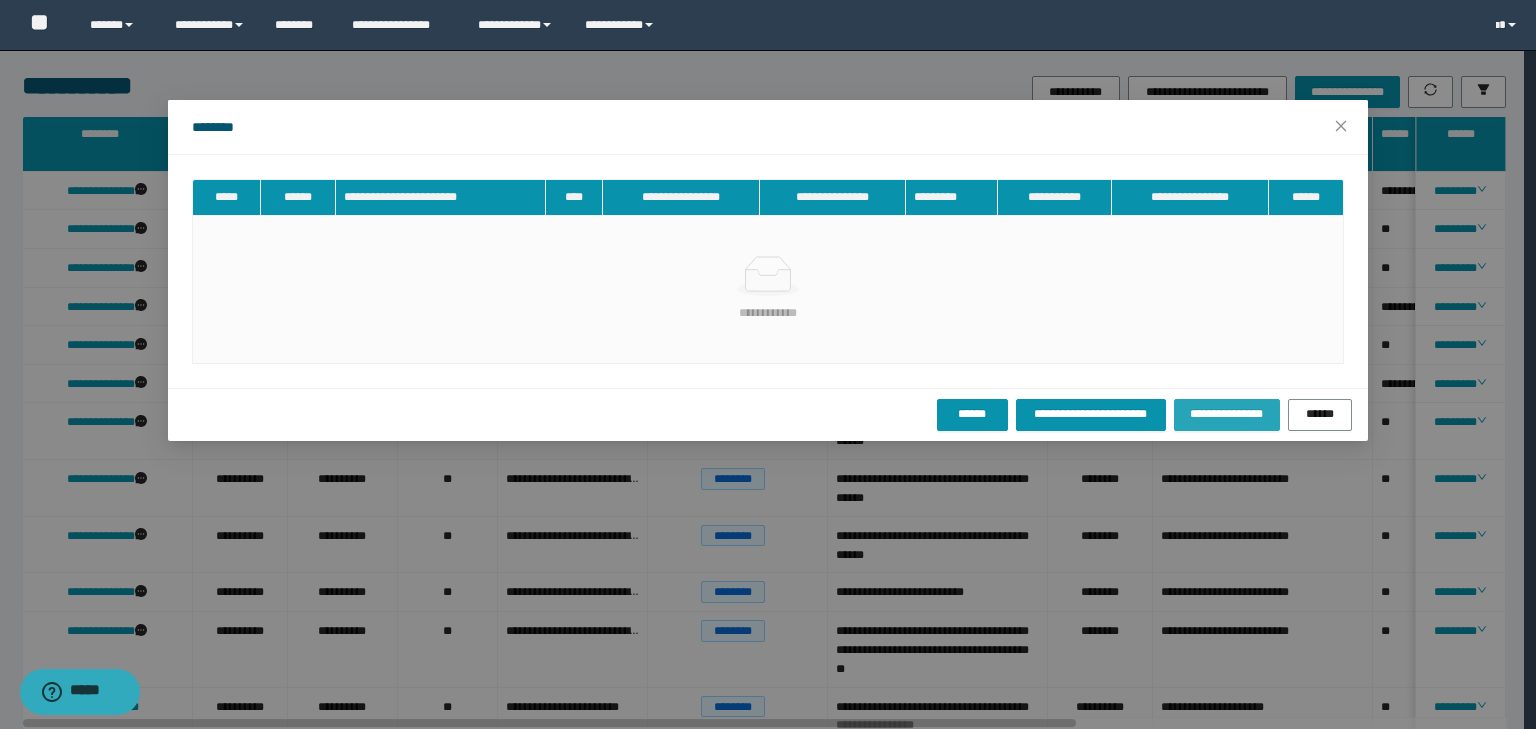 click on "**********" at bounding box center [1227, 414] 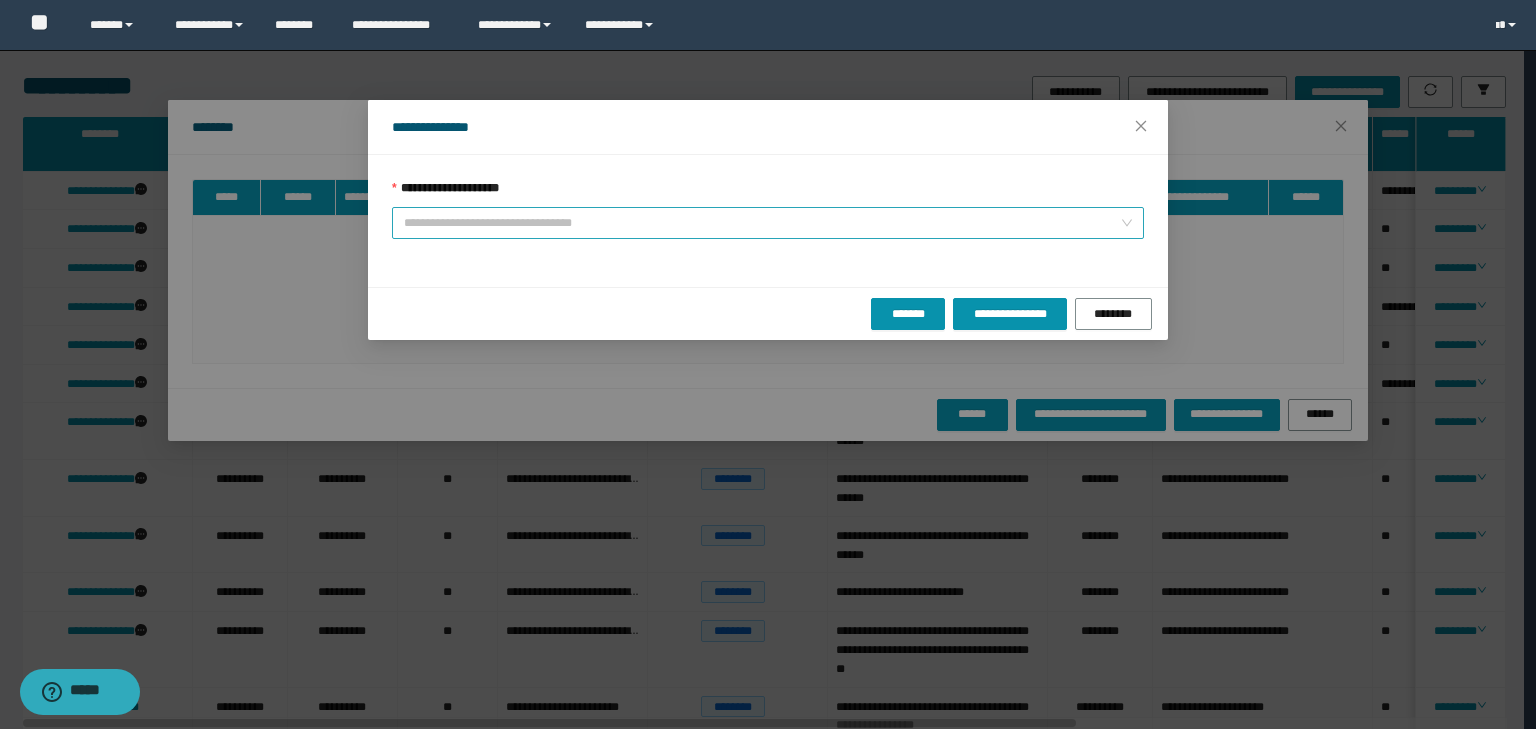 click on "**********" at bounding box center [762, 223] 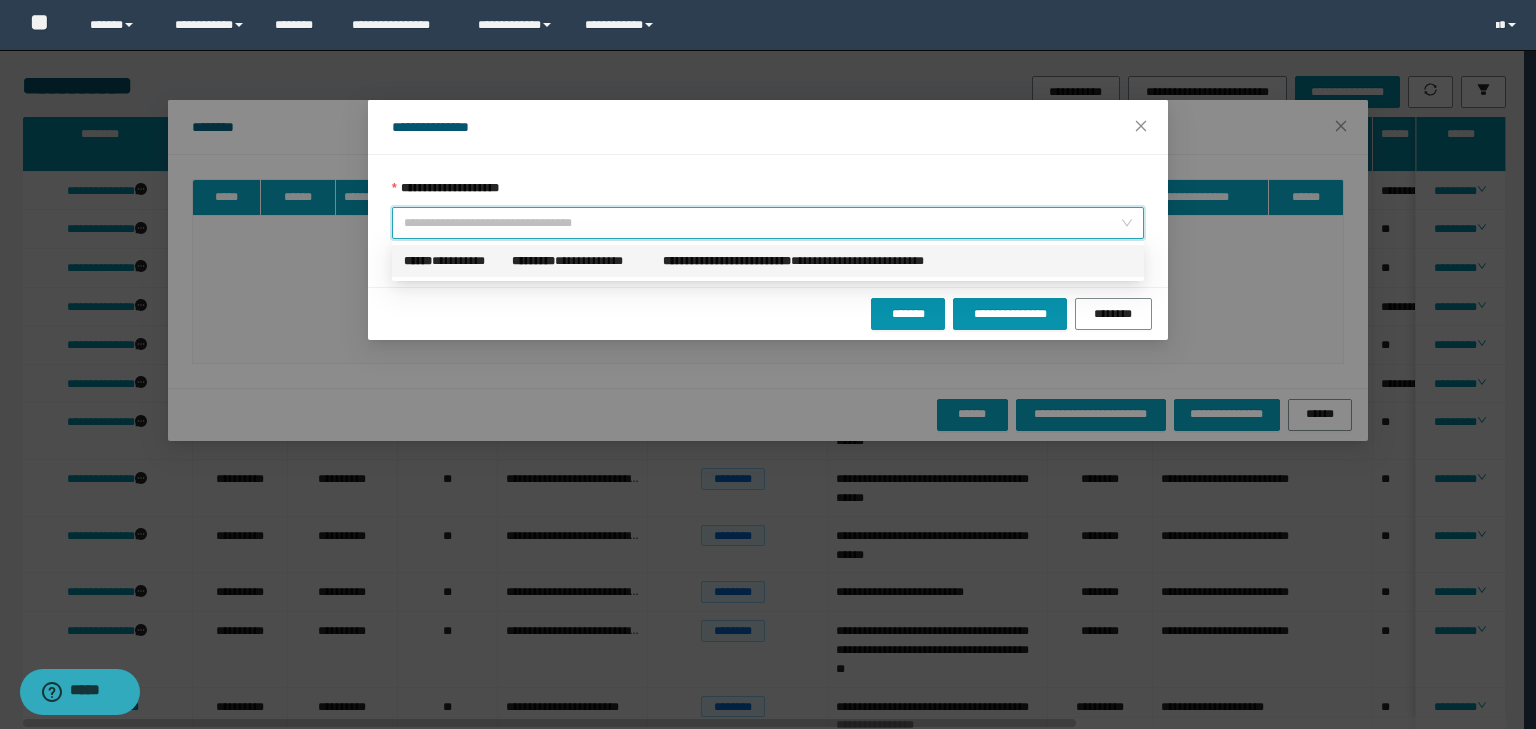 click on "**********" at bounding box center [816, 261] 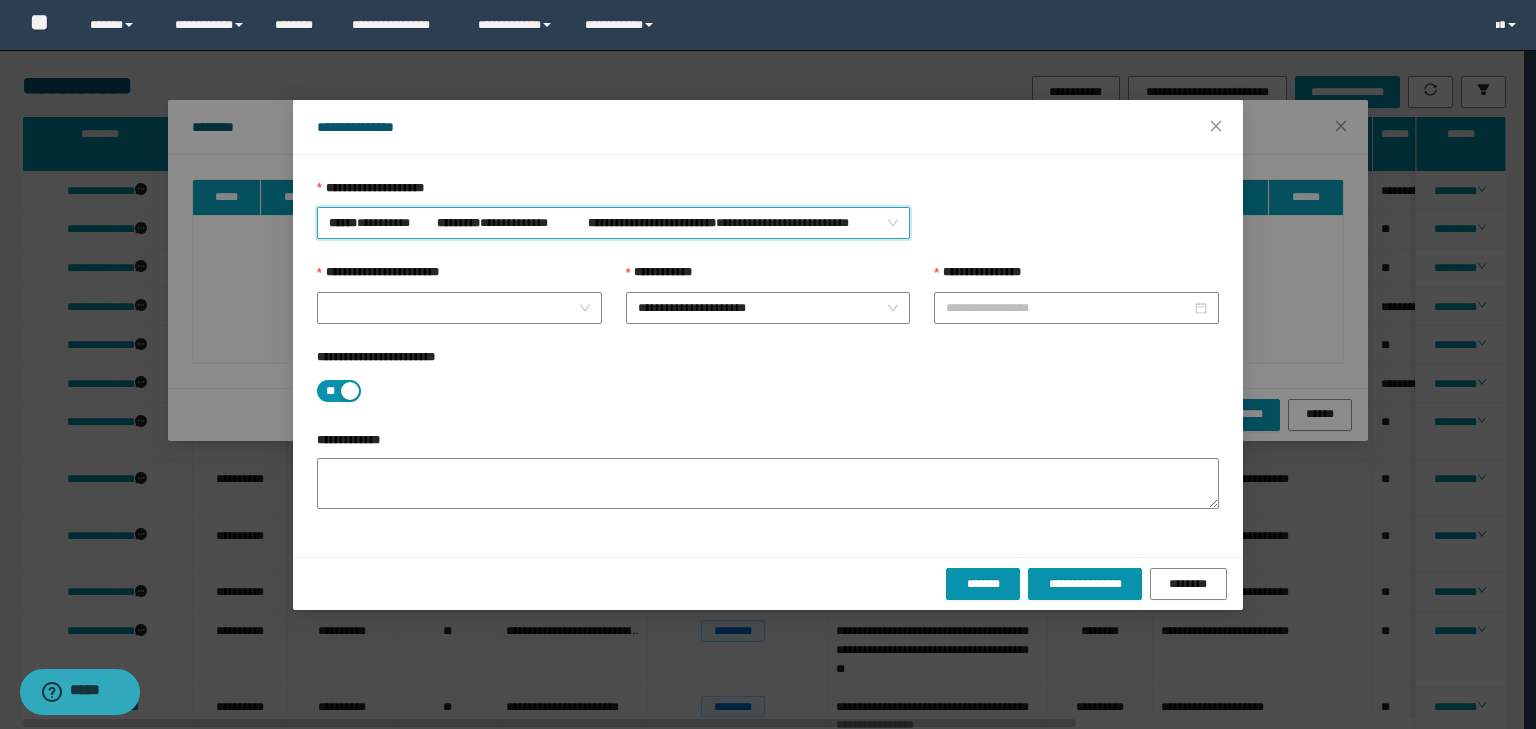 type on "**********" 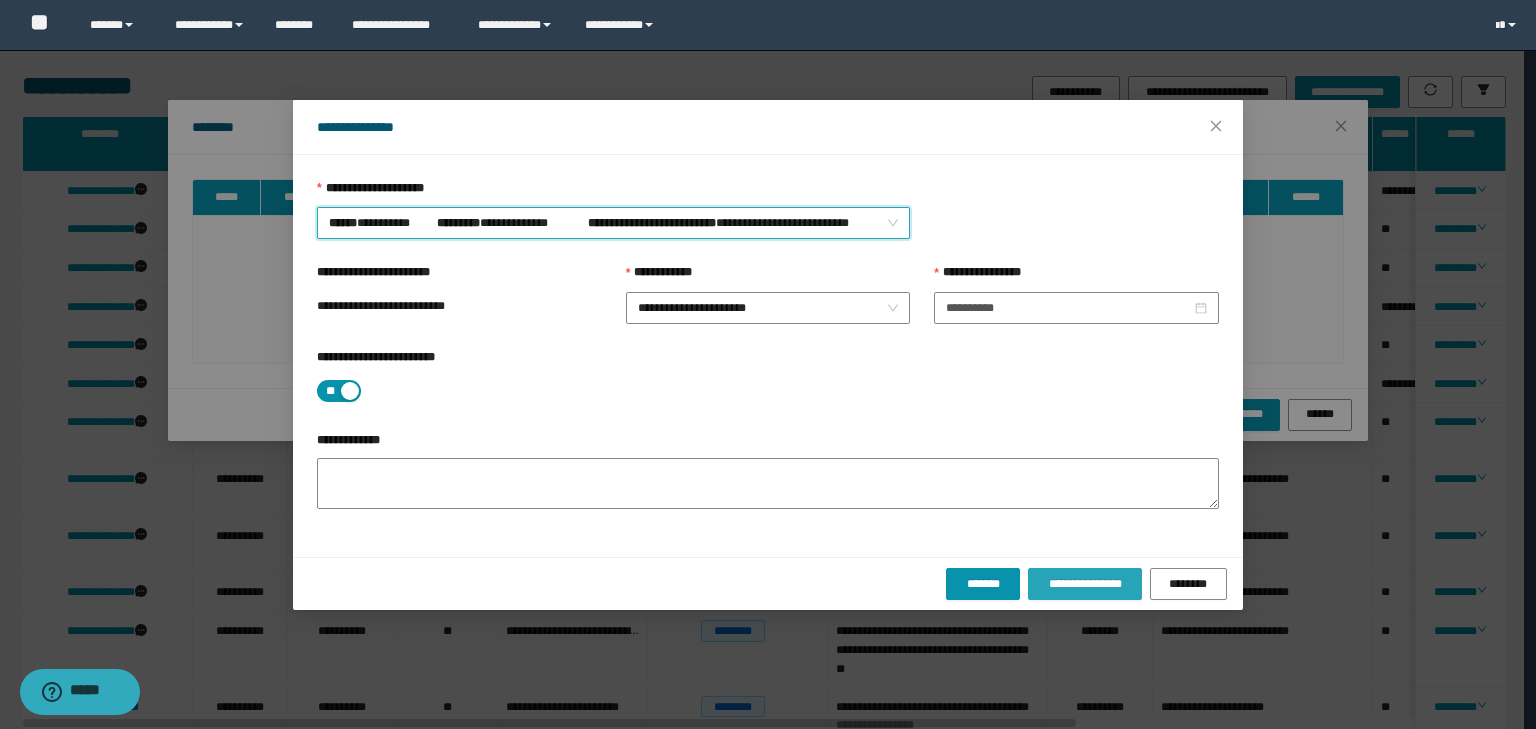 click on "**********" at bounding box center [1084, 584] 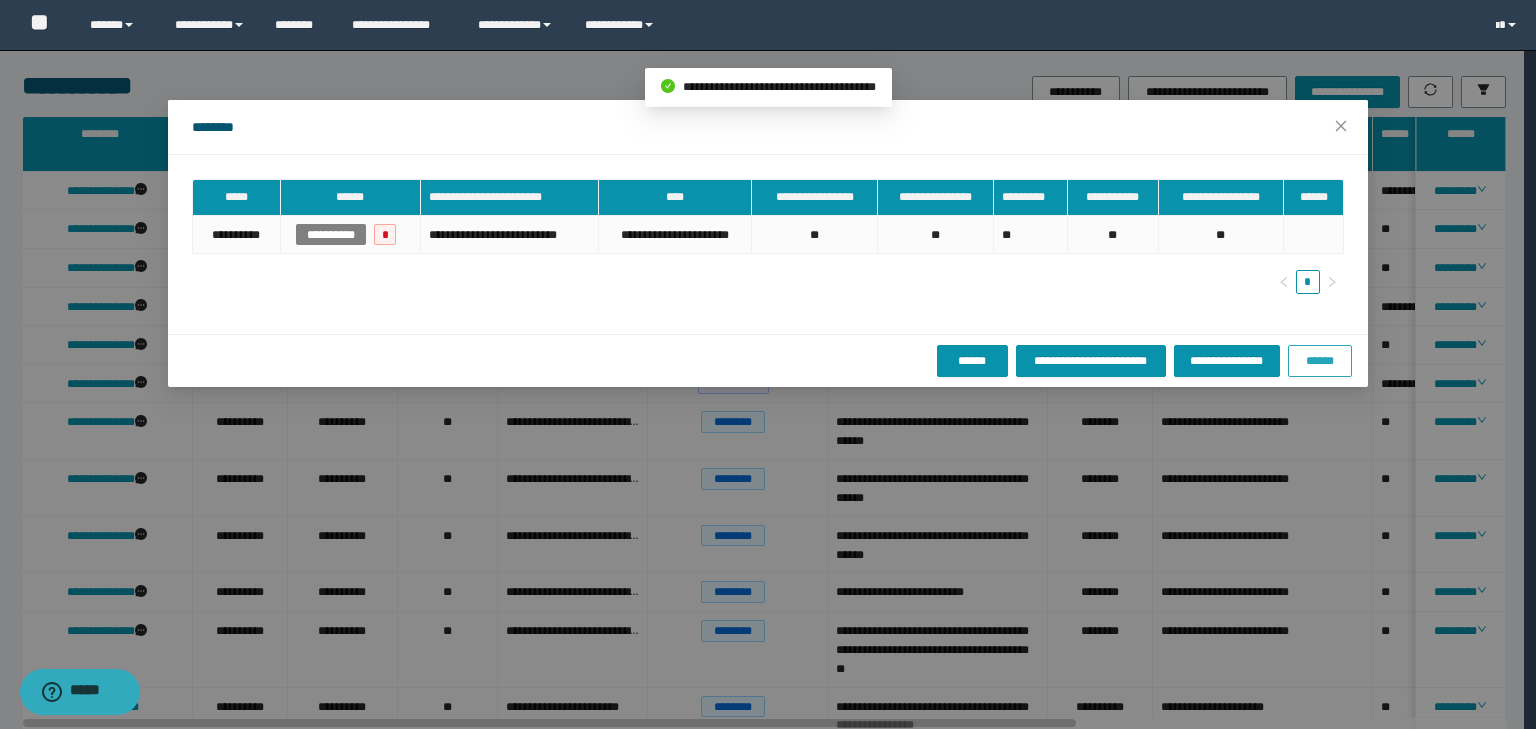 click on "******" at bounding box center [1320, 361] 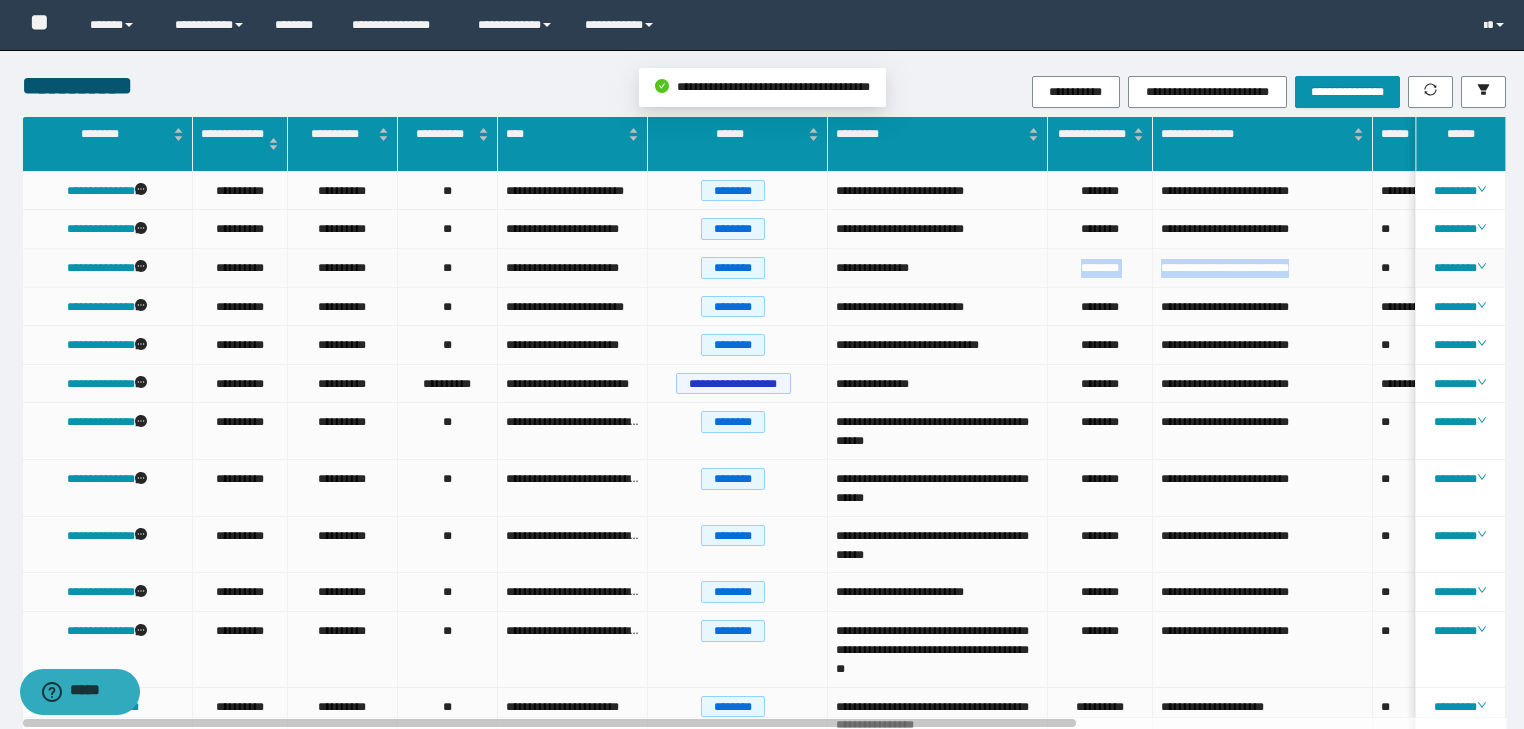 drag, startPoint x: 1310, startPoint y: 264, endPoint x: 1070, endPoint y: 262, distance: 240.00833 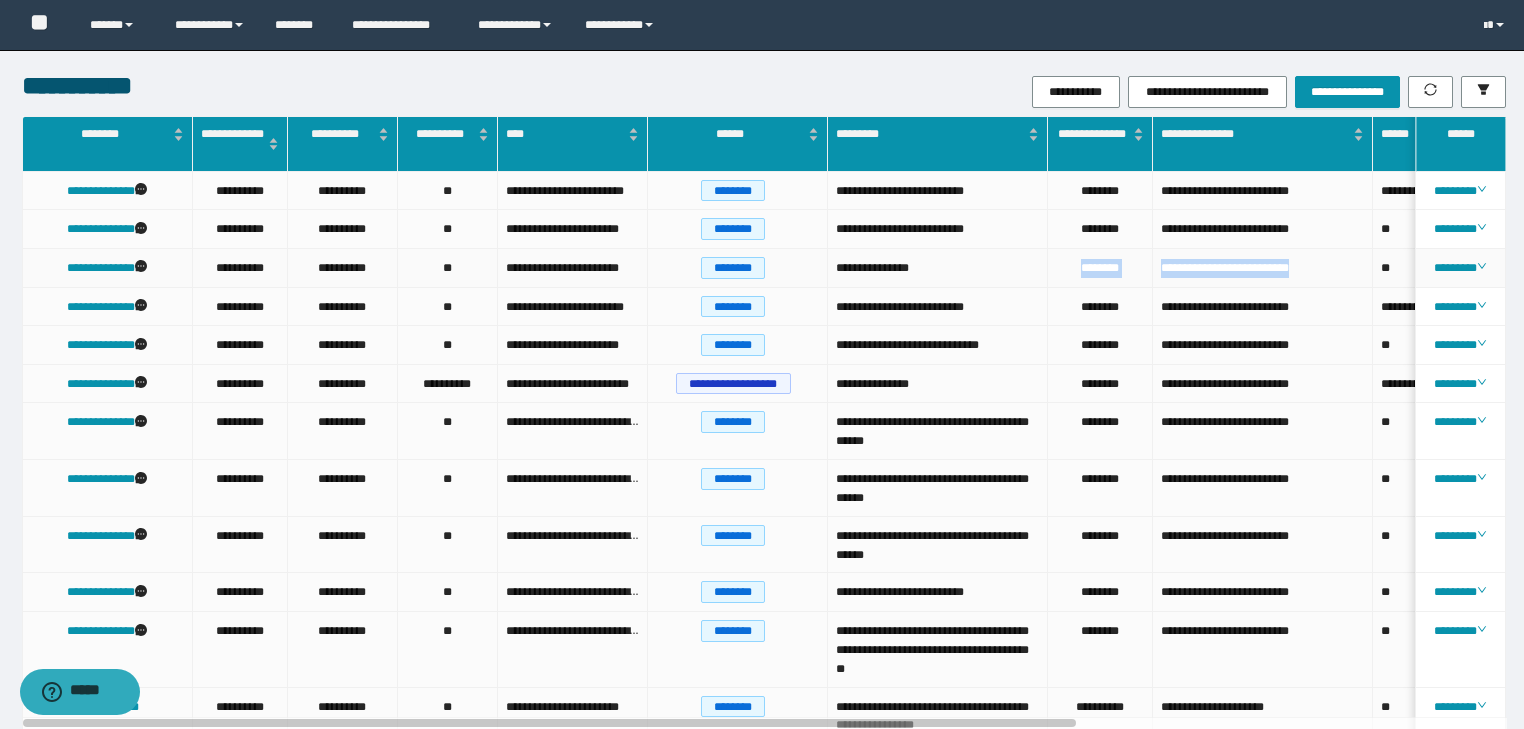 copy on "**********" 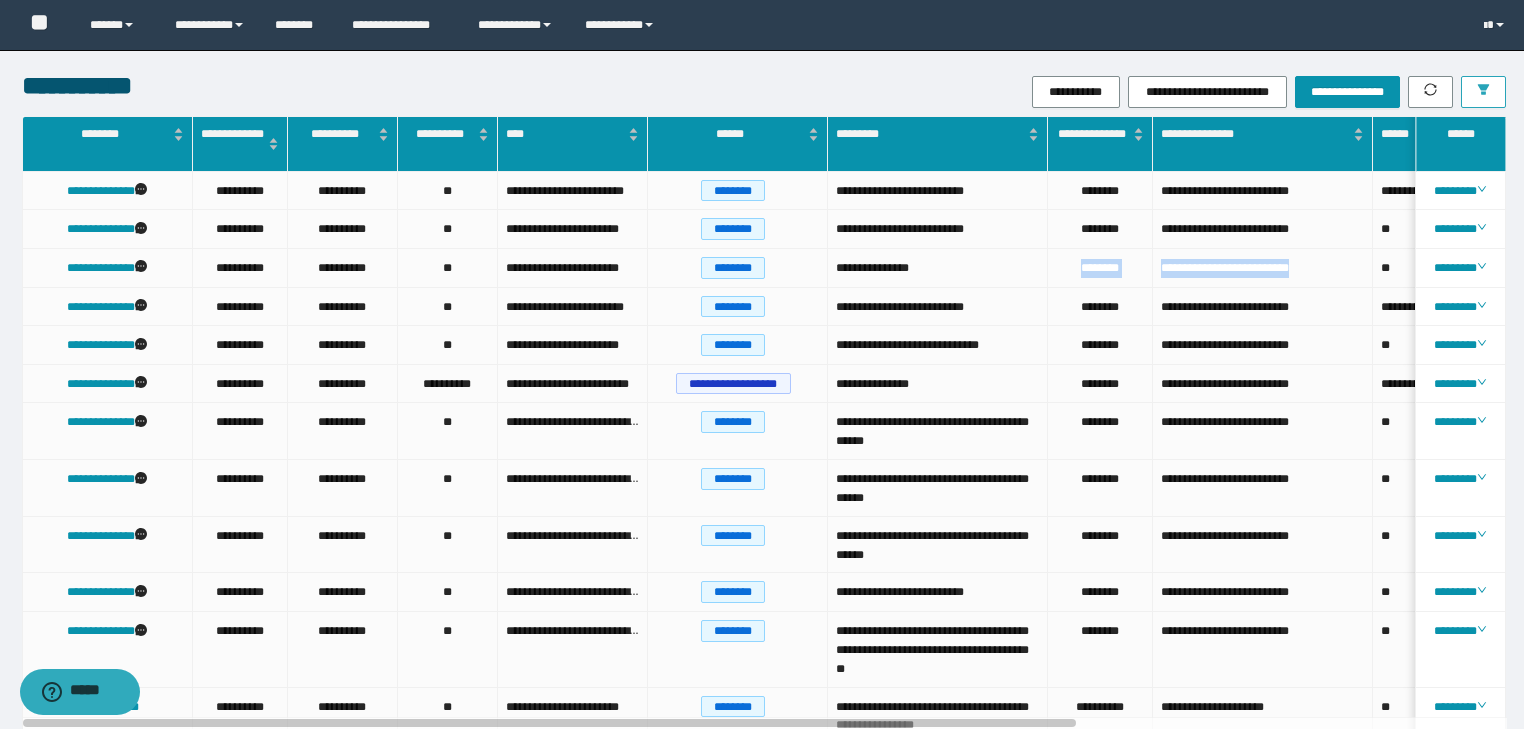 click 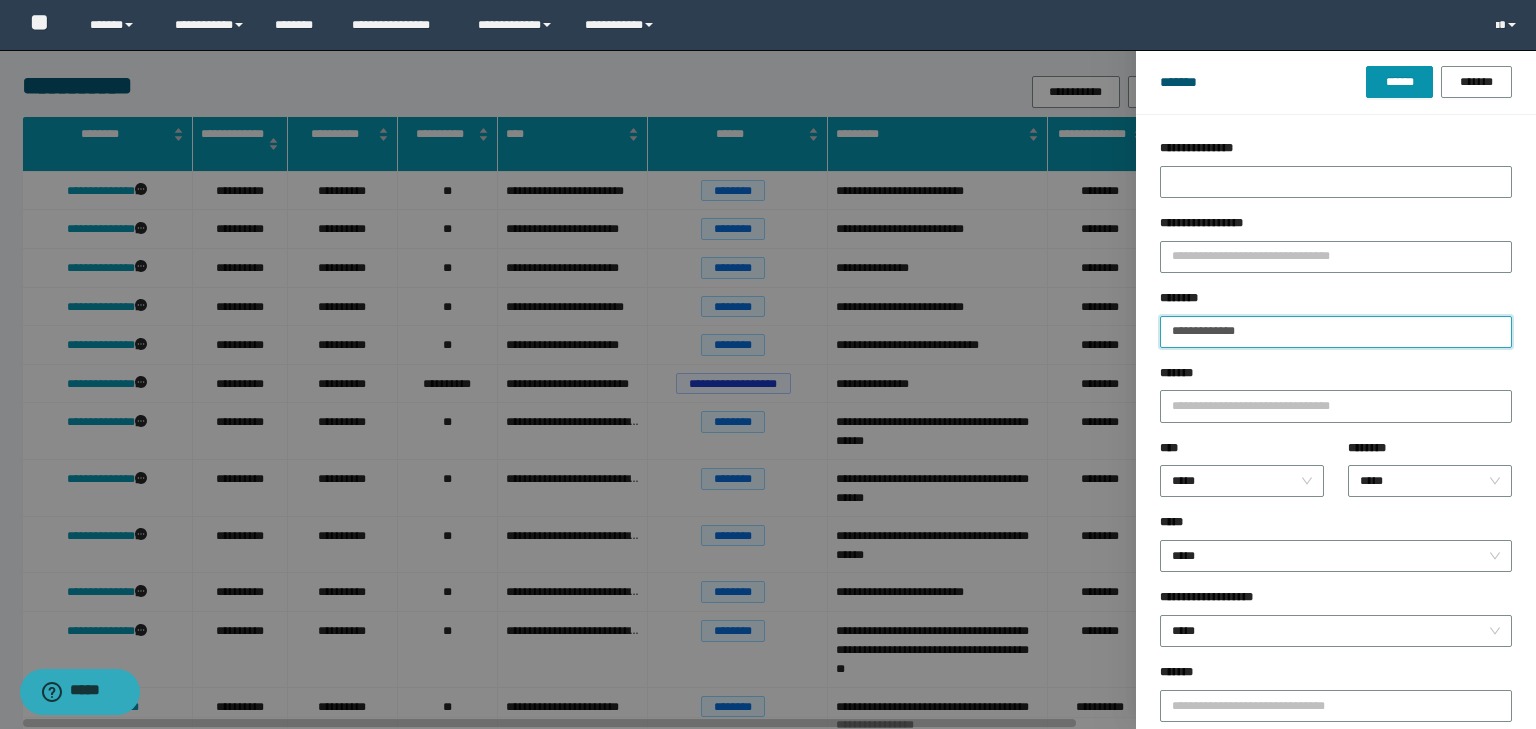 drag, startPoint x: 1252, startPoint y: 324, endPoint x: 1029, endPoint y: 278, distance: 227.69498 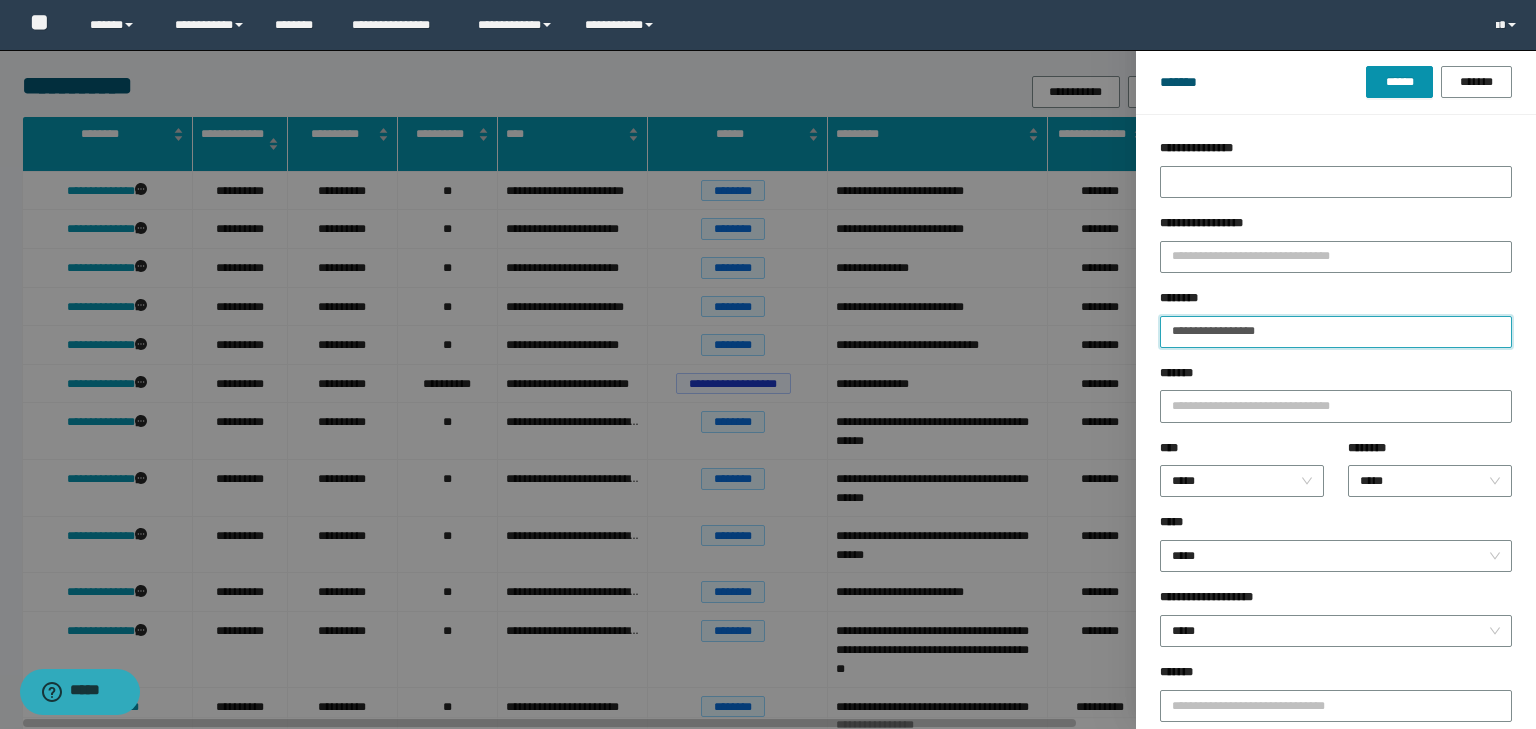 type on "**********" 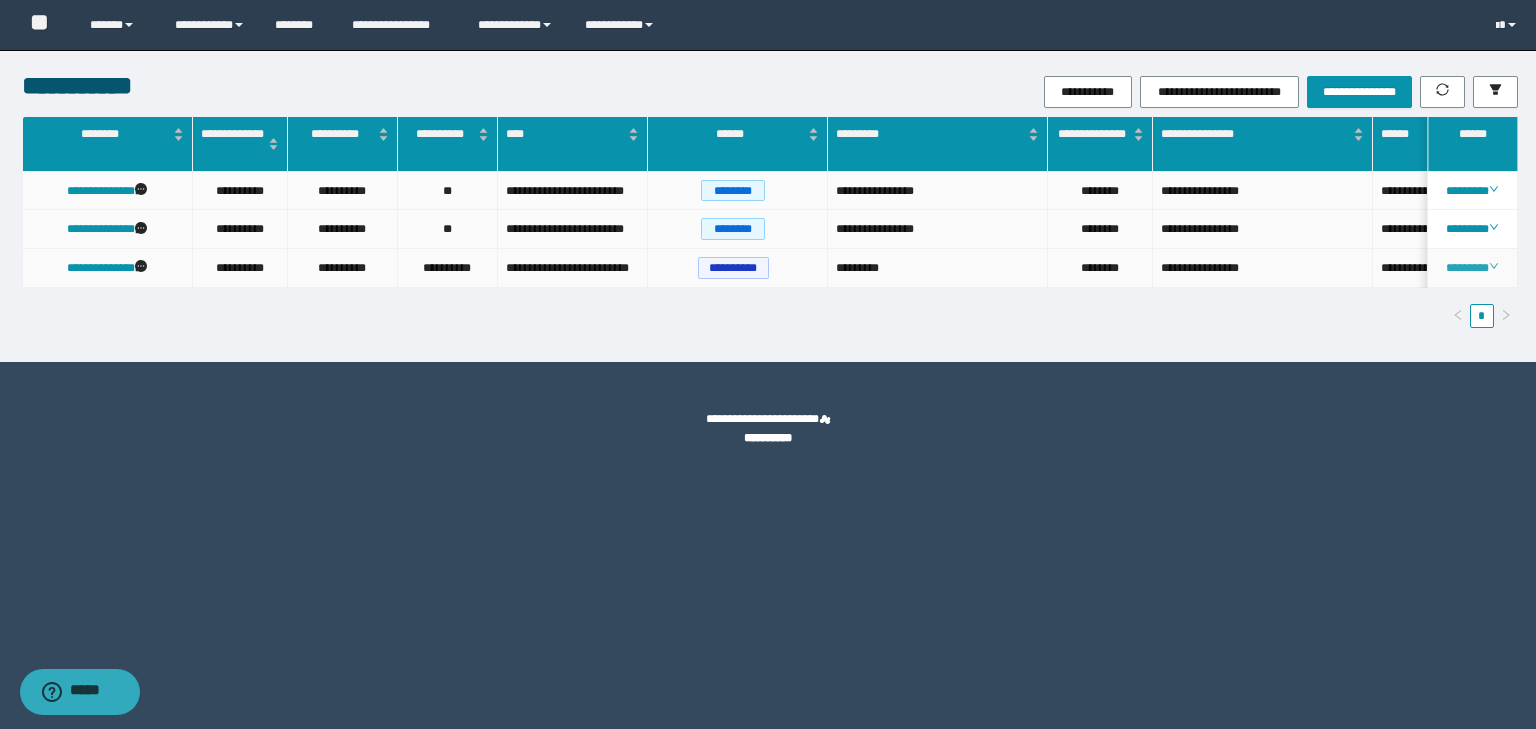 click on "********" at bounding box center [1472, 268] 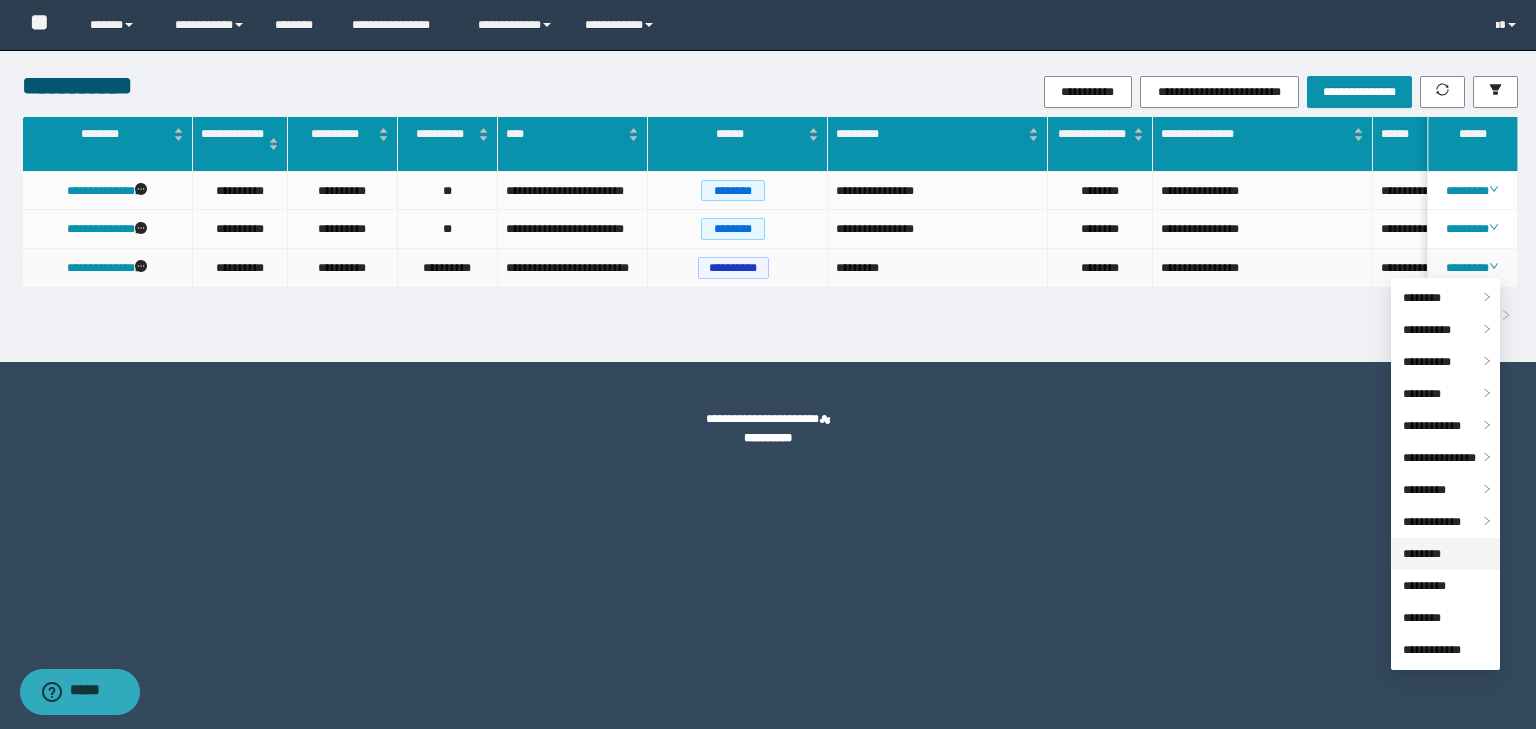 click on "********" at bounding box center [1422, 554] 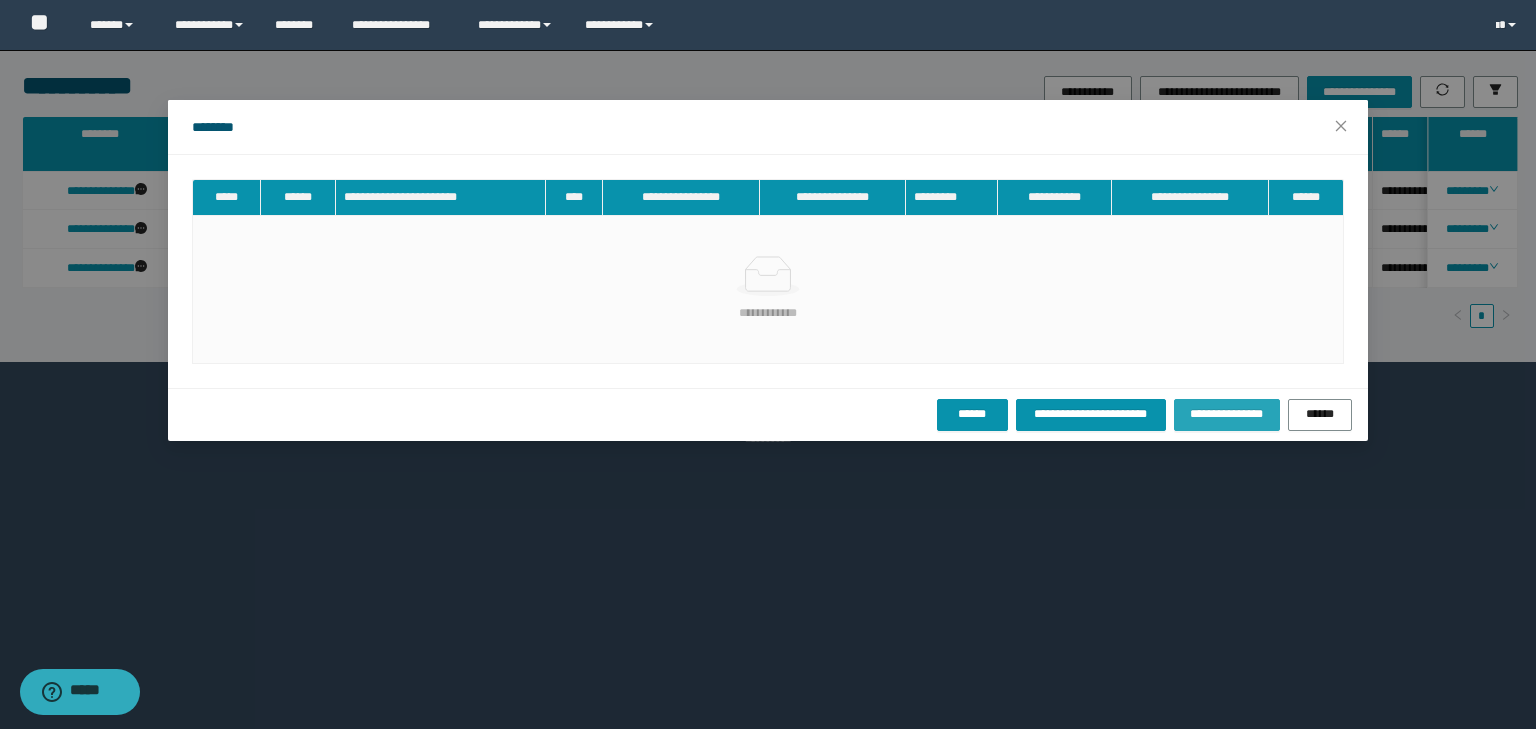 click on "**********" at bounding box center [1227, 414] 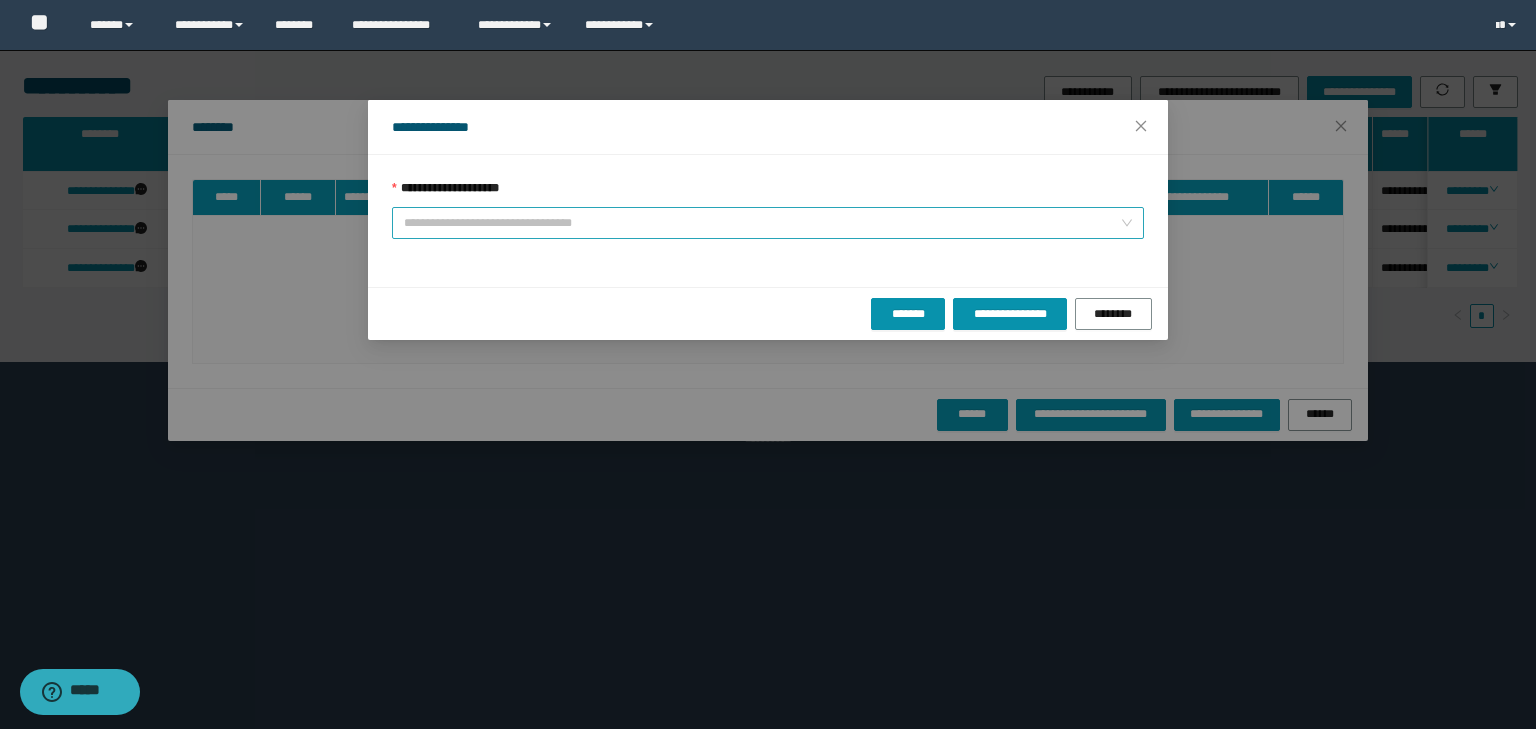 click on "**********" at bounding box center (762, 223) 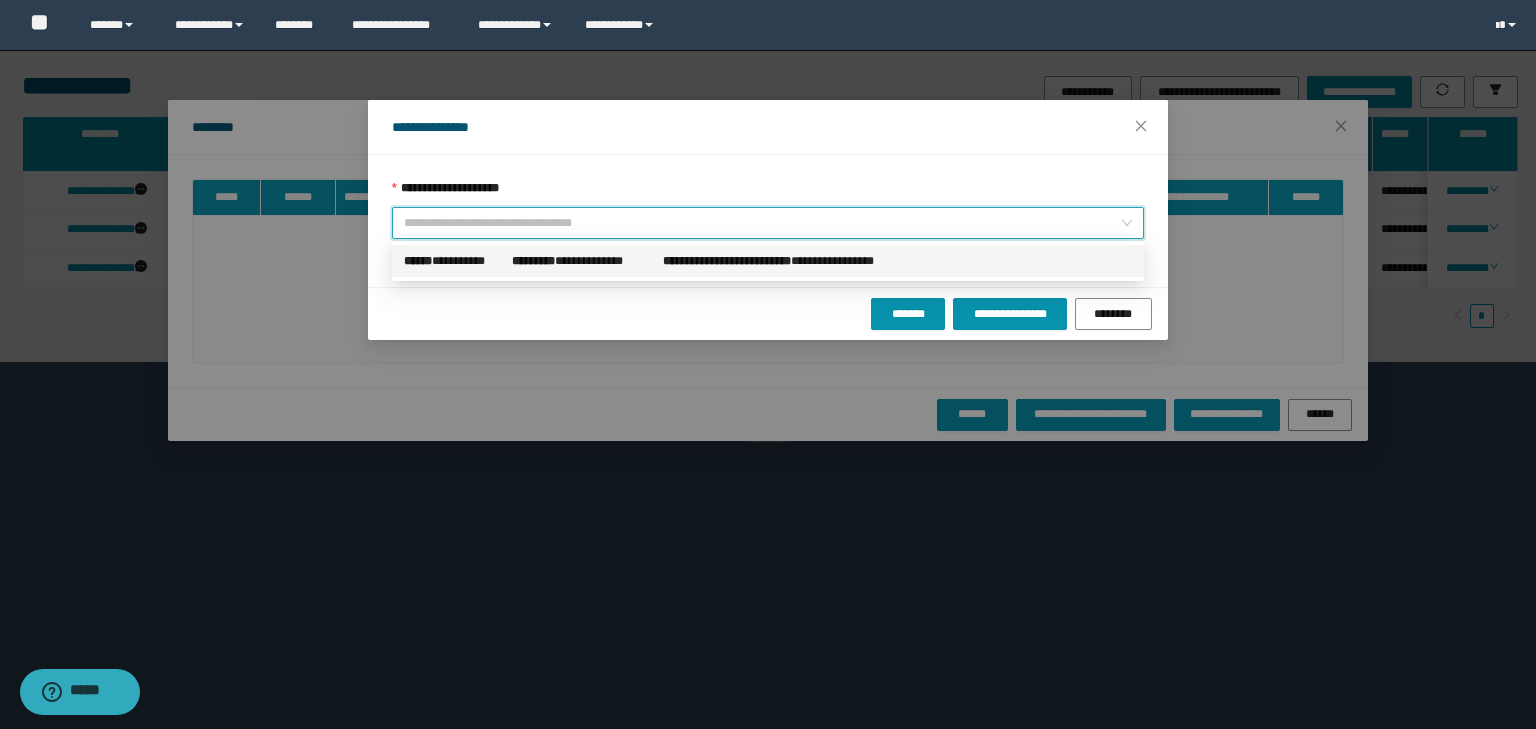 click on "**********" at bounding box center (727, 261) 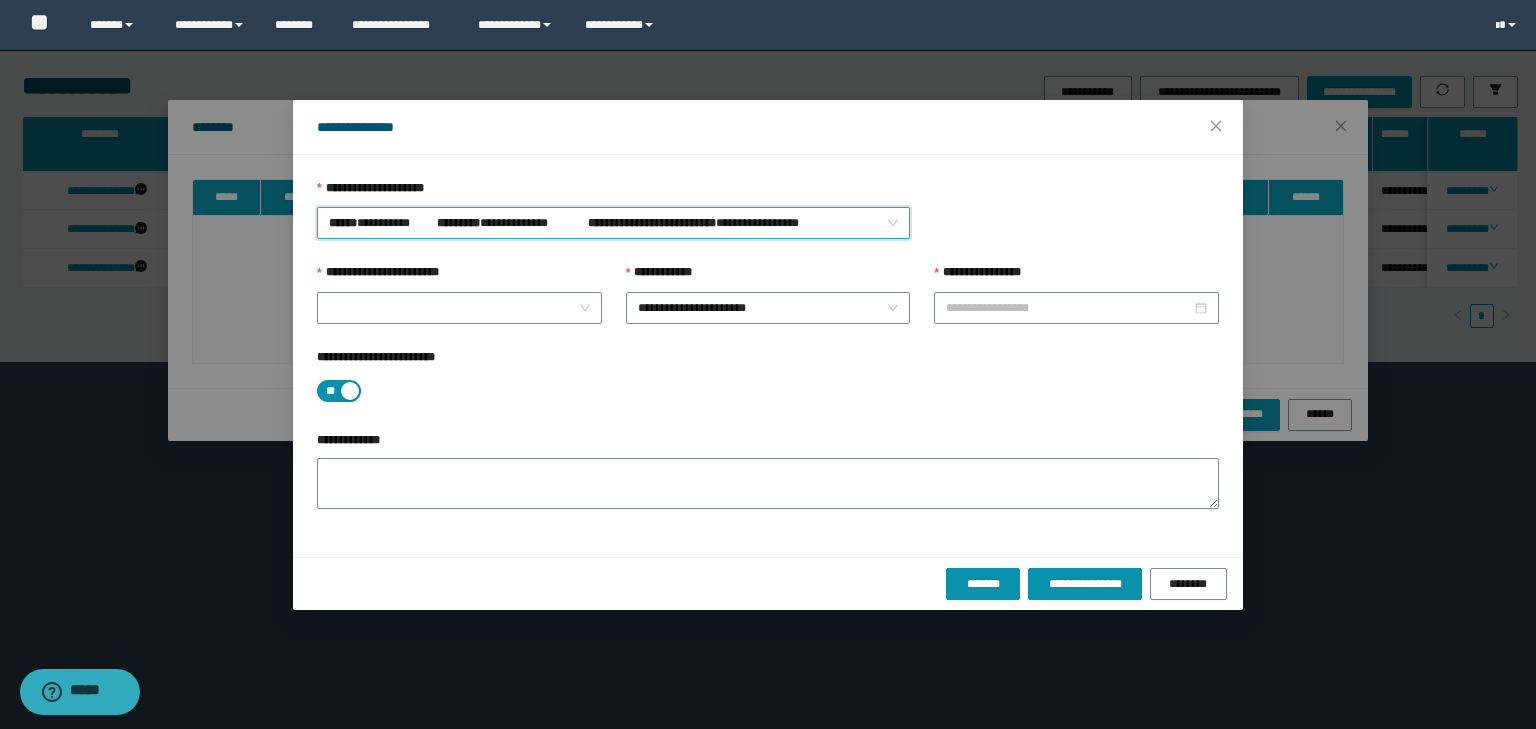 type on "**********" 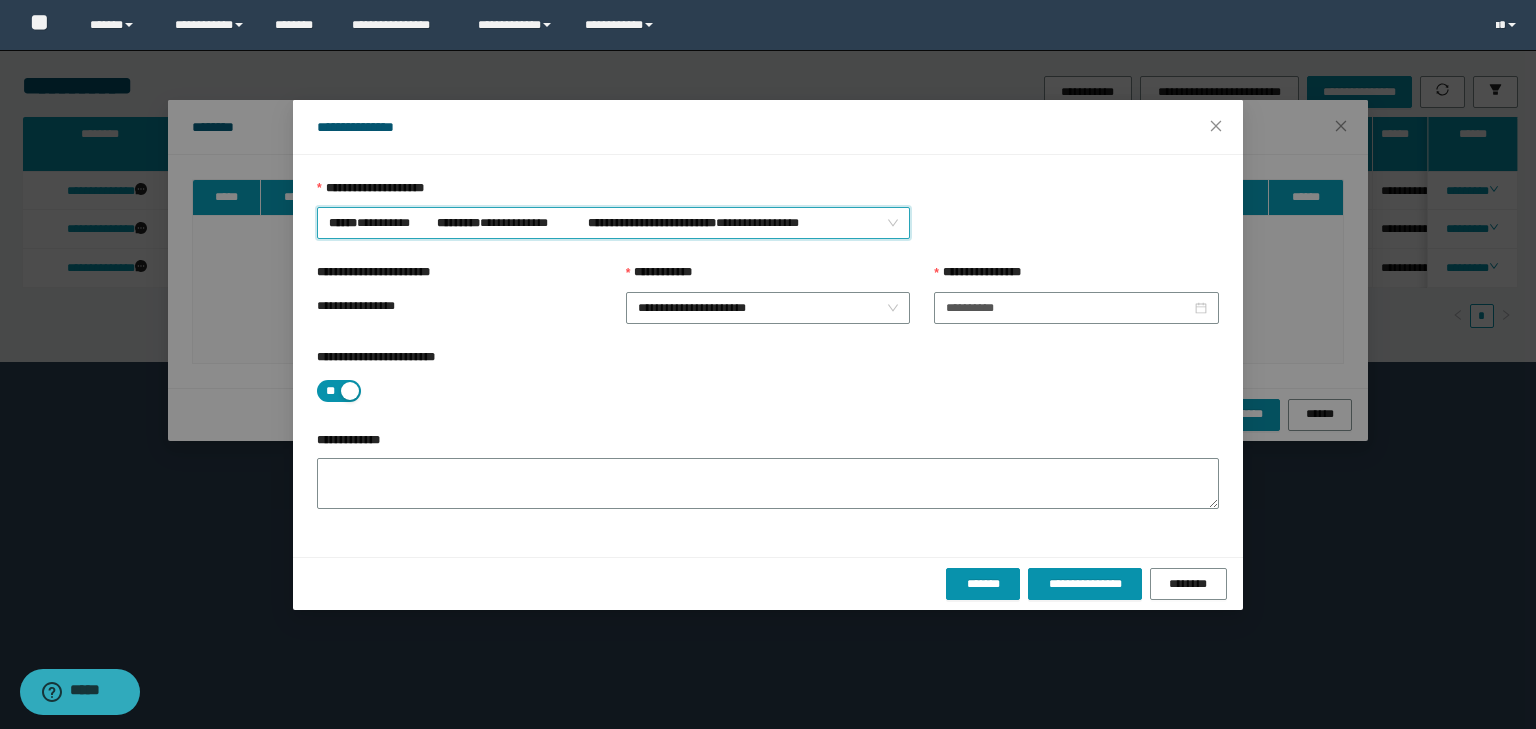 click on "**********" at bounding box center (768, 583) 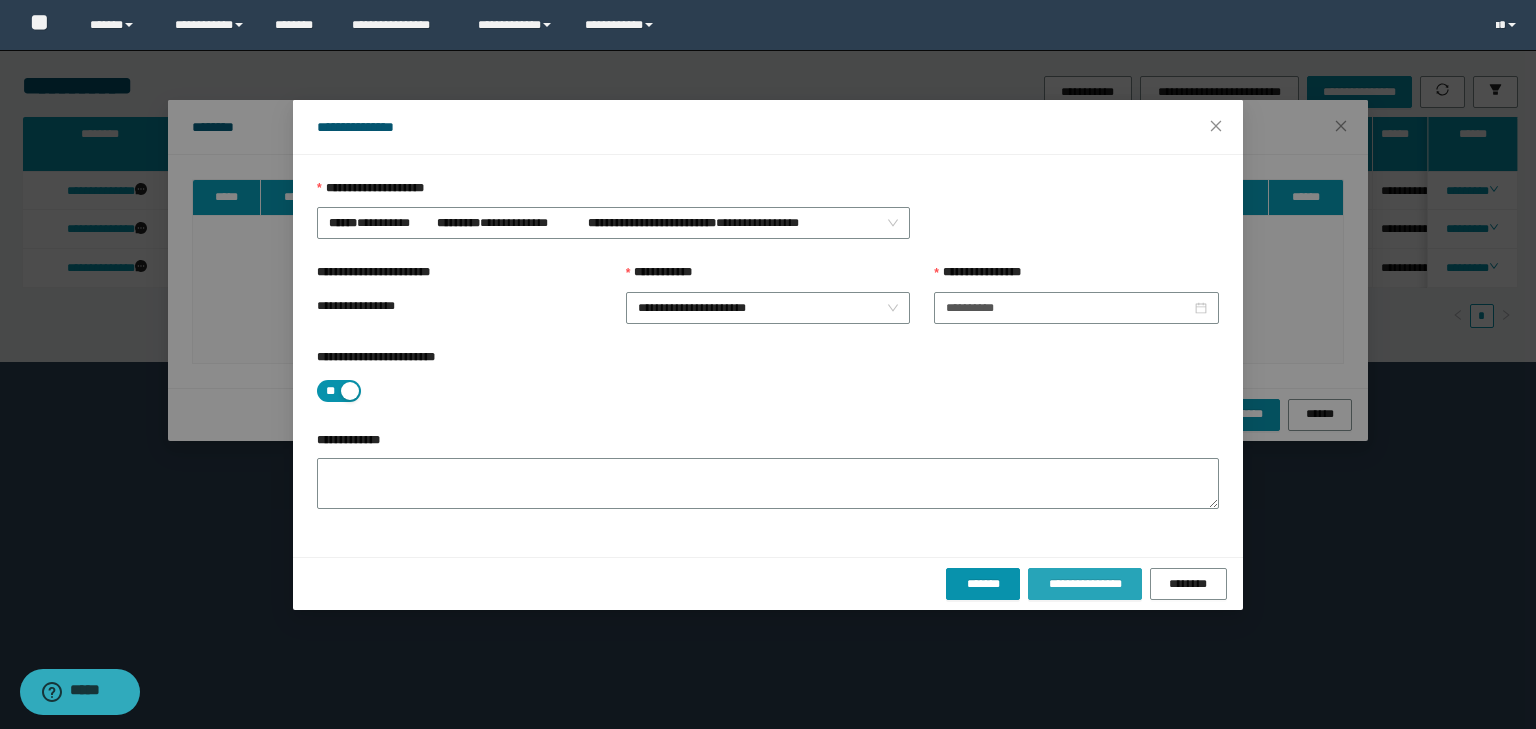 click on "**********" at bounding box center [1084, 584] 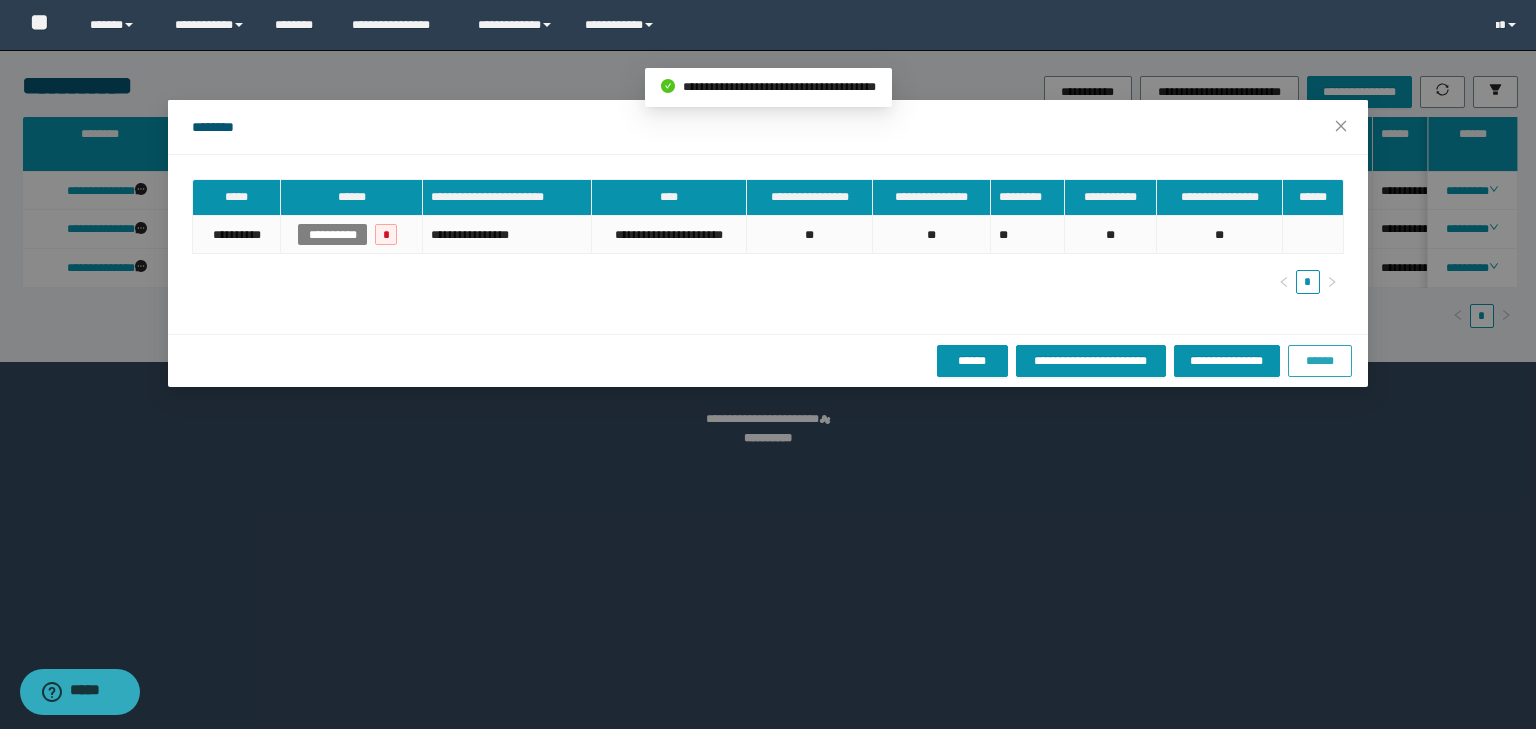 click on "******" at bounding box center (1320, 361) 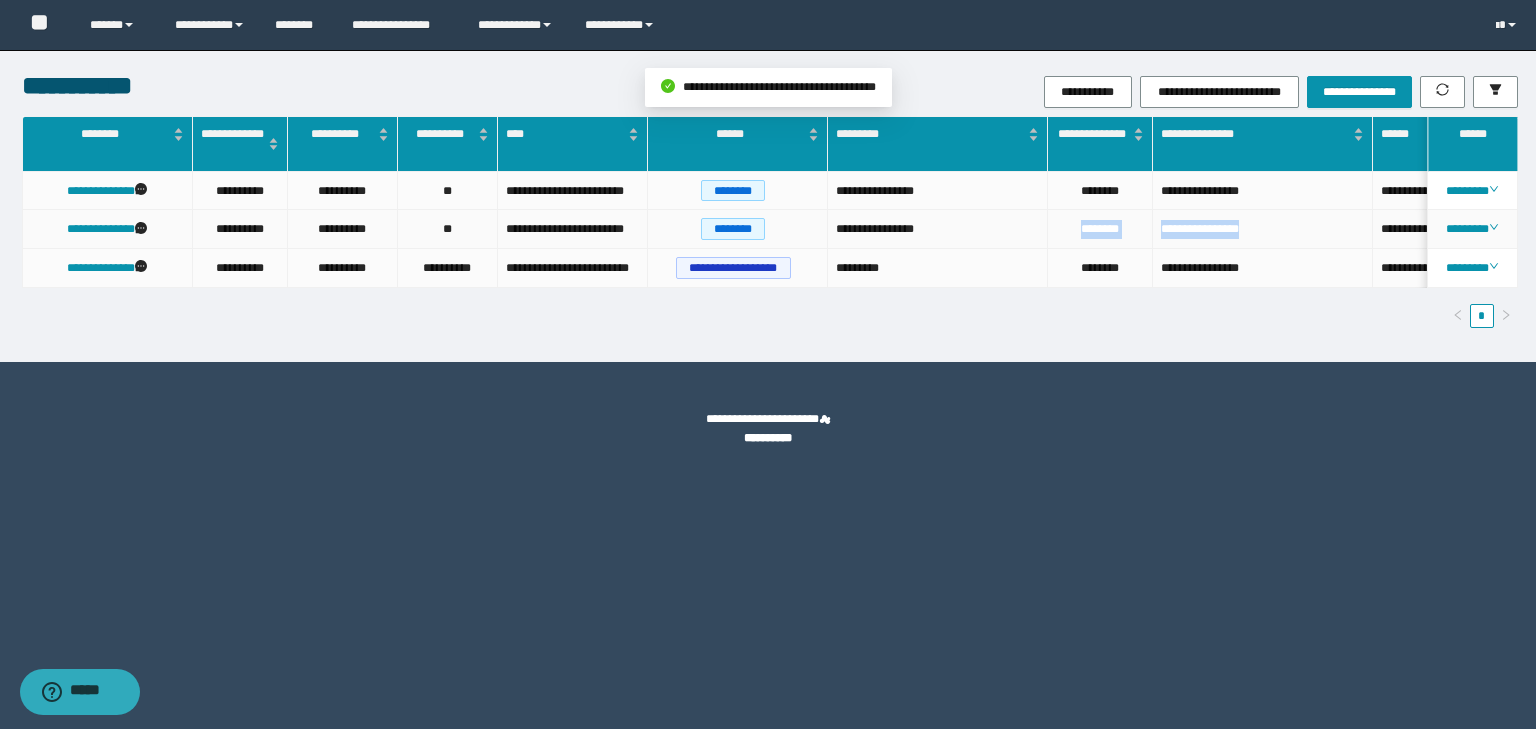 drag, startPoint x: 1252, startPoint y: 225, endPoint x: 1060, endPoint y: 225, distance: 192 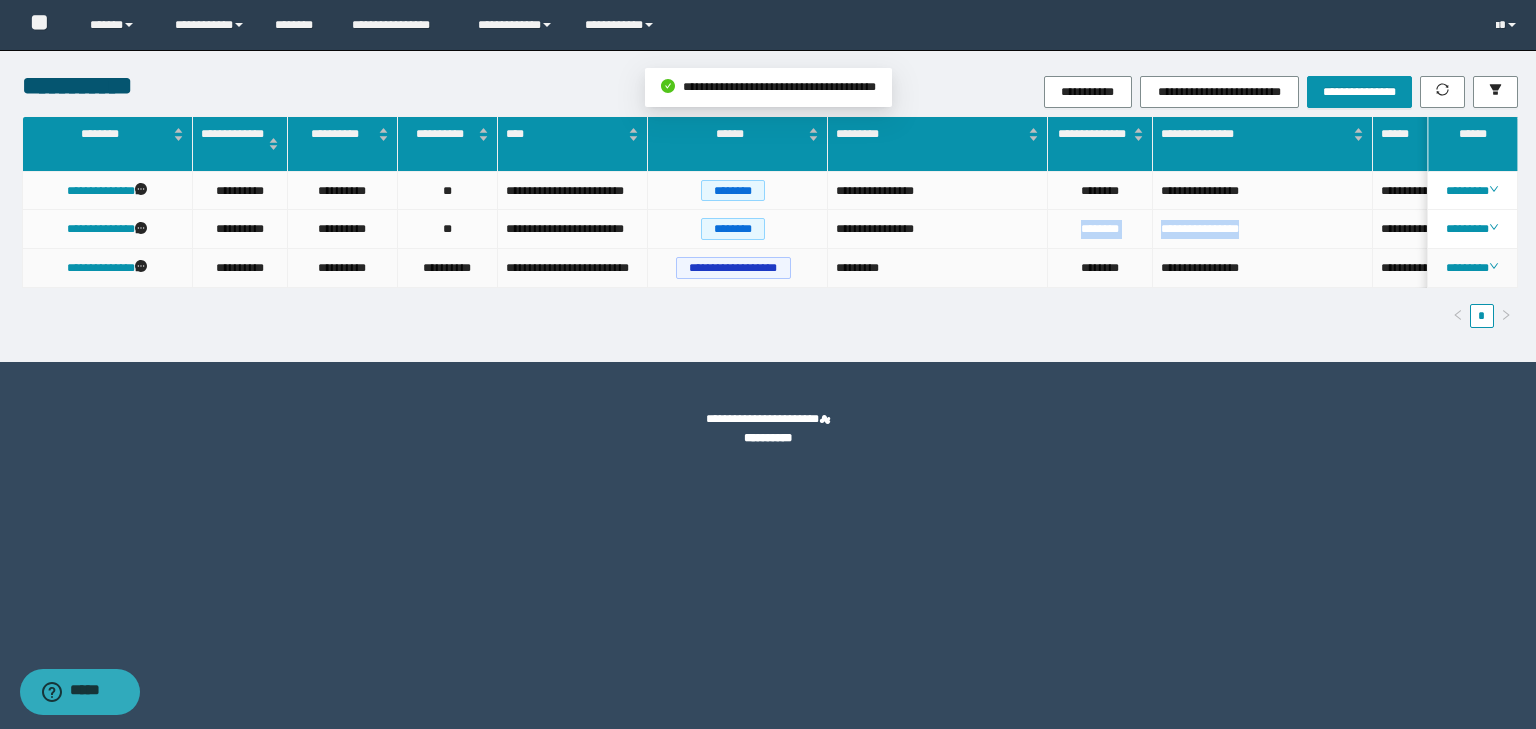 copy on "**********" 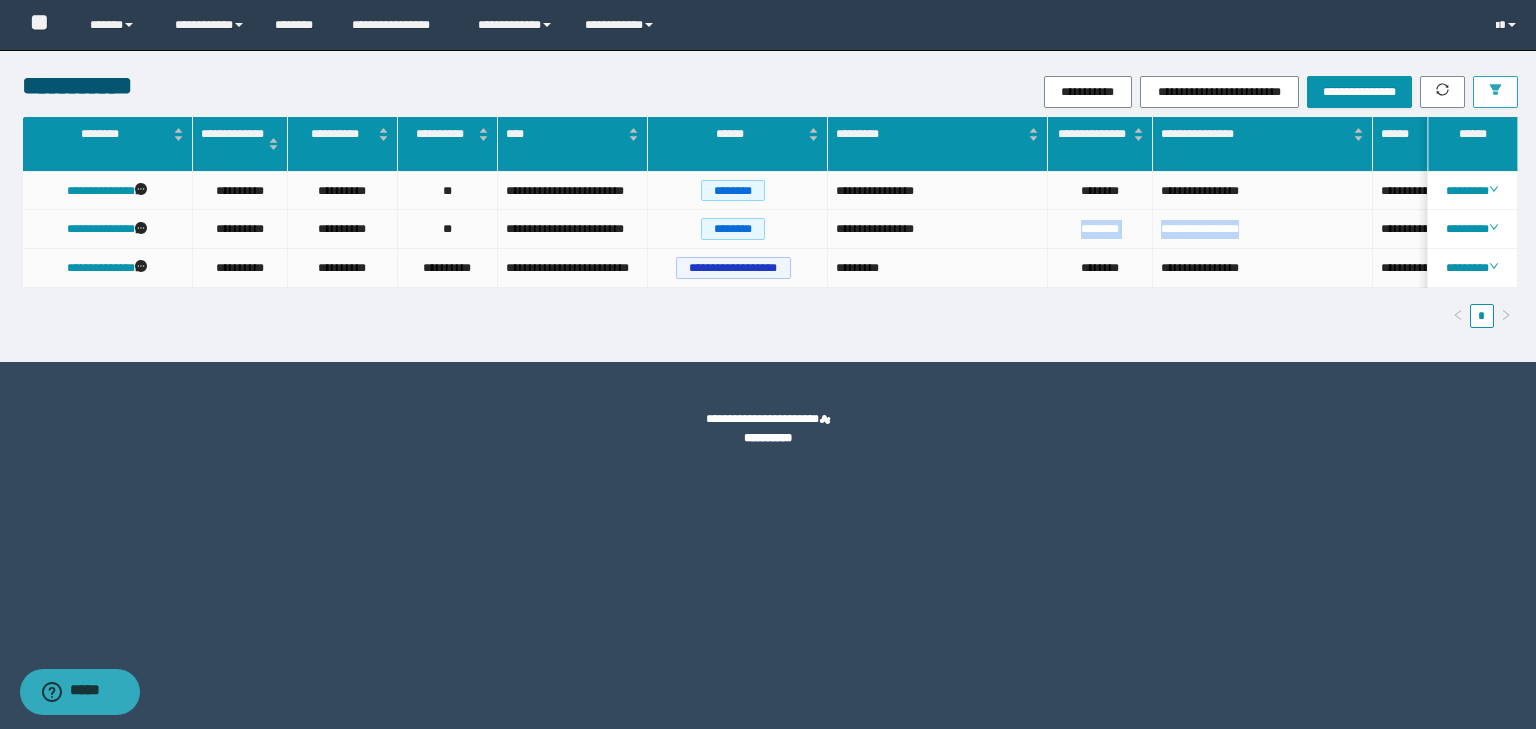 click 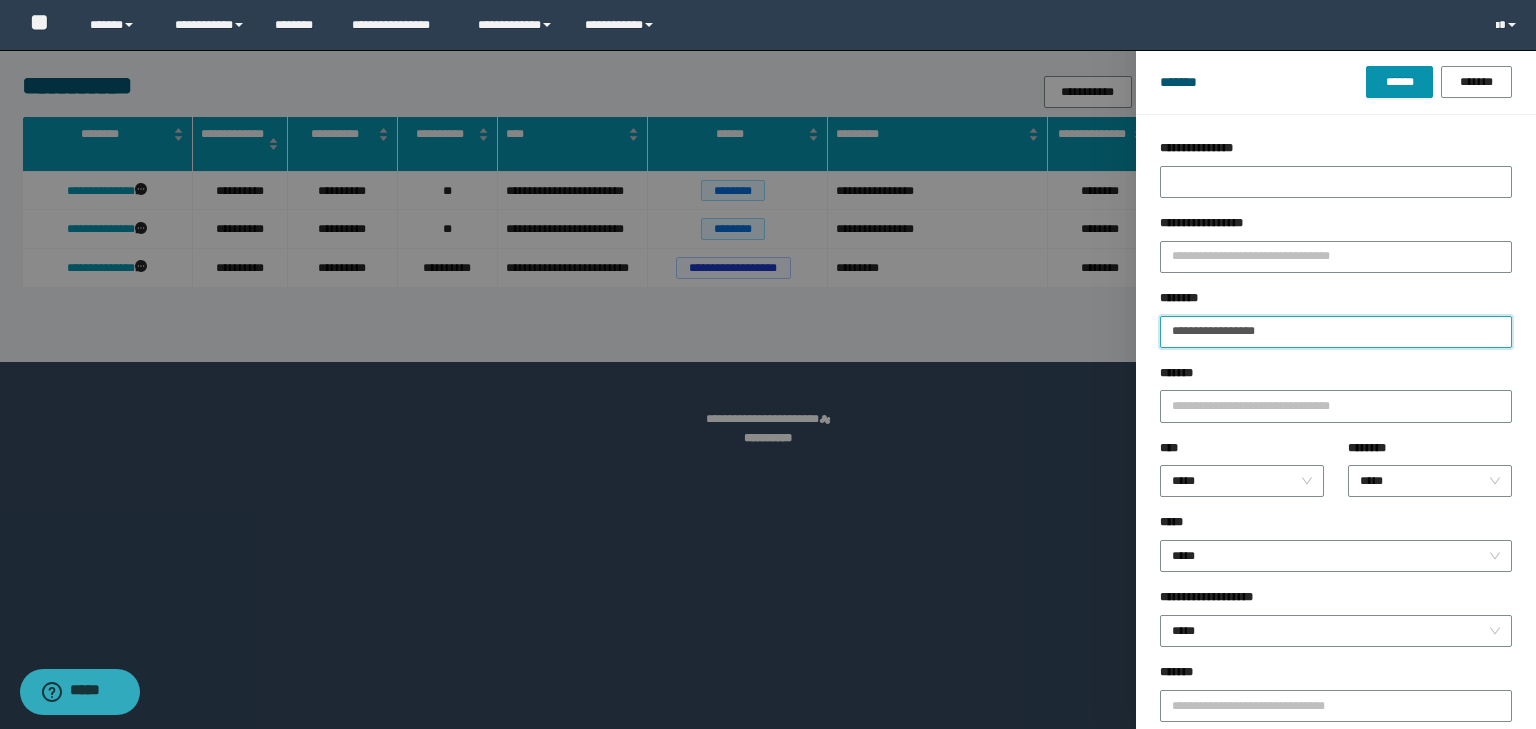 drag, startPoint x: 1316, startPoint y: 339, endPoint x: 996, endPoint y: 315, distance: 320.89874 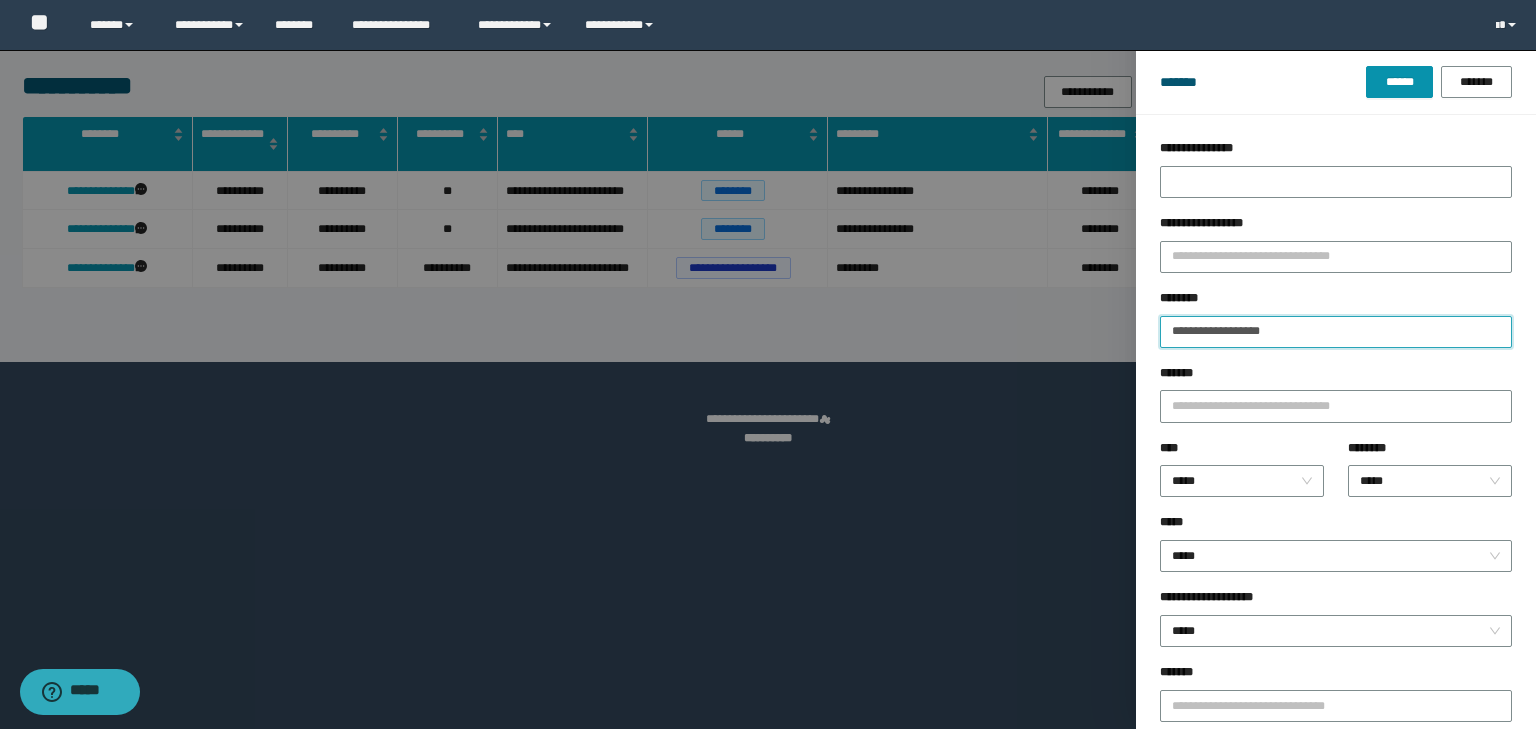 type on "**********" 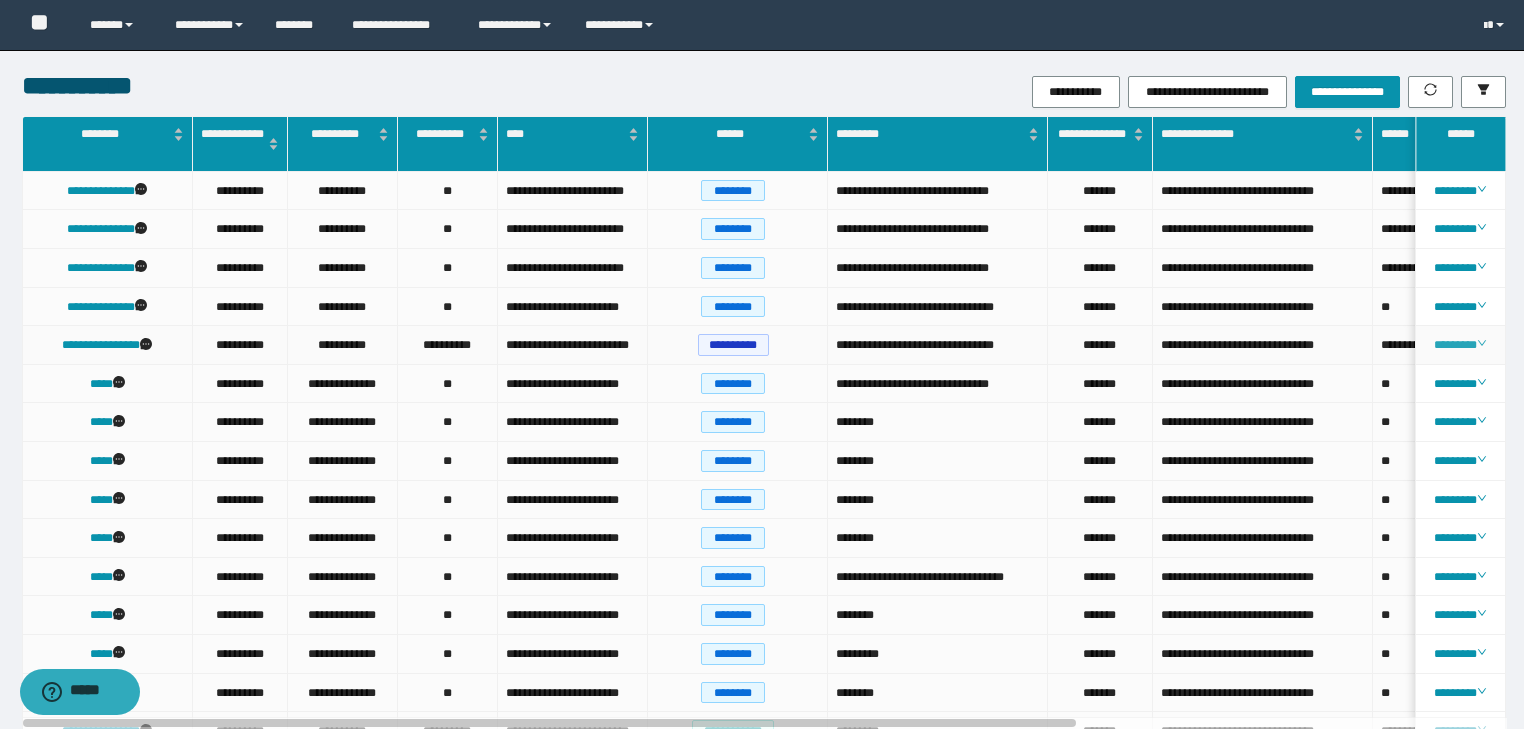 click on "********" at bounding box center (1460, 345) 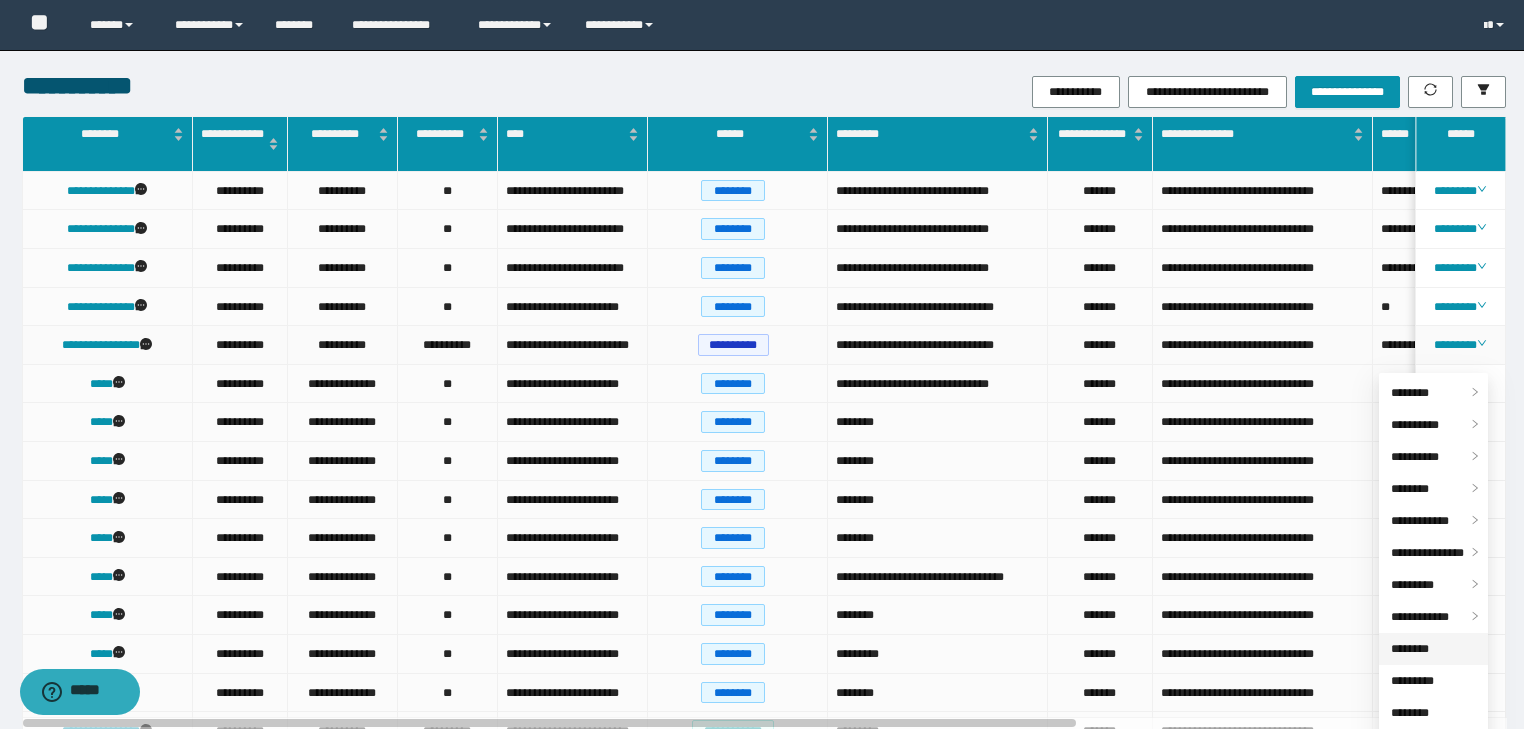 click on "********" at bounding box center [1410, 649] 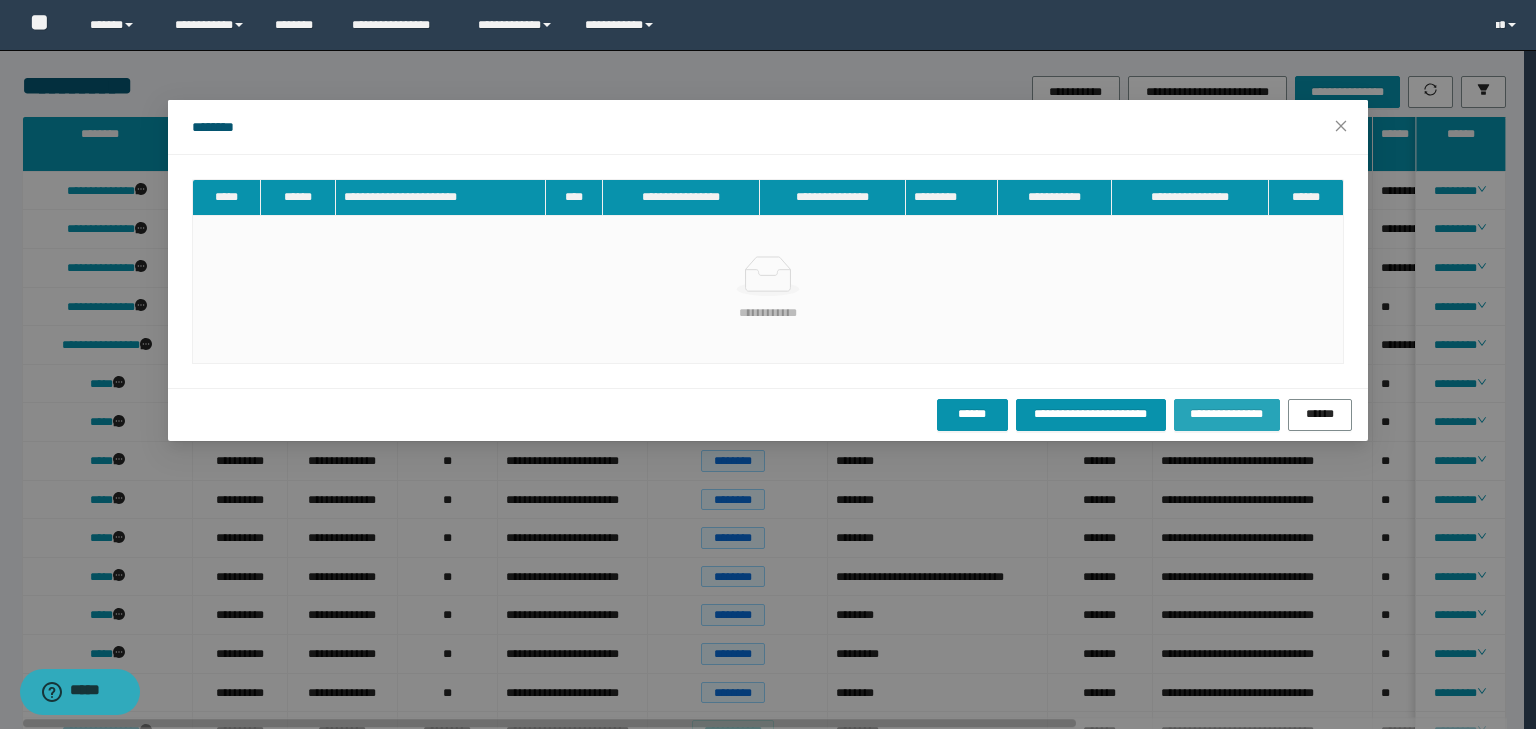click on "**********" at bounding box center (1227, 414) 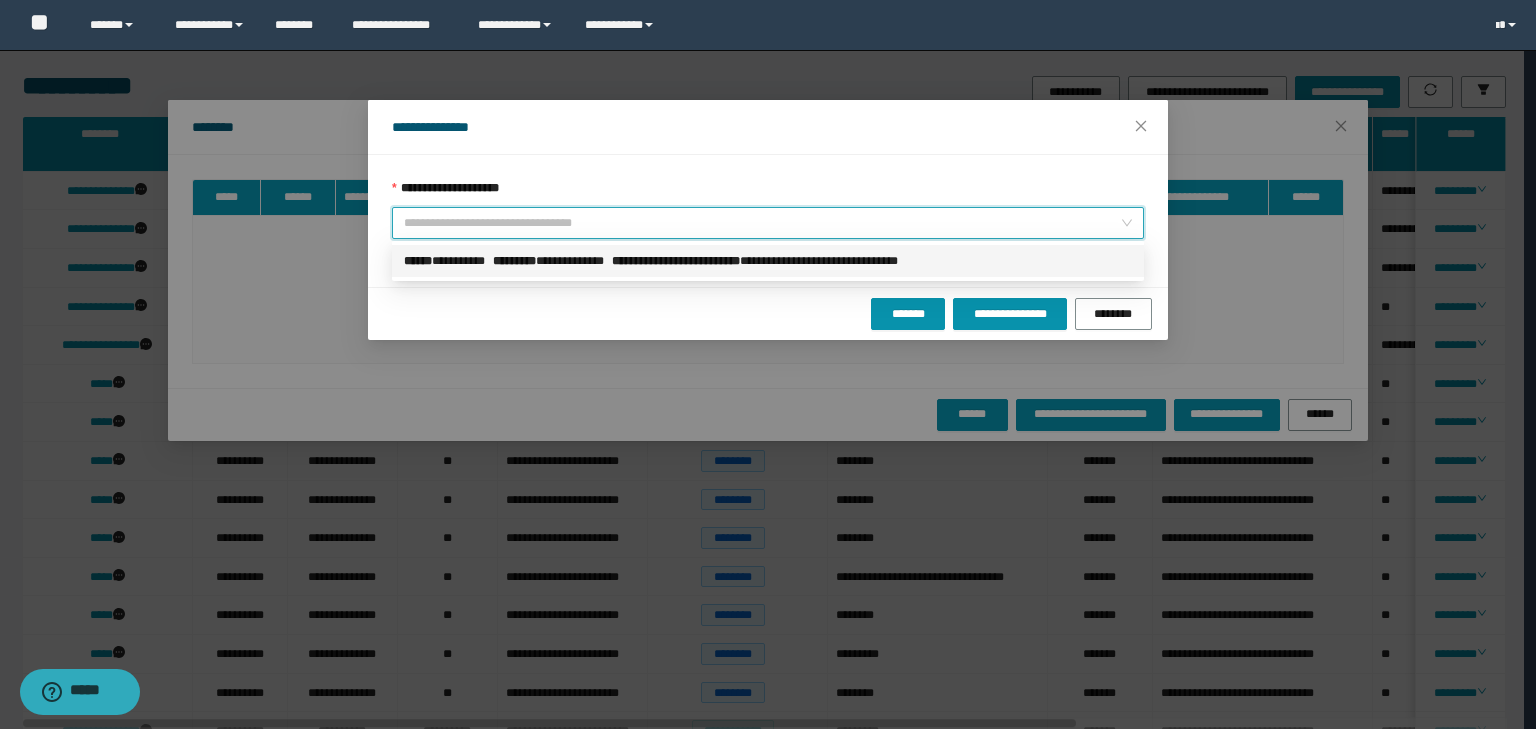 click on "**********" at bounding box center [762, 223] 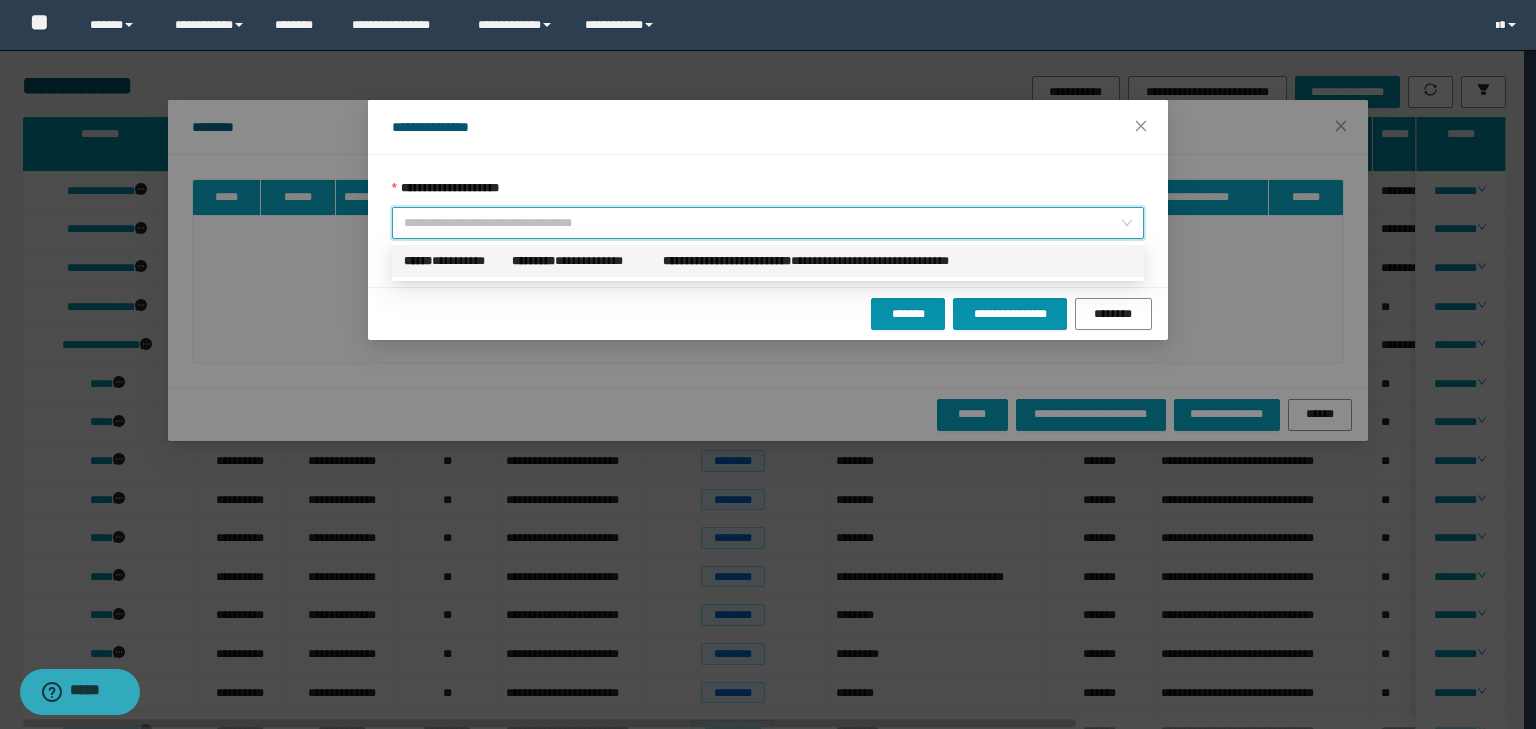 click on "**********" at bounding box center (832, 261) 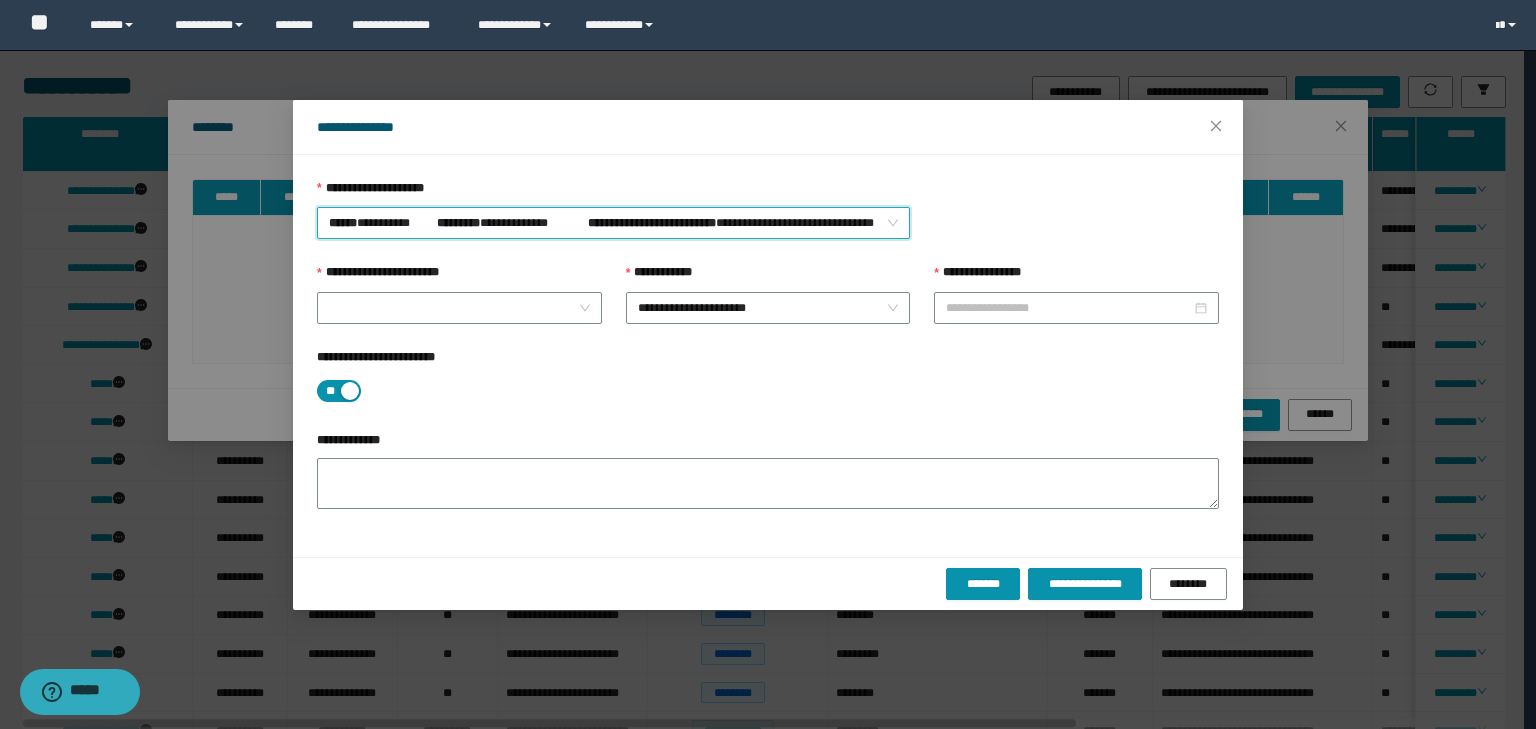 type on "**********" 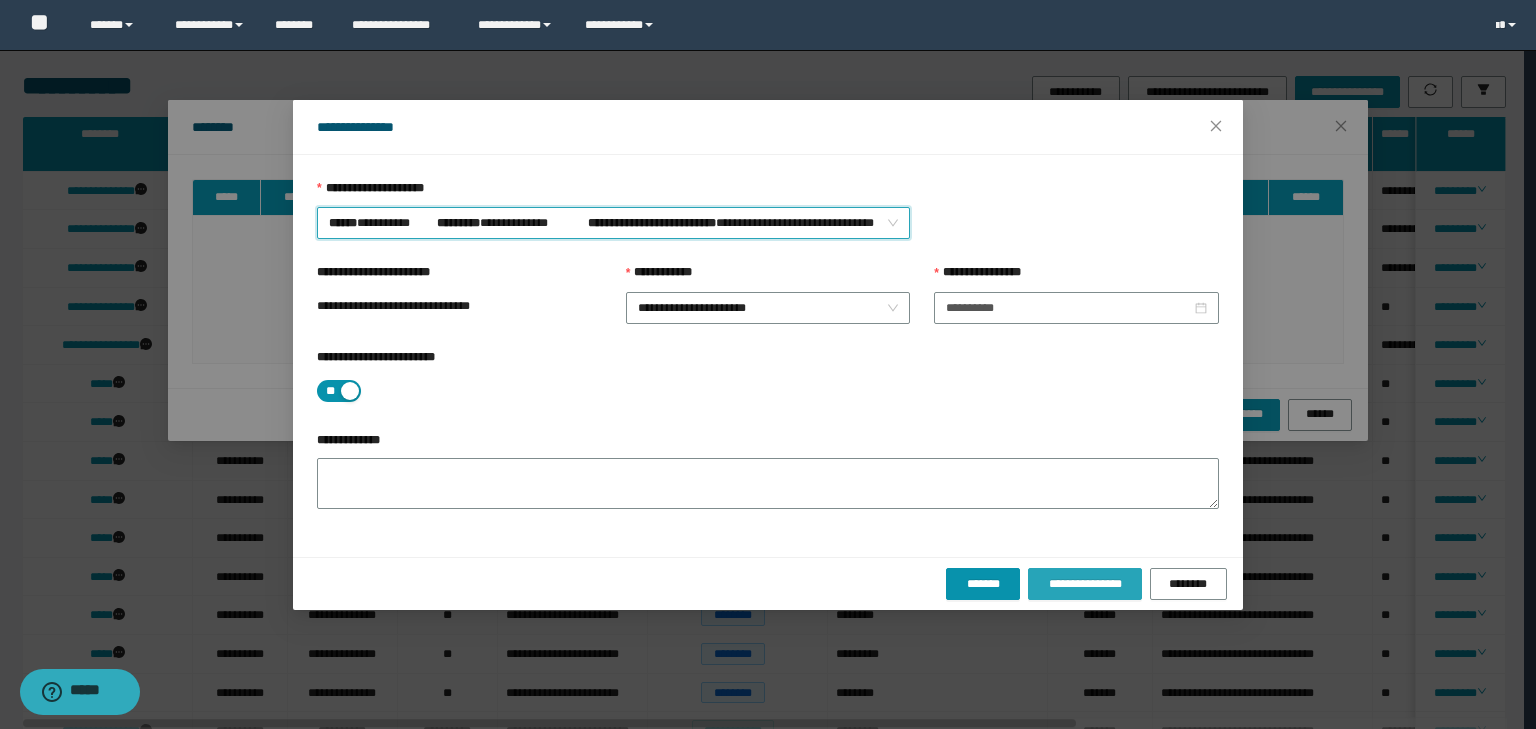 click on "**********" at bounding box center [1084, 584] 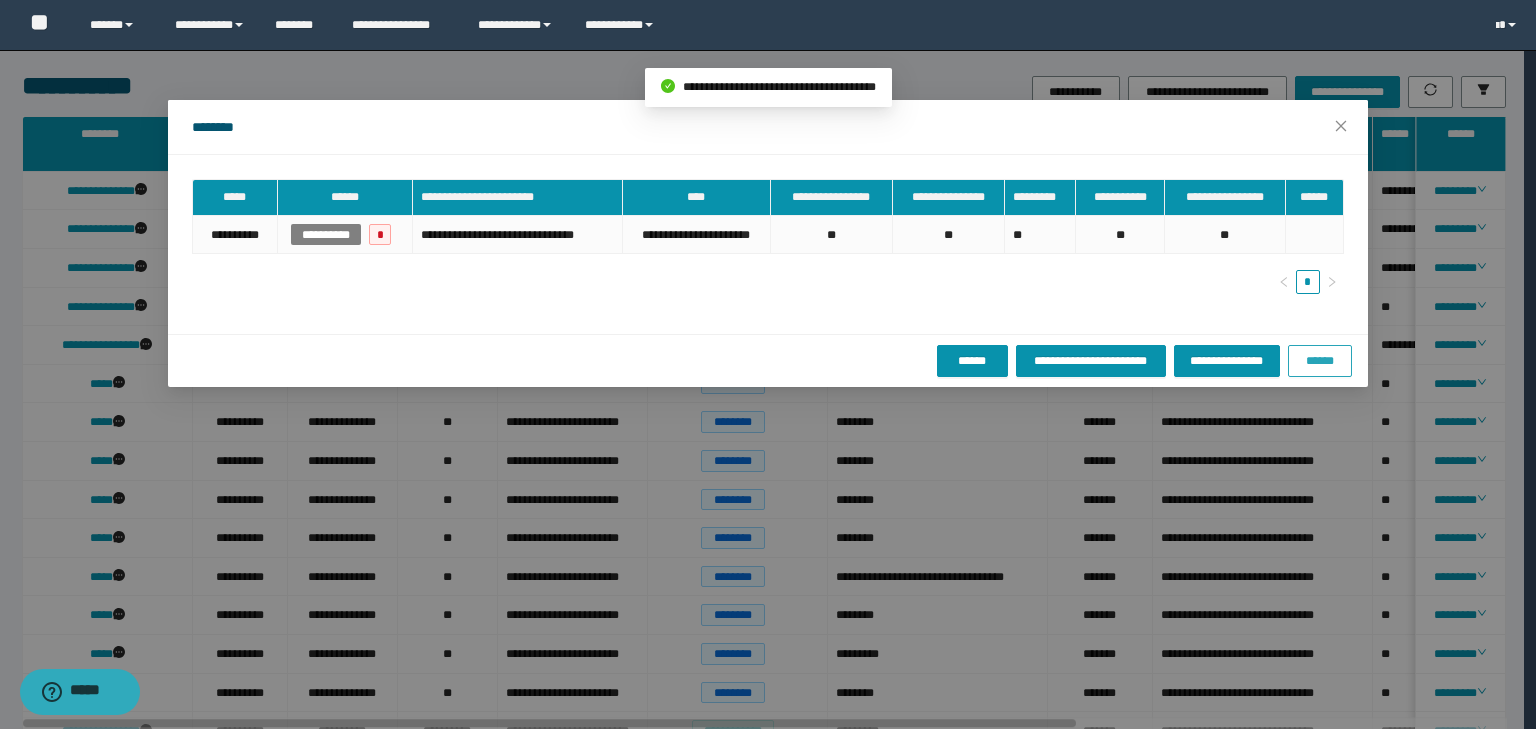 click on "******" at bounding box center (1320, 361) 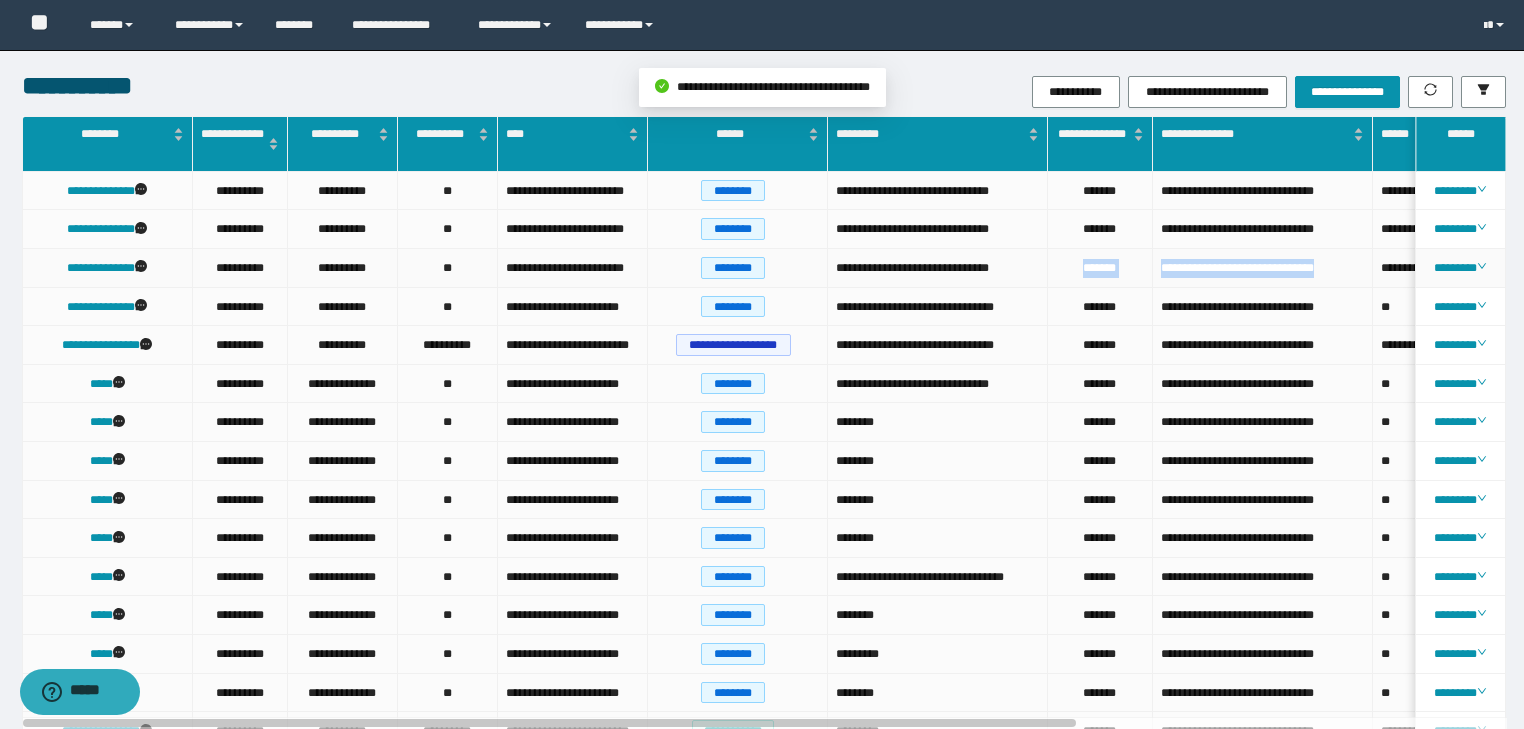 drag, startPoint x: 1262, startPoint y: 263, endPoint x: 1071, endPoint y: 268, distance: 191.06543 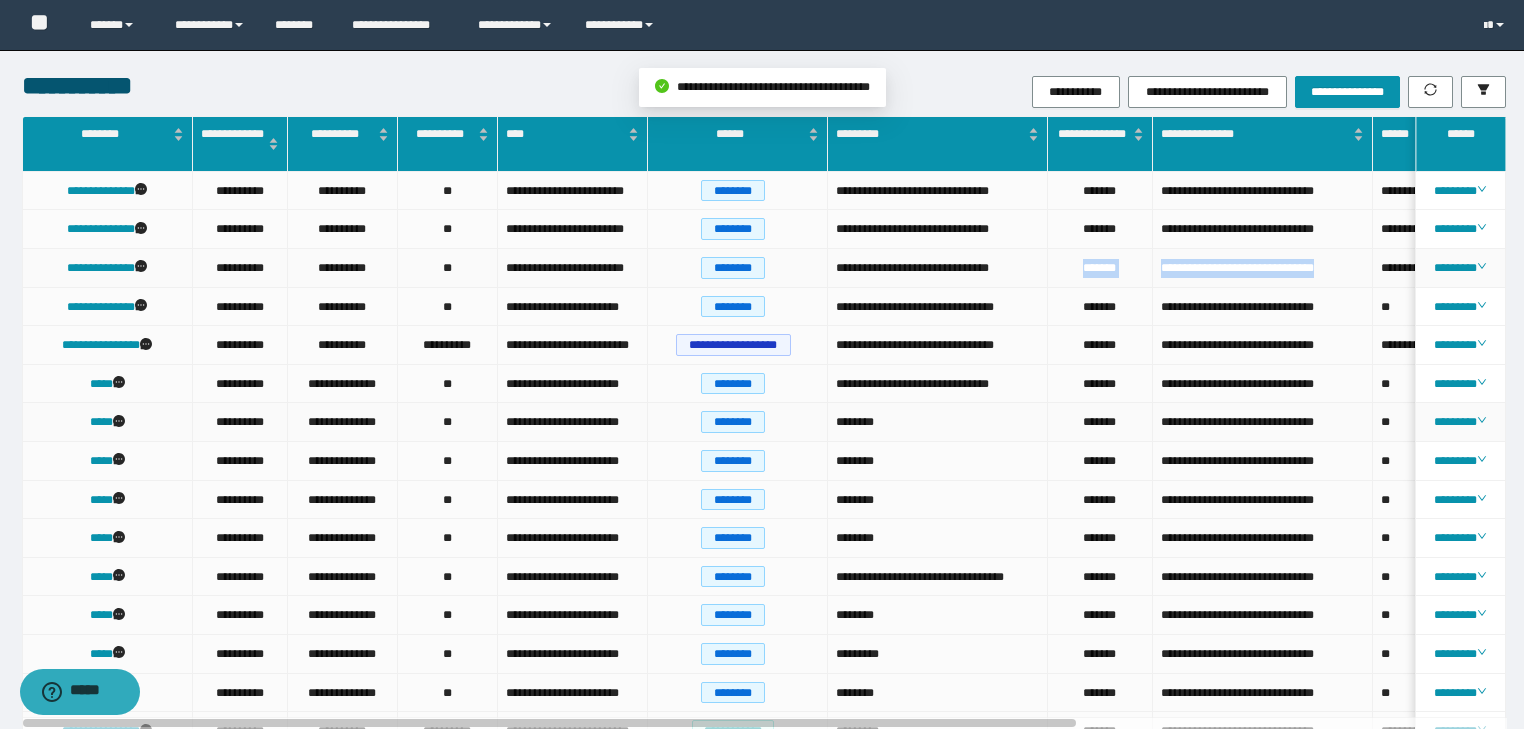 copy on "**********" 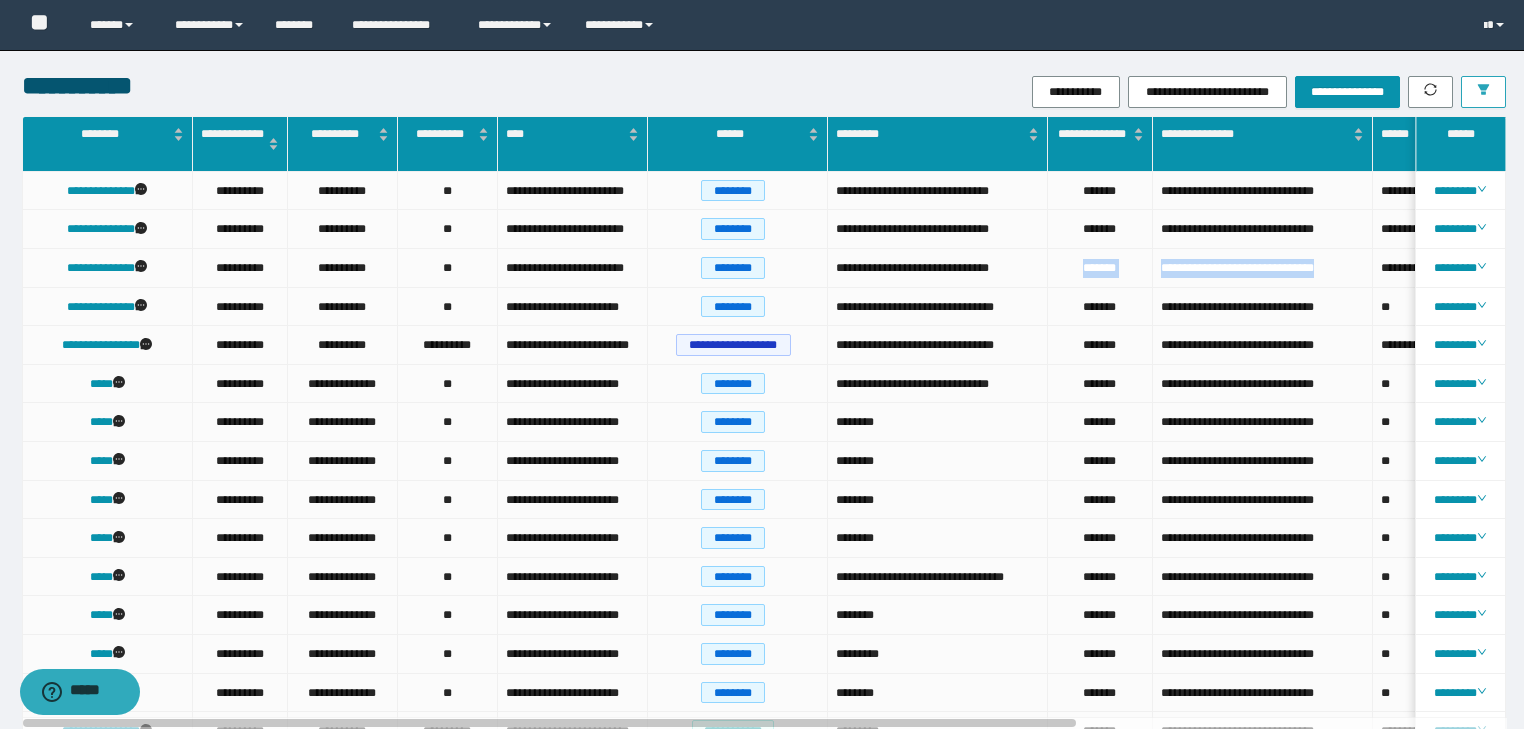 click 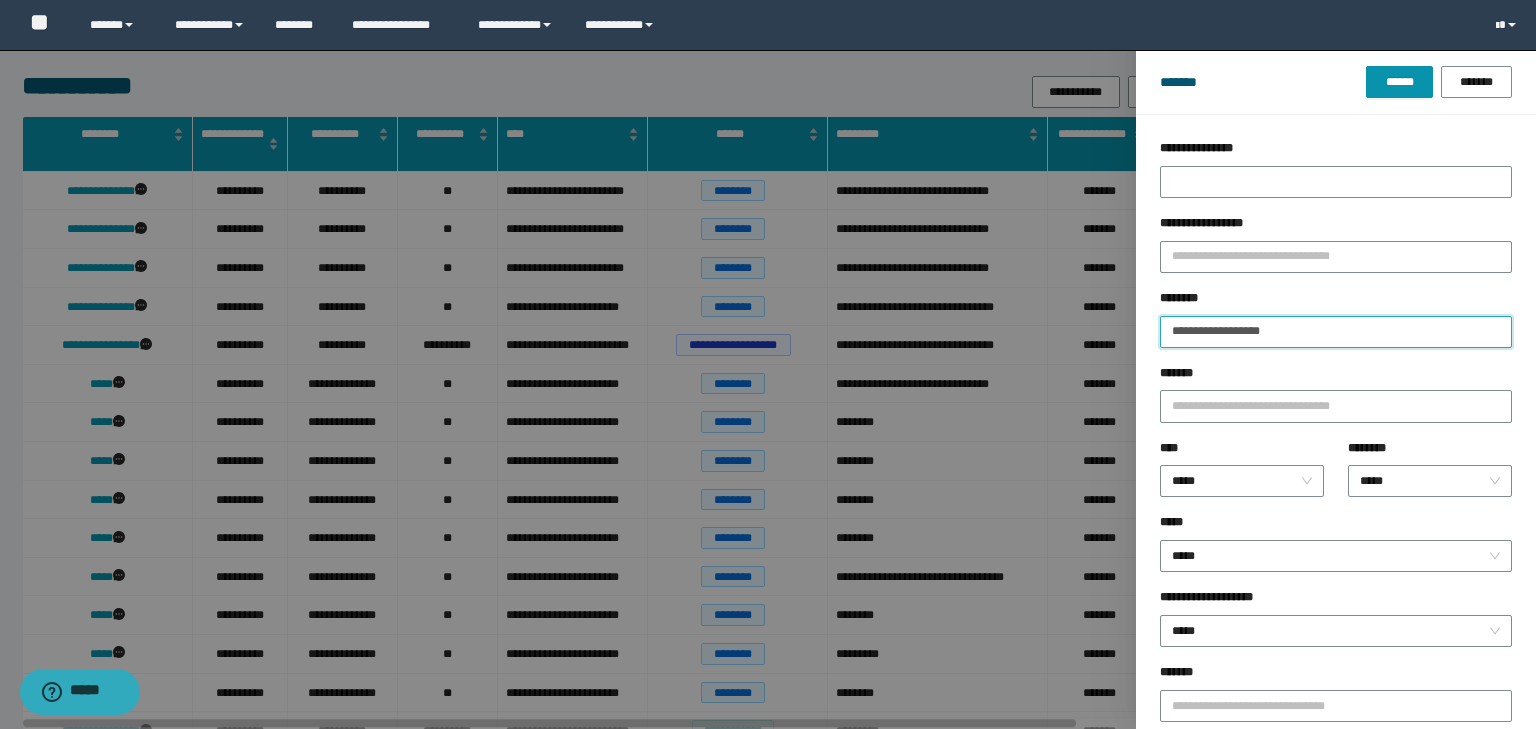 drag, startPoint x: 1320, startPoint y: 334, endPoint x: 1060, endPoint y: 313, distance: 260.8467 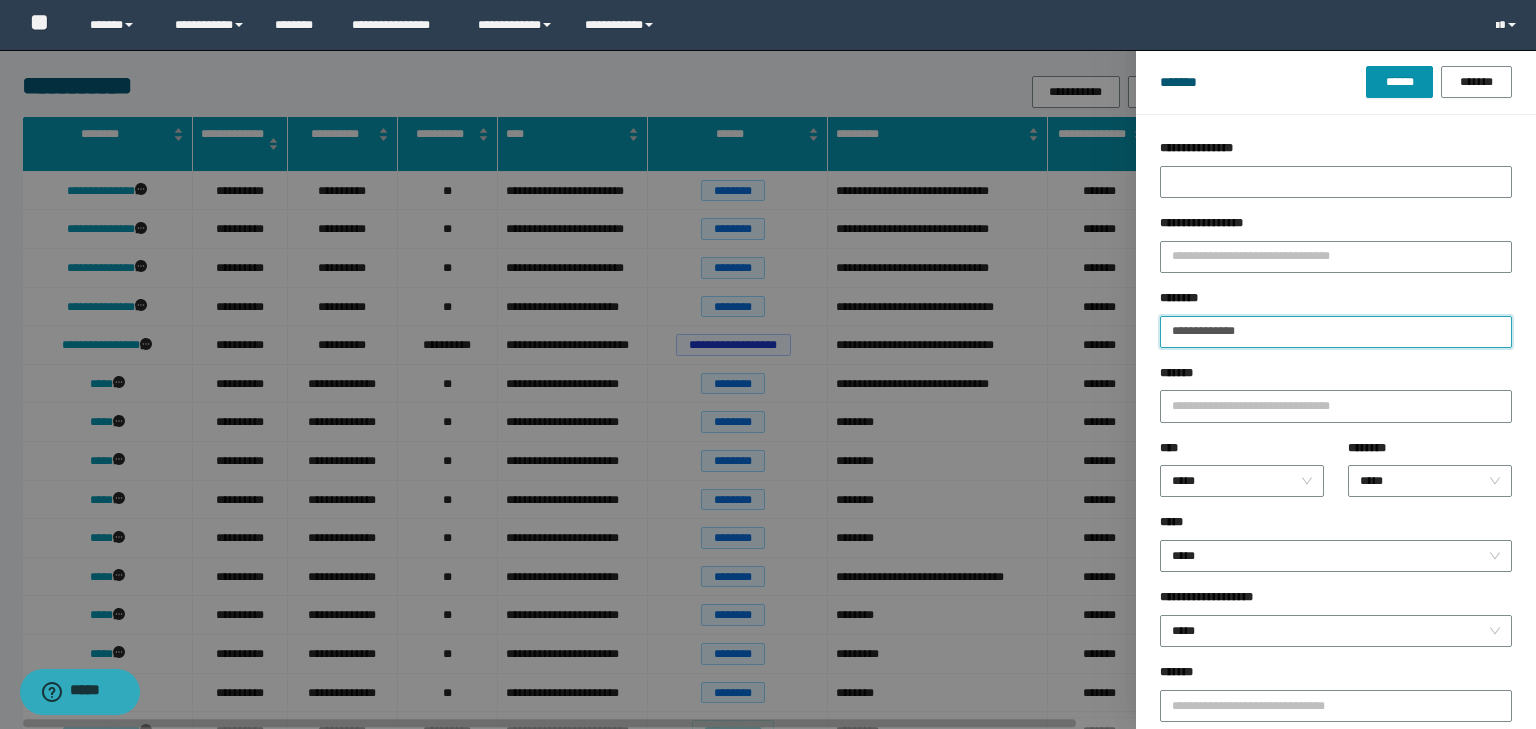 click on "******" at bounding box center (1399, 82) 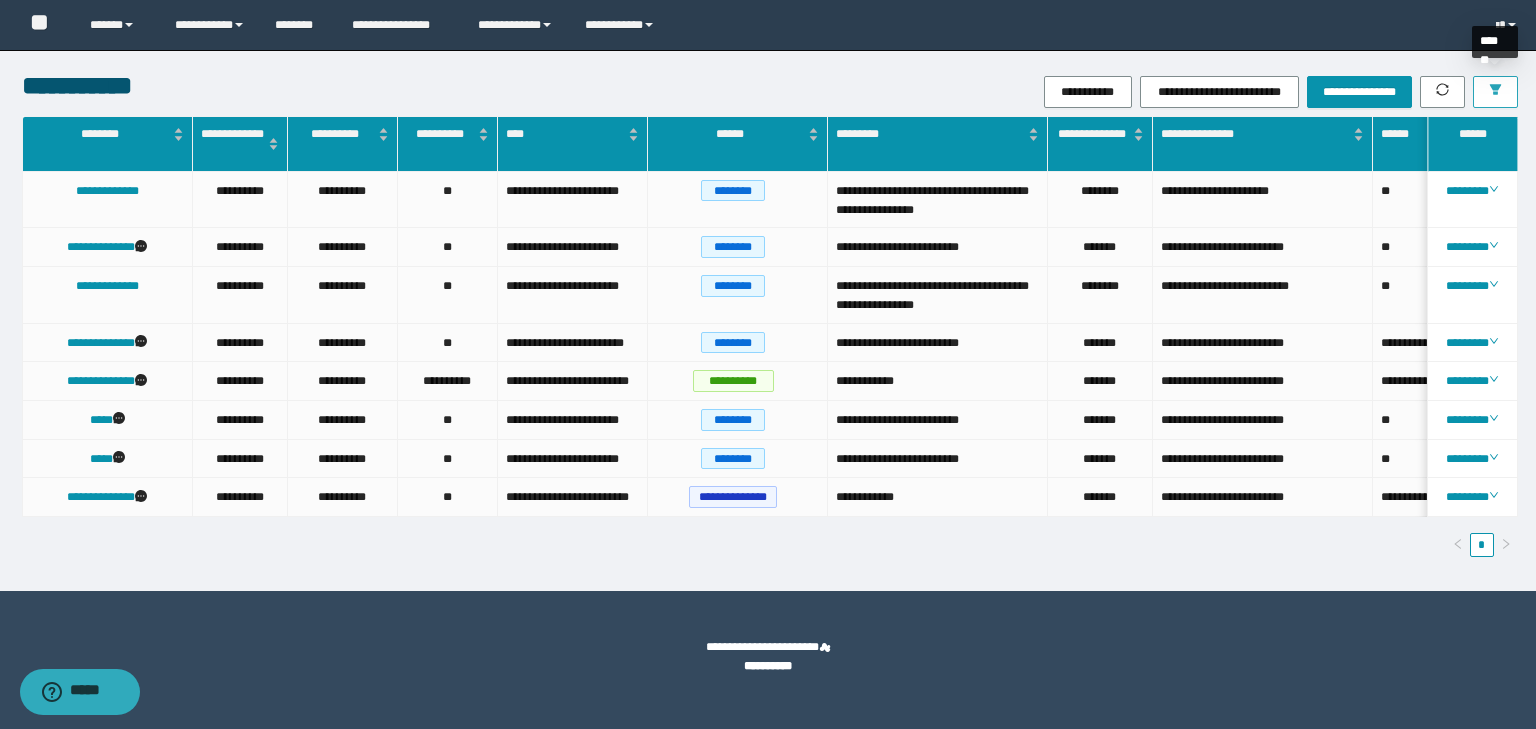 click 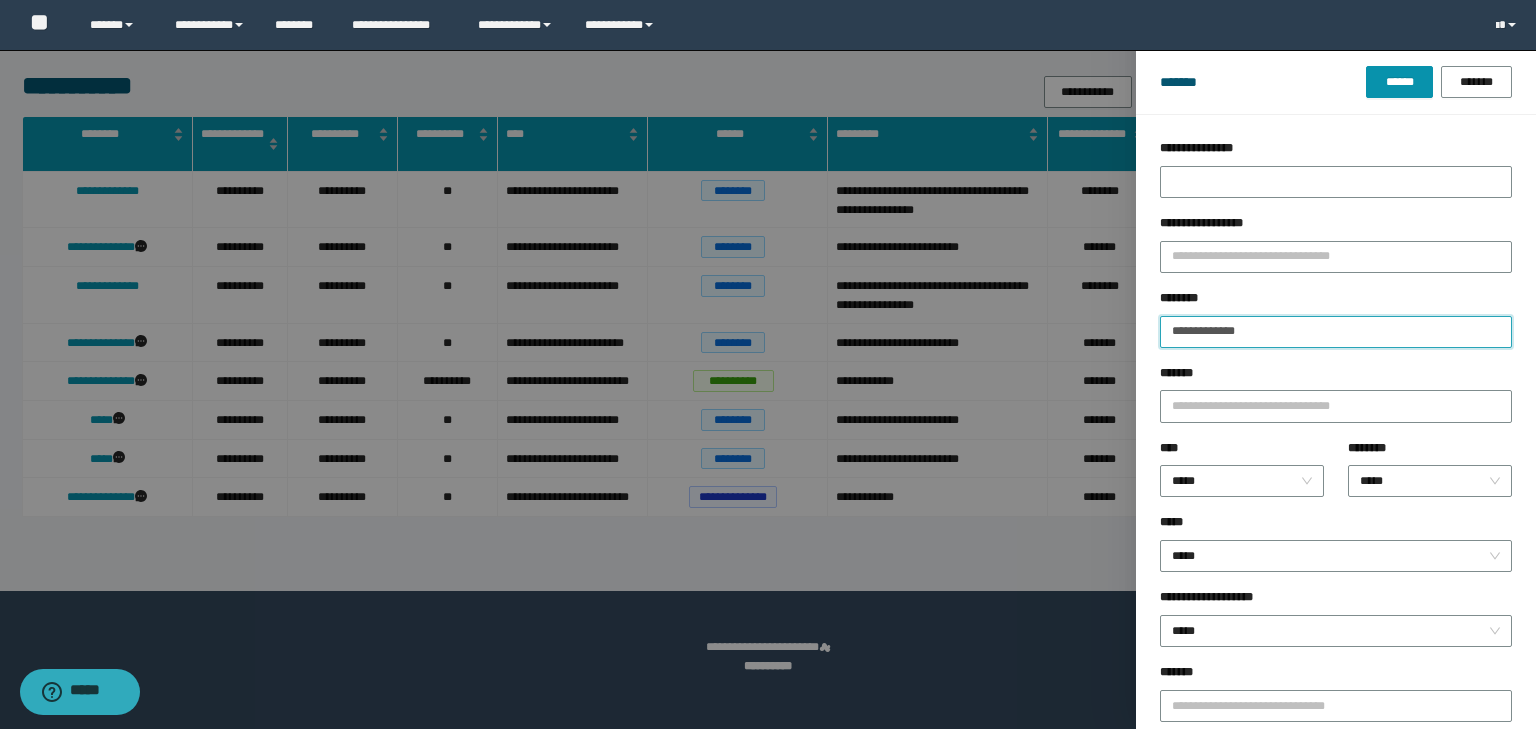 click on "**********" at bounding box center (1336, 332) 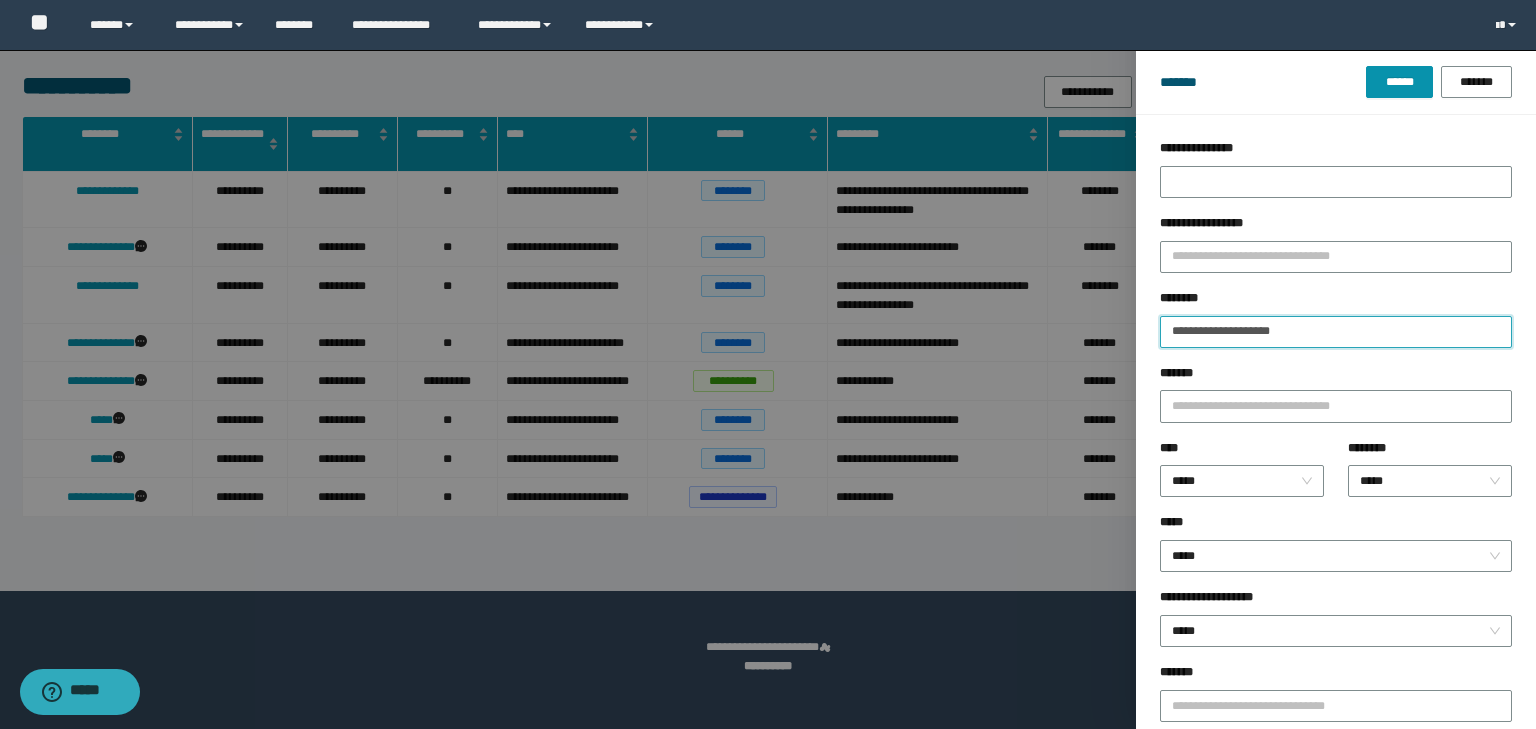 type on "**********" 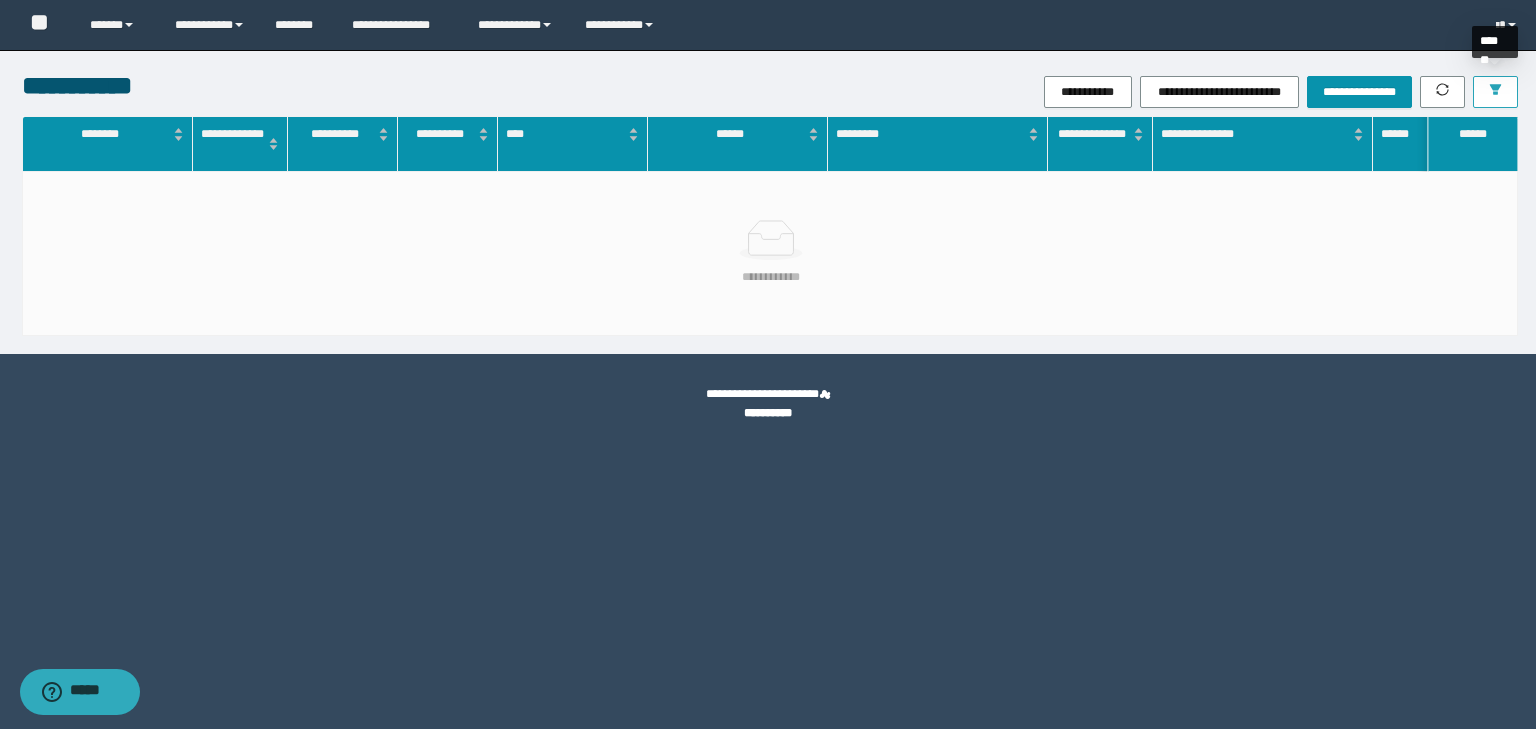 click at bounding box center [1495, 92] 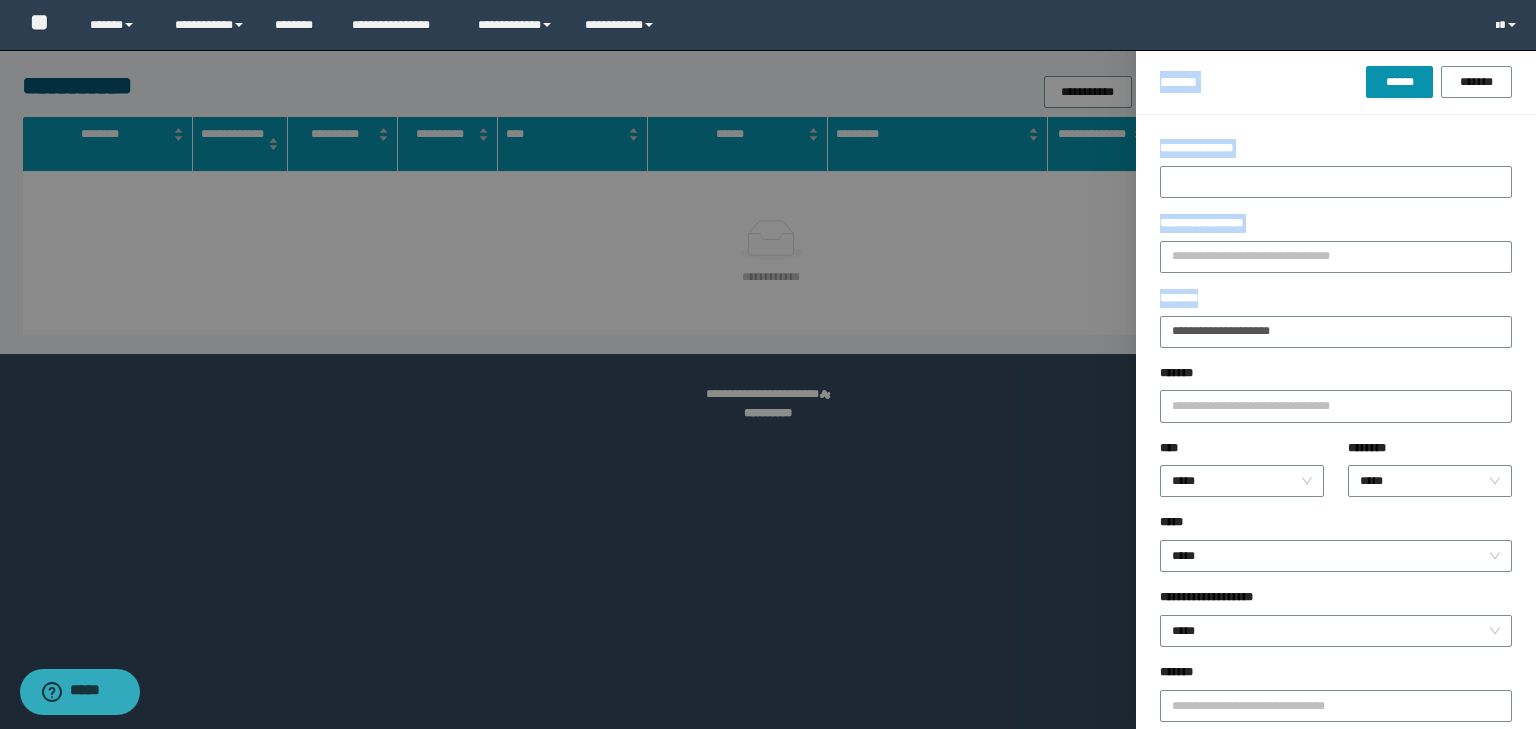 drag, startPoint x: 1215, startPoint y: 324, endPoint x: 1095, endPoint y: 325, distance: 120.004166 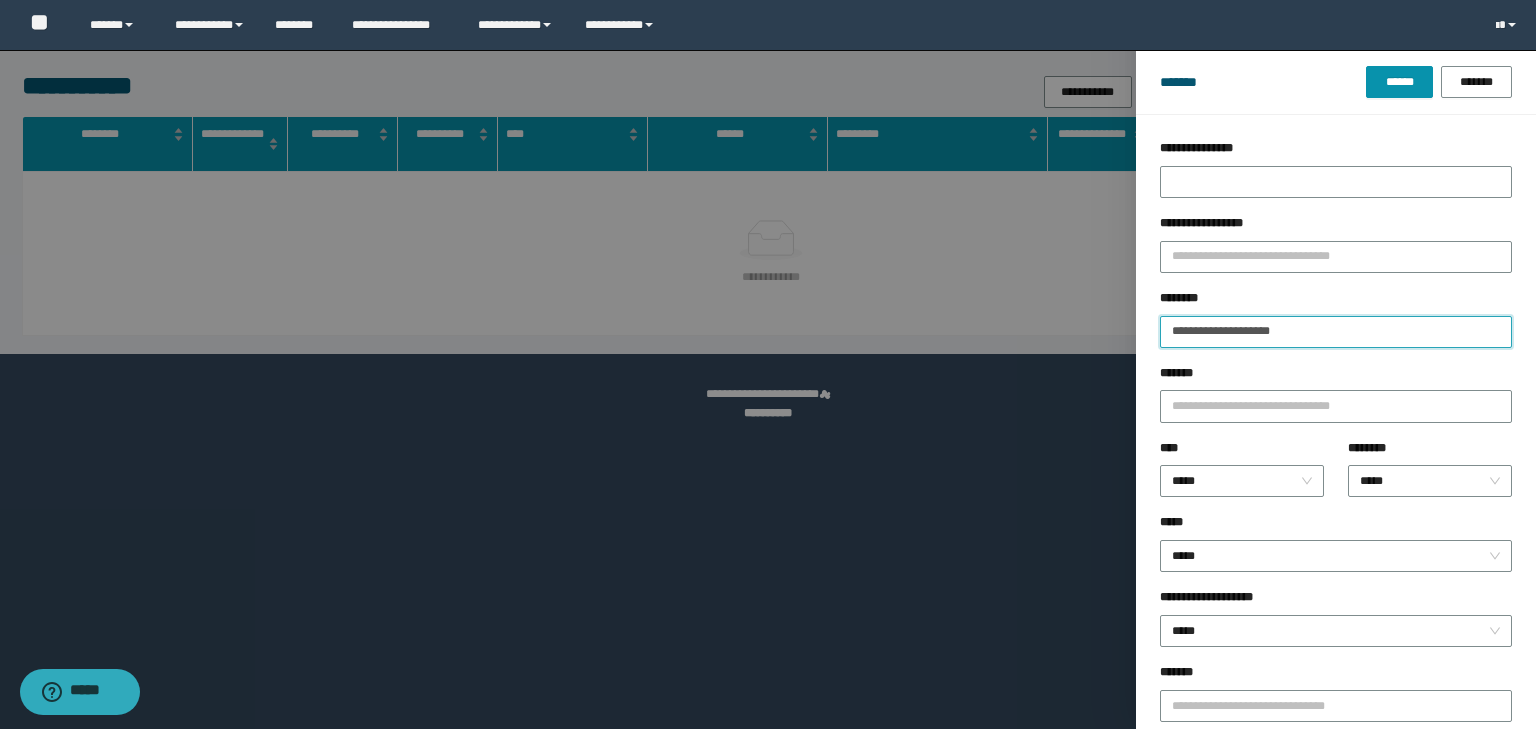 drag, startPoint x: 1302, startPoint y: 332, endPoint x: 1140, endPoint y: 329, distance: 162.02777 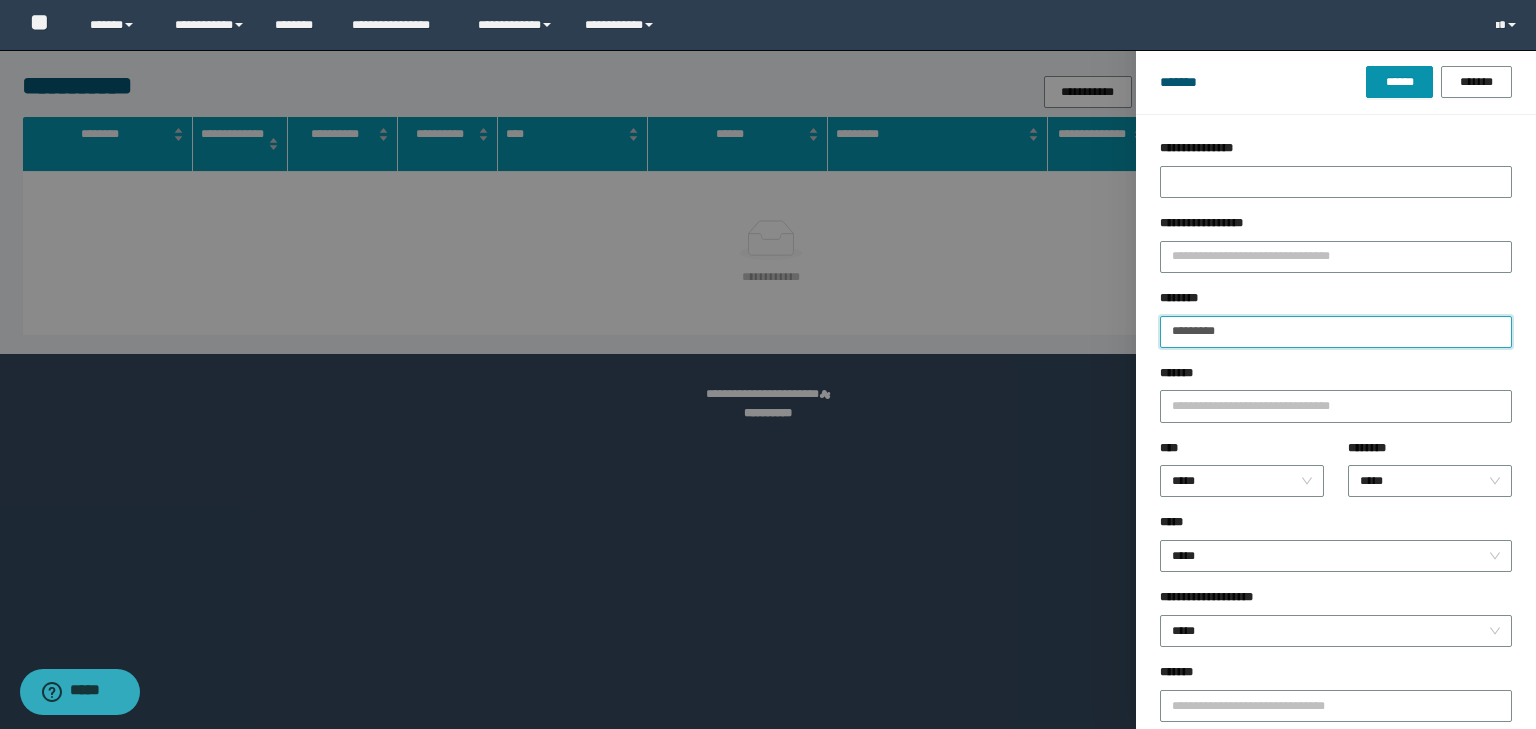 type on "********" 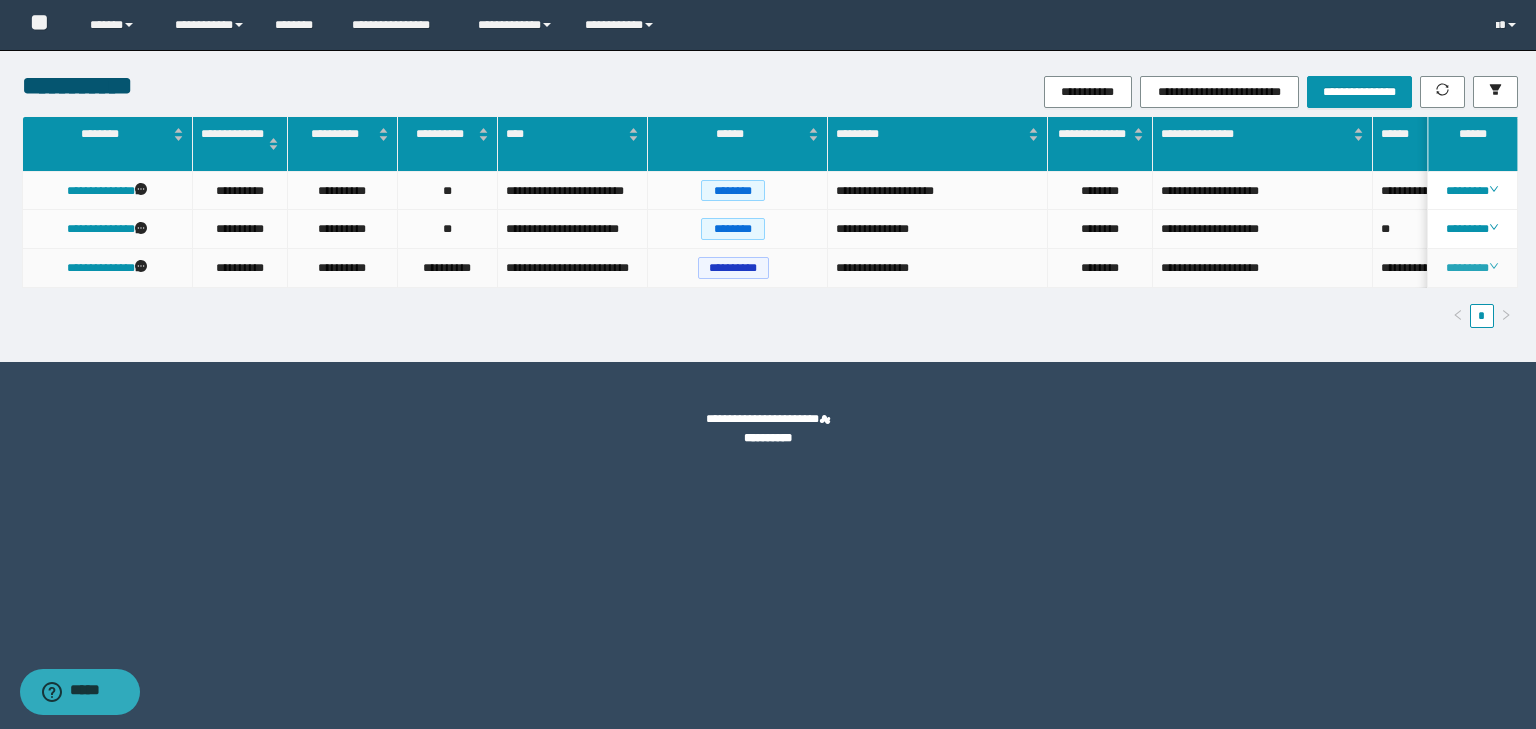 click on "********" at bounding box center [1472, 268] 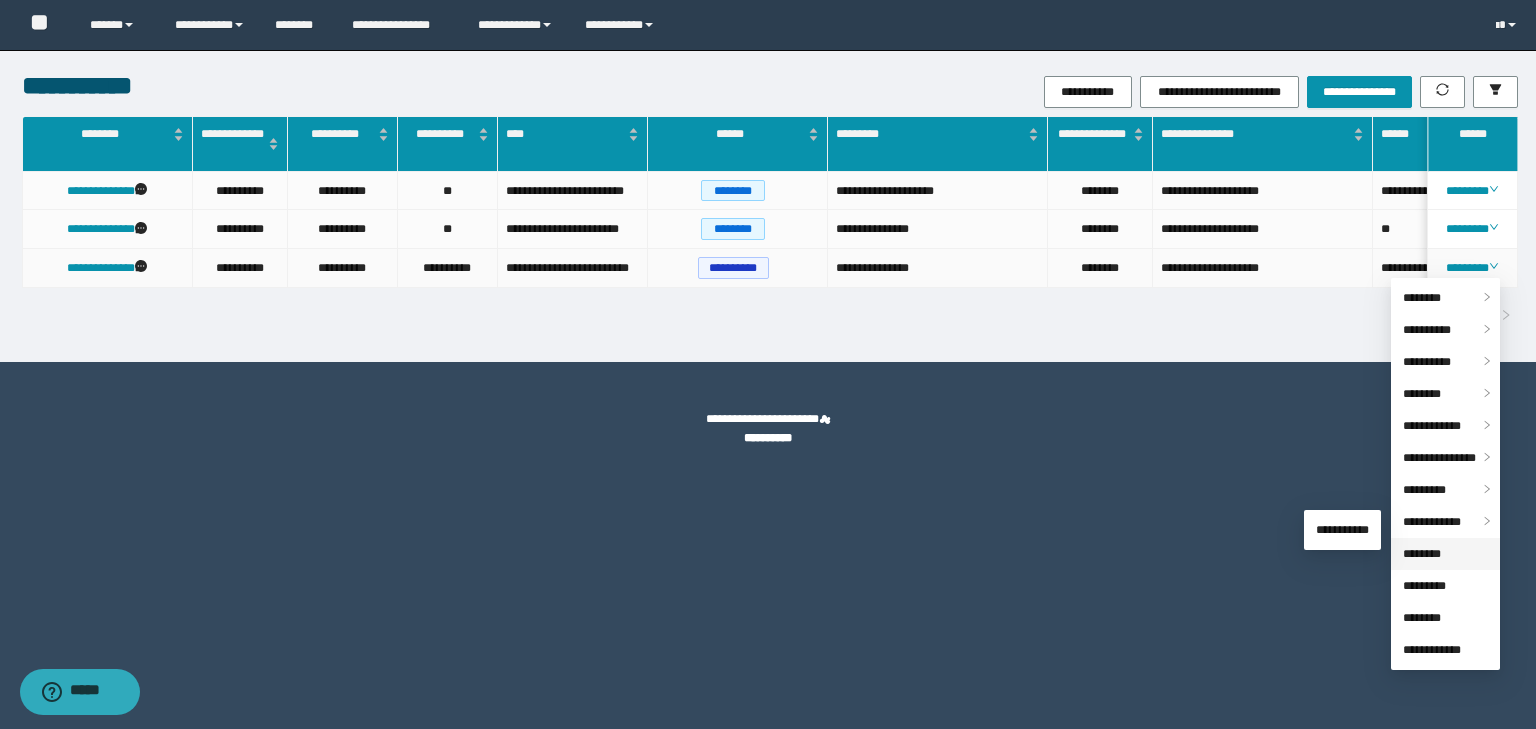 click on "********" at bounding box center [1422, 554] 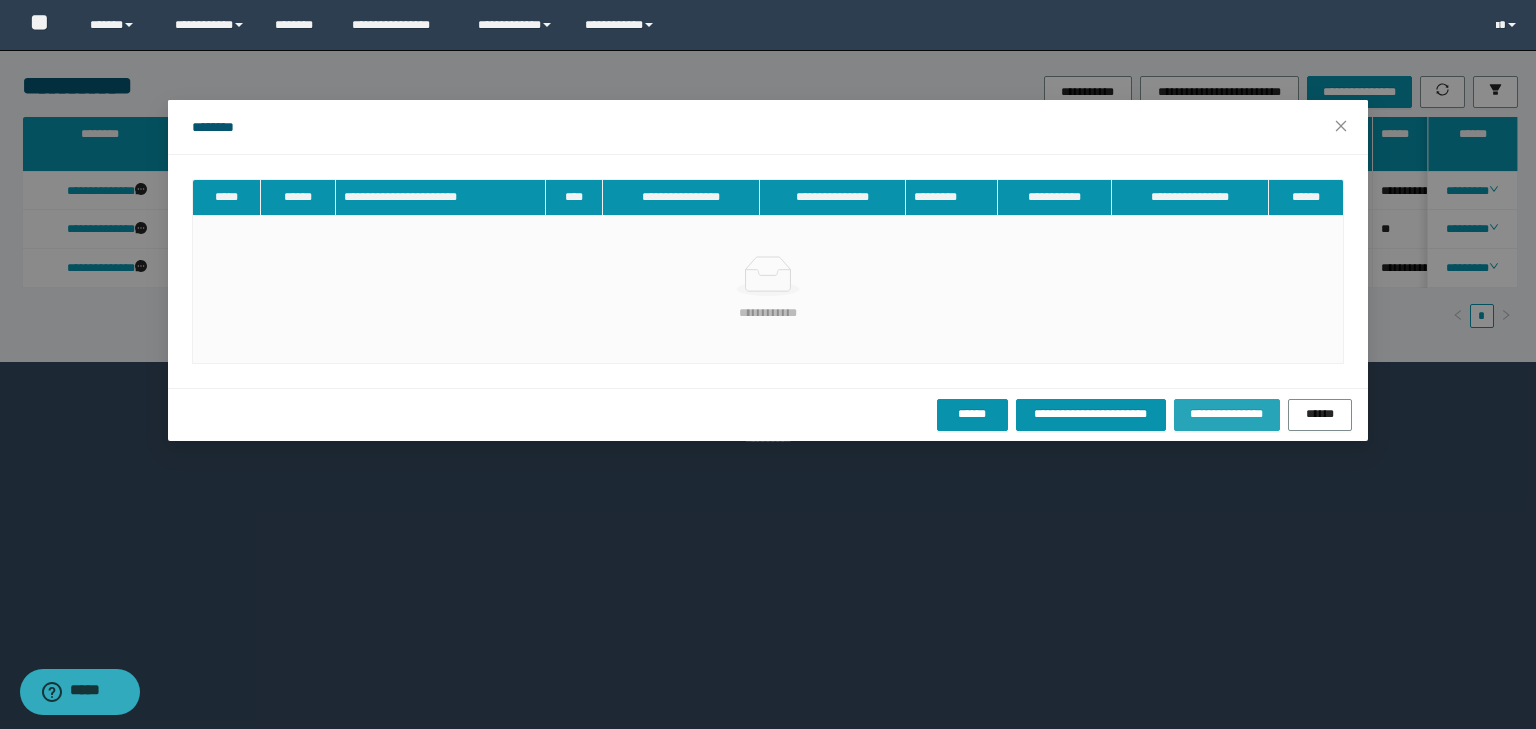 click on "**********" at bounding box center [1227, 414] 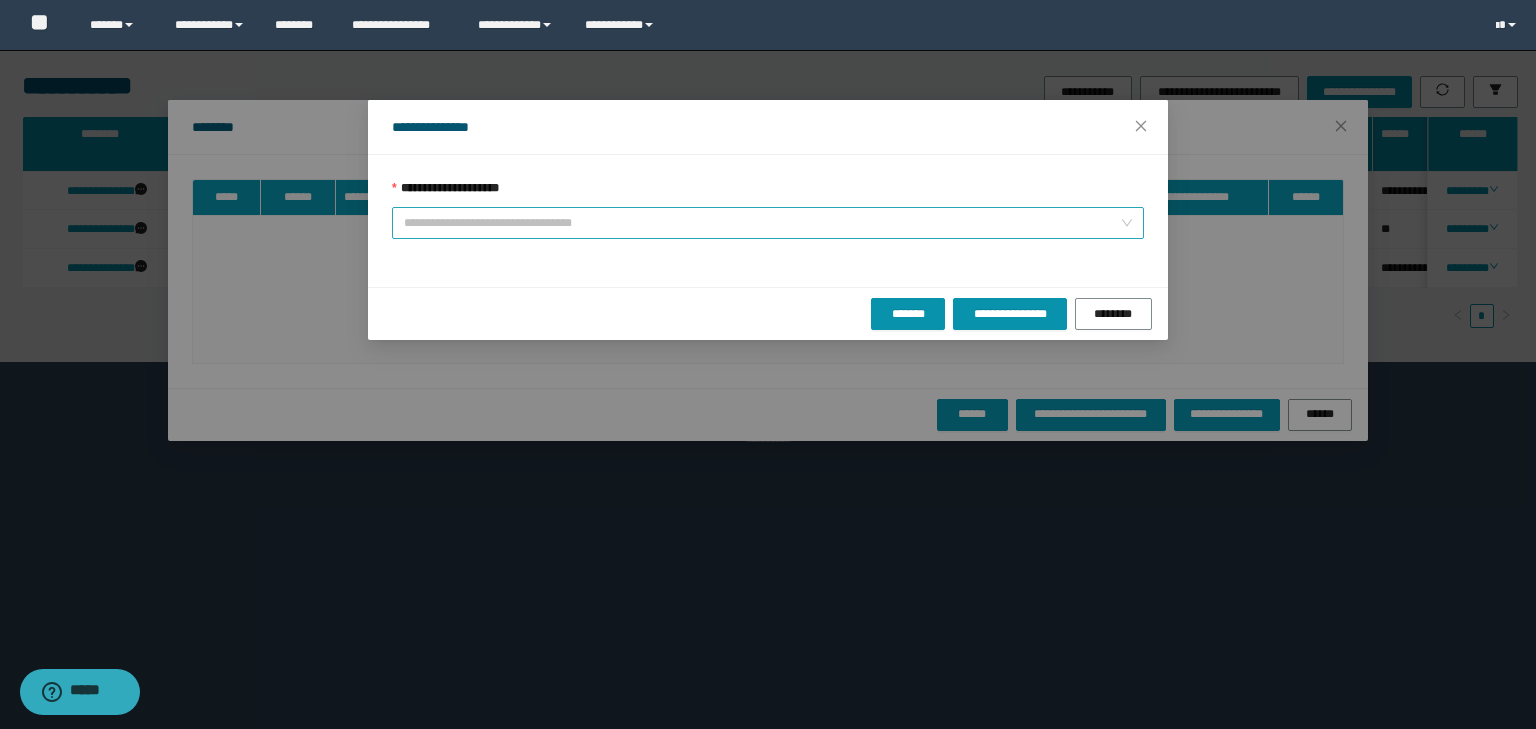 click on "**********" at bounding box center [762, 223] 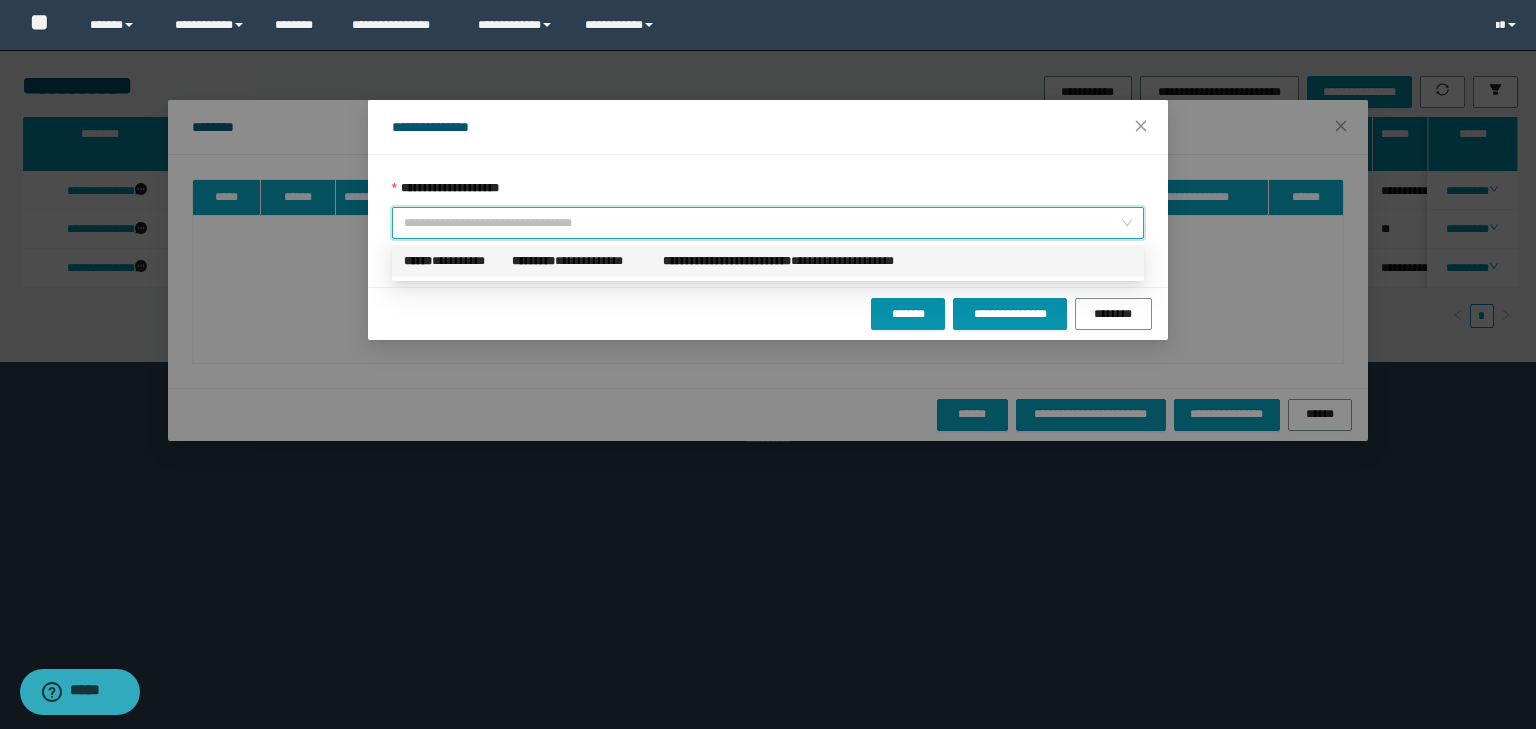 click on "**********" at bounding box center [801, 261] 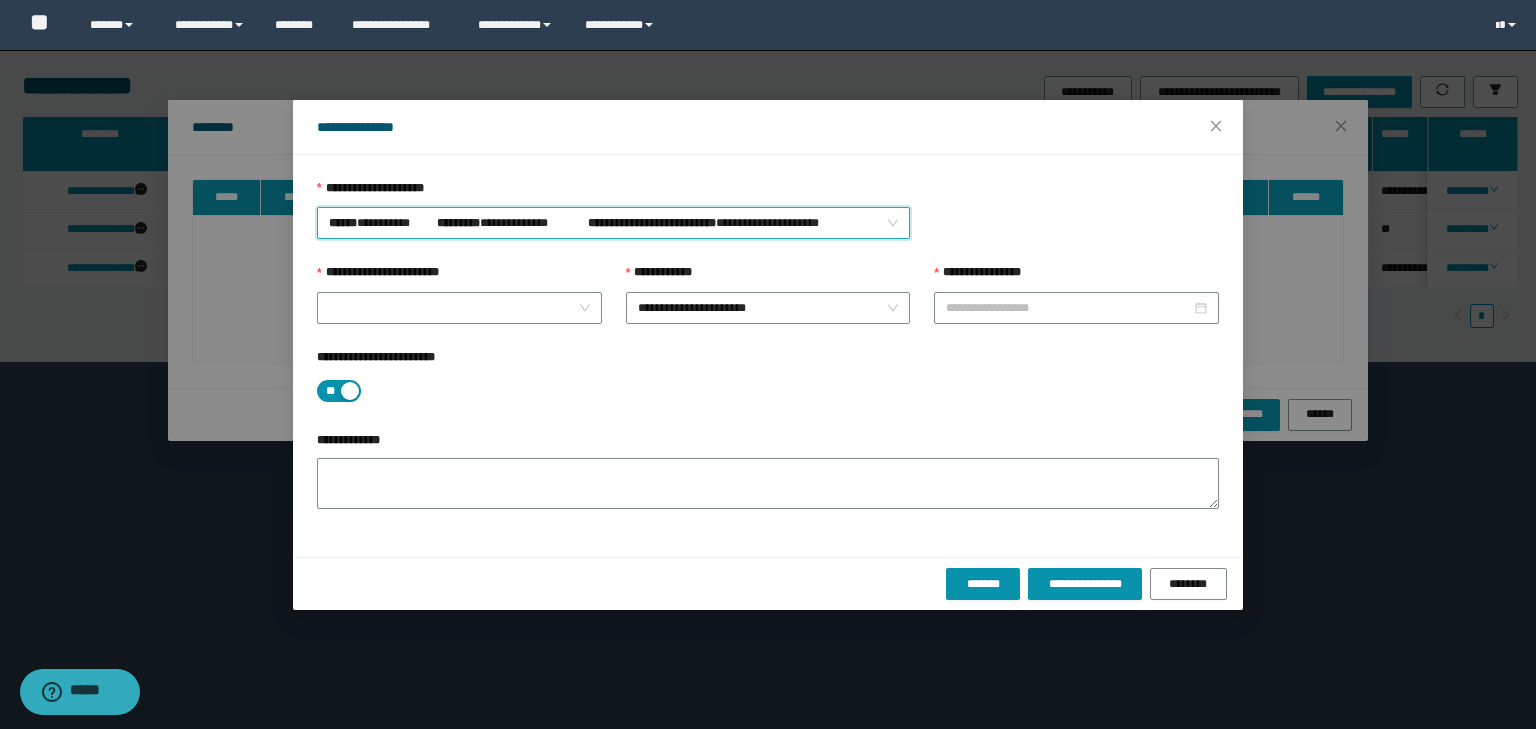 type on "**********" 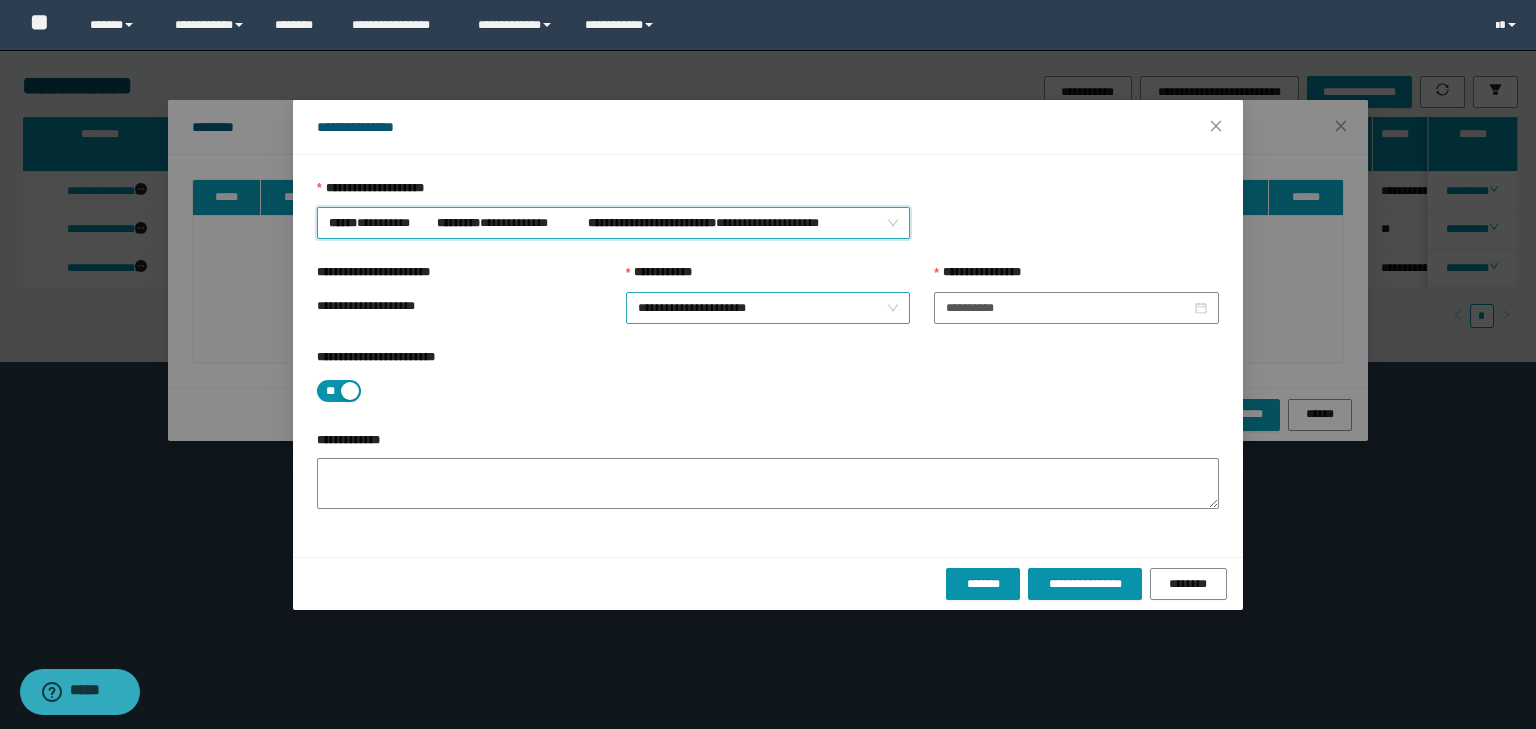 click on "**********" at bounding box center [768, 308] 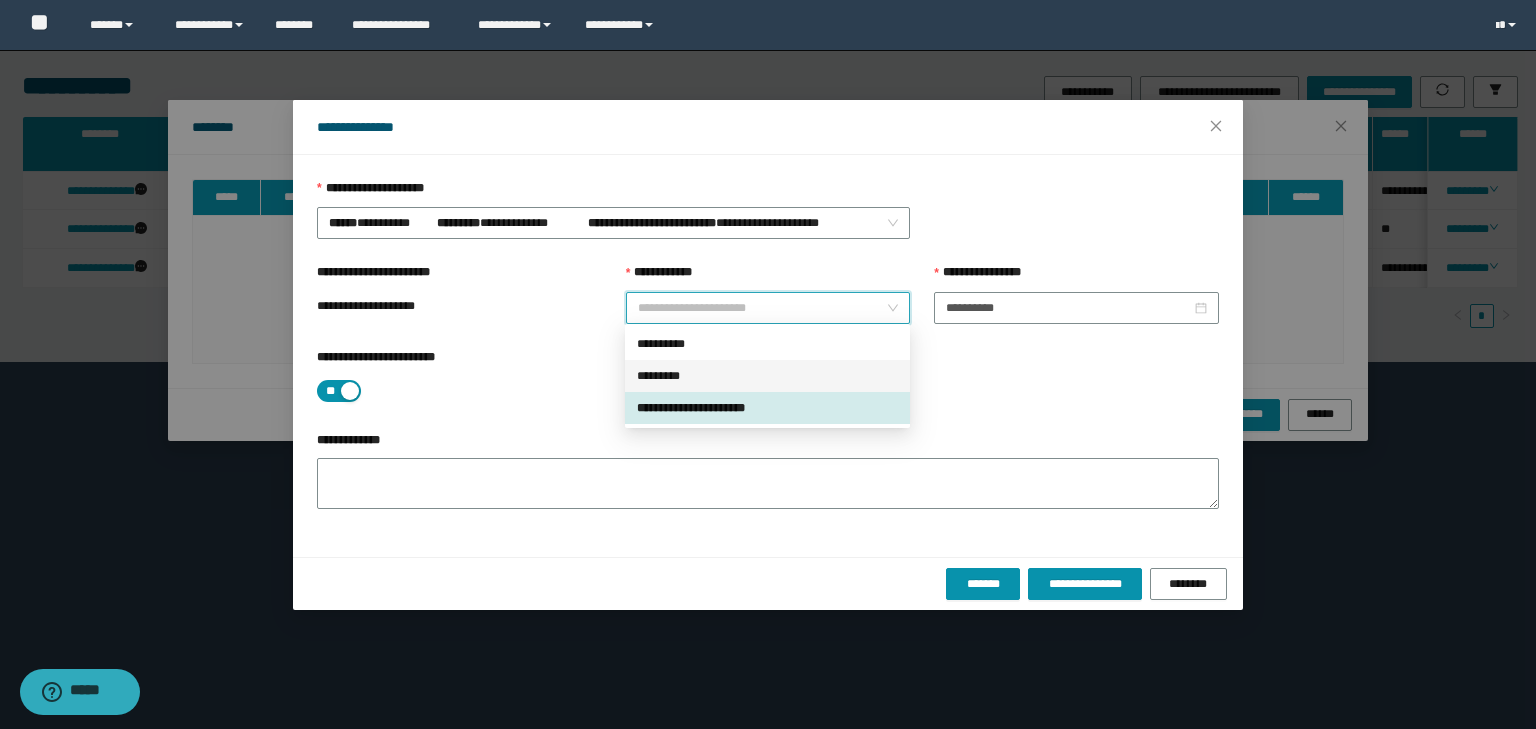 click on "*********" at bounding box center [767, 376] 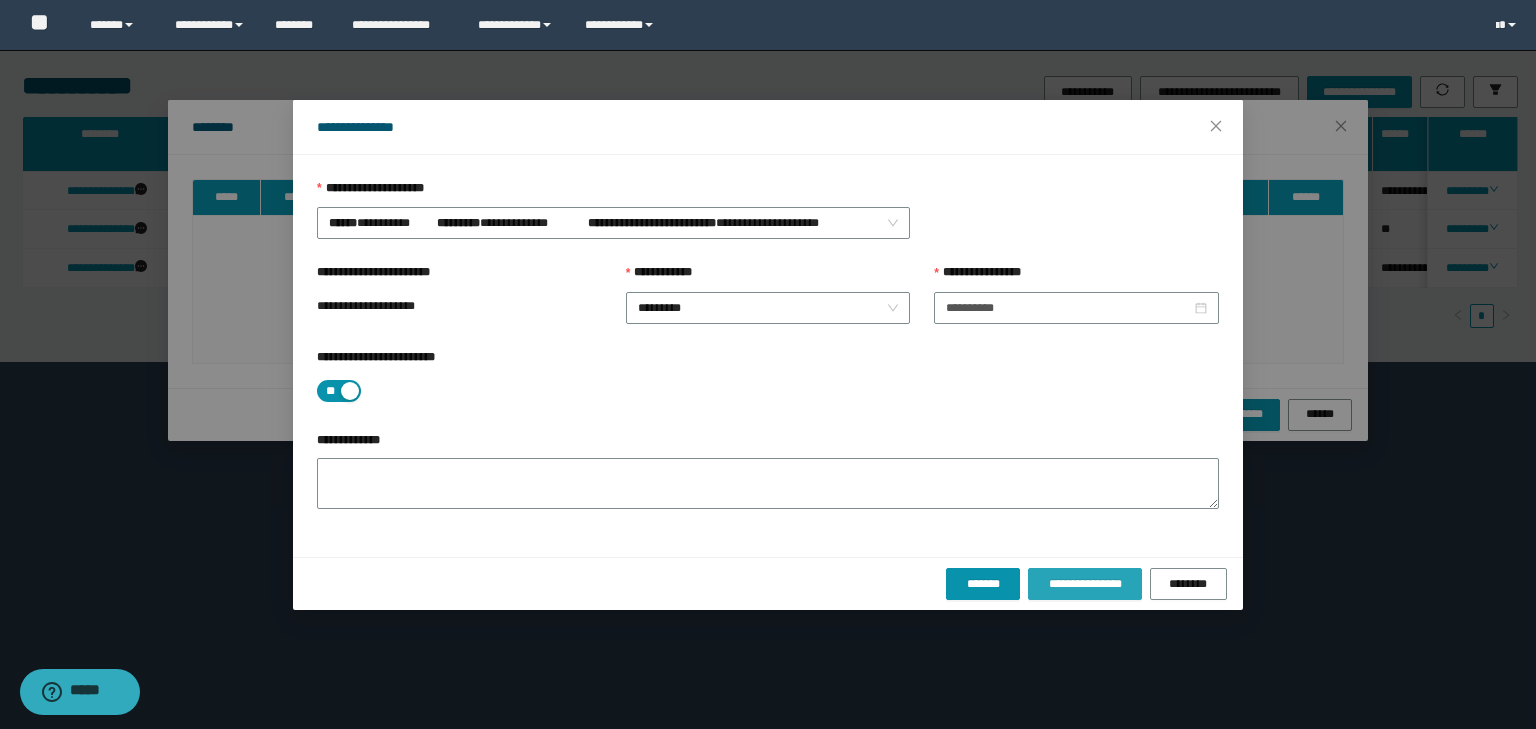 click on "**********" at bounding box center (1084, 584) 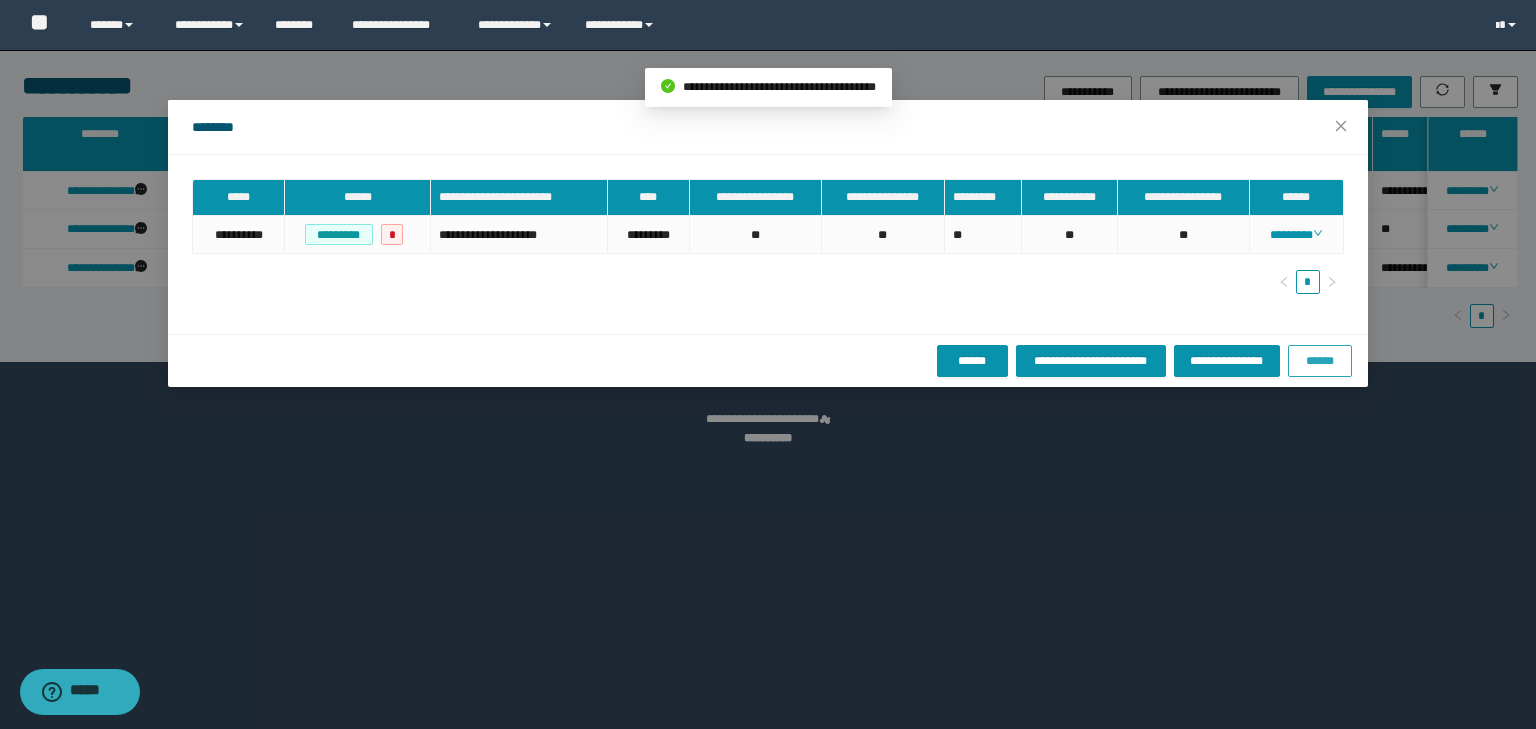 click on "******" at bounding box center (1320, 361) 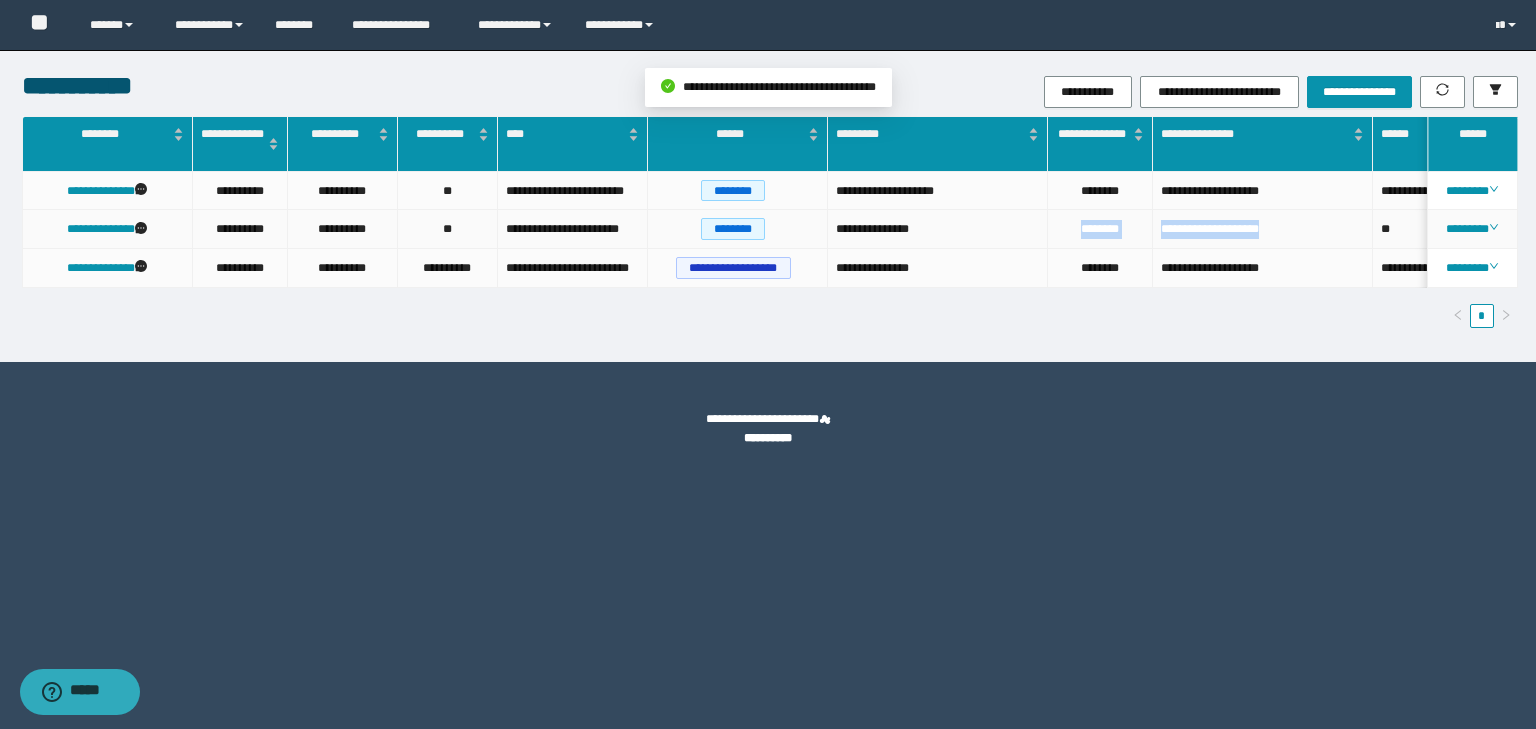 drag, startPoint x: 1211, startPoint y: 230, endPoint x: 1075, endPoint y: 229, distance: 136.00368 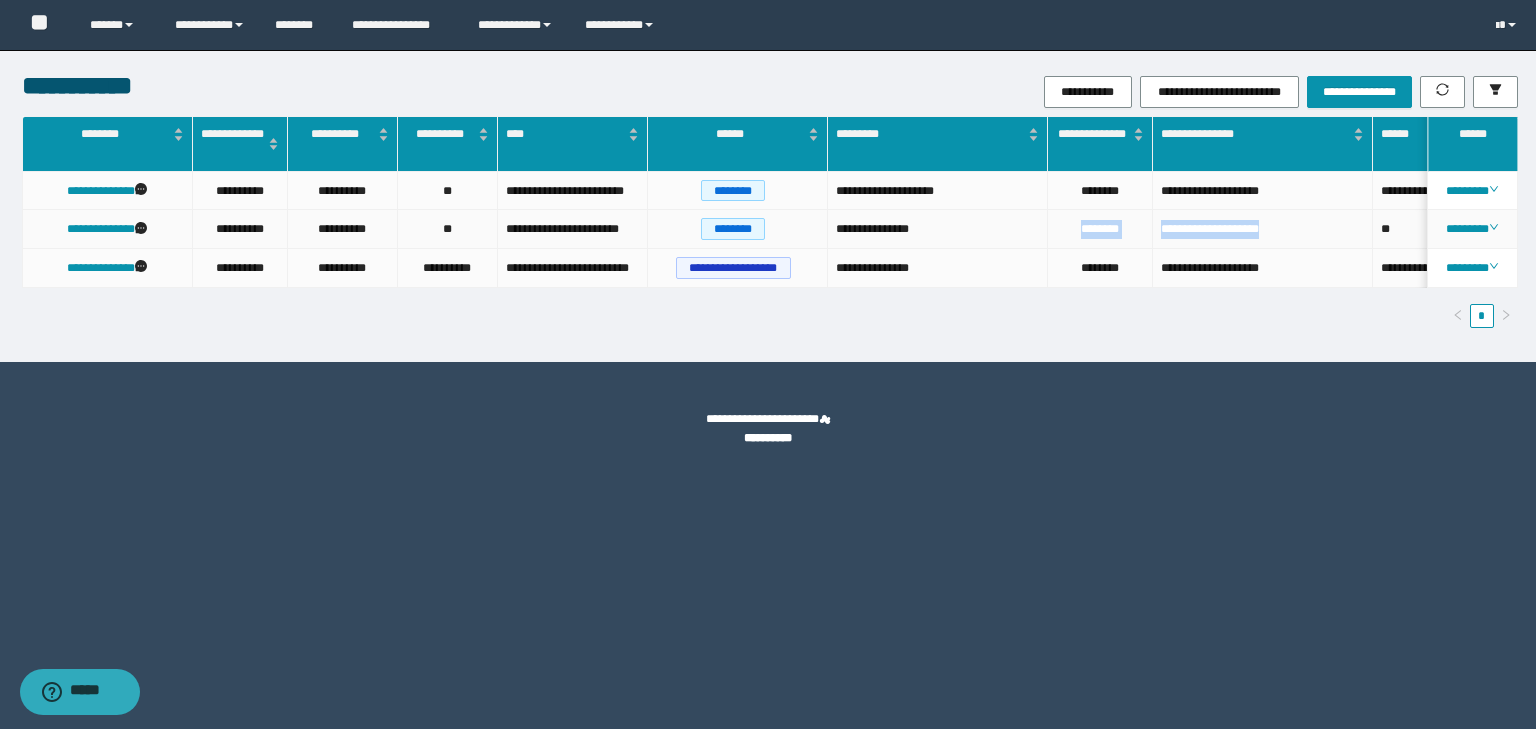 copy on "**********" 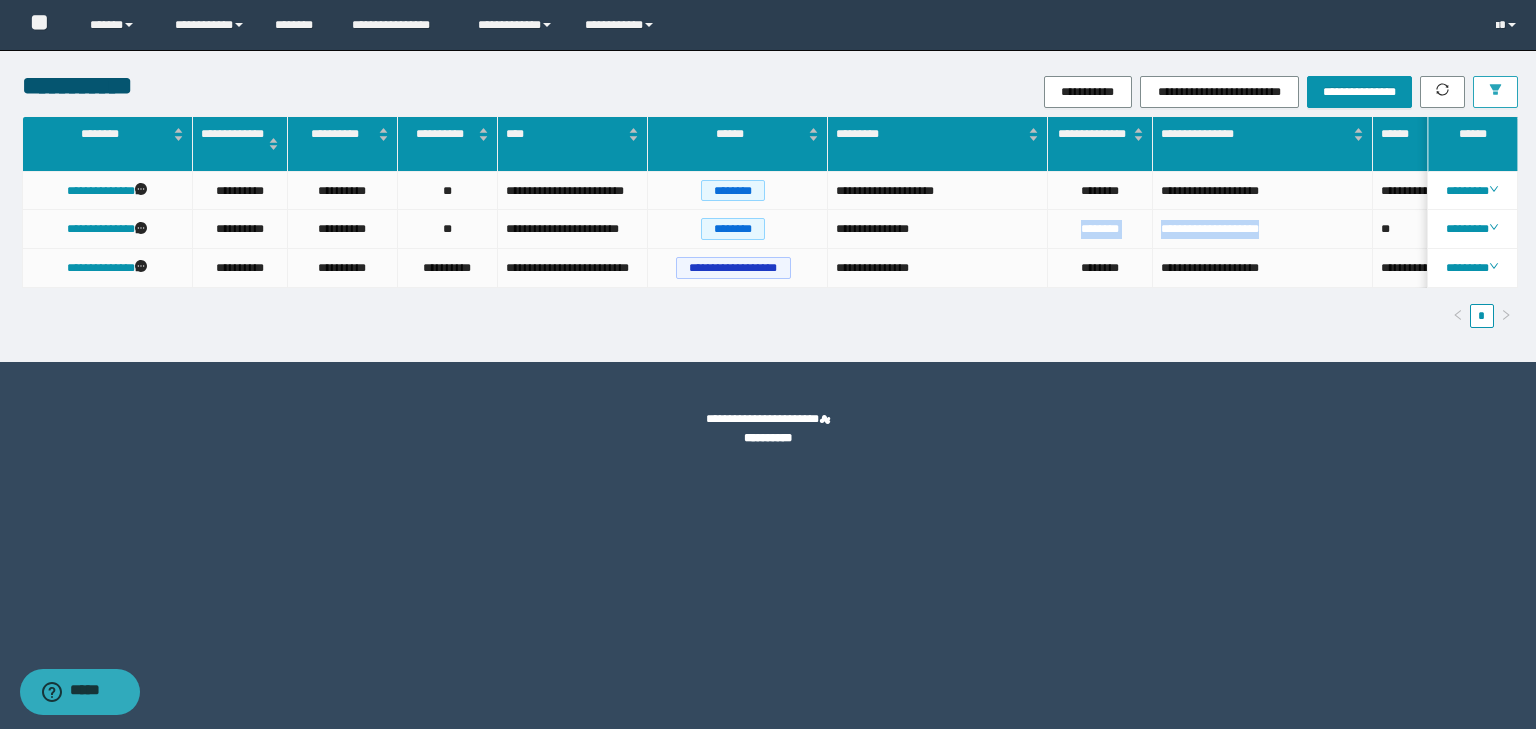 click 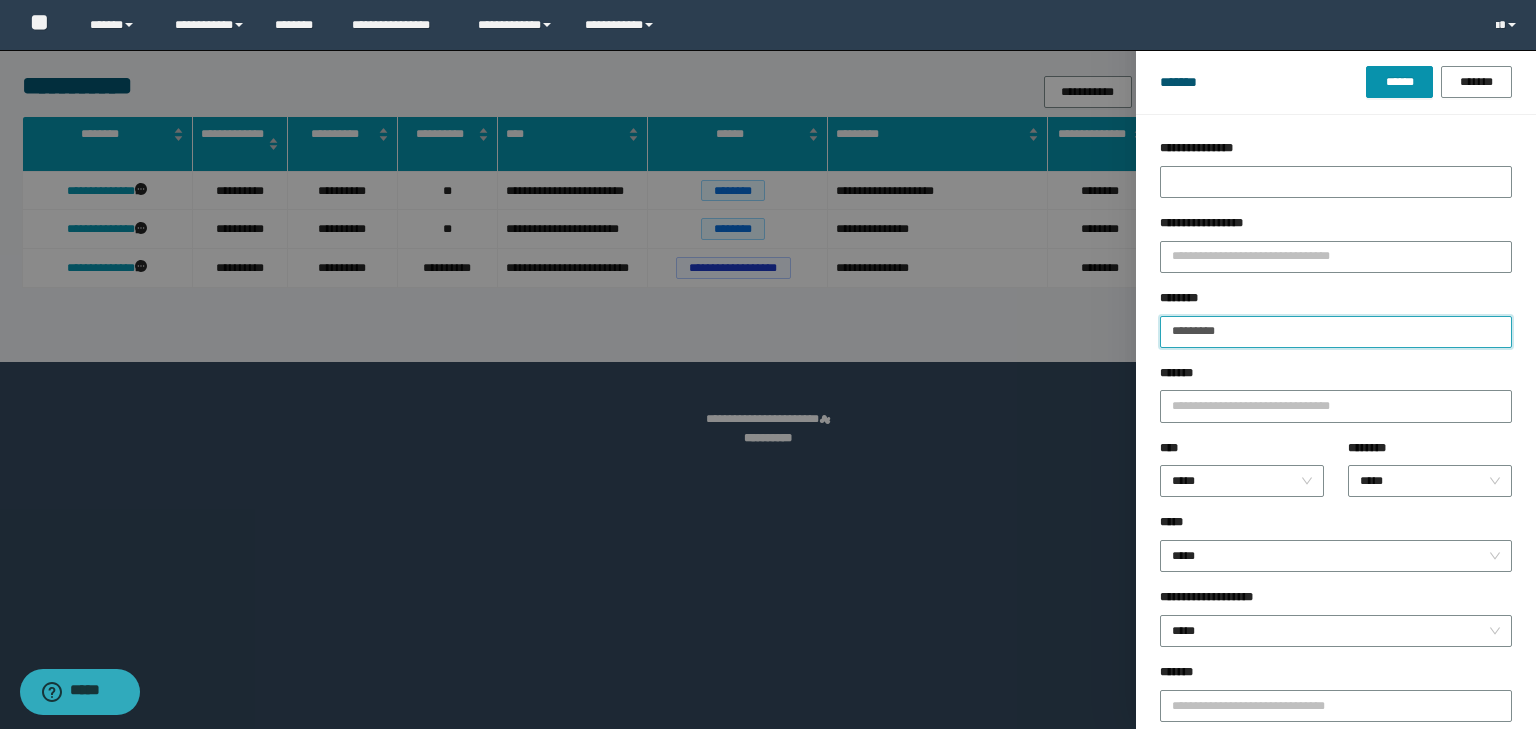 drag, startPoint x: 1160, startPoint y: 324, endPoint x: 1064, endPoint y: 311, distance: 96.87621 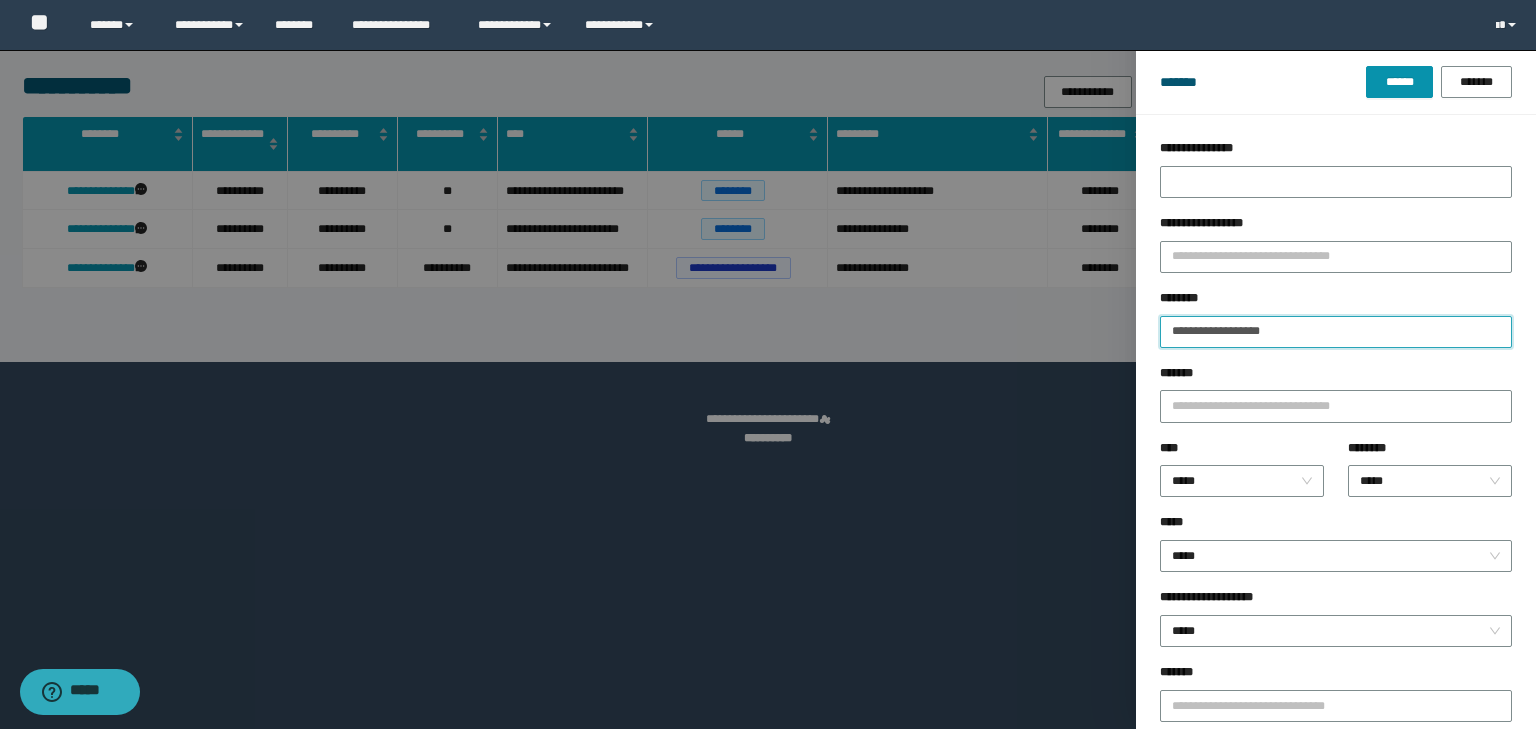 type on "**********" 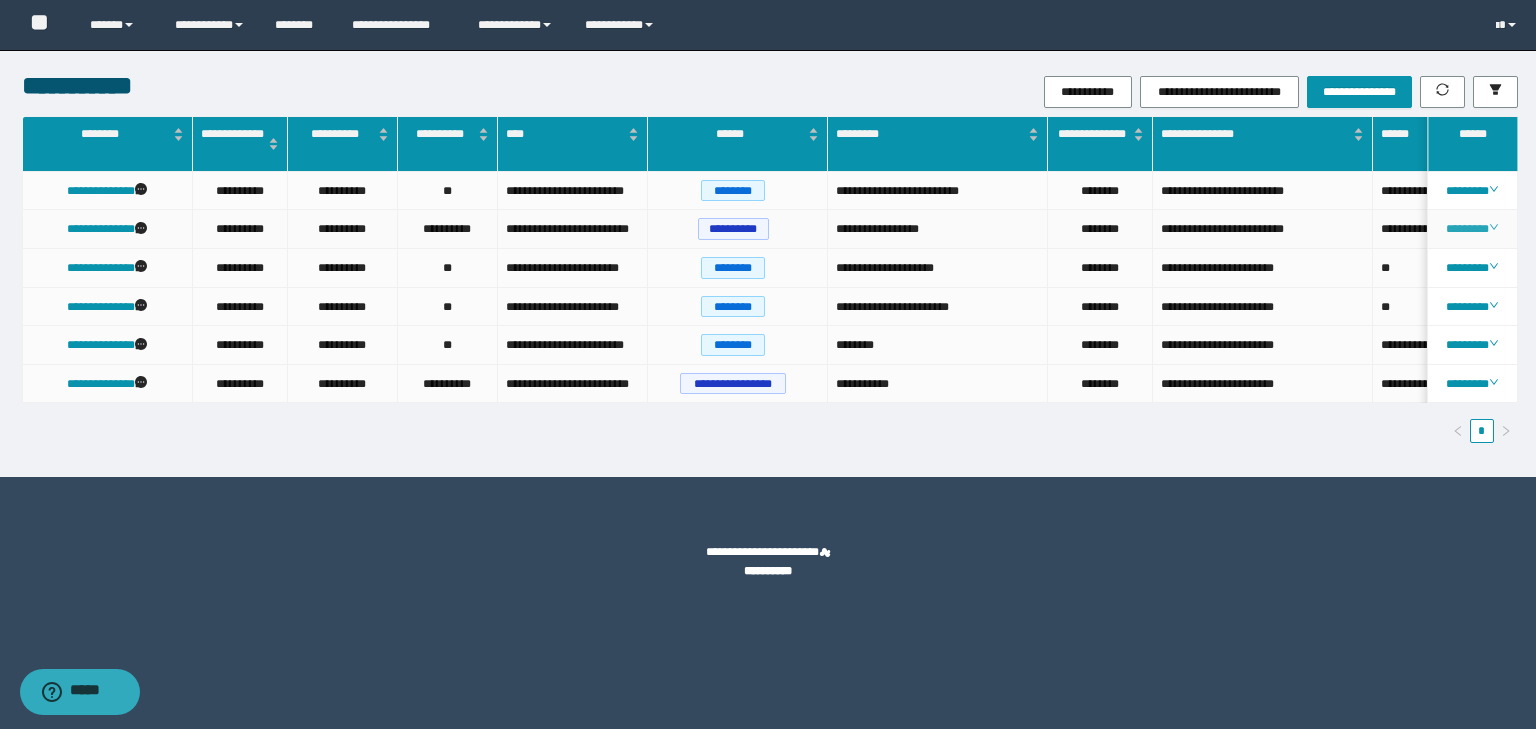 click on "********" at bounding box center (1472, 229) 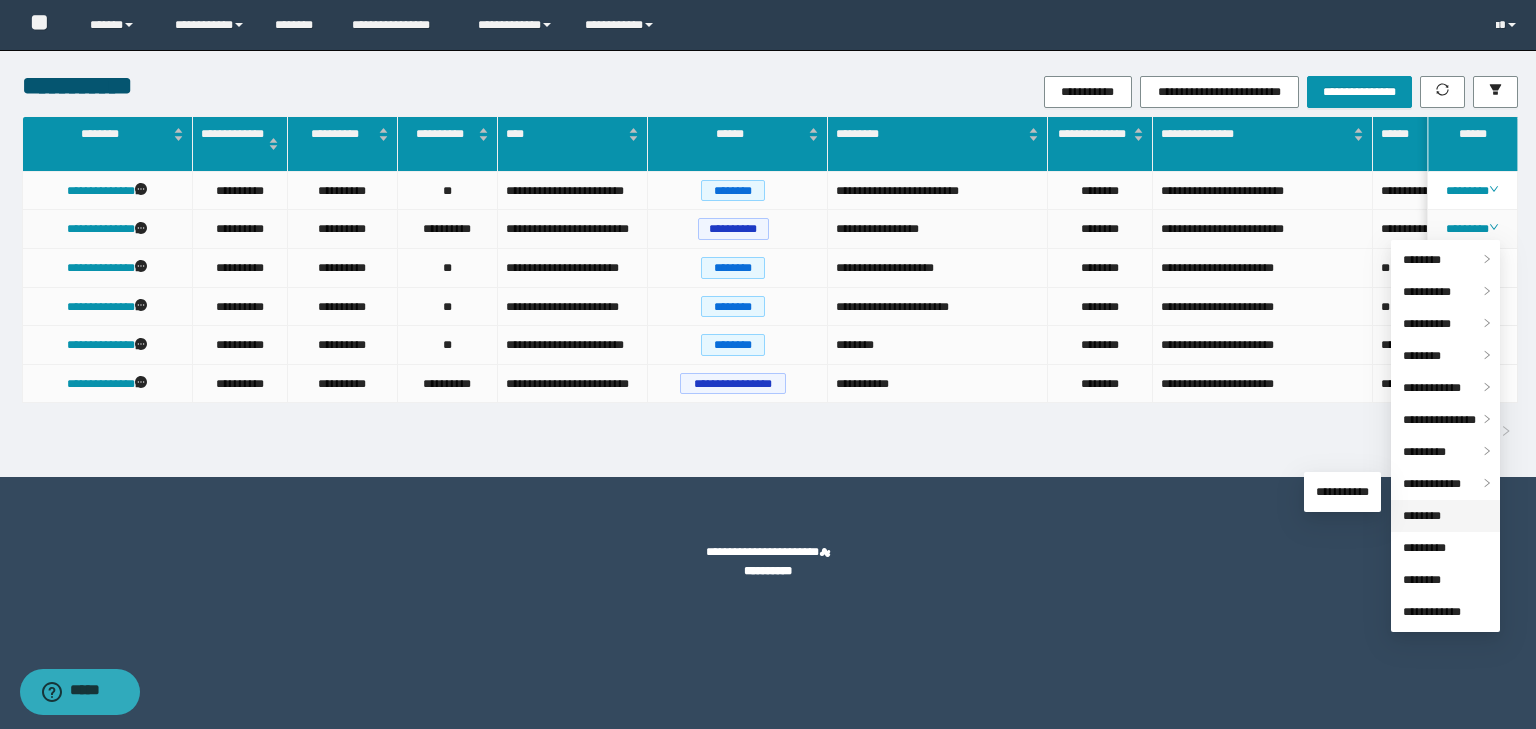 click on "********" at bounding box center [1422, 516] 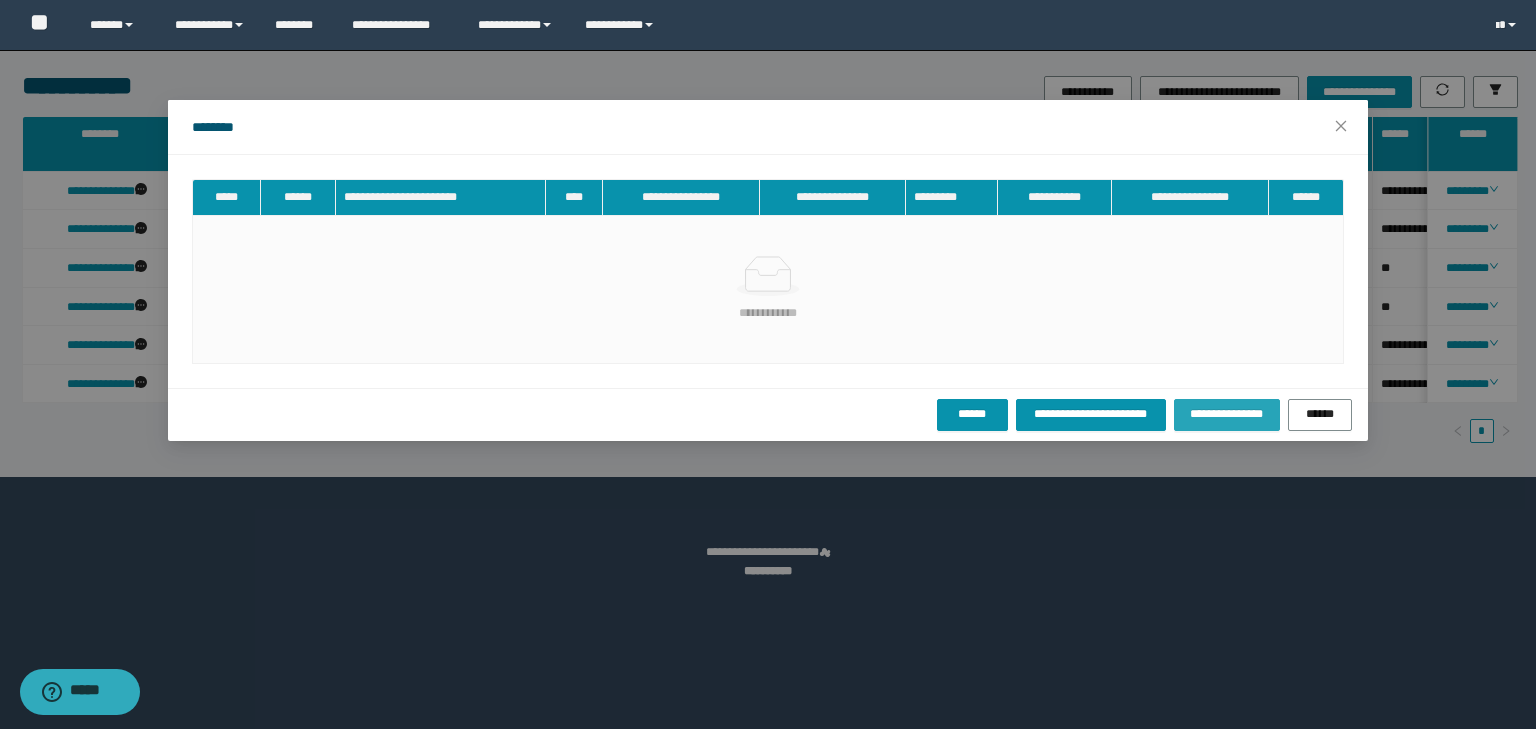 click on "**********" at bounding box center [1227, 414] 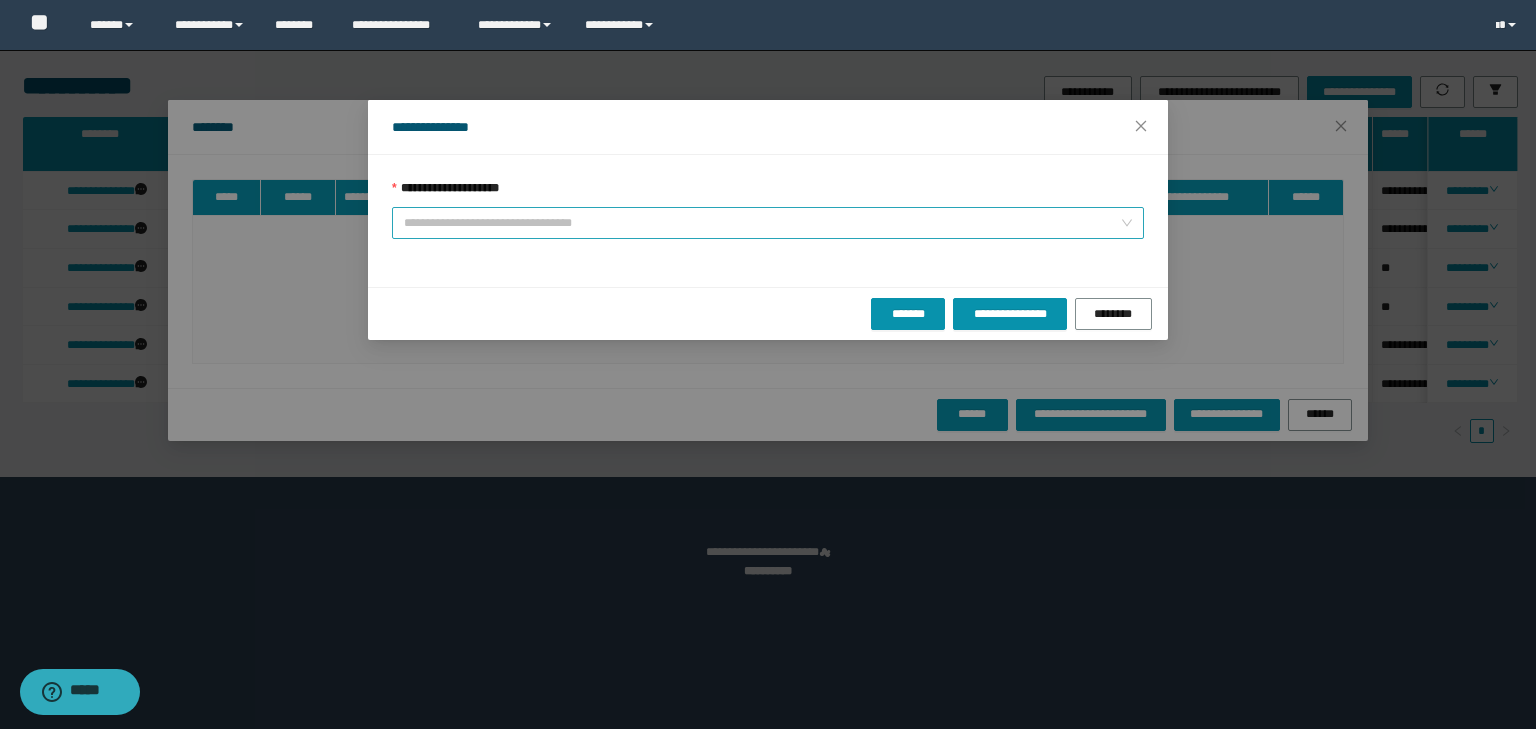click on "**********" at bounding box center [762, 223] 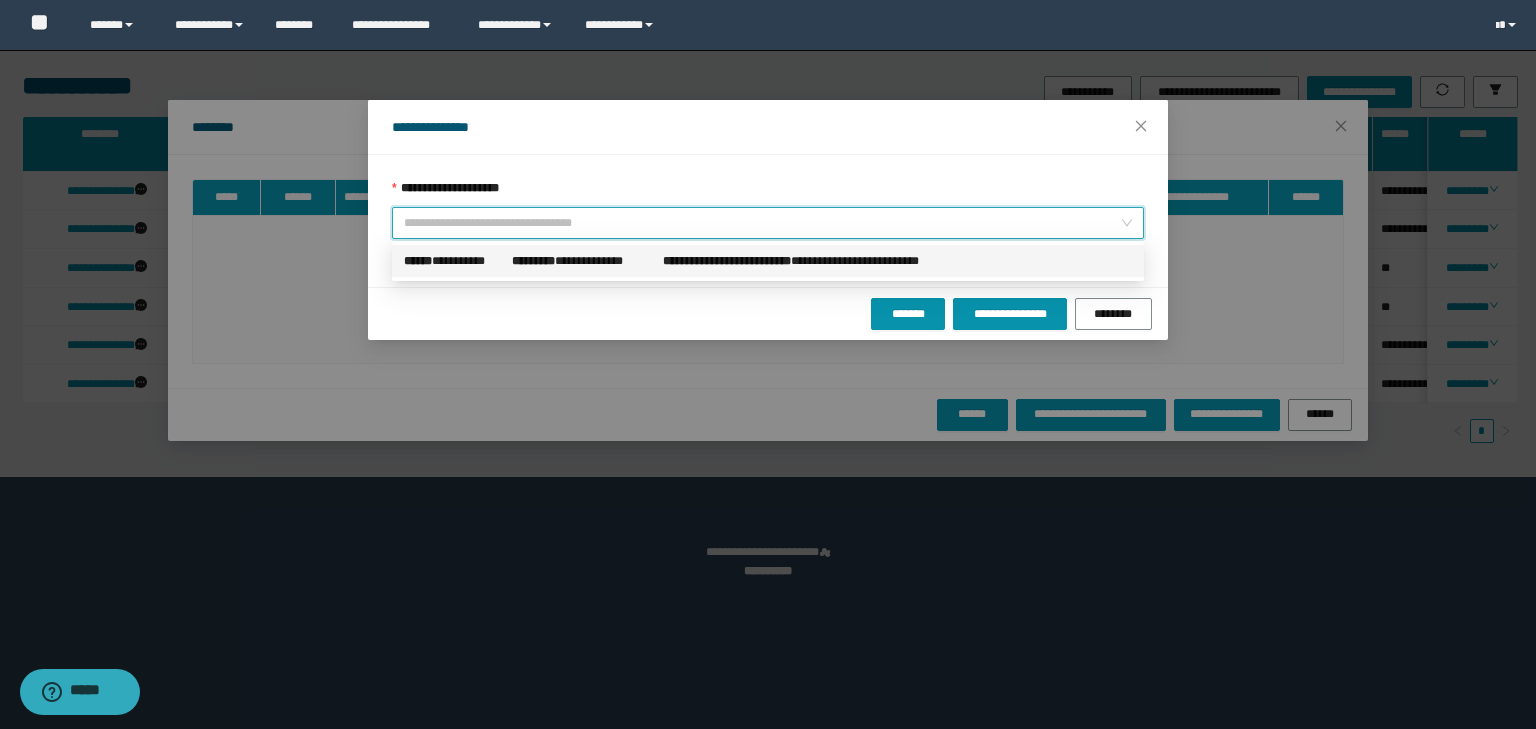 click on "**********" at bounding box center [727, 261] 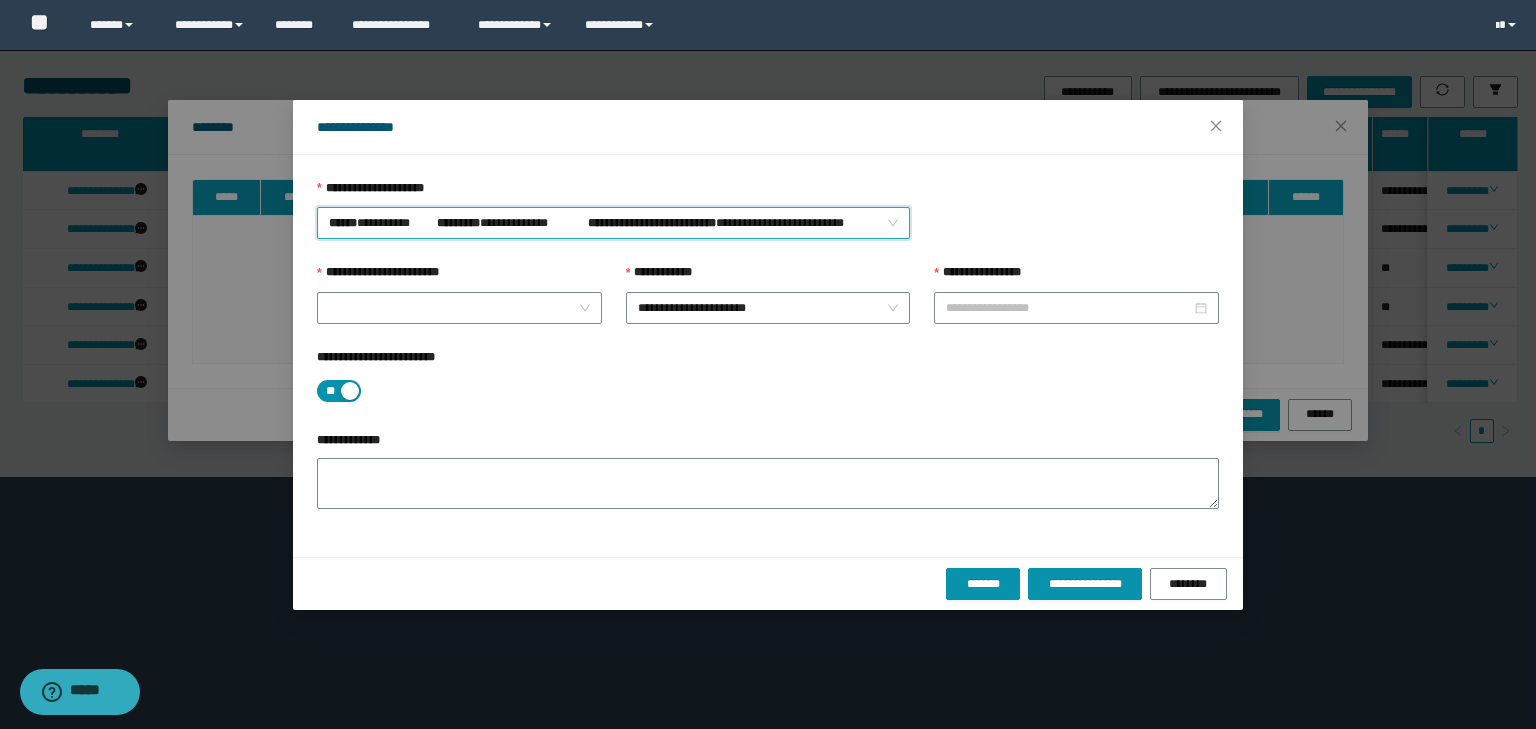 type on "**********" 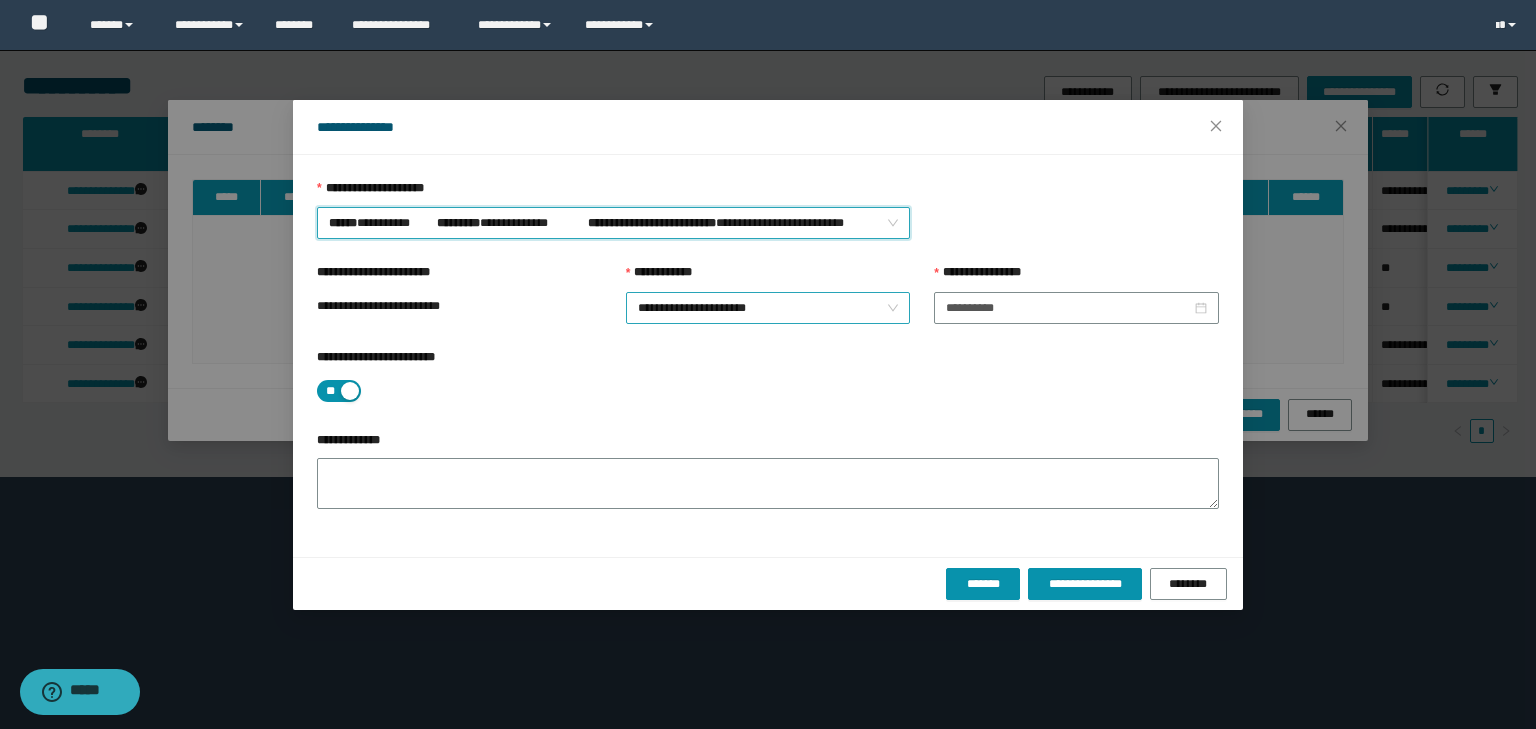 click on "**********" at bounding box center (768, 308) 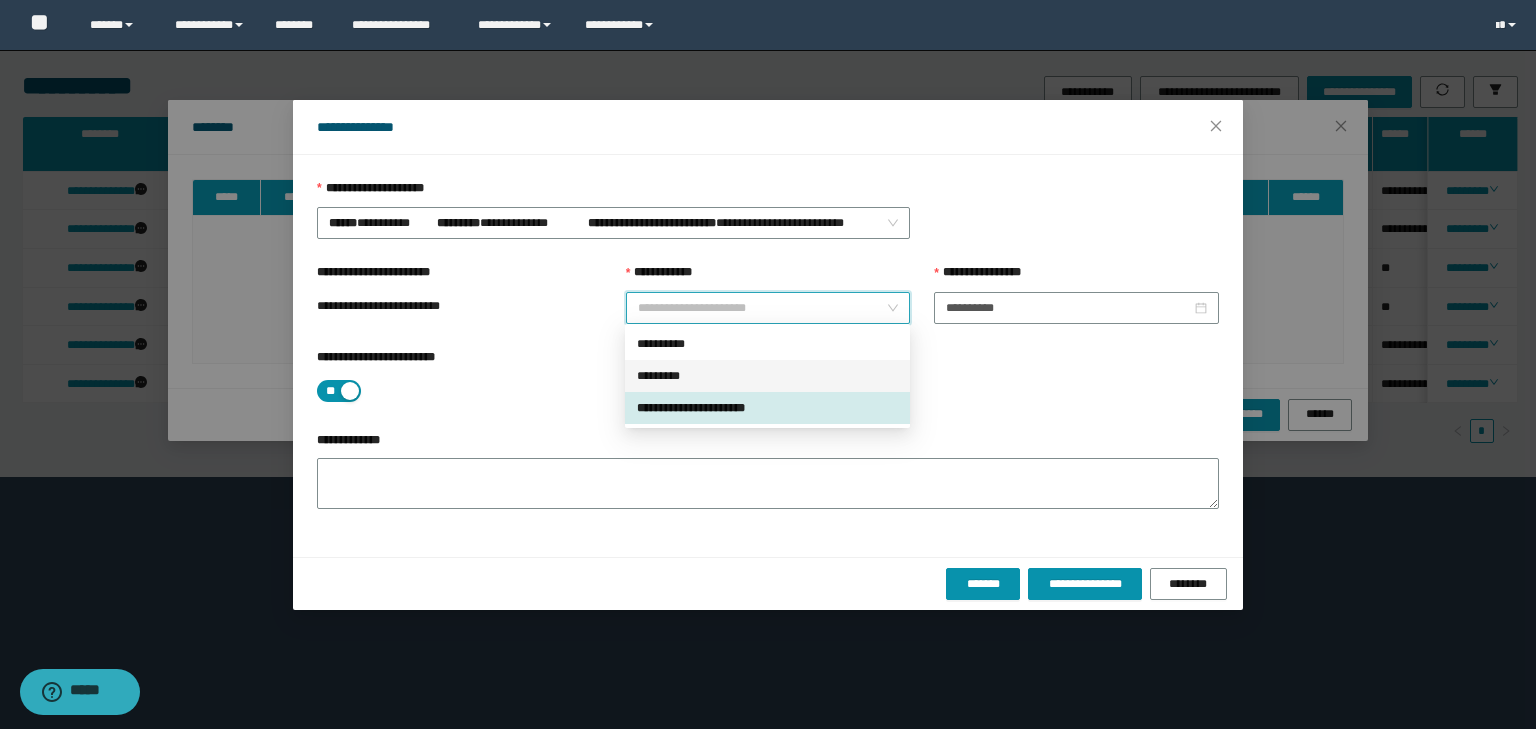 click on "*********" at bounding box center (767, 376) 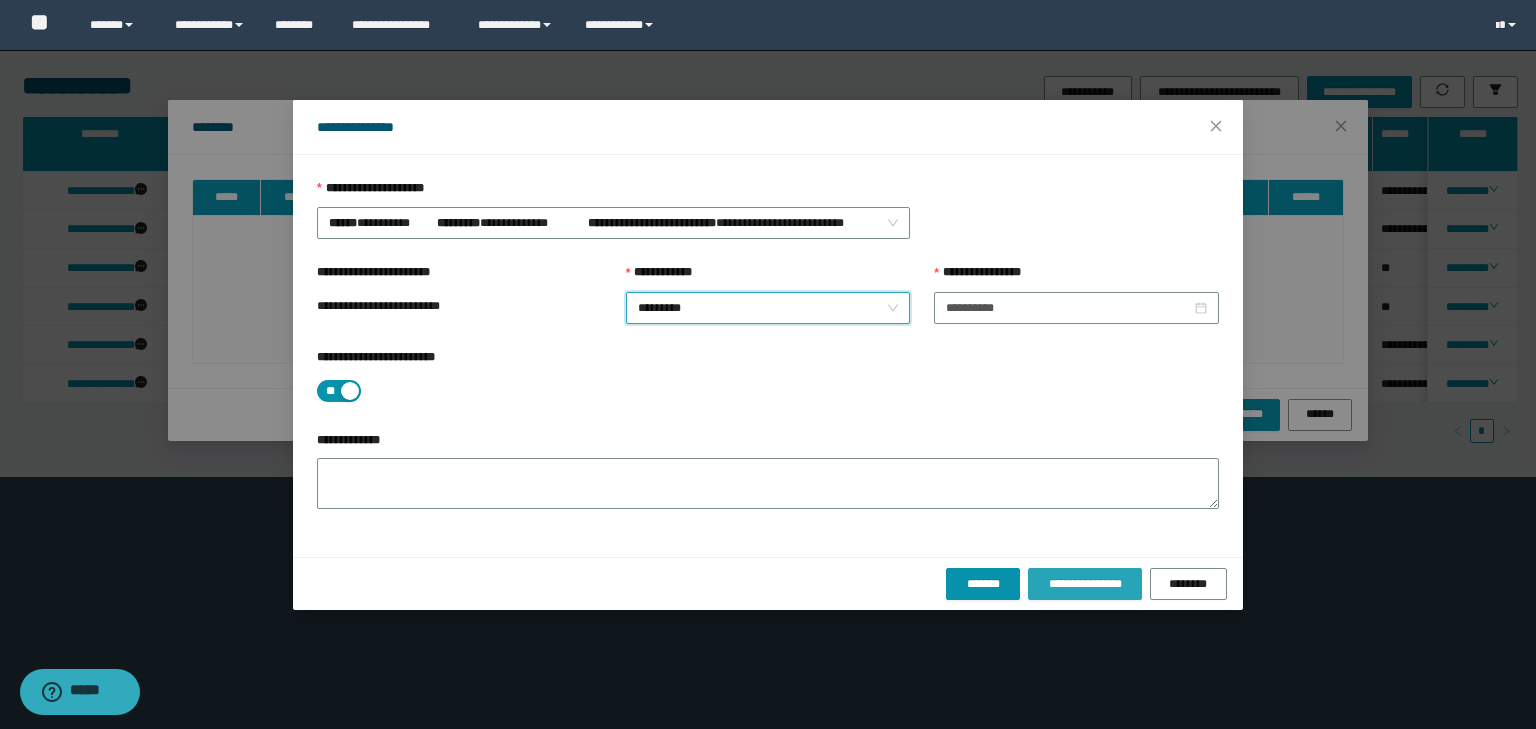 click on "**********" at bounding box center (1084, 584) 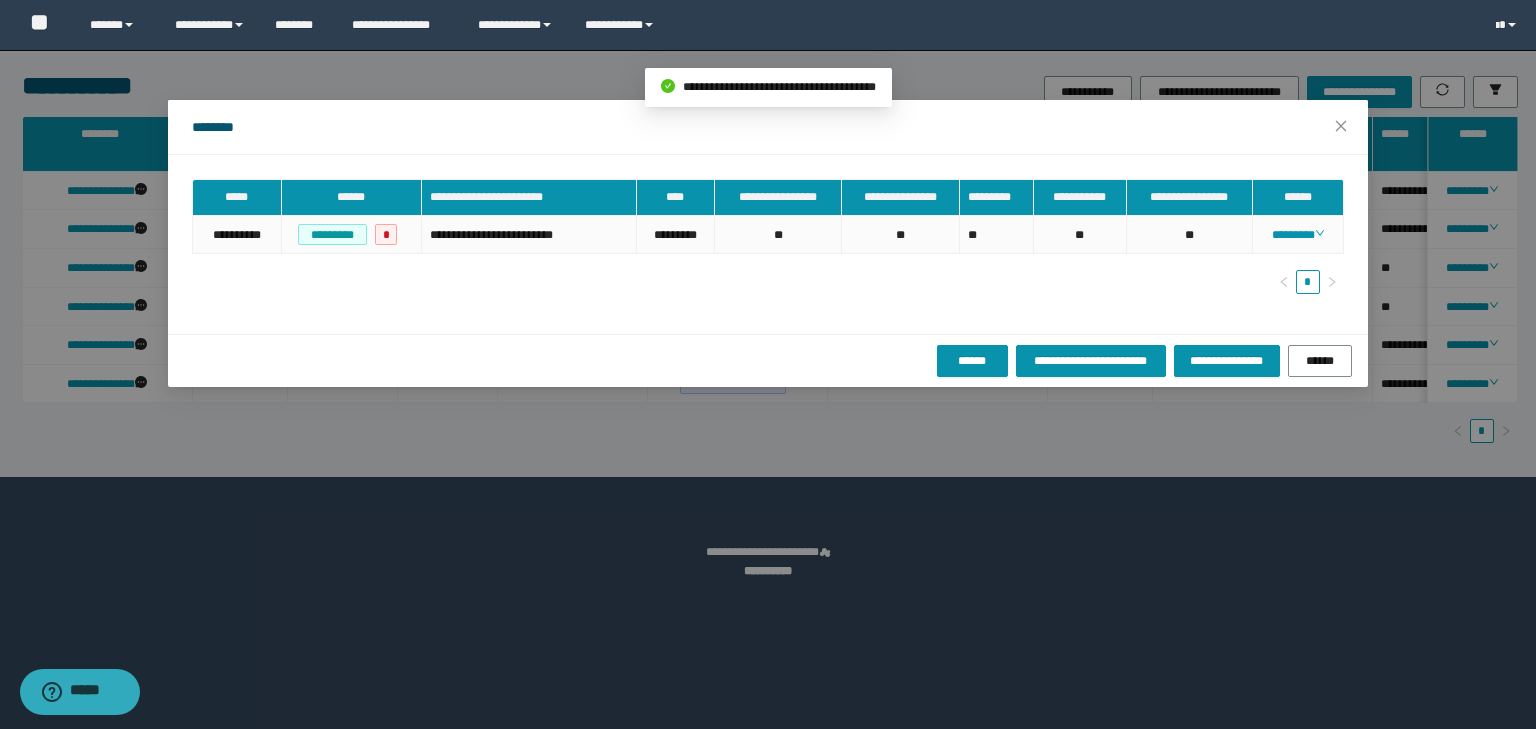 click on "**********" at bounding box center (768, 360) 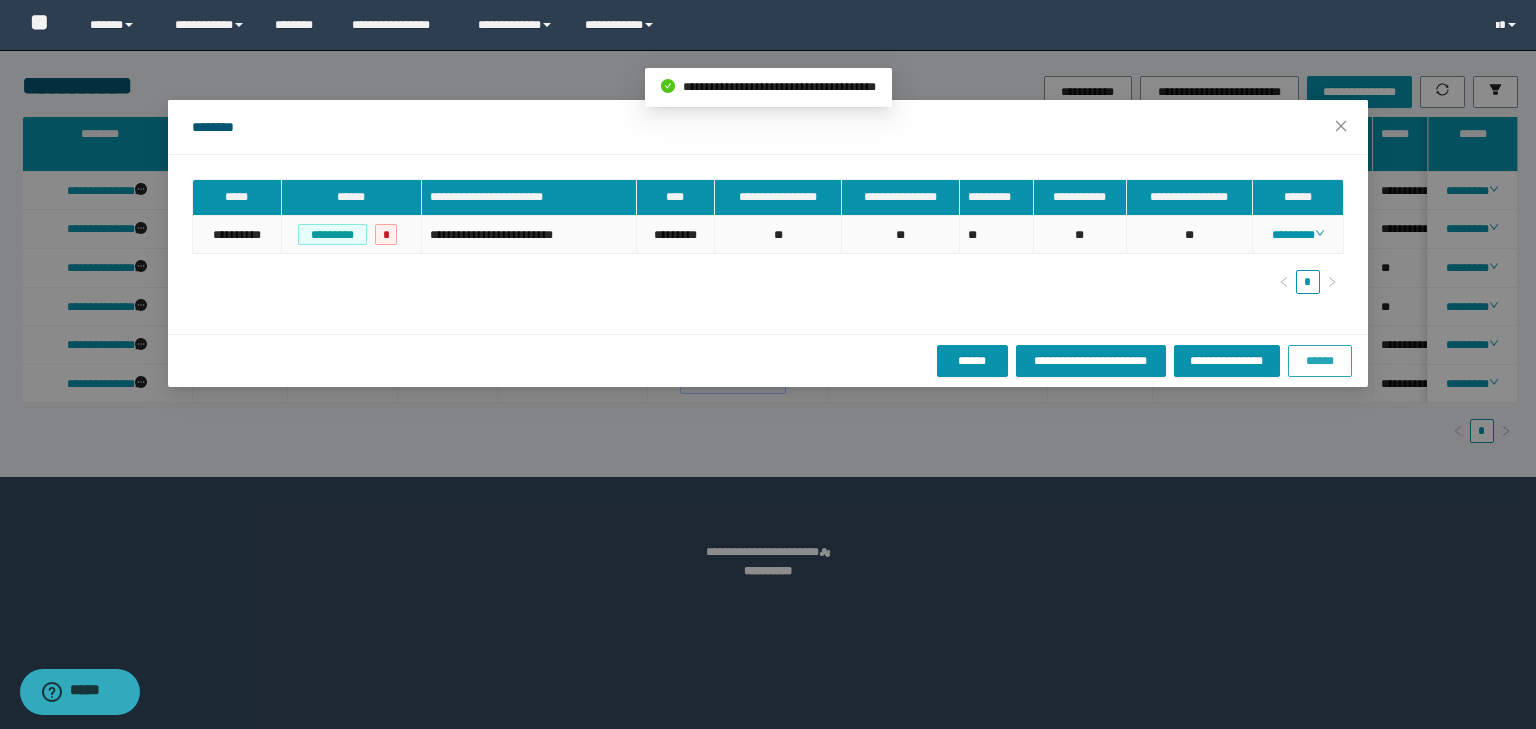 click on "******" at bounding box center (1320, 361) 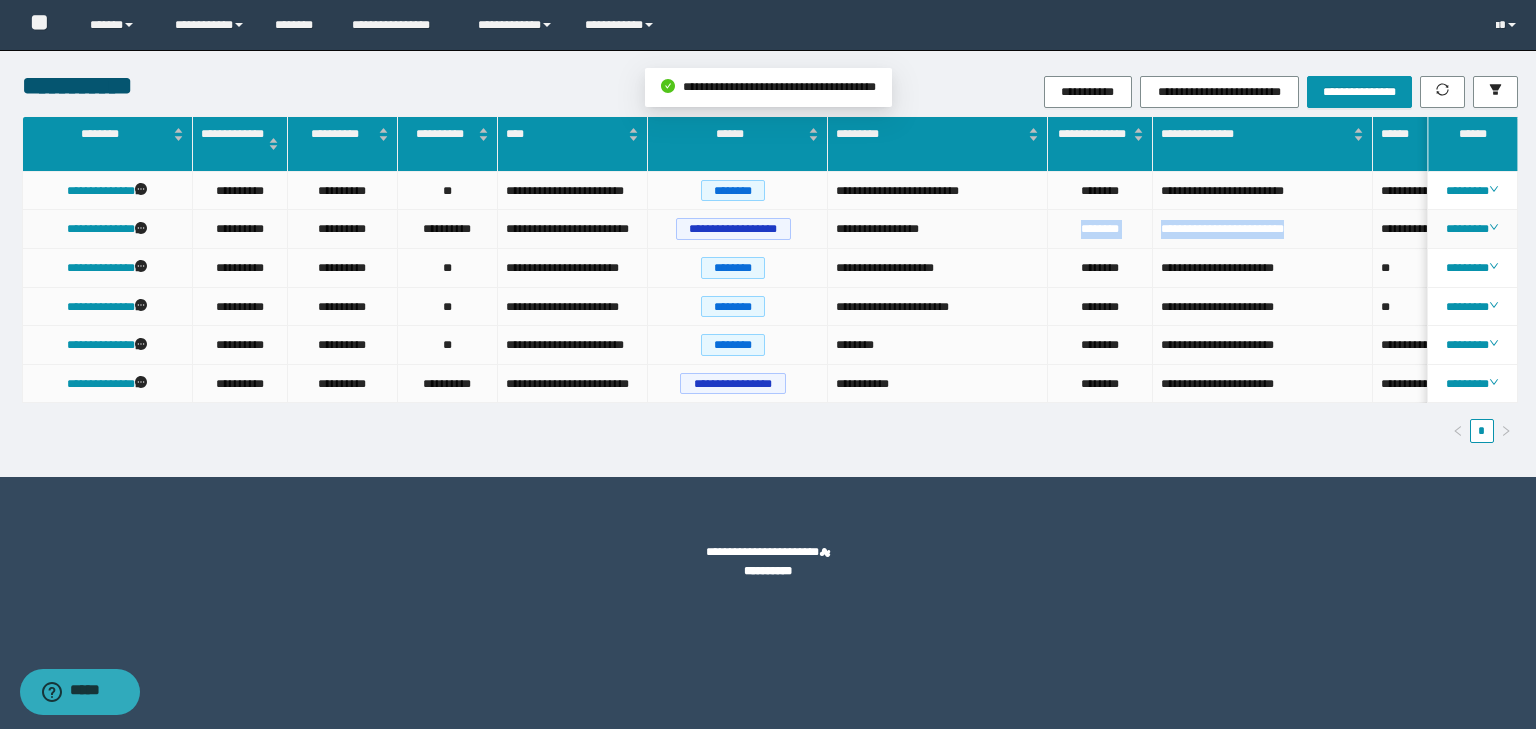 drag, startPoint x: 1319, startPoint y: 232, endPoint x: 1064, endPoint y: 236, distance: 255.03137 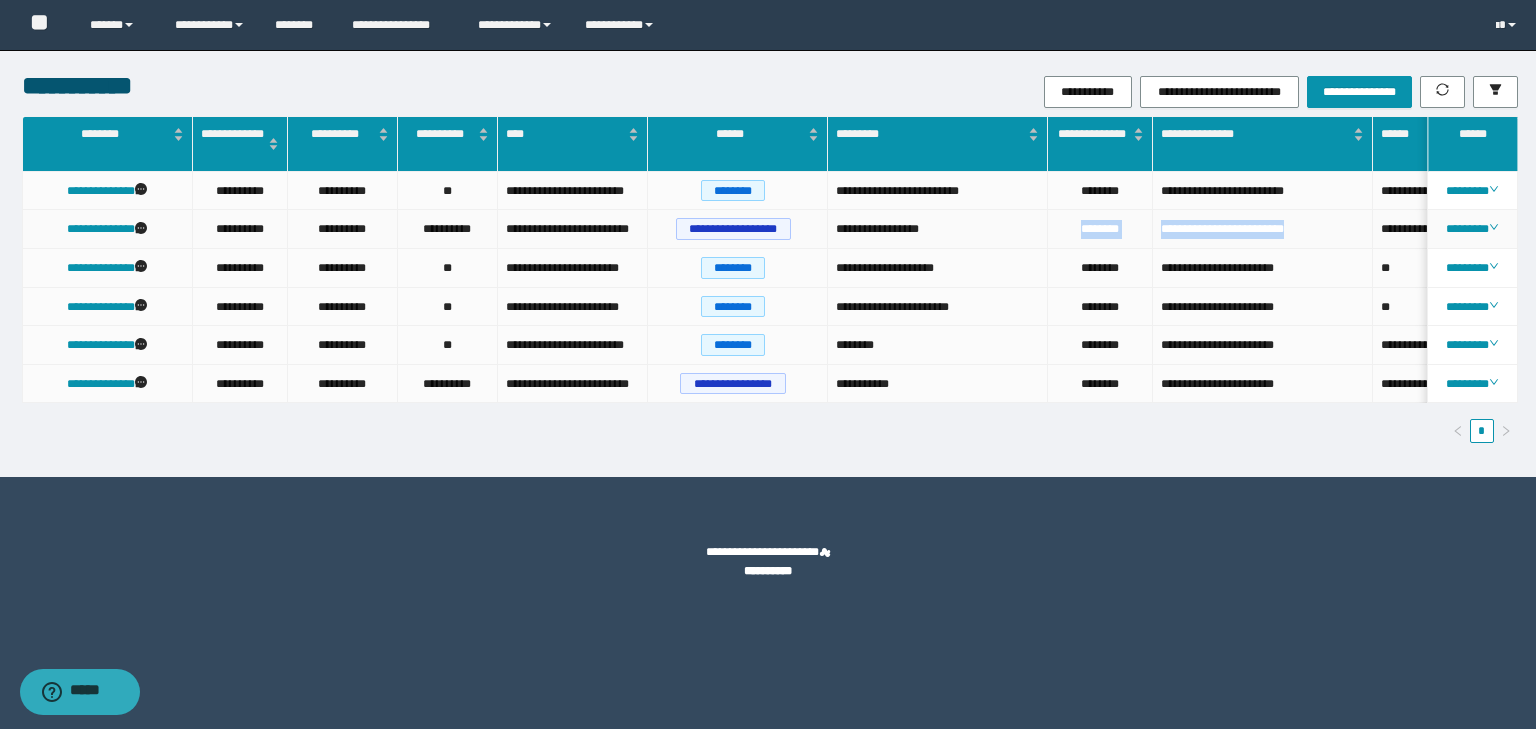 copy on "**********" 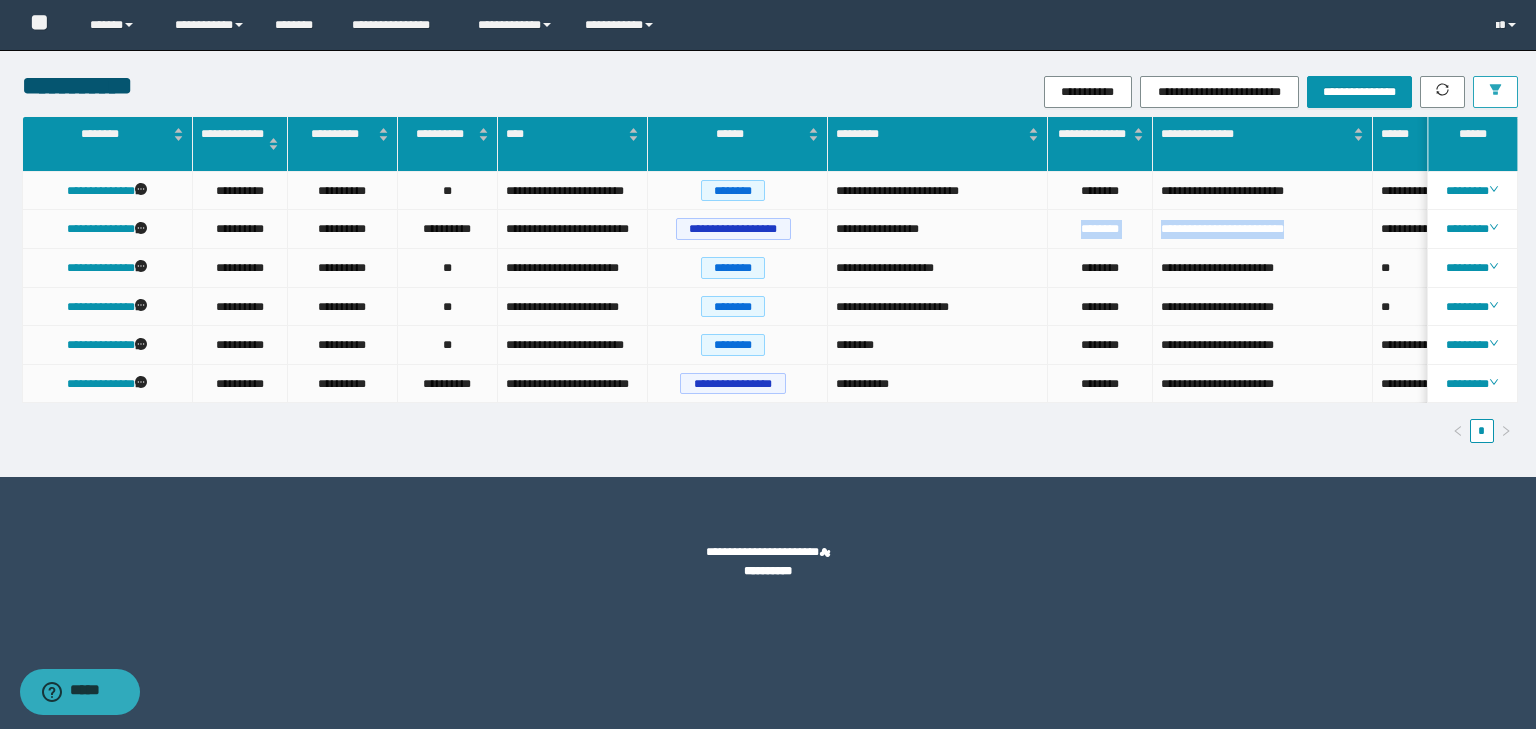 click at bounding box center (1495, 92) 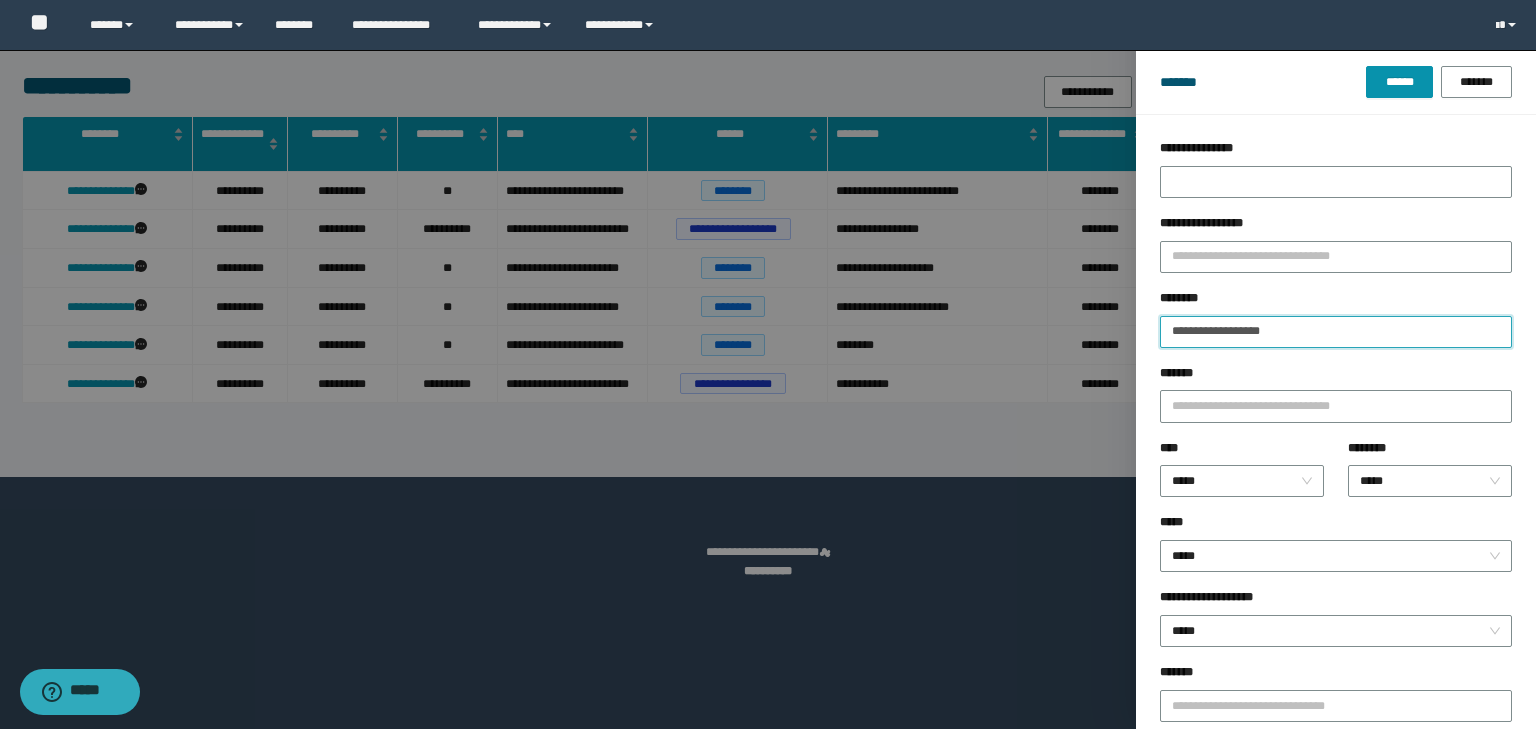 drag, startPoint x: 1304, startPoint y: 328, endPoint x: 1064, endPoint y: 299, distance: 241.74573 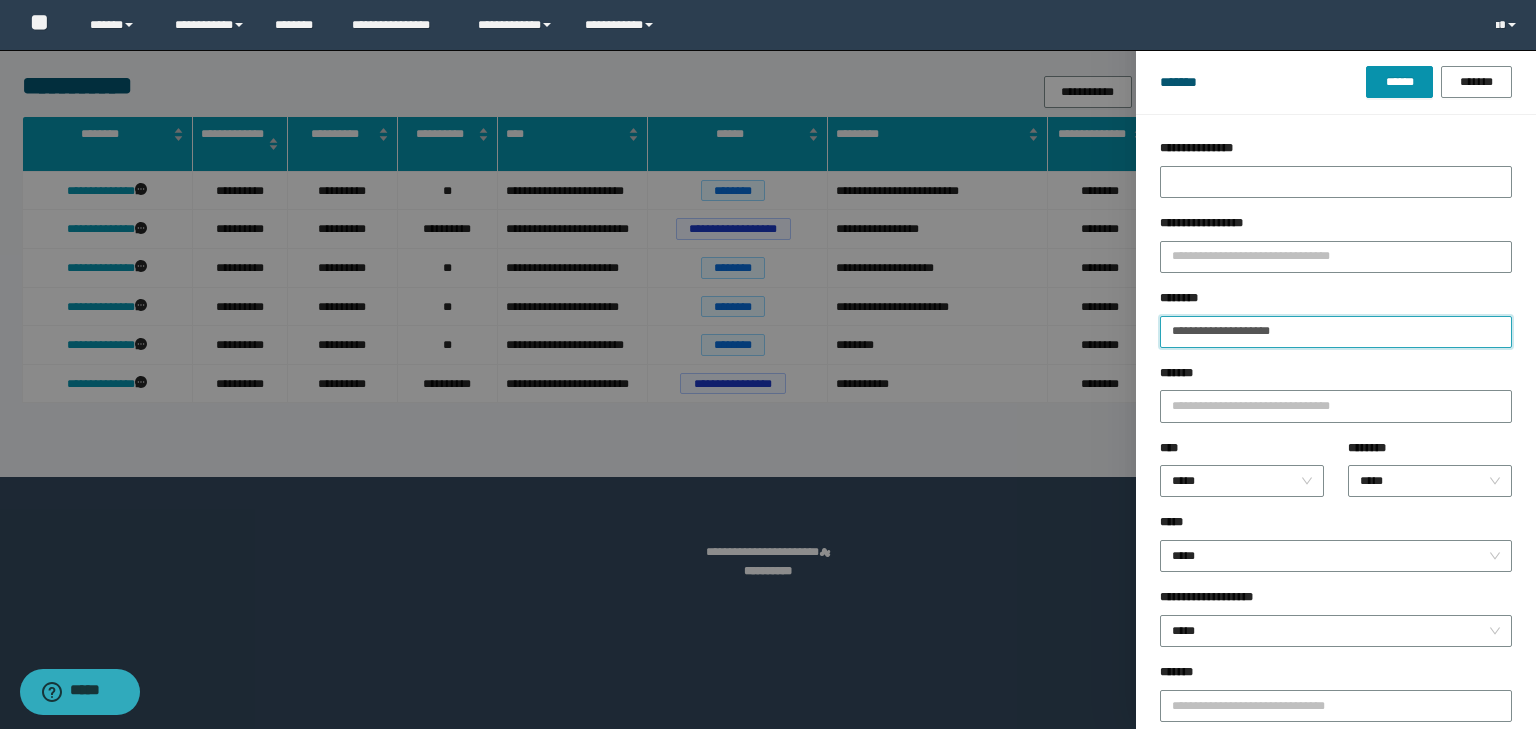 type on "**********" 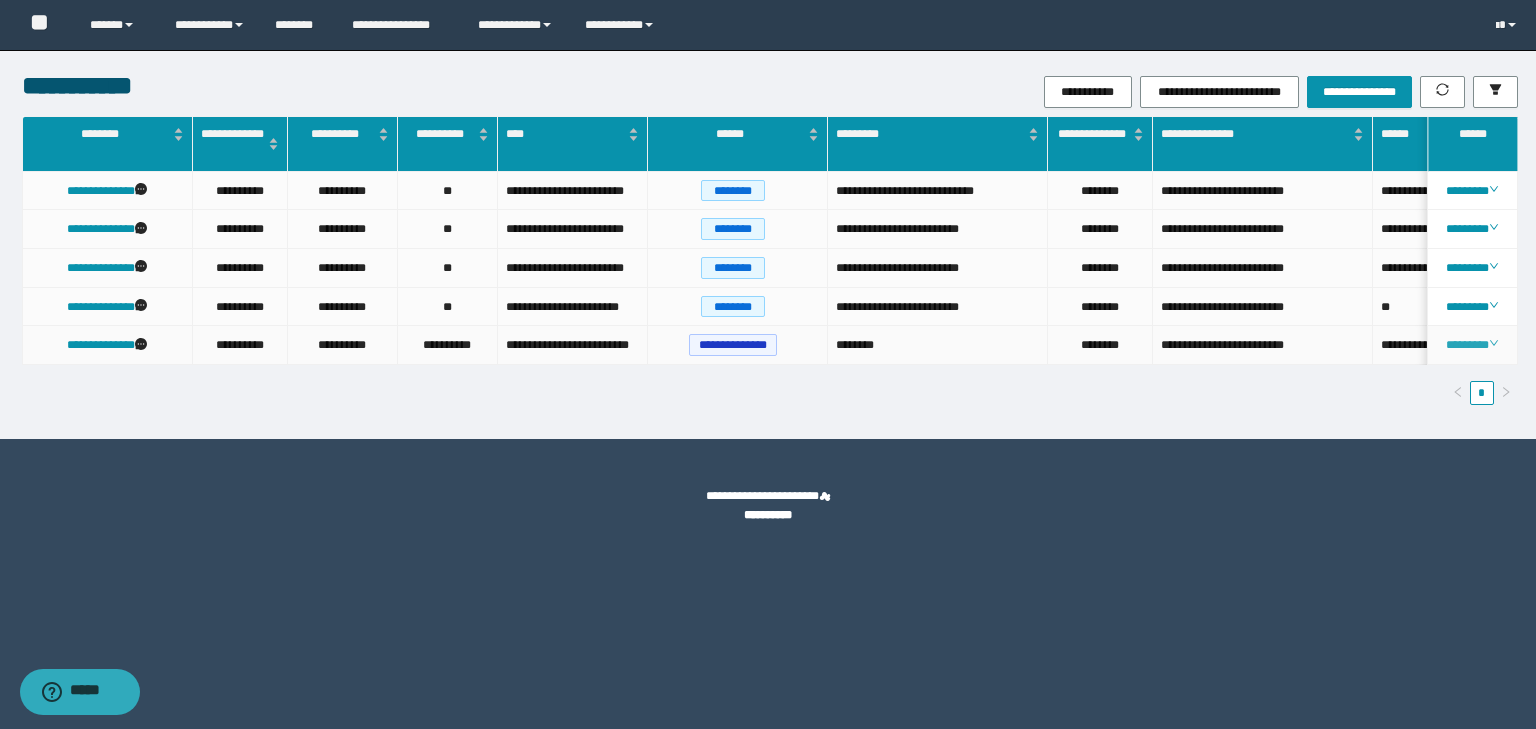 click 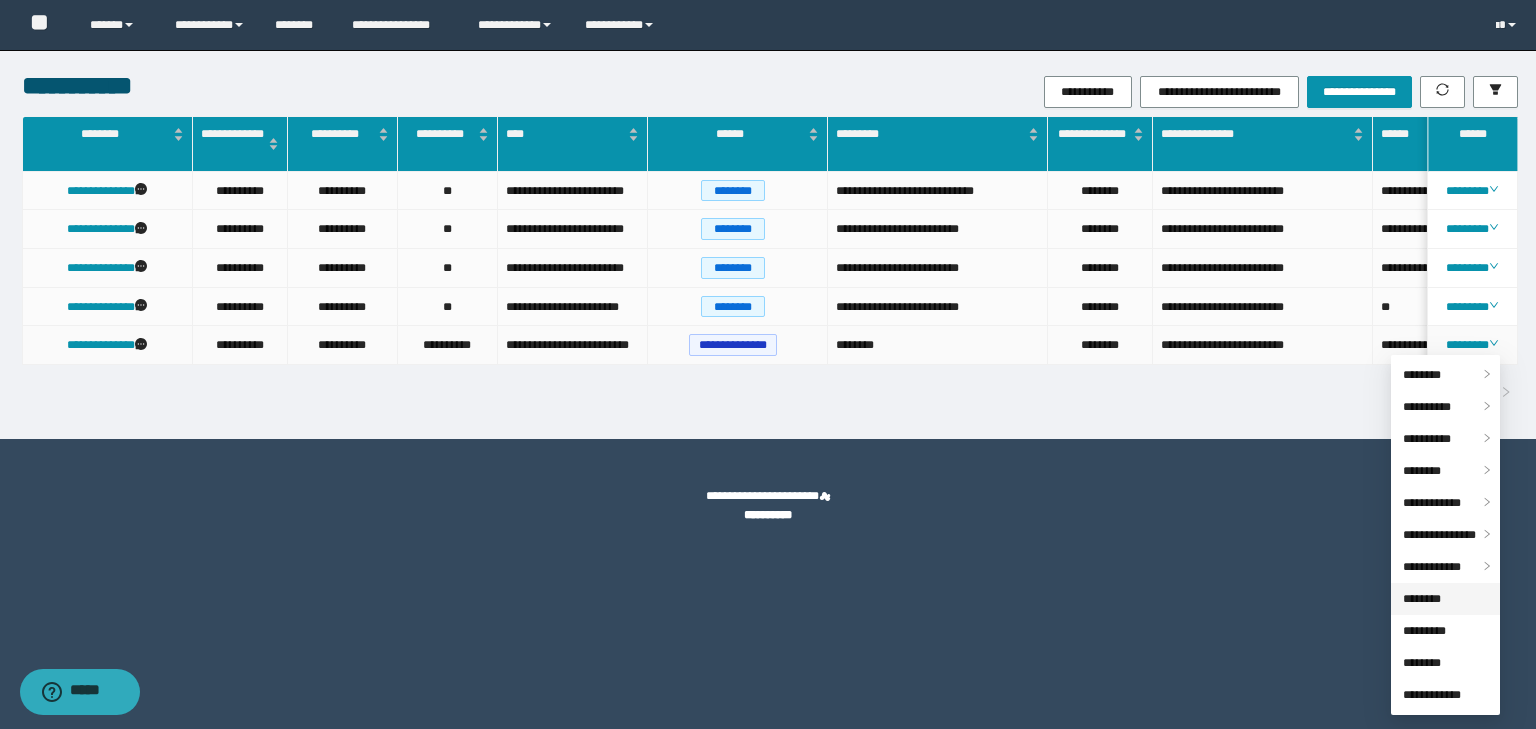 click on "********" at bounding box center (1422, 599) 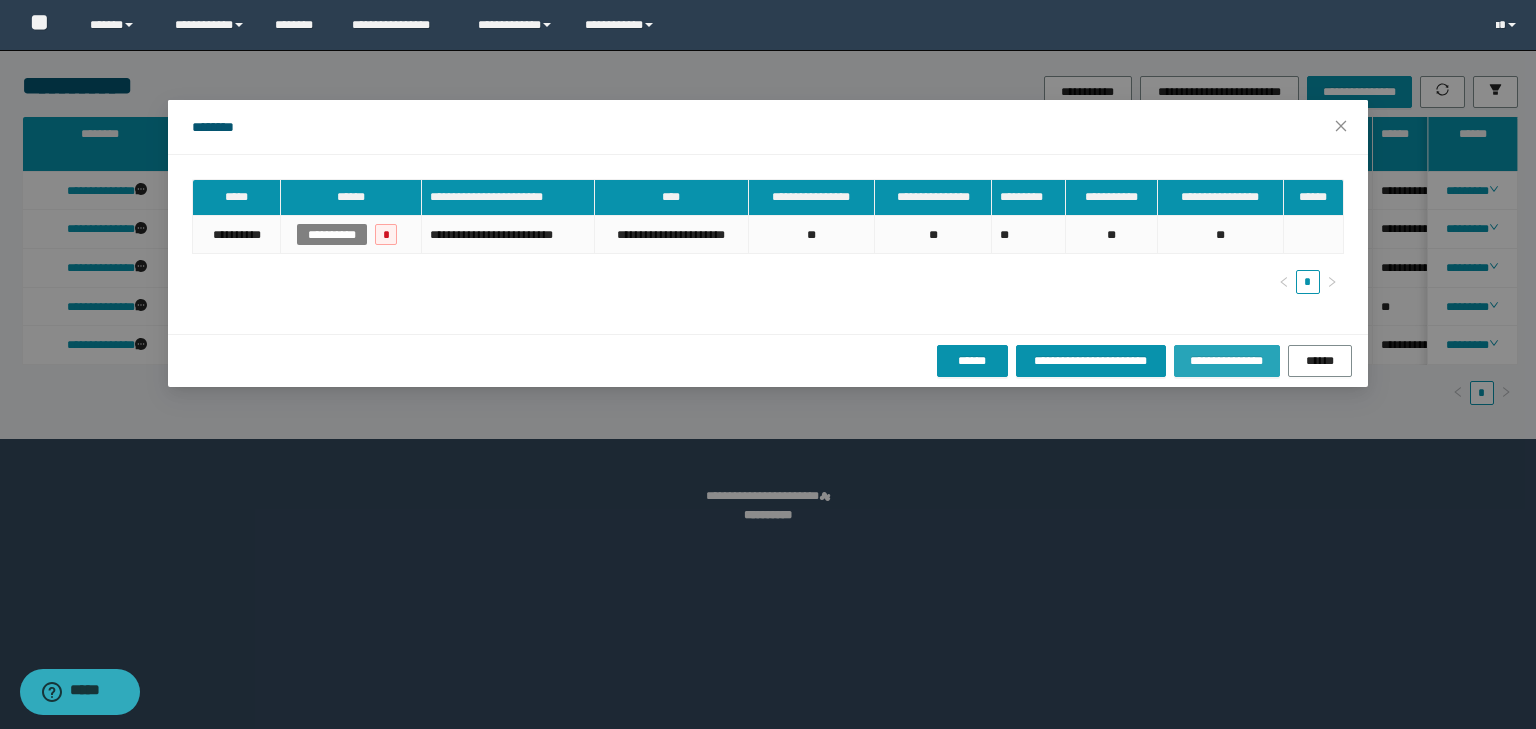 click on "**********" at bounding box center (1227, 361) 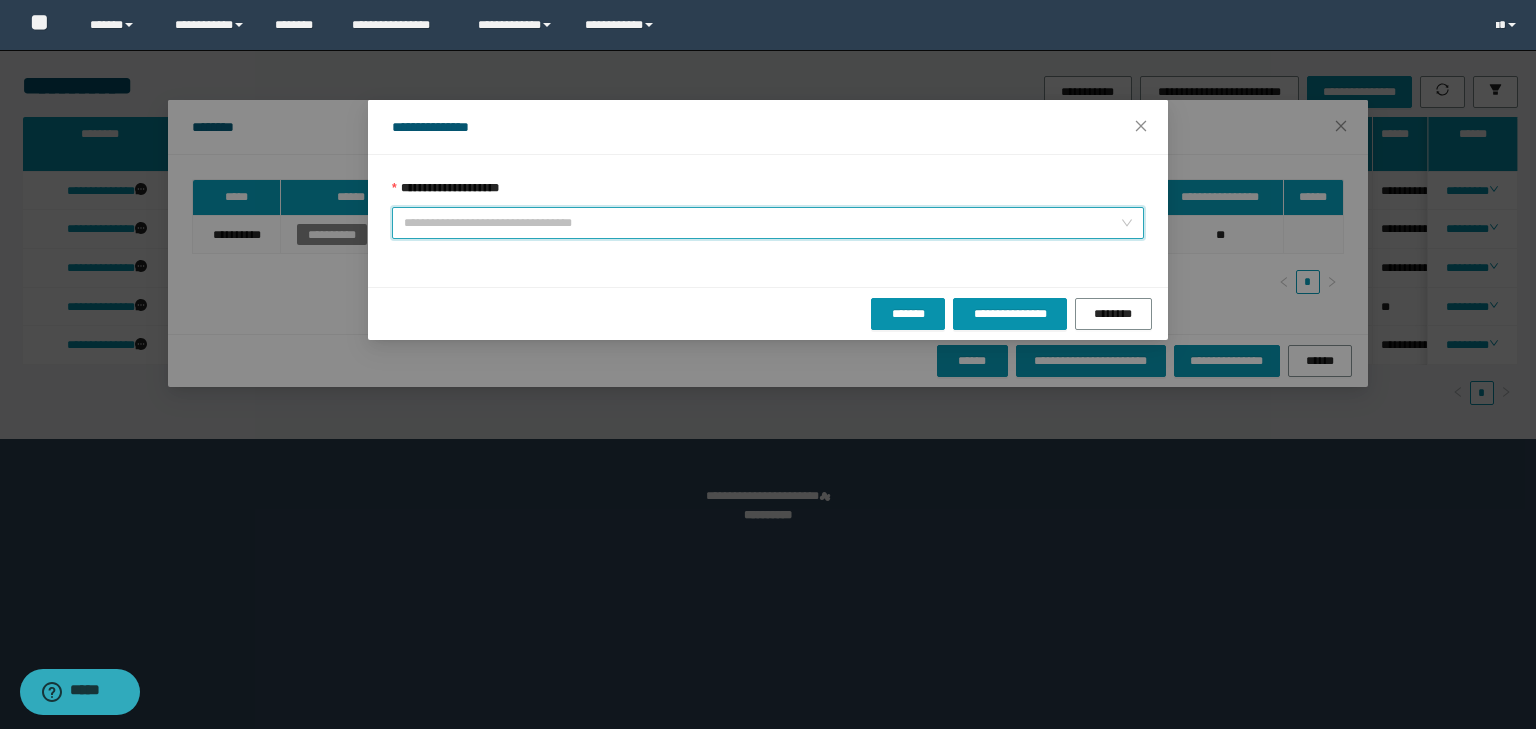 click on "**********" at bounding box center (762, 223) 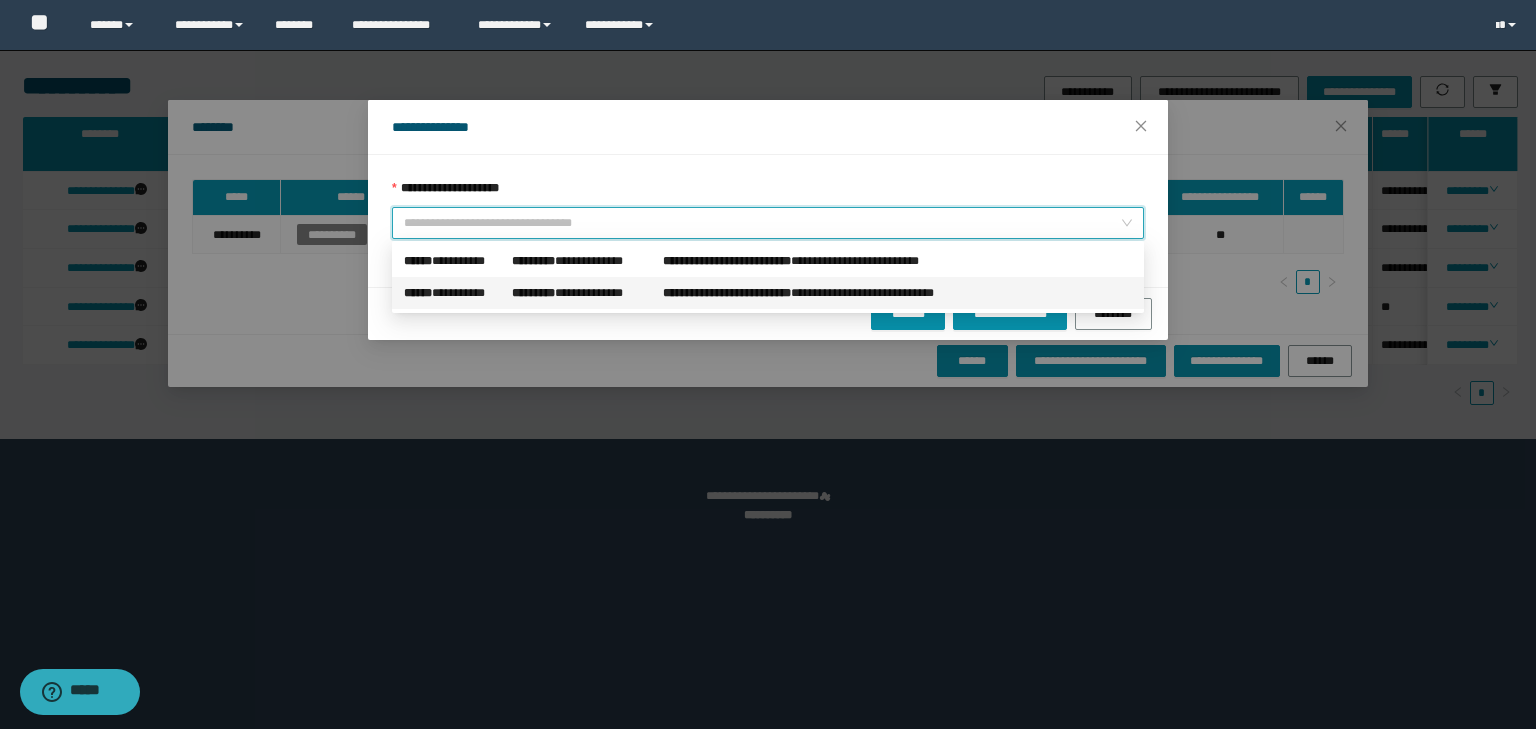 click on "**********" at bounding box center (727, 293) 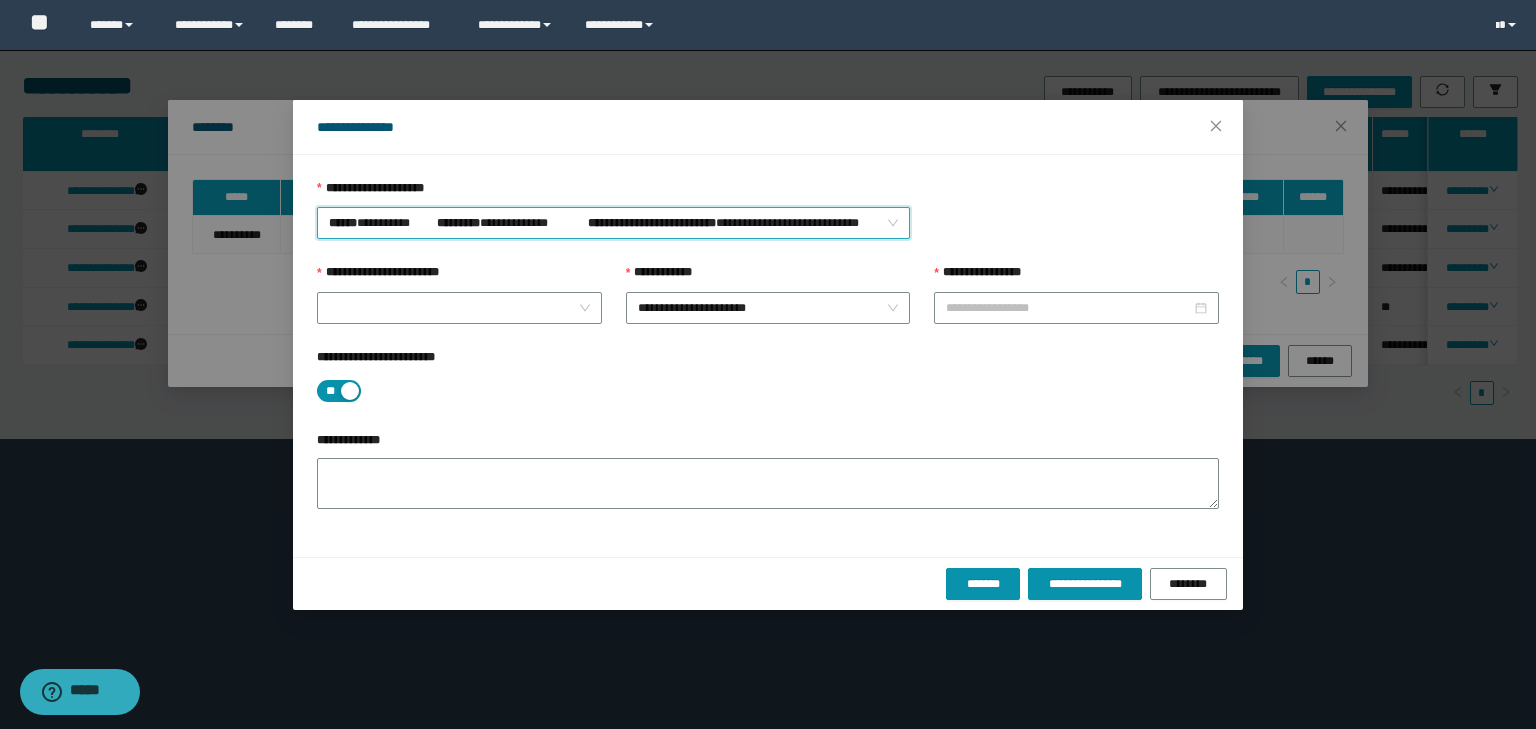 type on "**********" 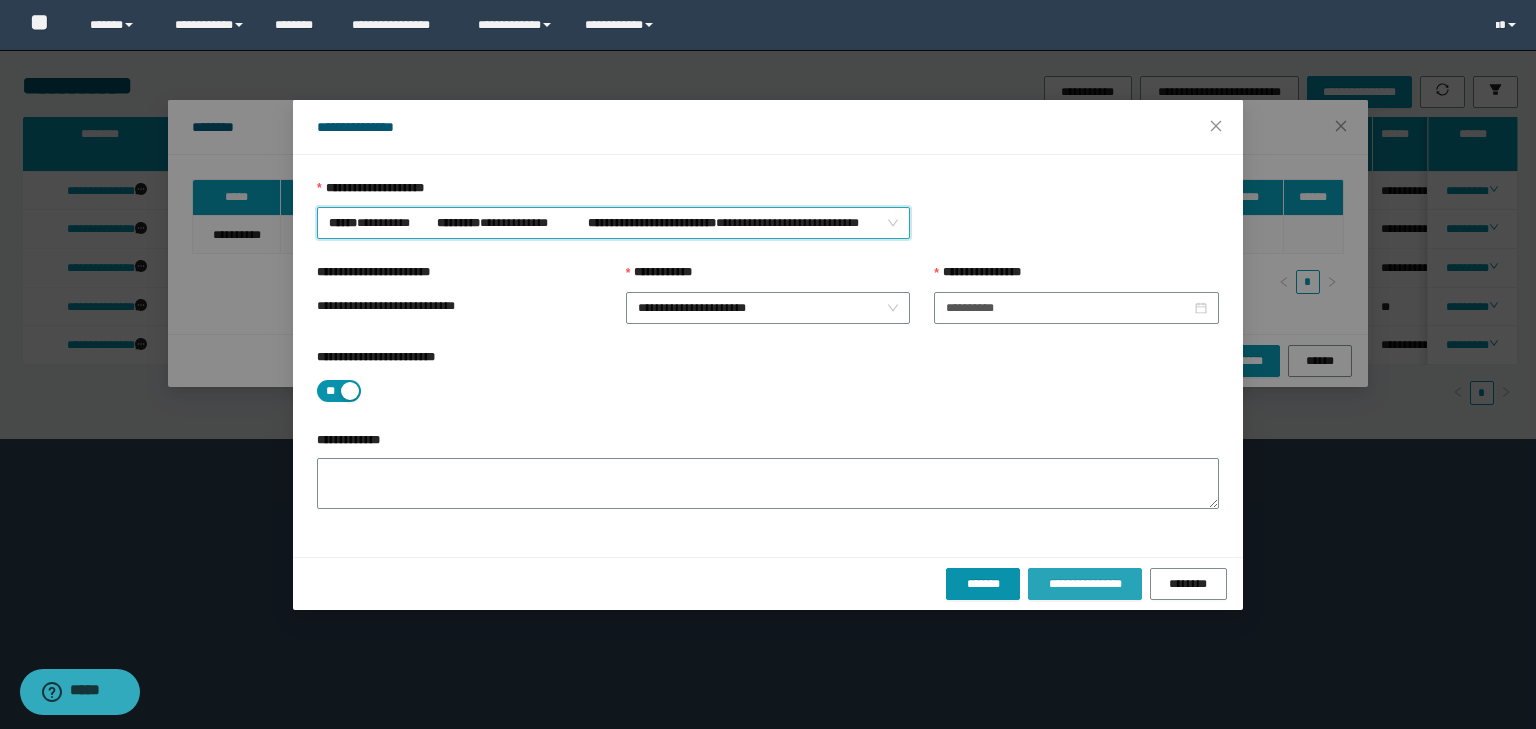 click on "**********" at bounding box center [1084, 584] 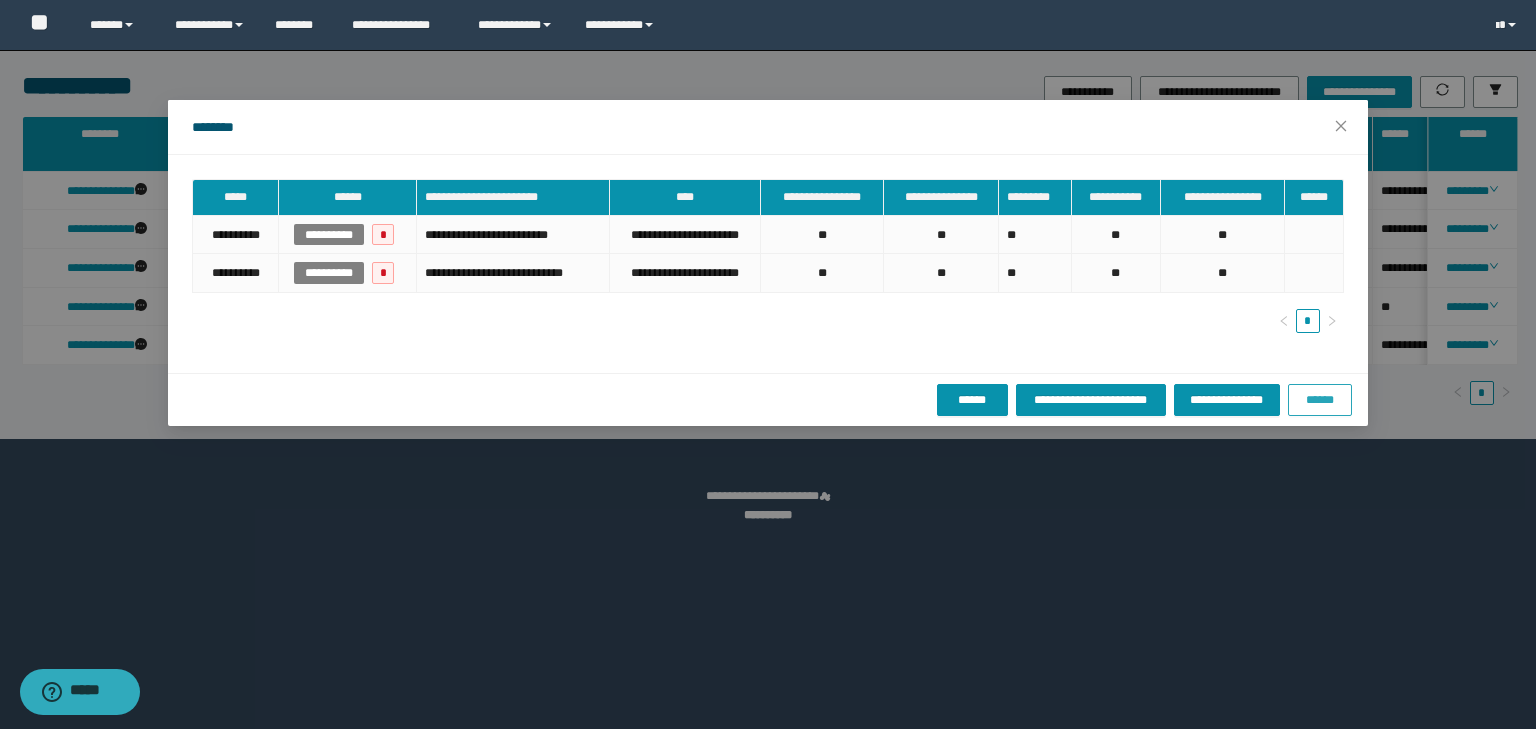 click on "******" at bounding box center [1320, 400] 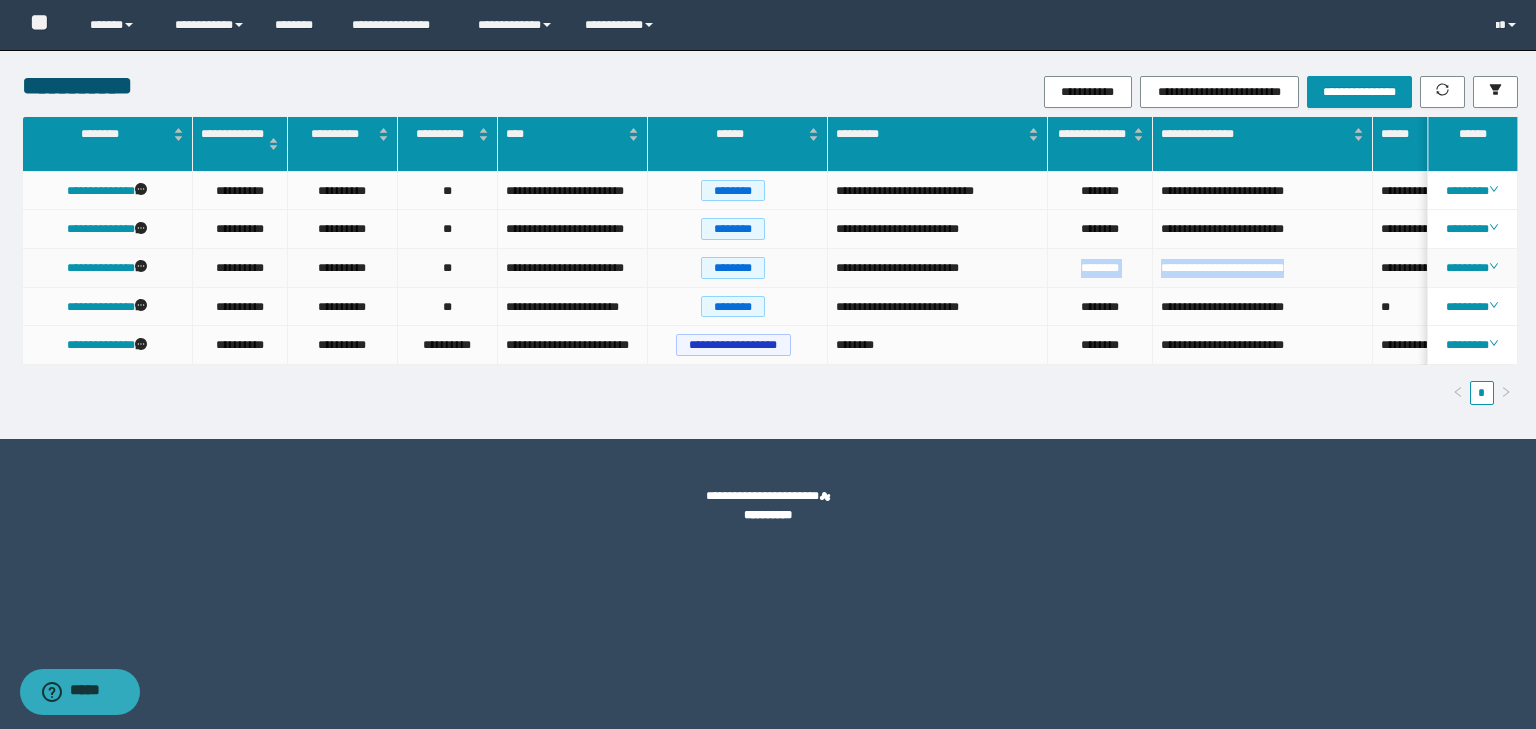 drag, startPoint x: 1312, startPoint y: 271, endPoint x: 1060, endPoint y: 267, distance: 252.03174 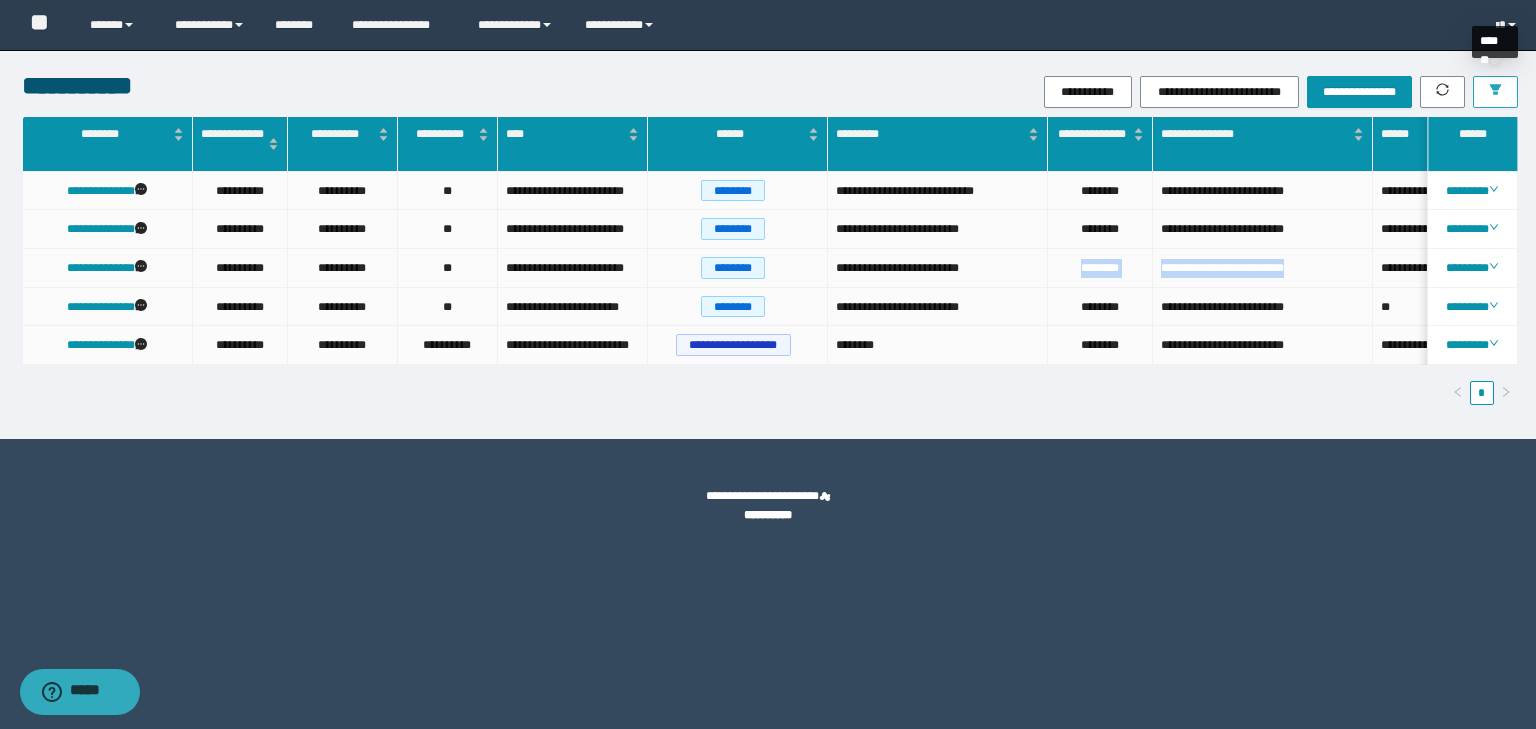 click at bounding box center [1495, 92] 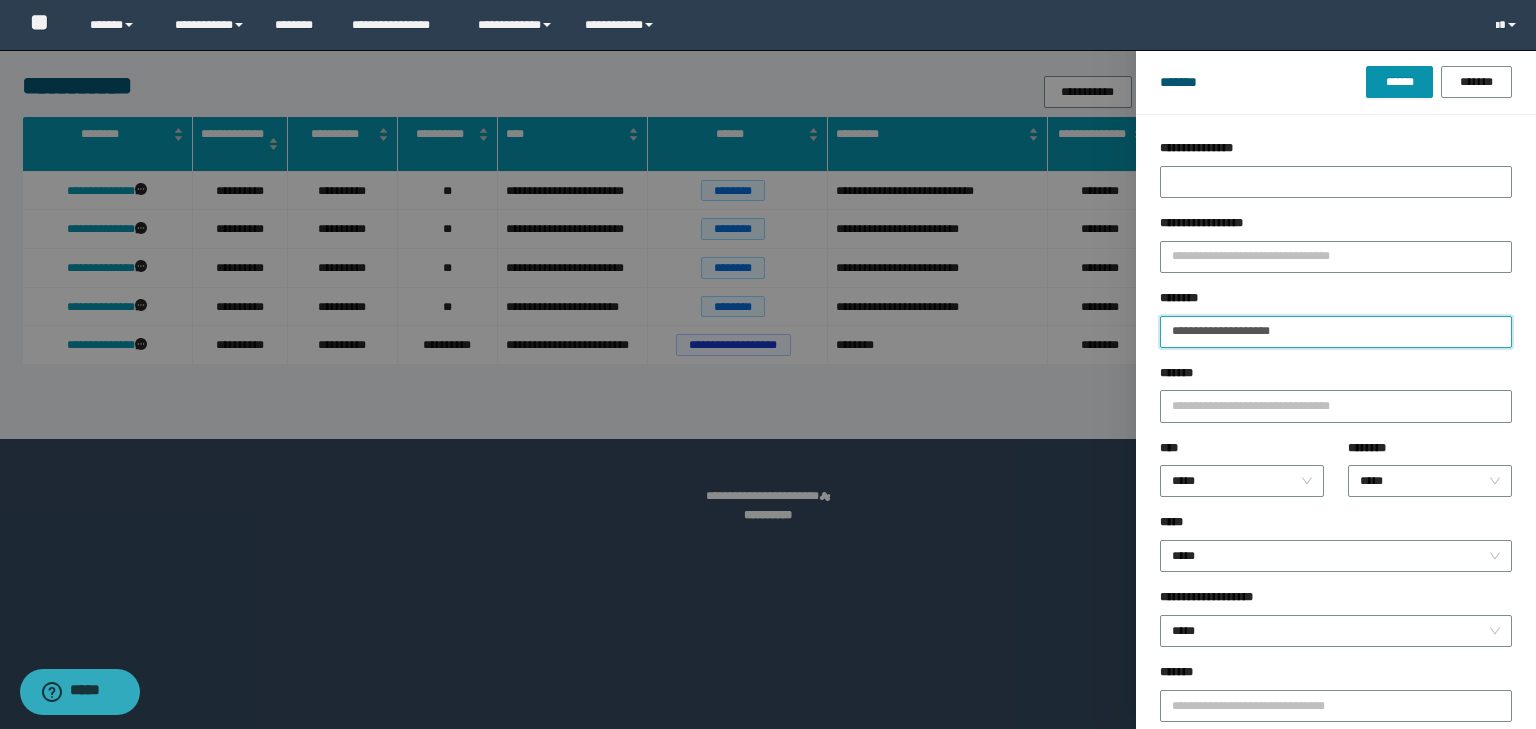 drag, startPoint x: 1310, startPoint y: 327, endPoint x: 1155, endPoint y: 323, distance: 155.0516 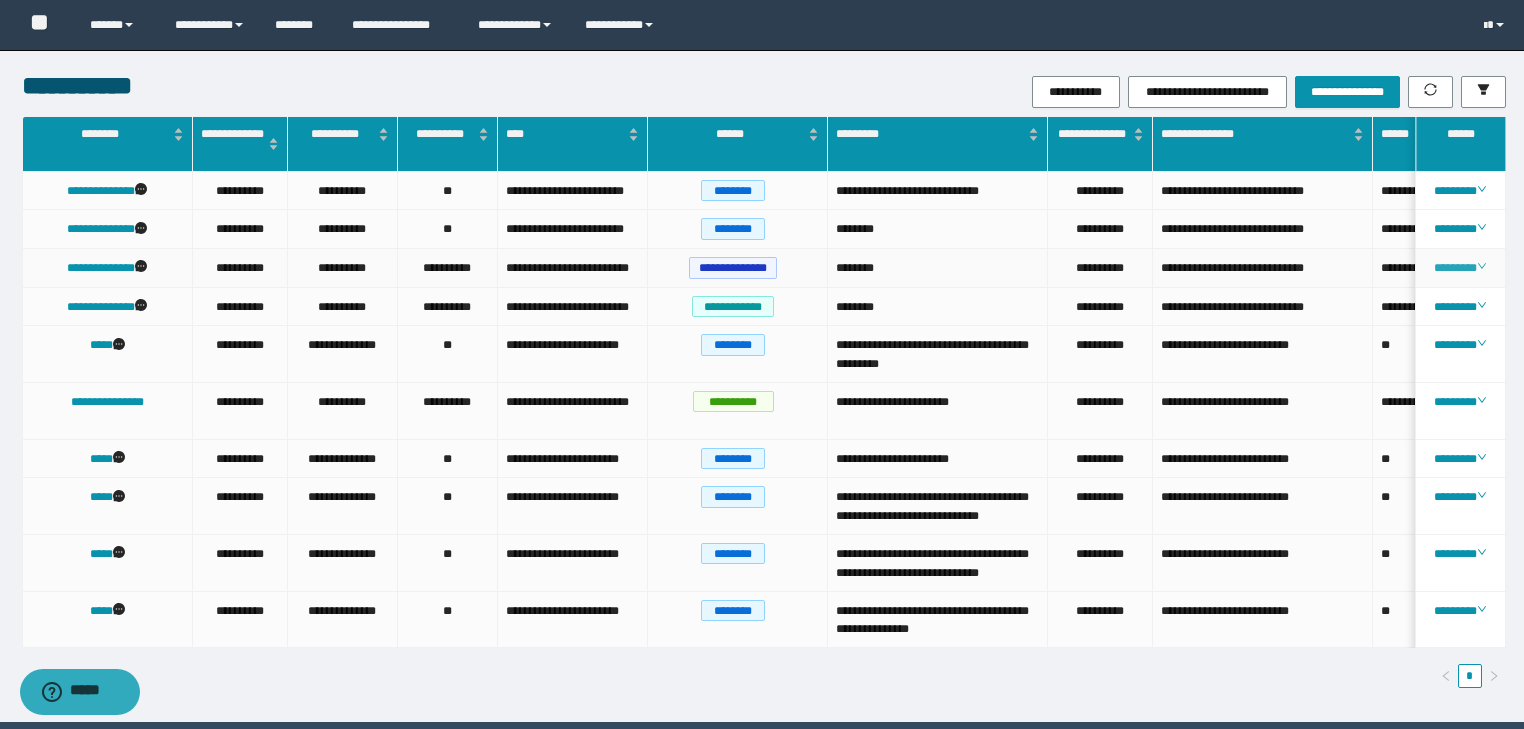 click on "********" at bounding box center [1460, 268] 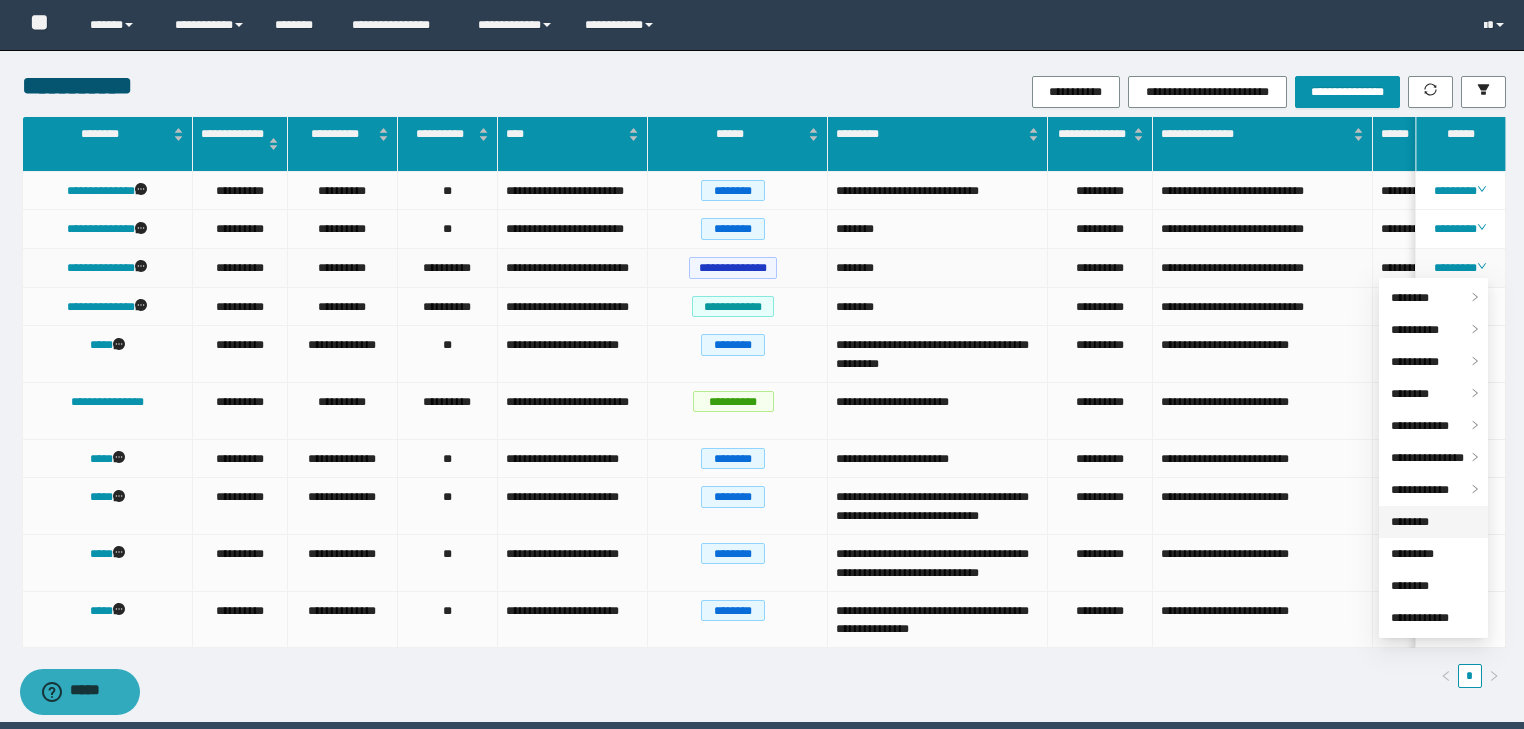 click on "********" at bounding box center [1410, 522] 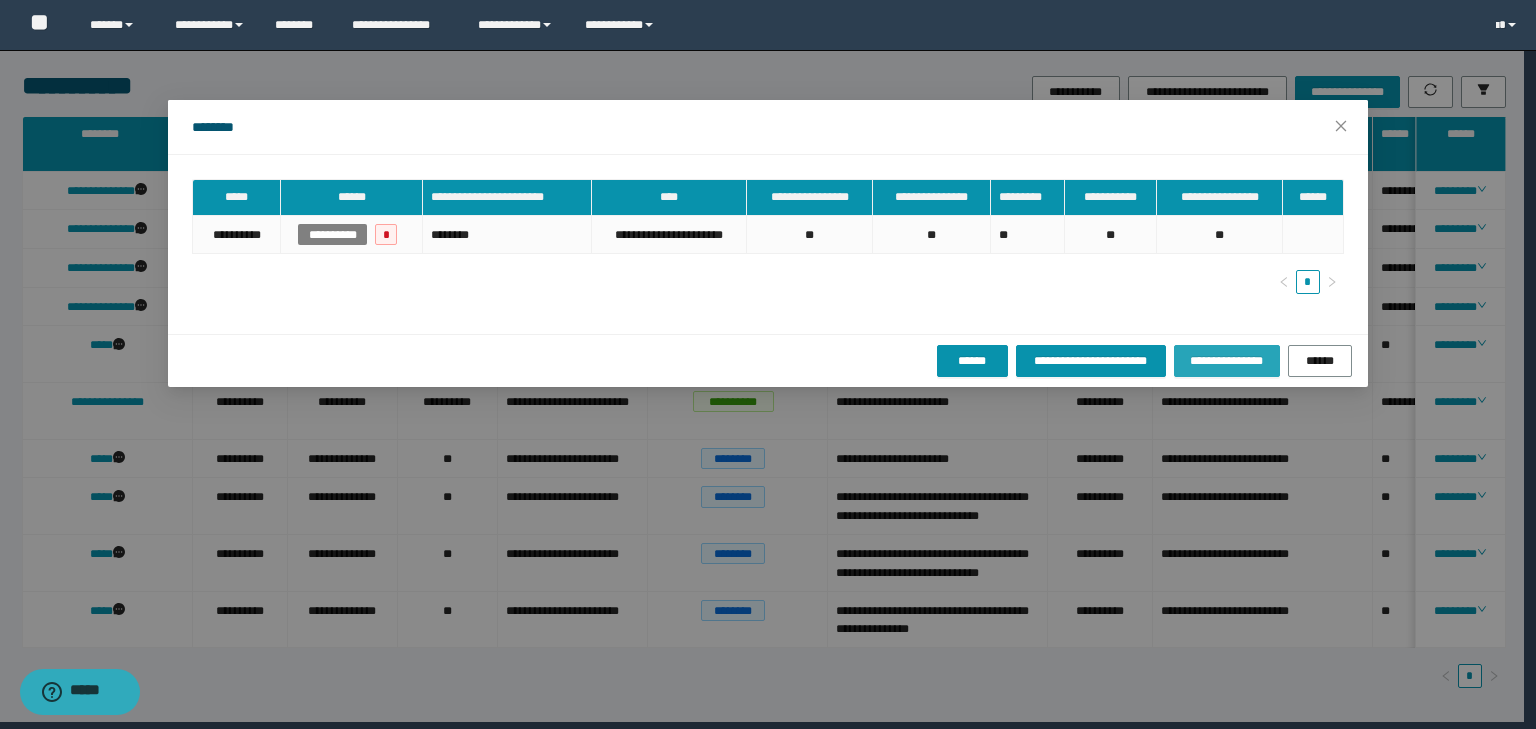 click on "**********" at bounding box center [1227, 361] 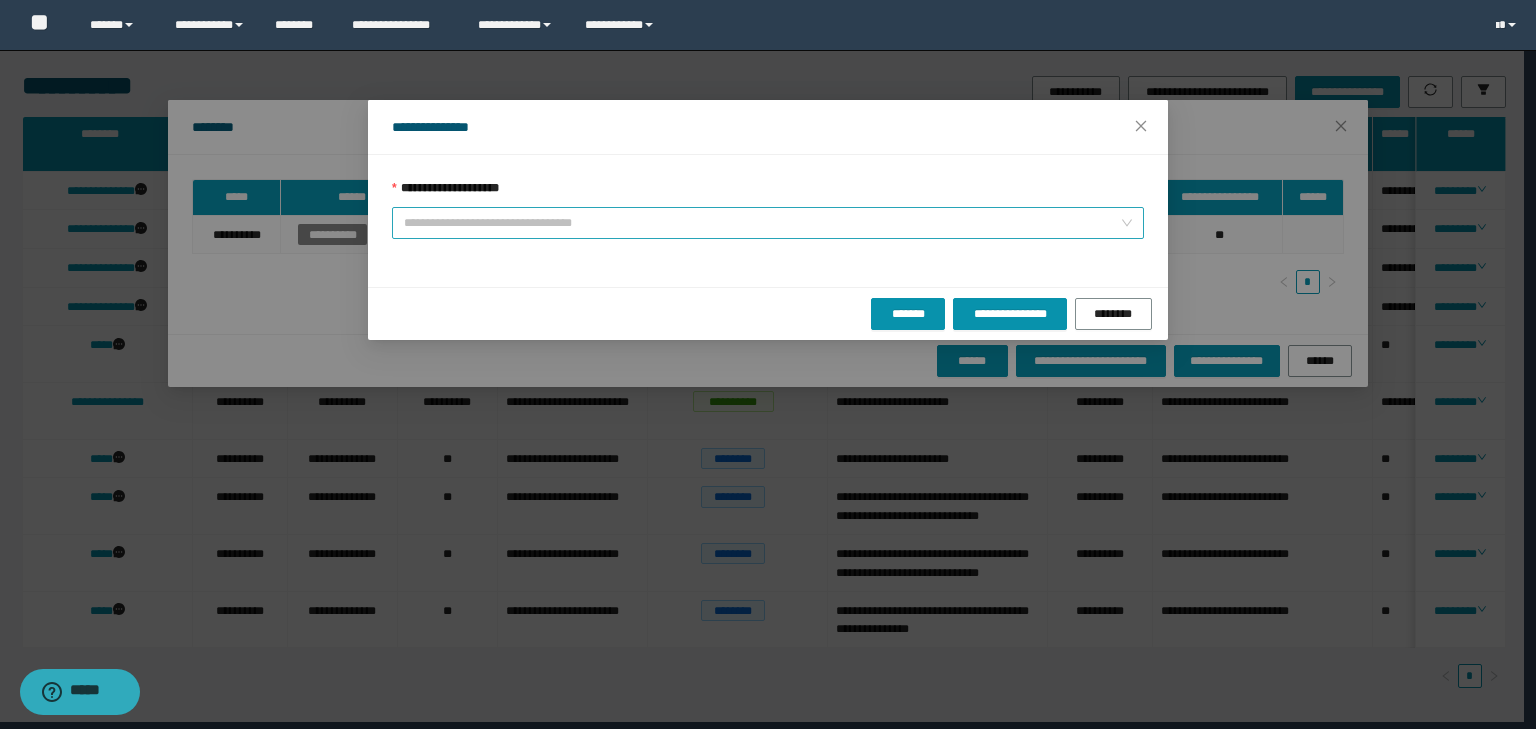 click on "**********" at bounding box center (762, 223) 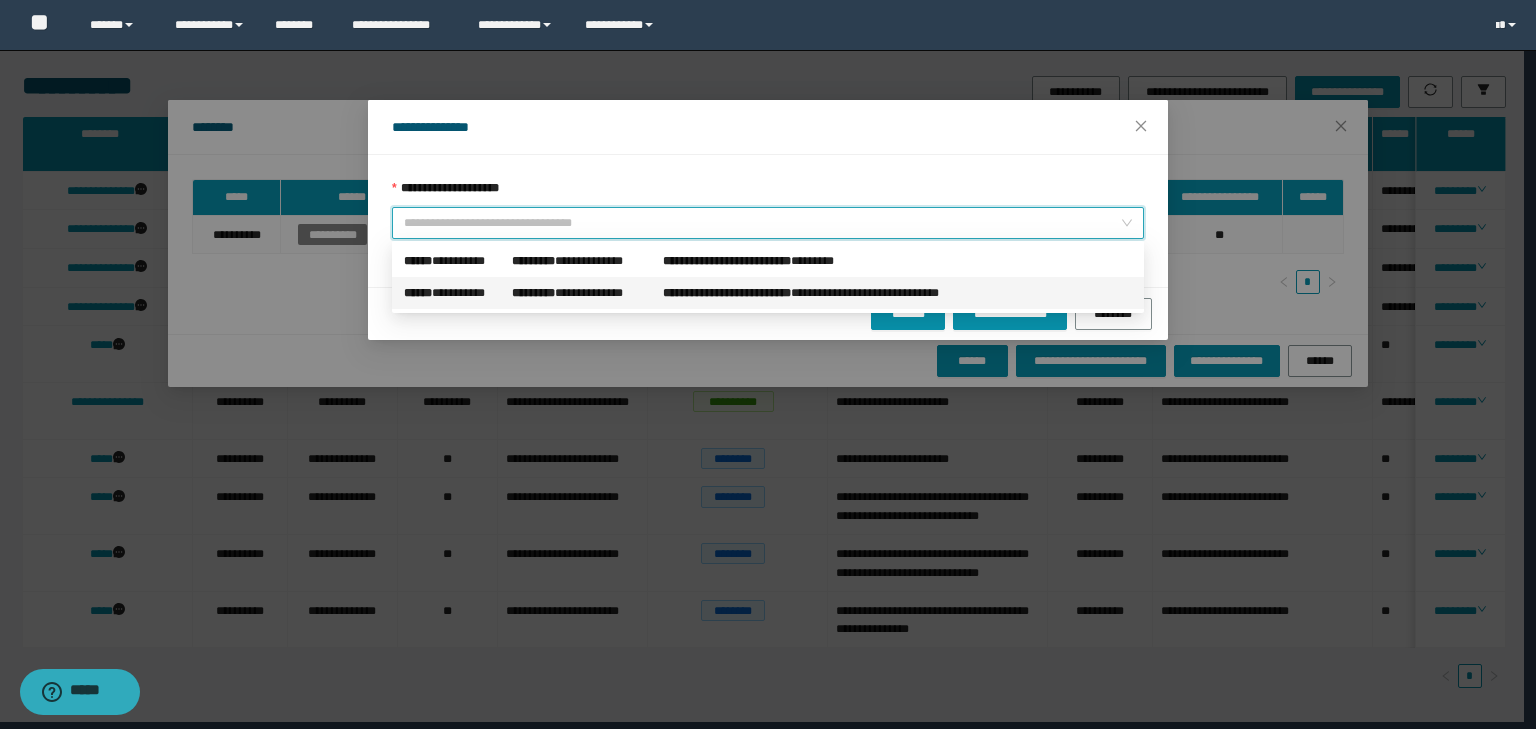 click on "**********" at bounding box center [583, 293] 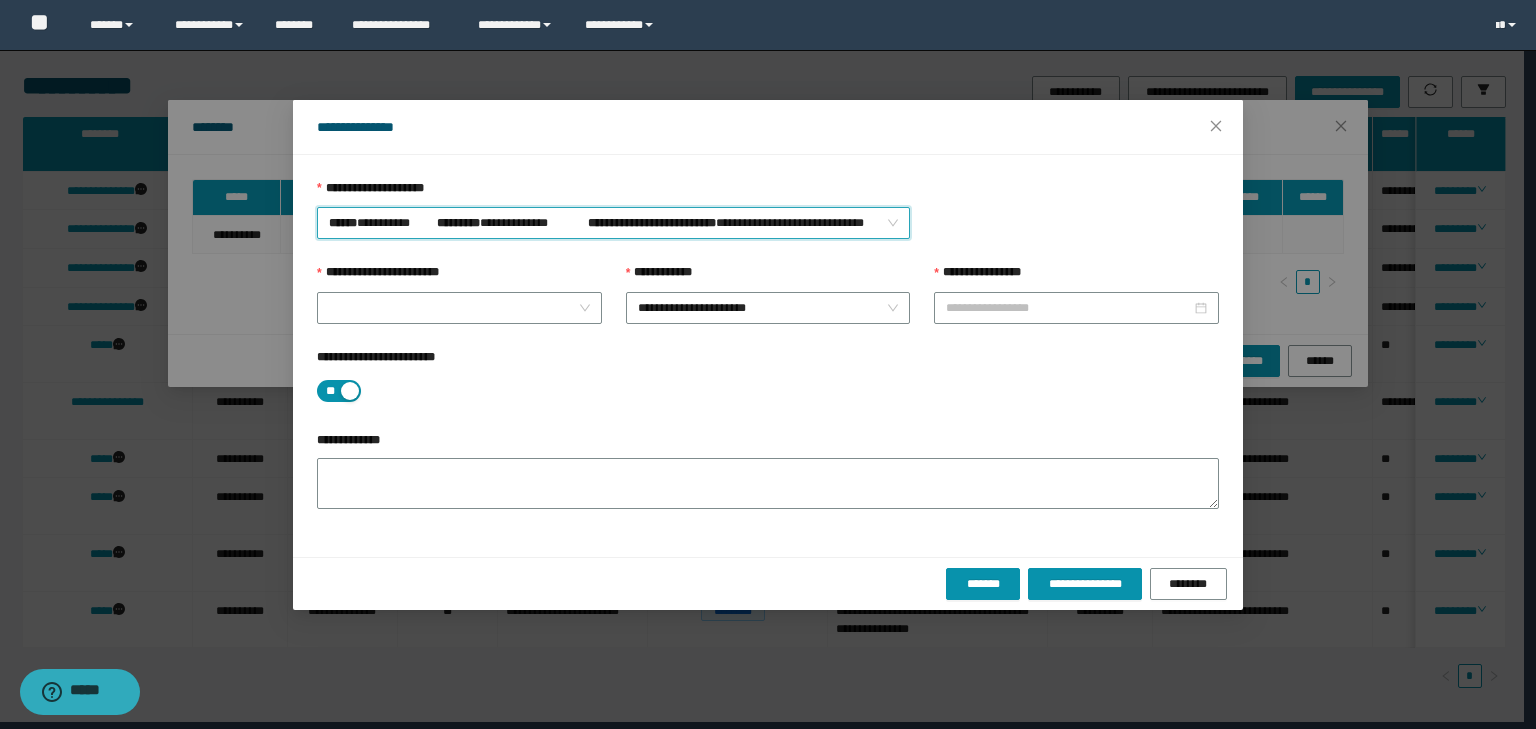 type on "**********" 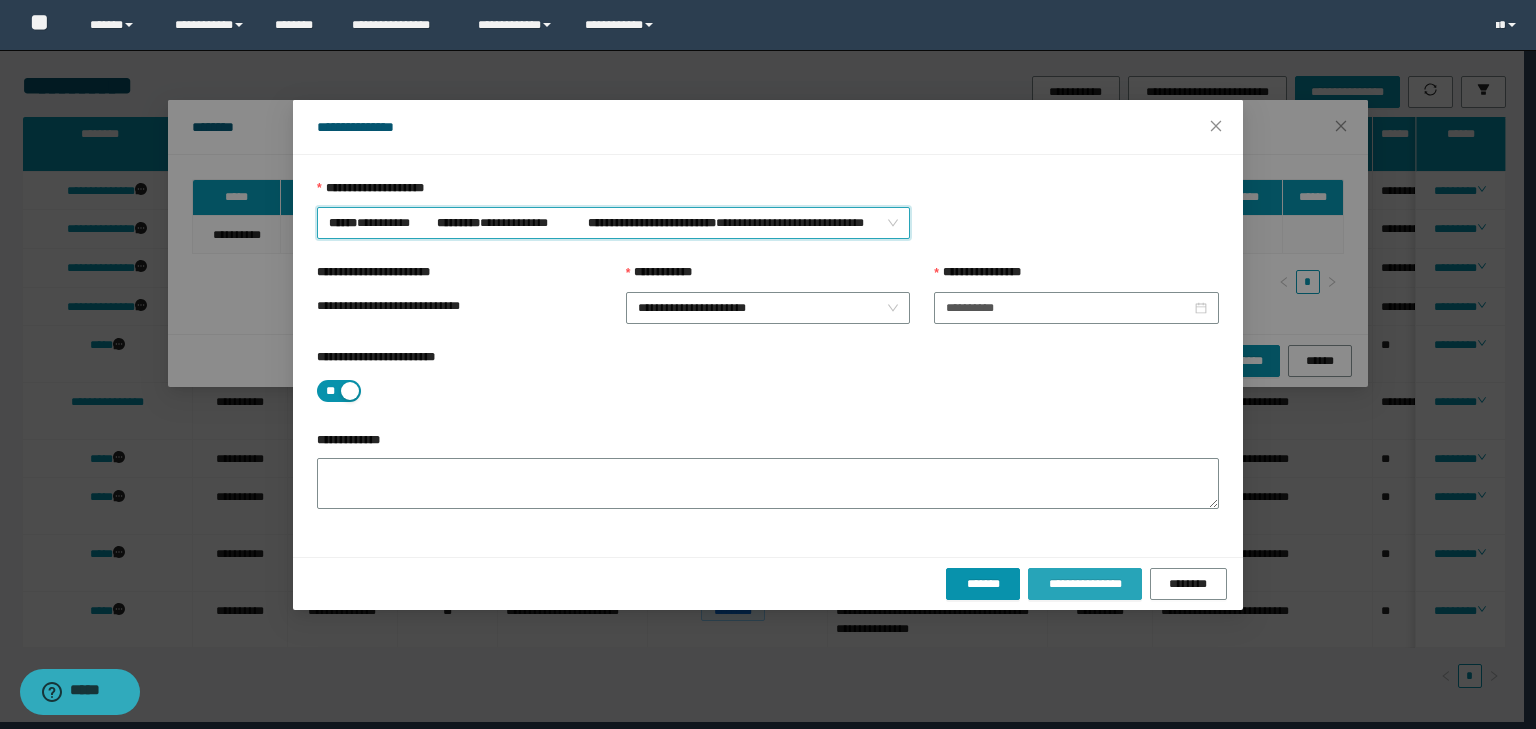 click on "**********" at bounding box center [1084, 584] 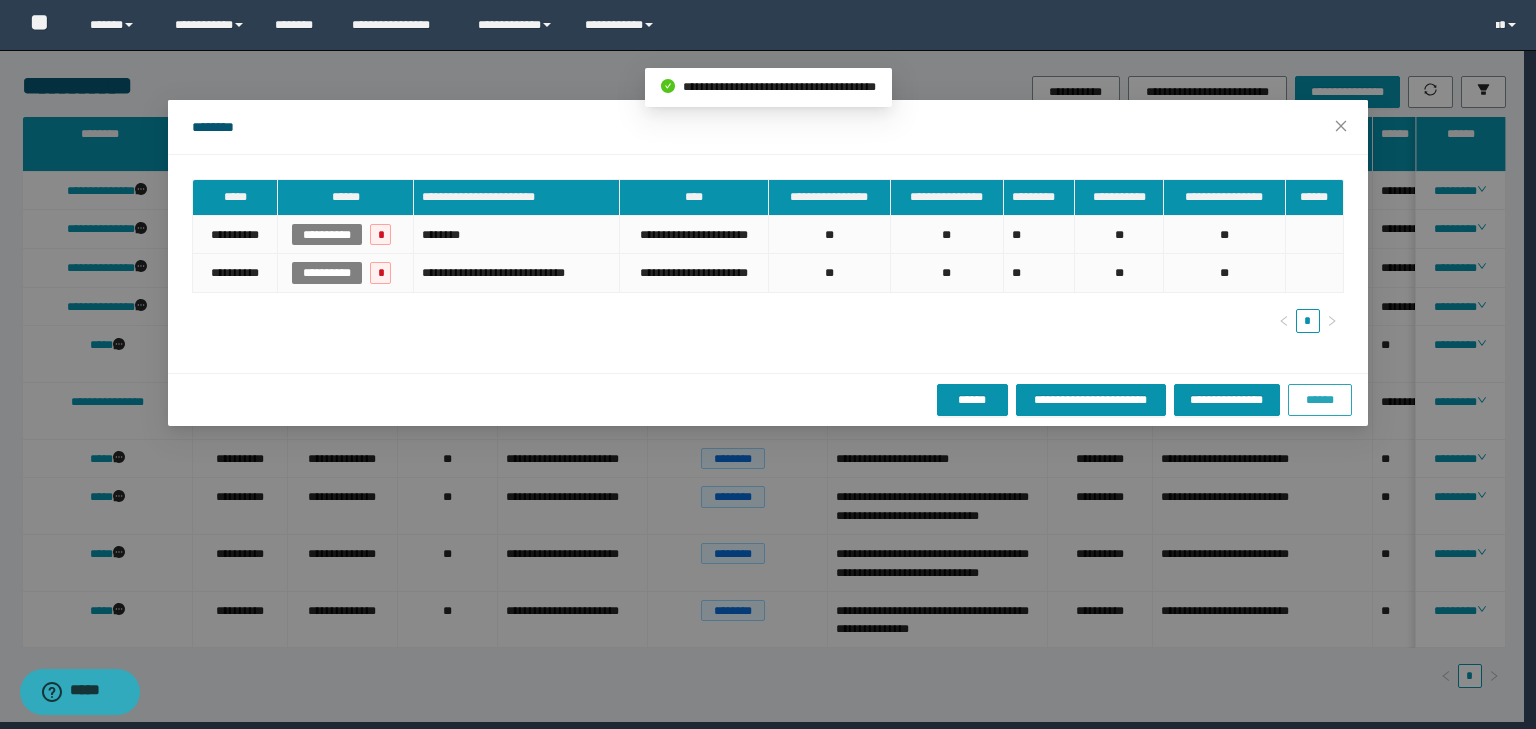 click on "******" at bounding box center [1320, 400] 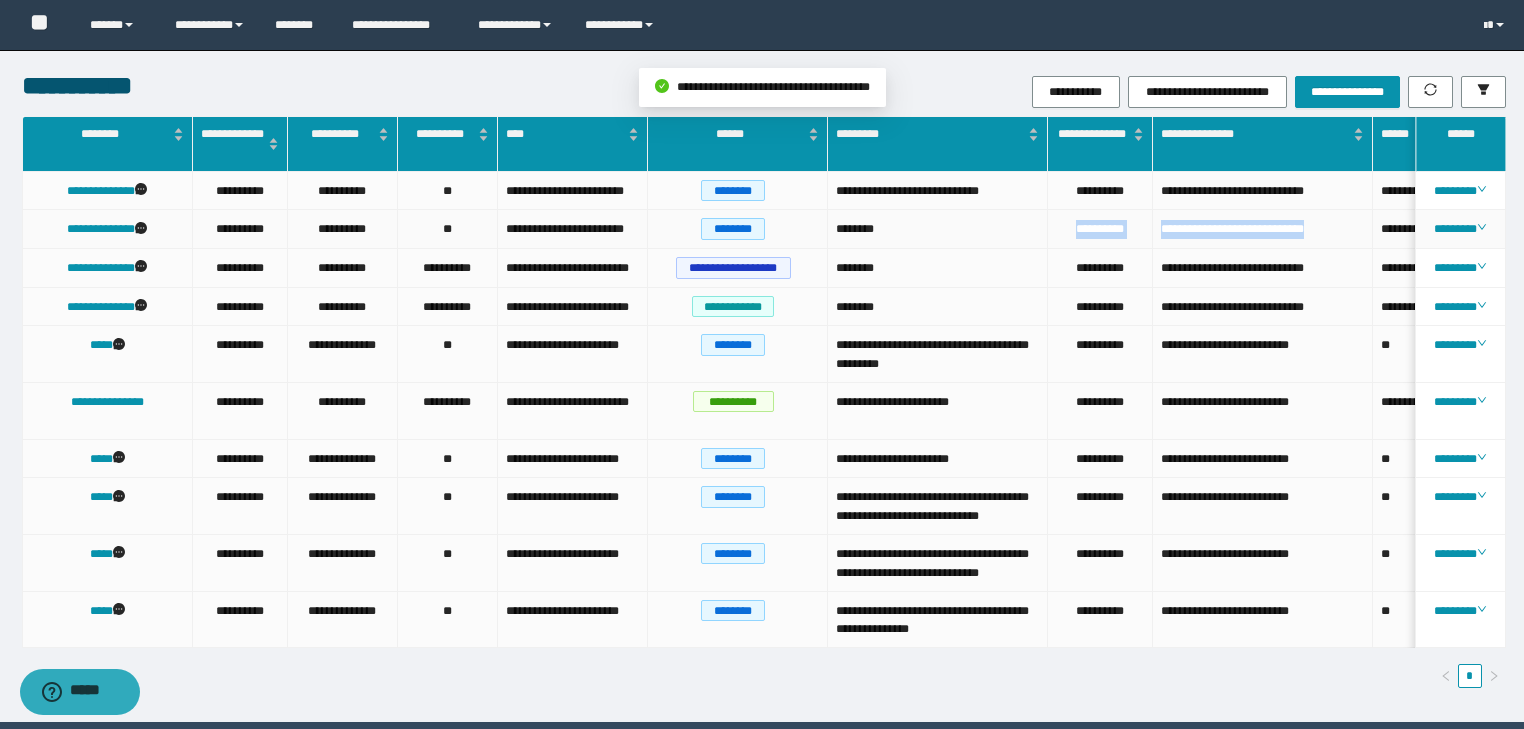 drag, startPoint x: 1284, startPoint y: 224, endPoint x: 1003, endPoint y: 226, distance: 281.0071 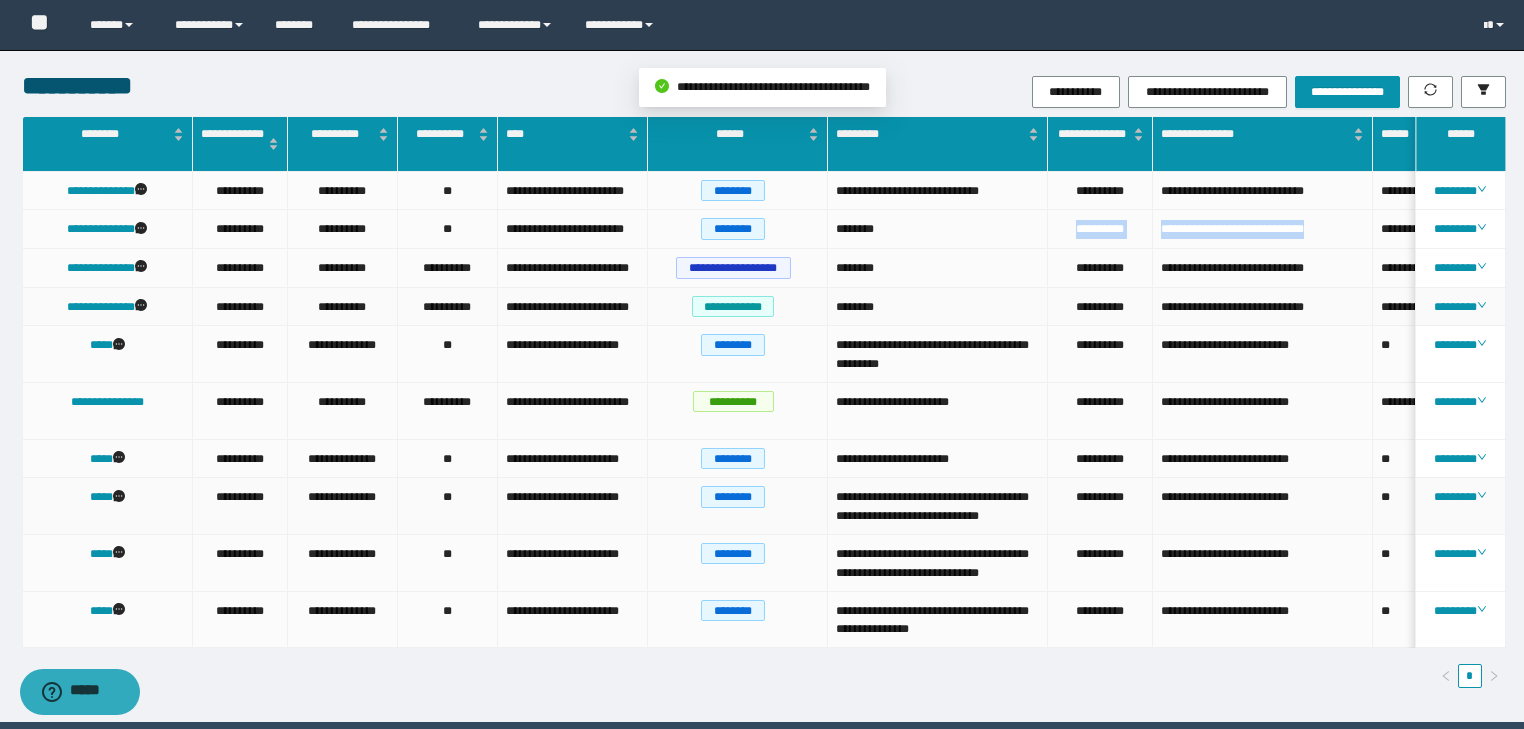 copy on "**********" 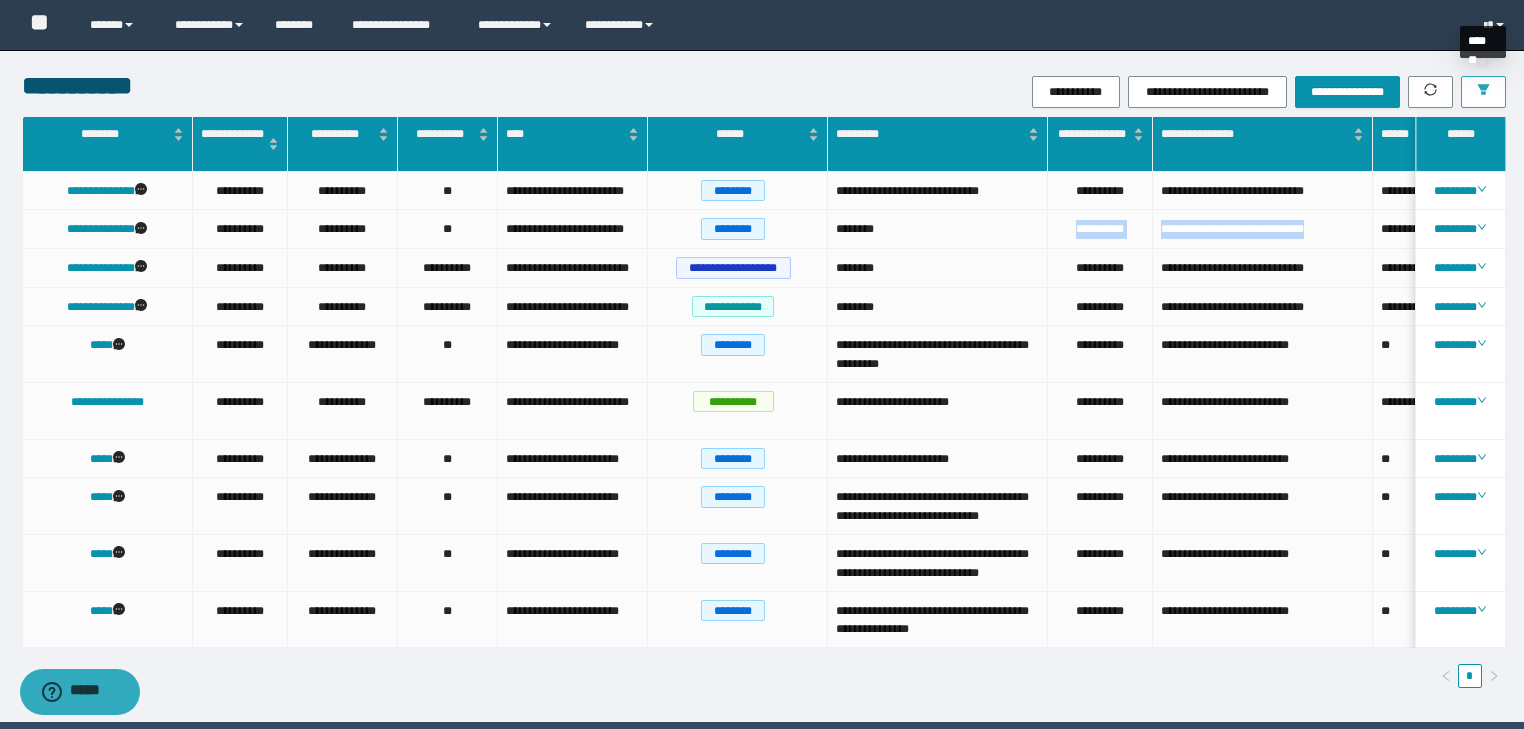 click at bounding box center (1483, 92) 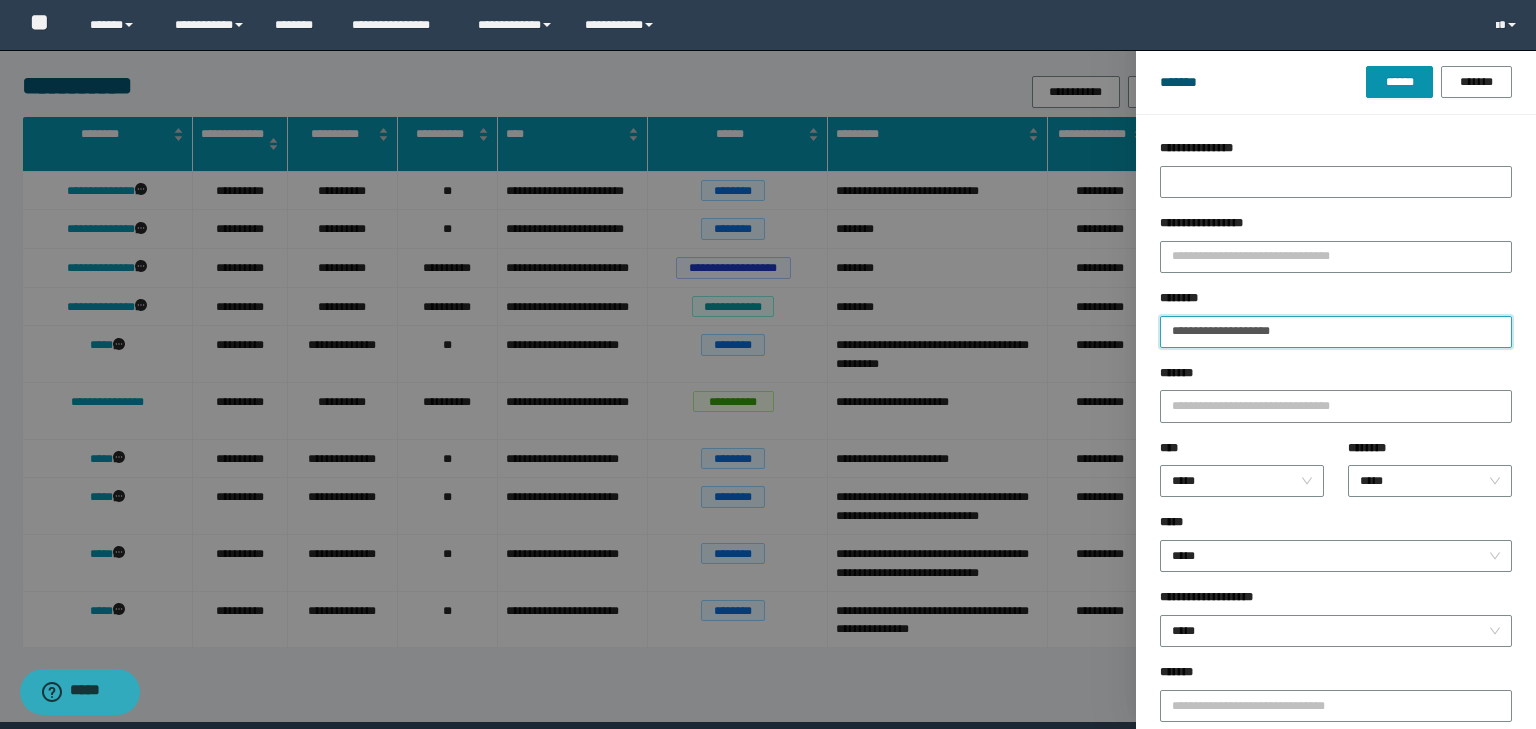 drag, startPoint x: 1309, startPoint y: 334, endPoint x: 1003, endPoint y: 332, distance: 306.00653 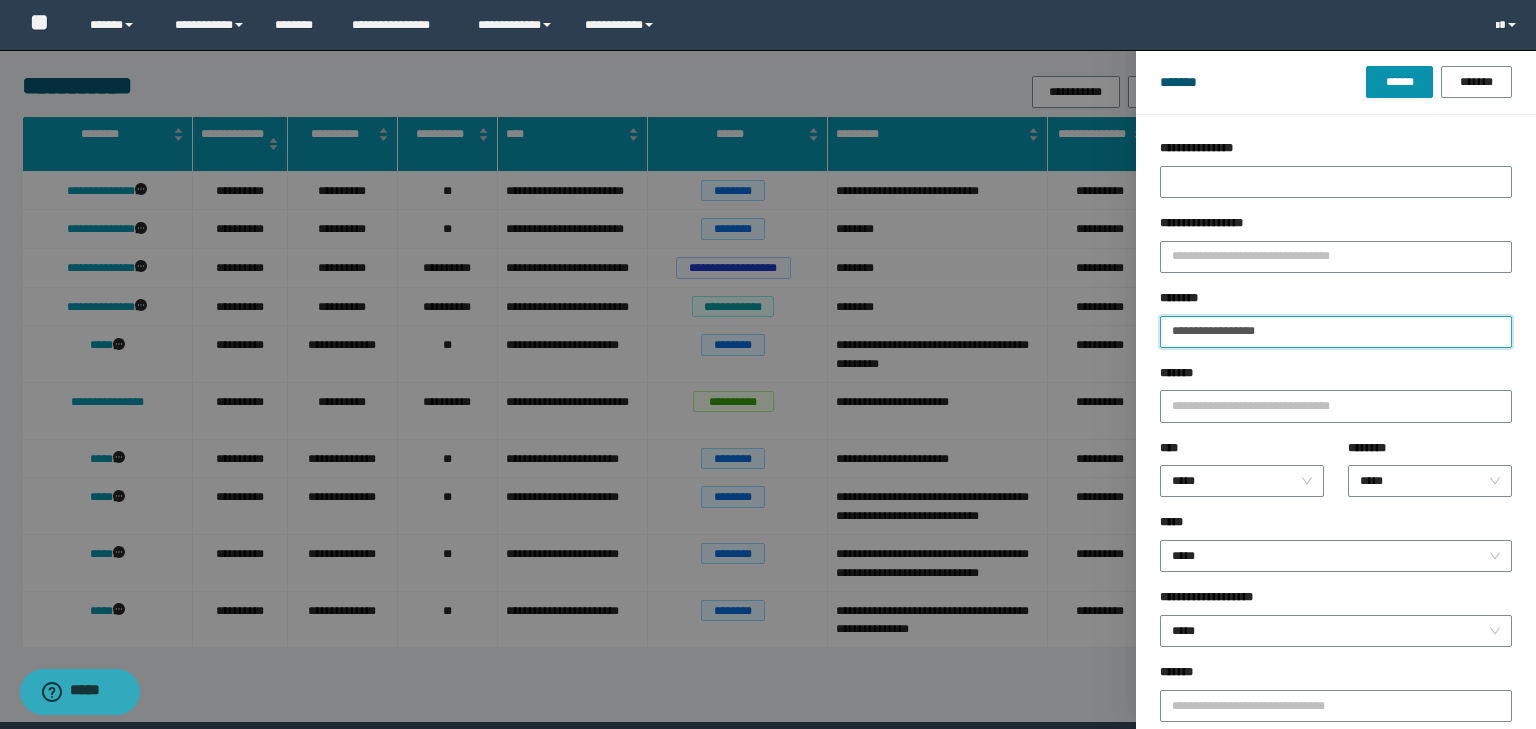 type on "**********" 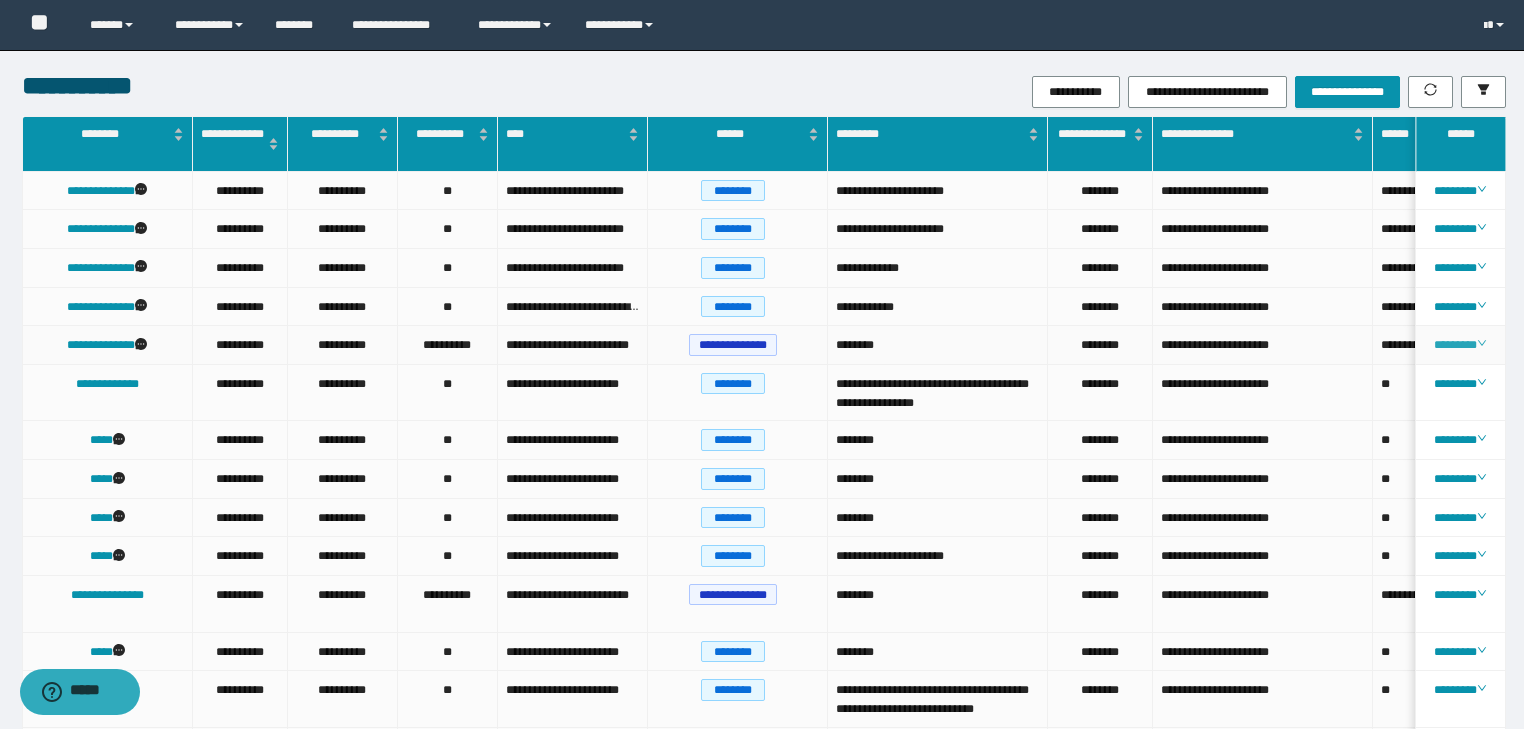 click on "********" at bounding box center [1460, 345] 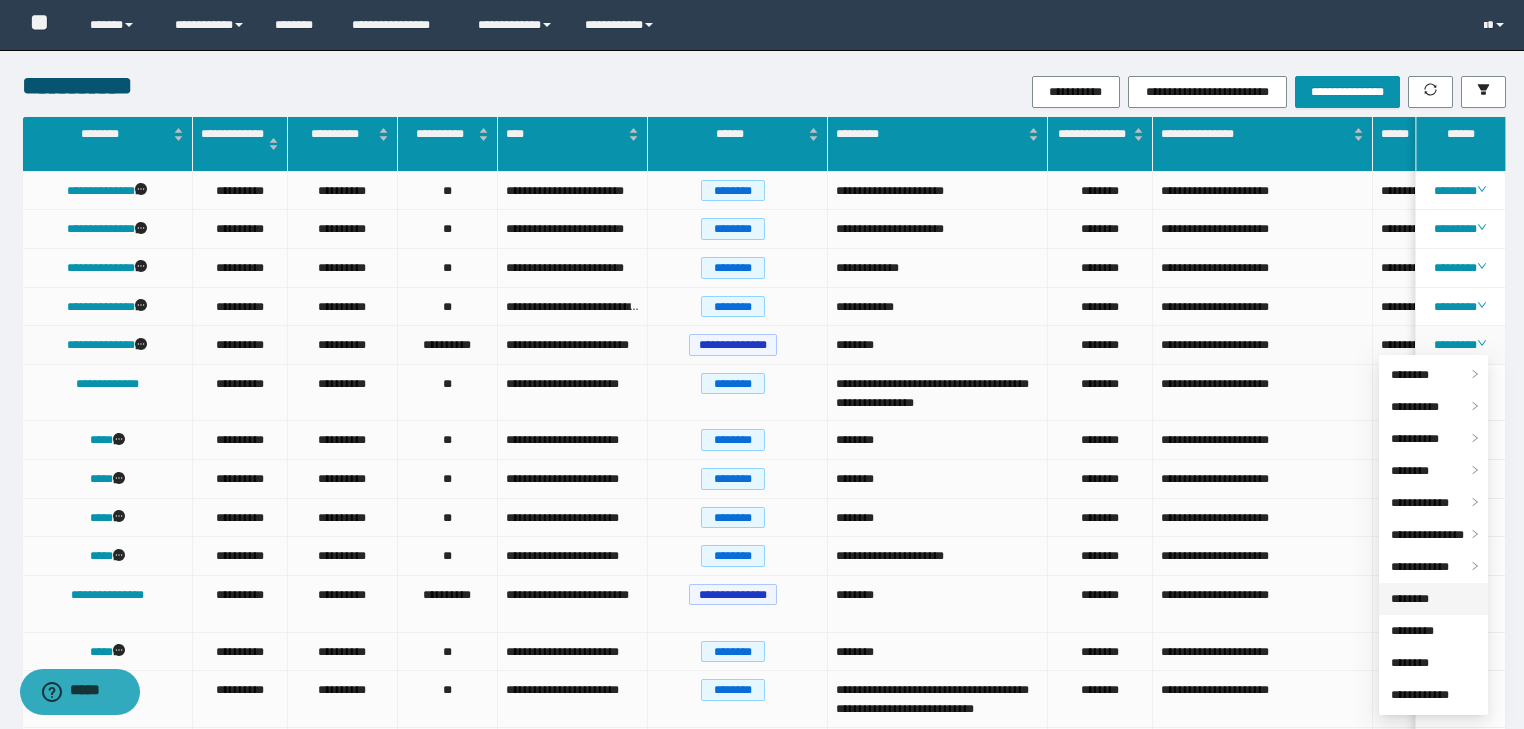 click on "********" at bounding box center [1410, 599] 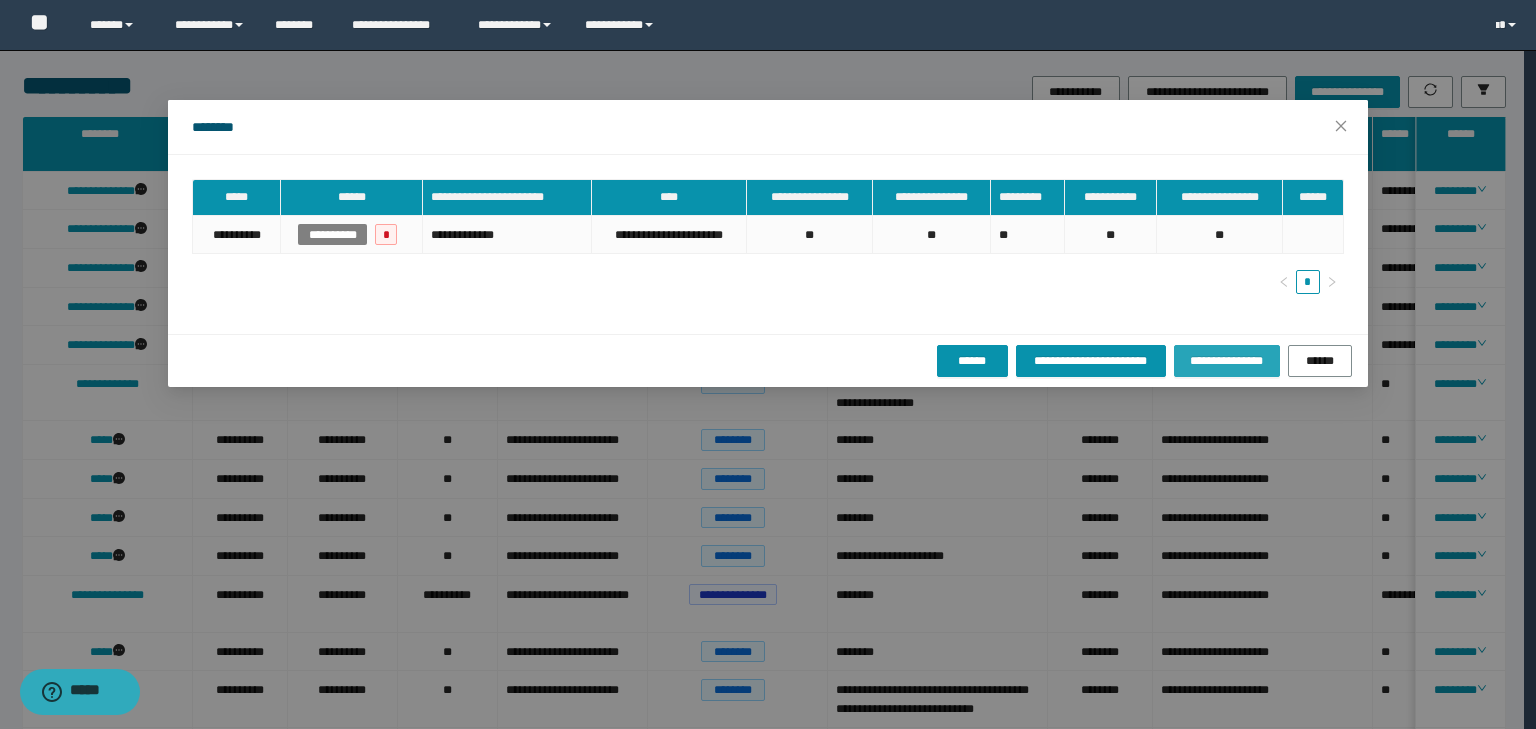 click on "**********" at bounding box center [1227, 361] 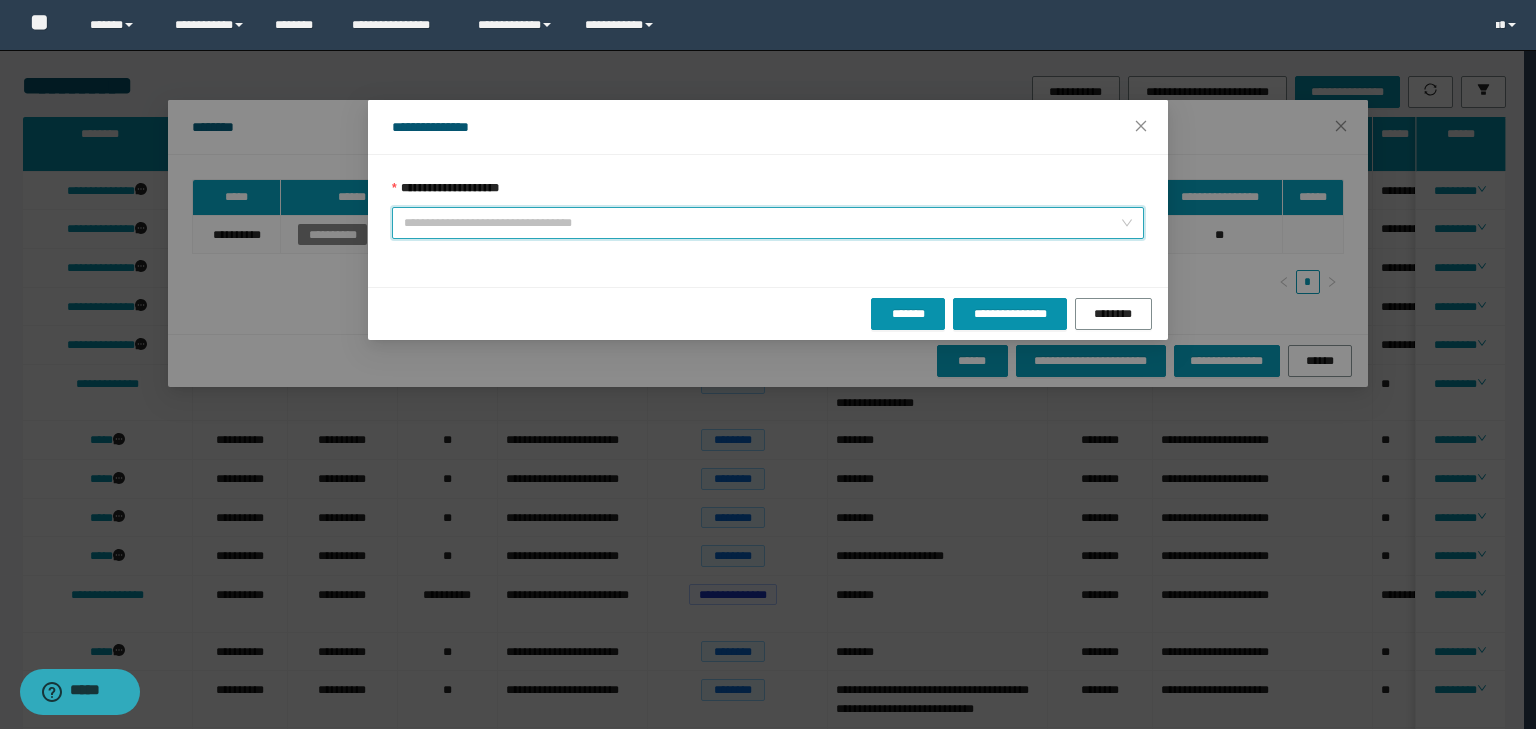 click on "**********" at bounding box center [762, 223] 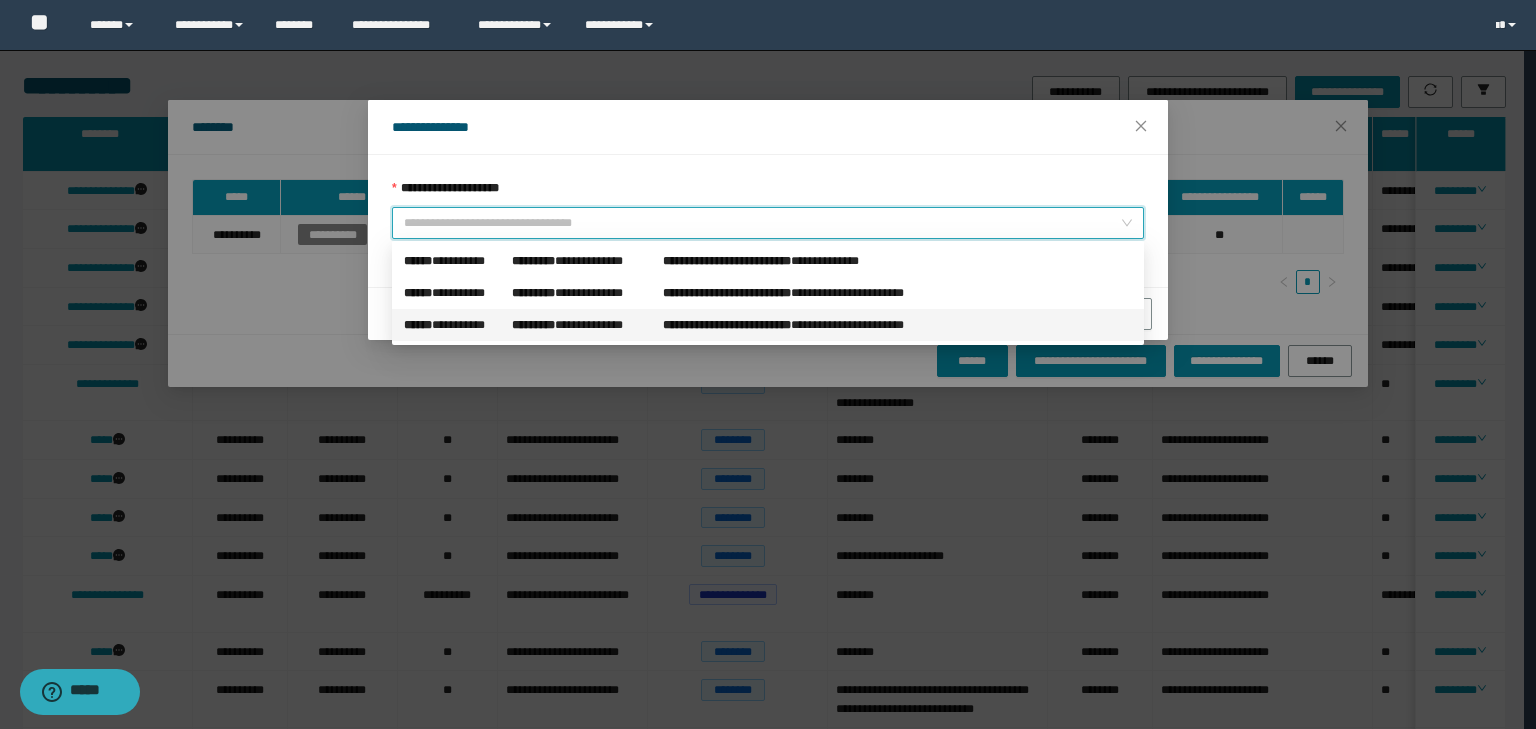 click on "**********" at bounding box center [727, 325] 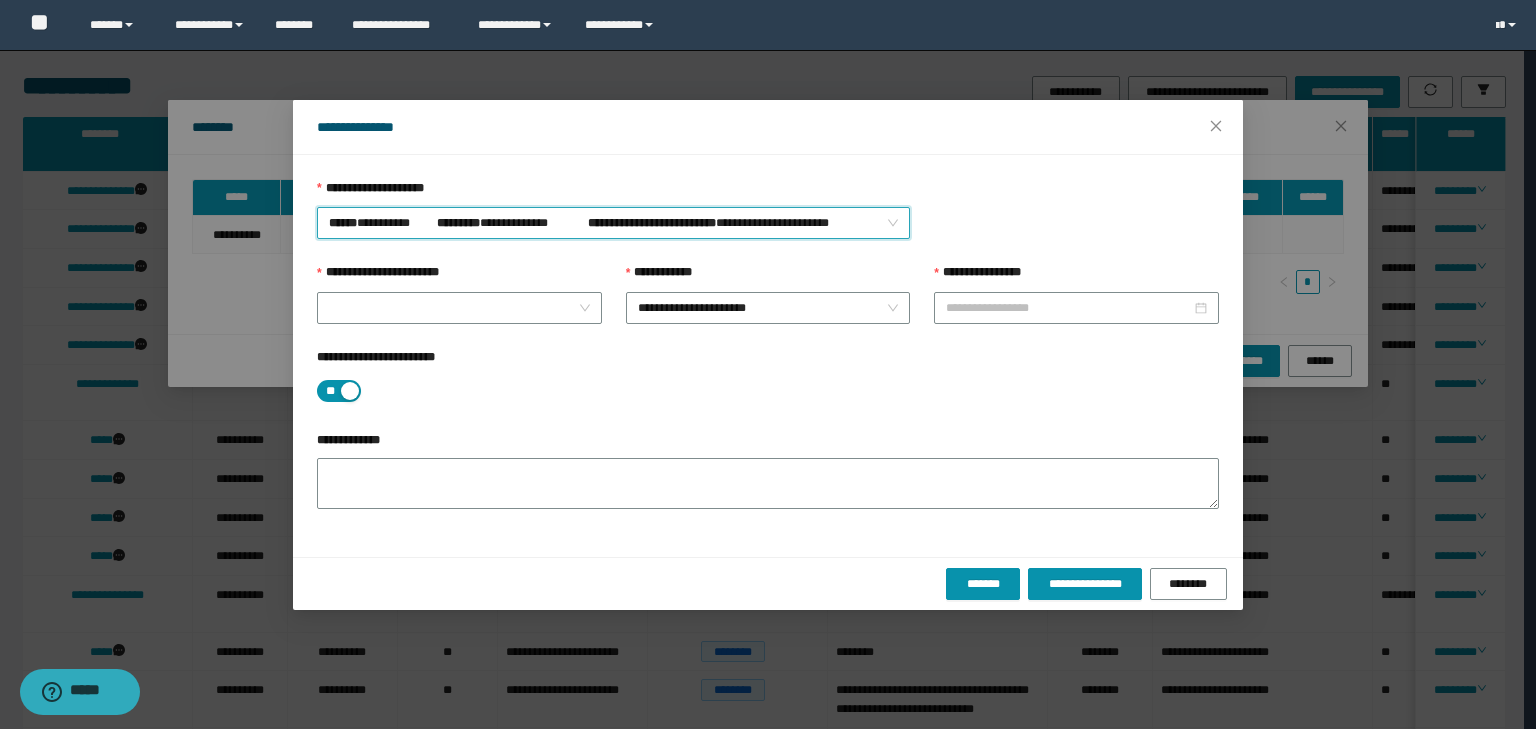 type on "**********" 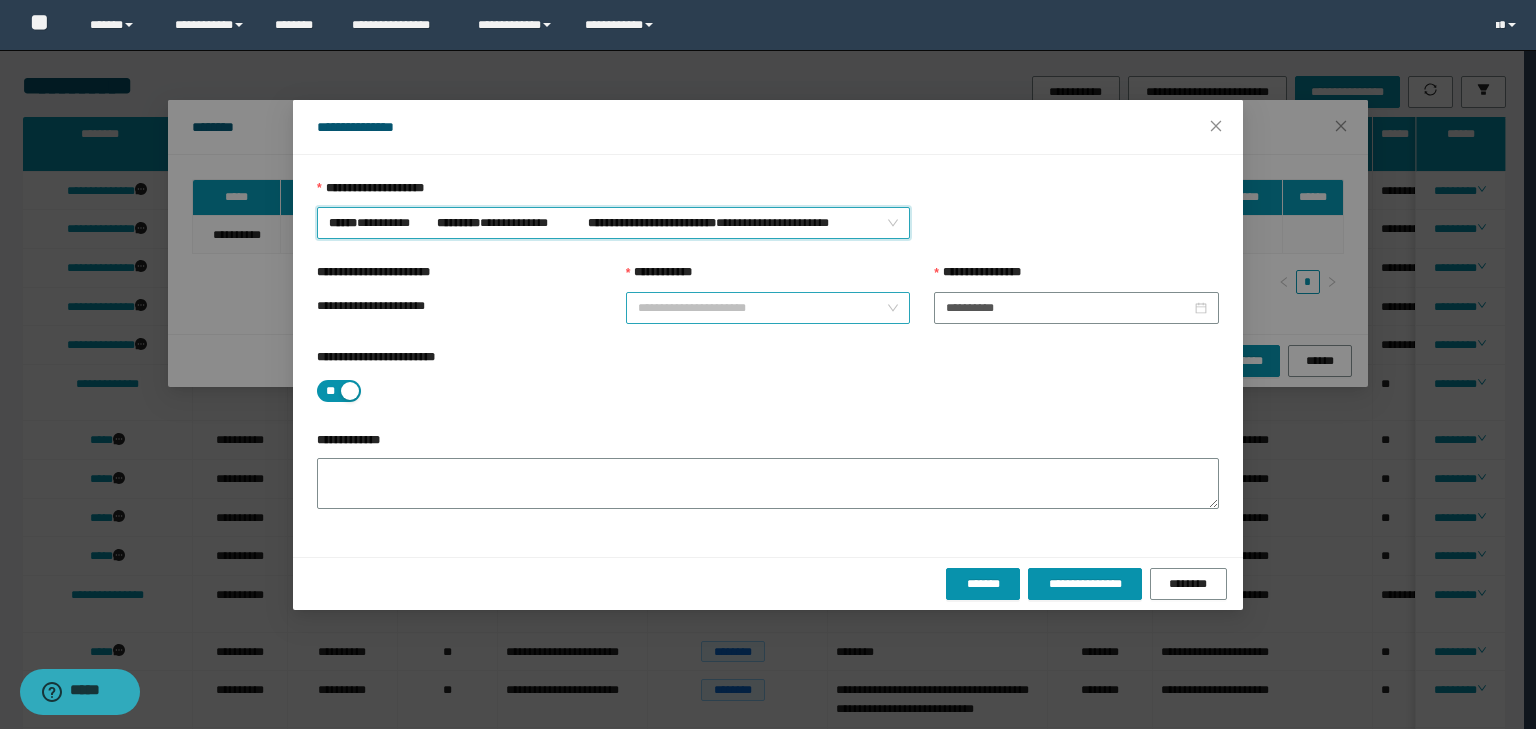 click on "**********" at bounding box center [768, 308] 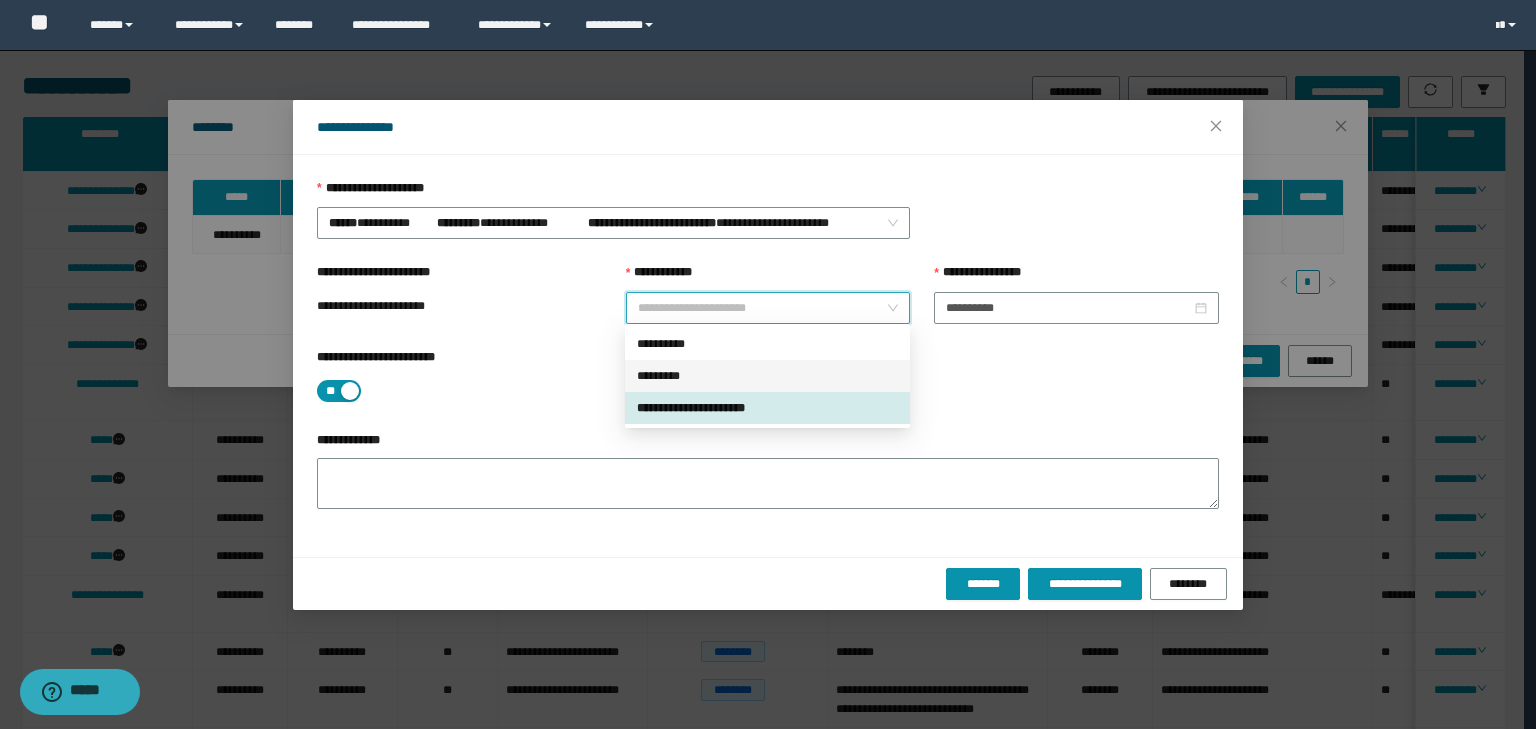 click on "*********" at bounding box center [767, 376] 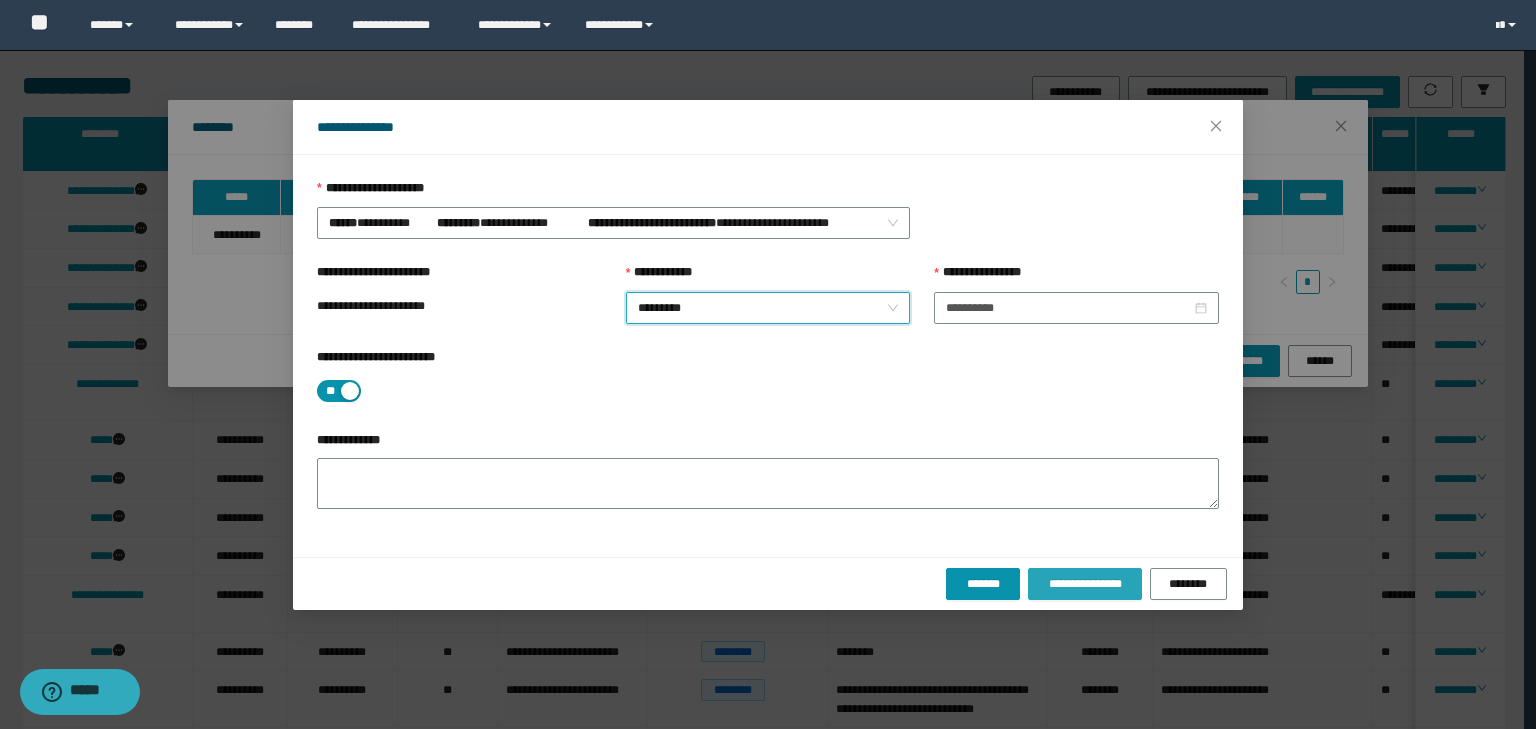 click on "**********" at bounding box center (1084, 584) 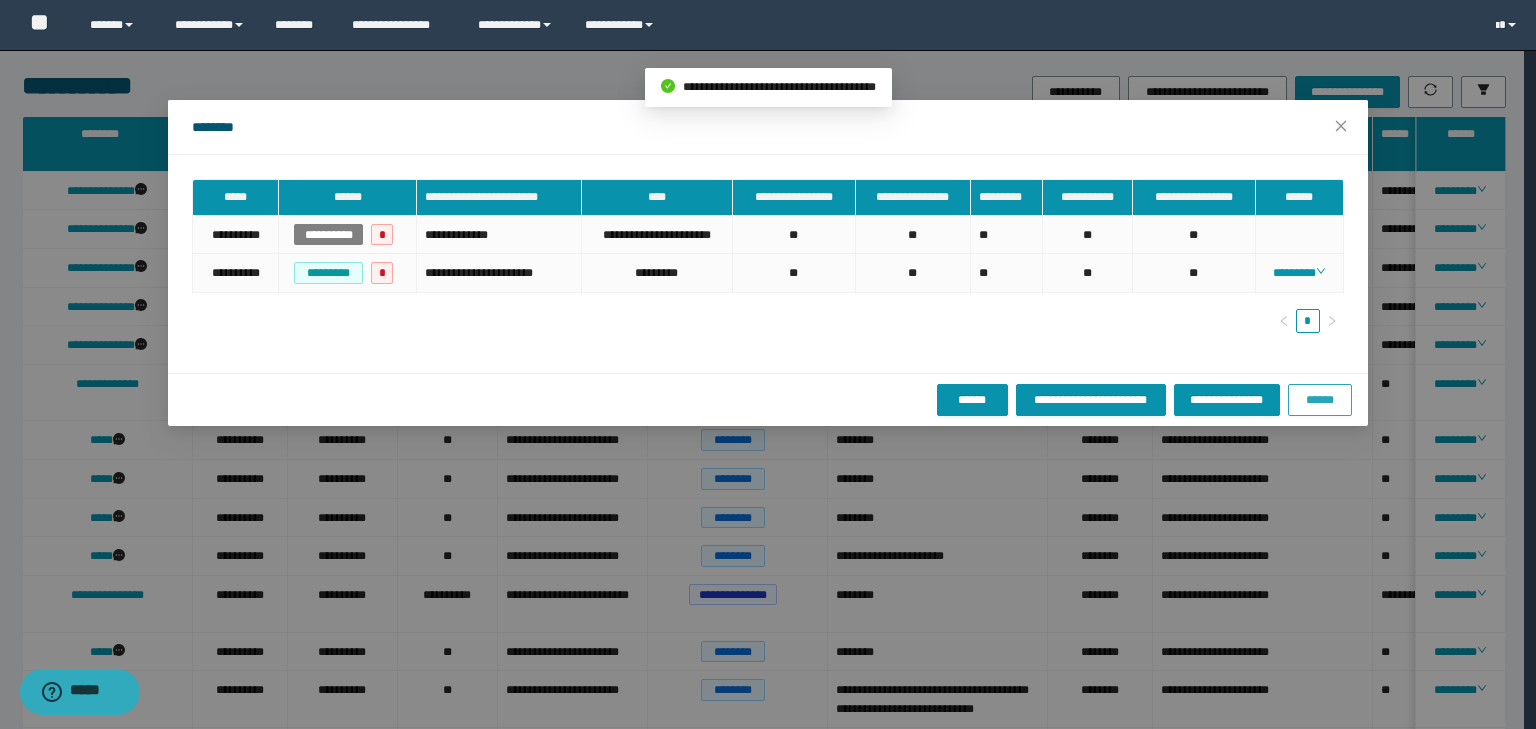click on "******" at bounding box center (1320, 400) 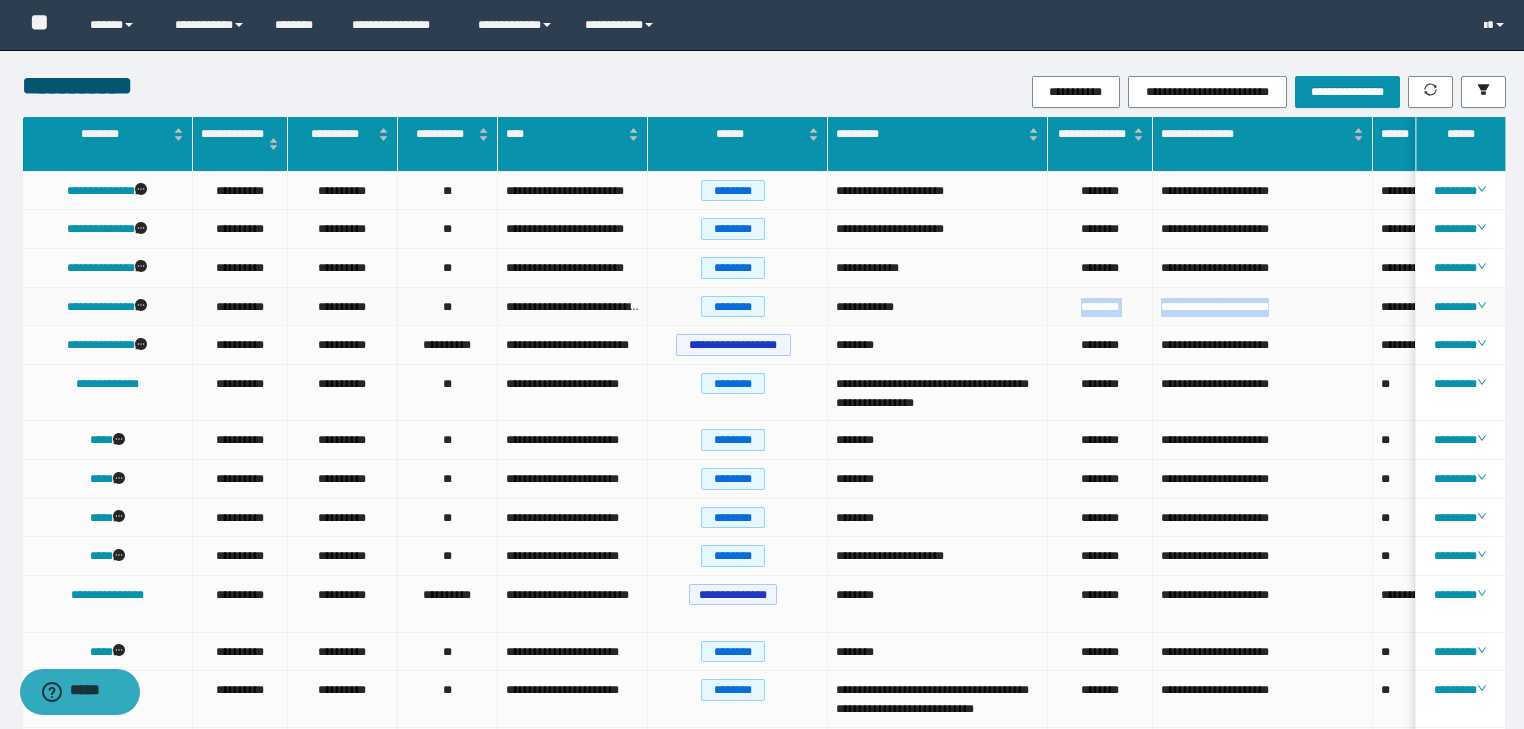 drag, startPoint x: 1297, startPoint y: 308, endPoint x: 1027, endPoint y: 304, distance: 270.02963 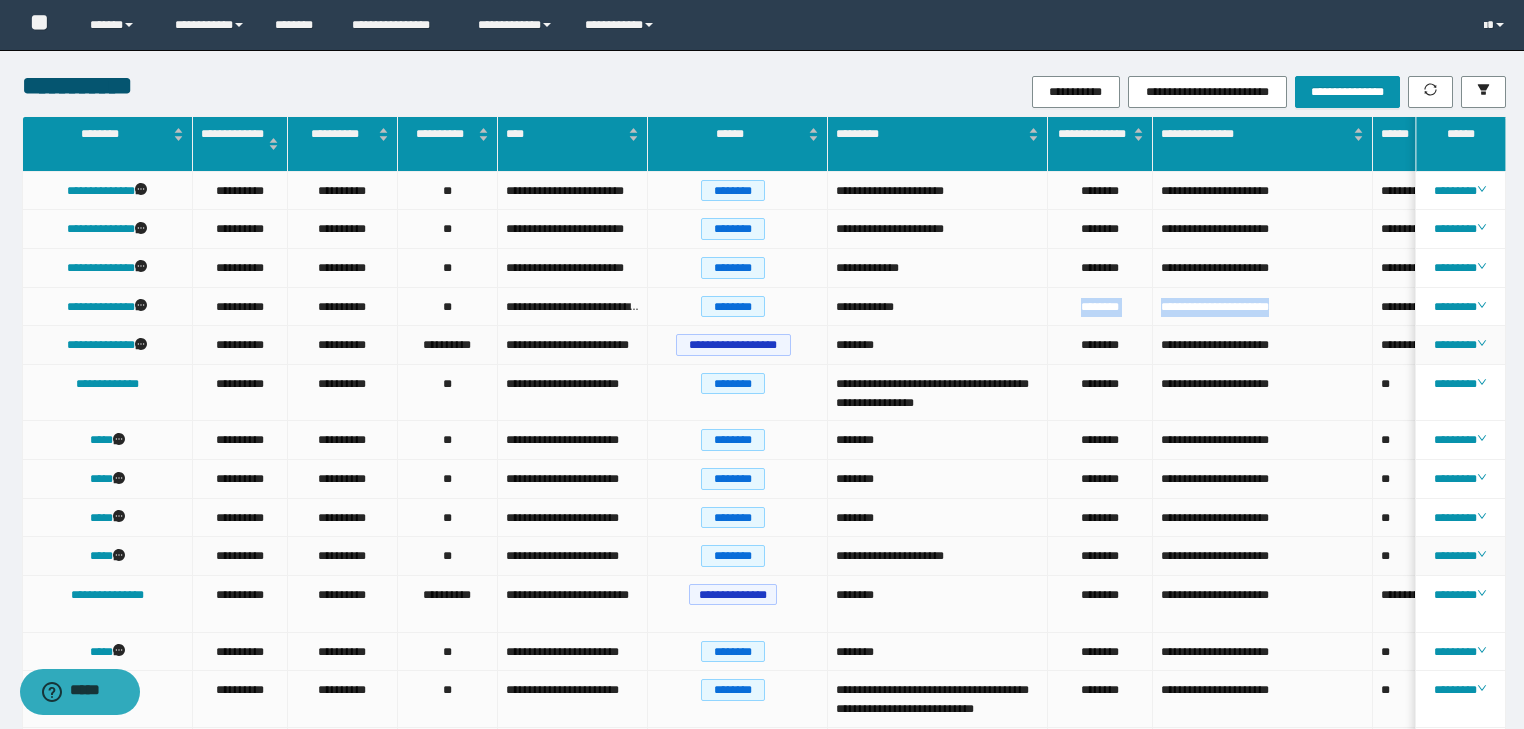 copy on "**********" 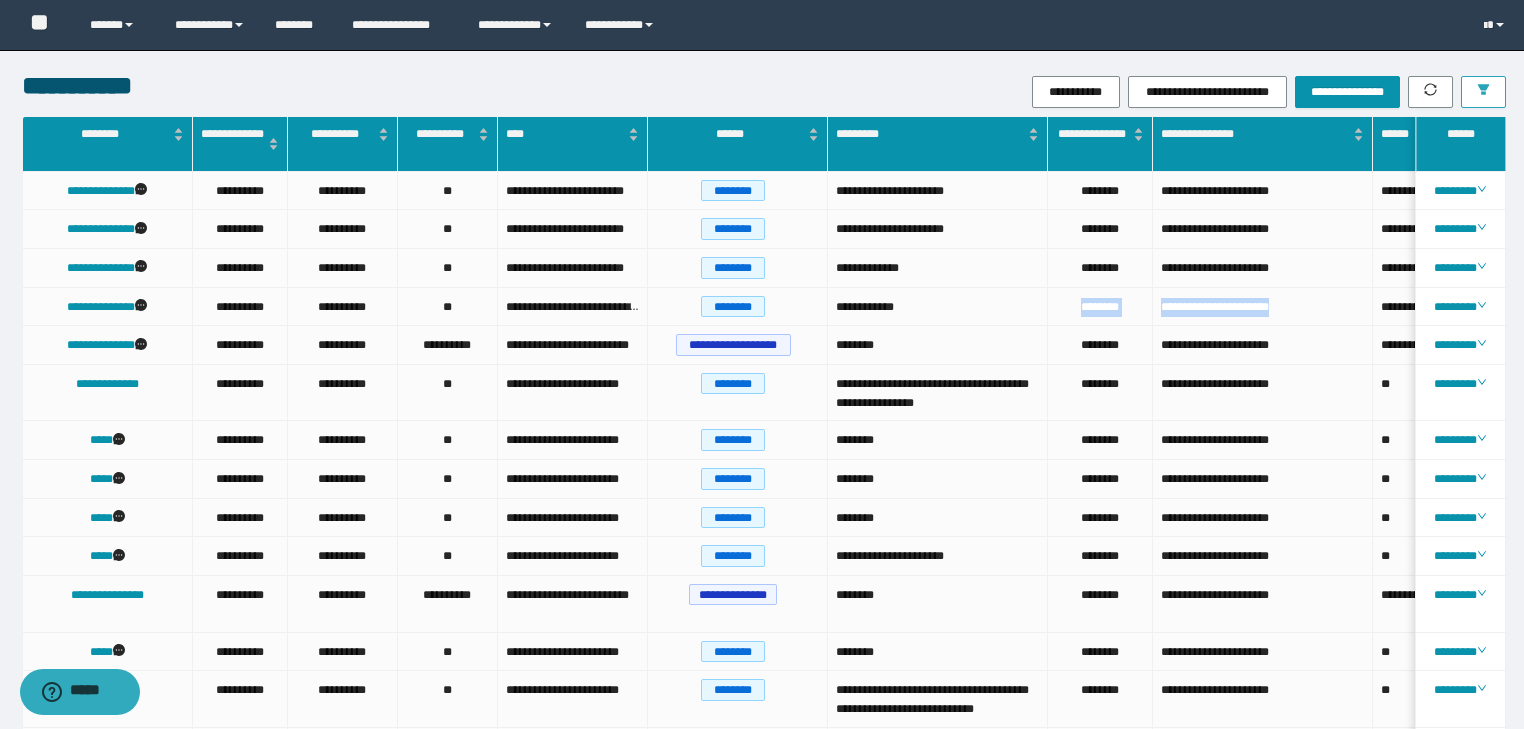 click 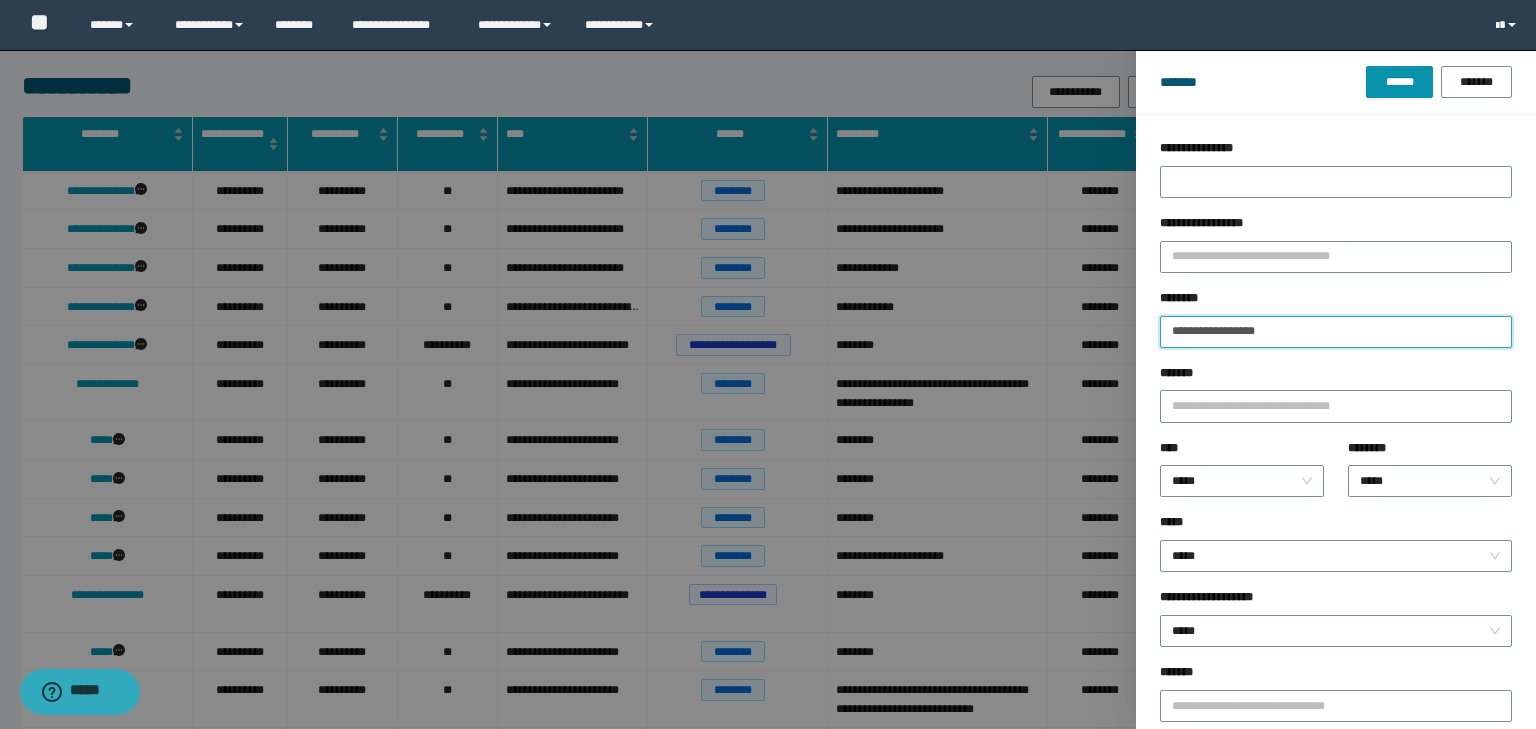 drag, startPoint x: 1298, startPoint y: 335, endPoint x: 983, endPoint y: 322, distance: 315.26813 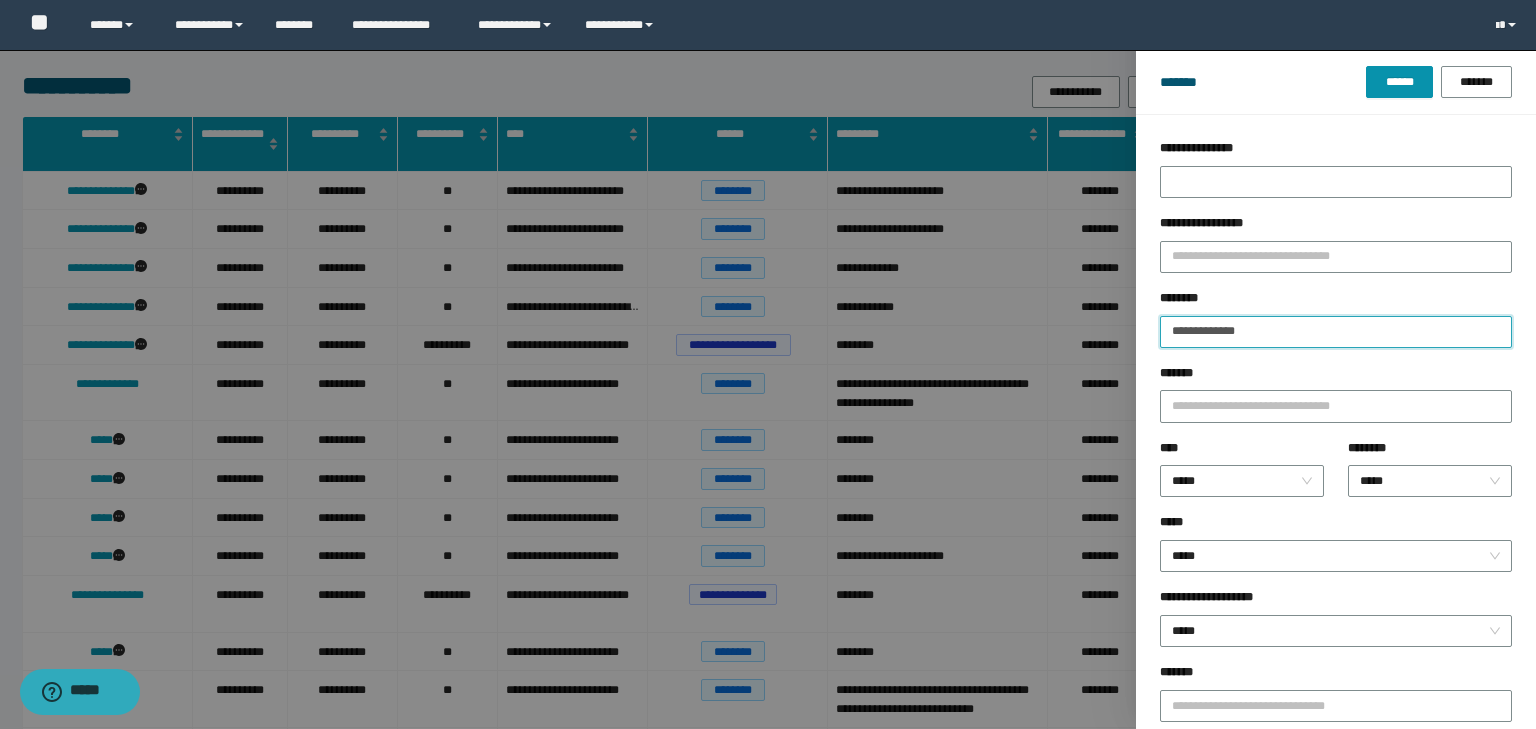 type on "**********" 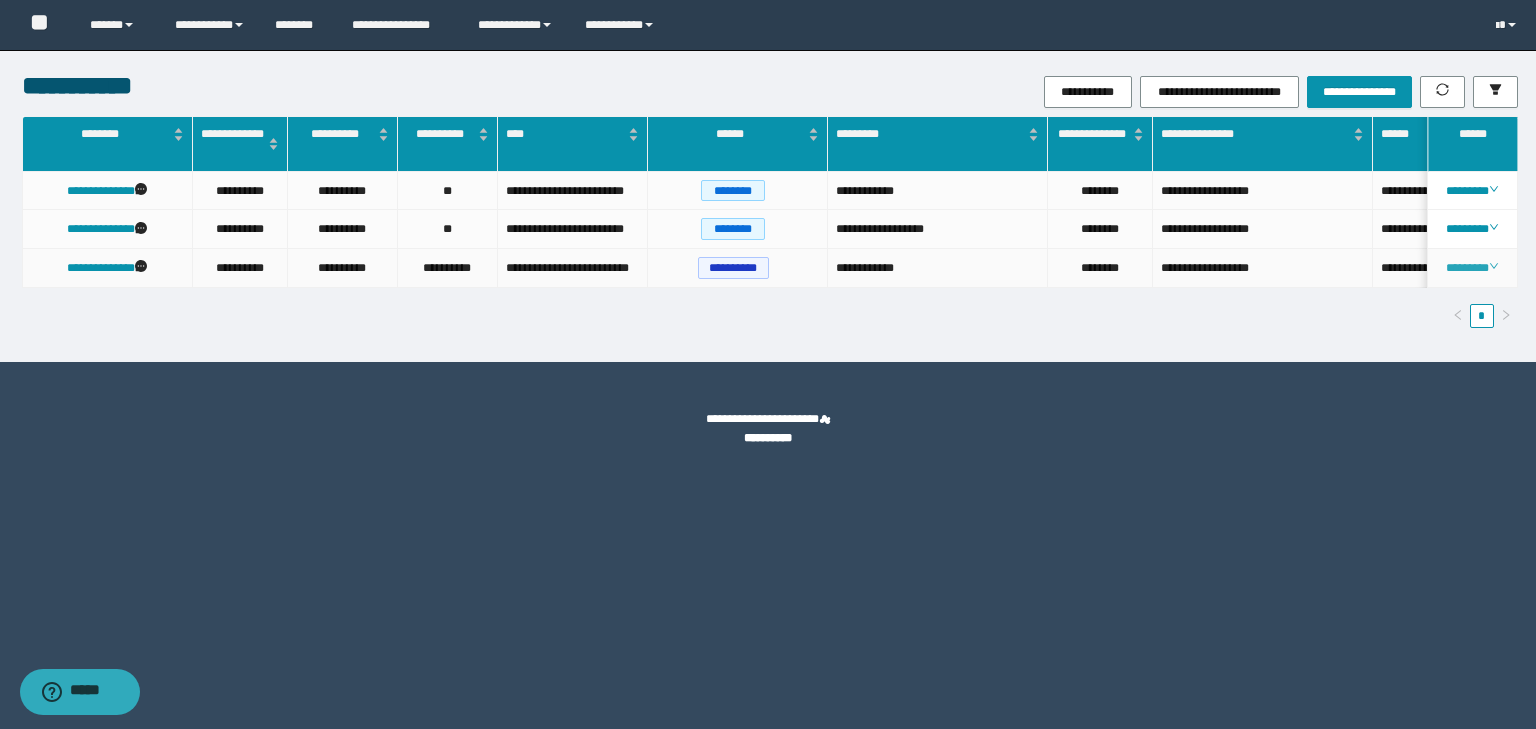click 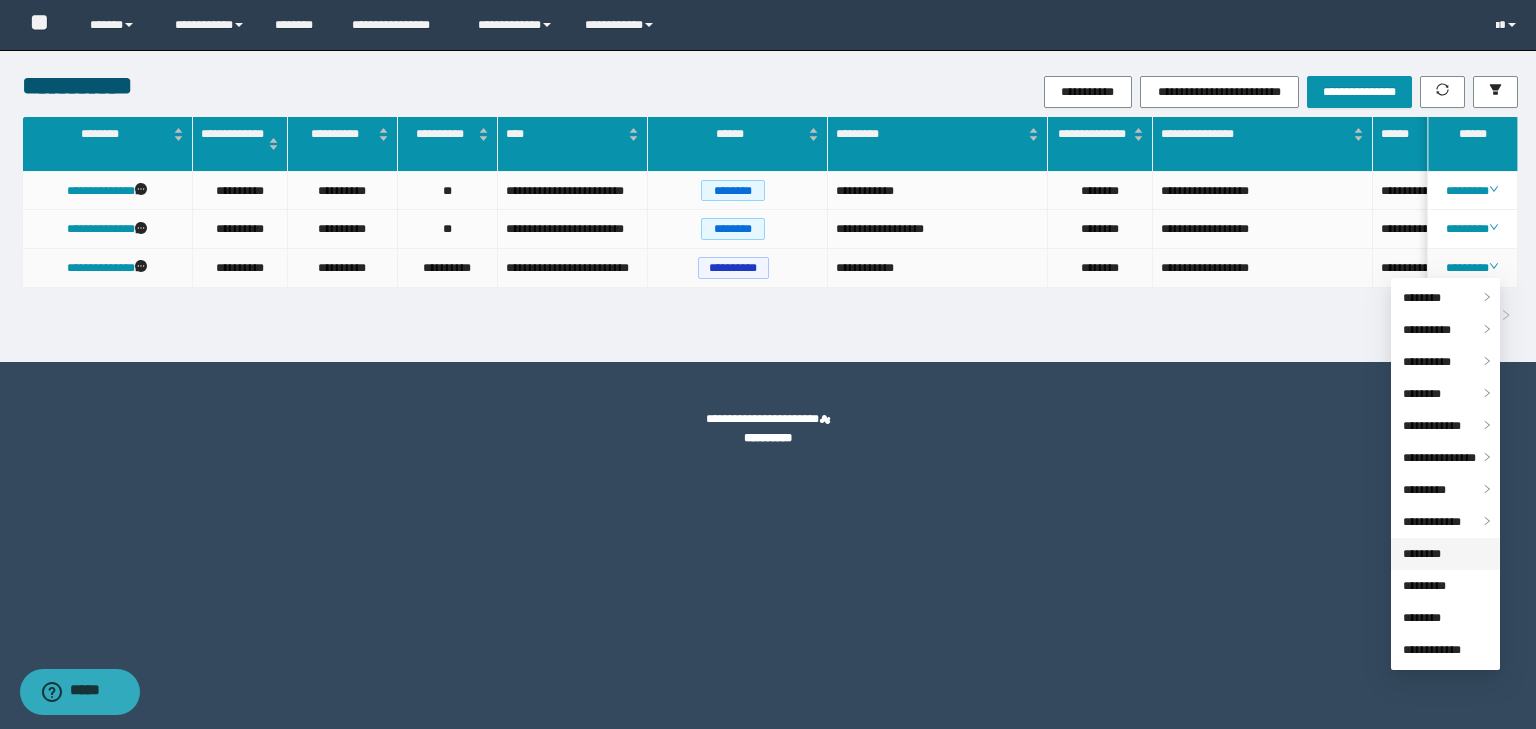click on "********" at bounding box center (1422, 554) 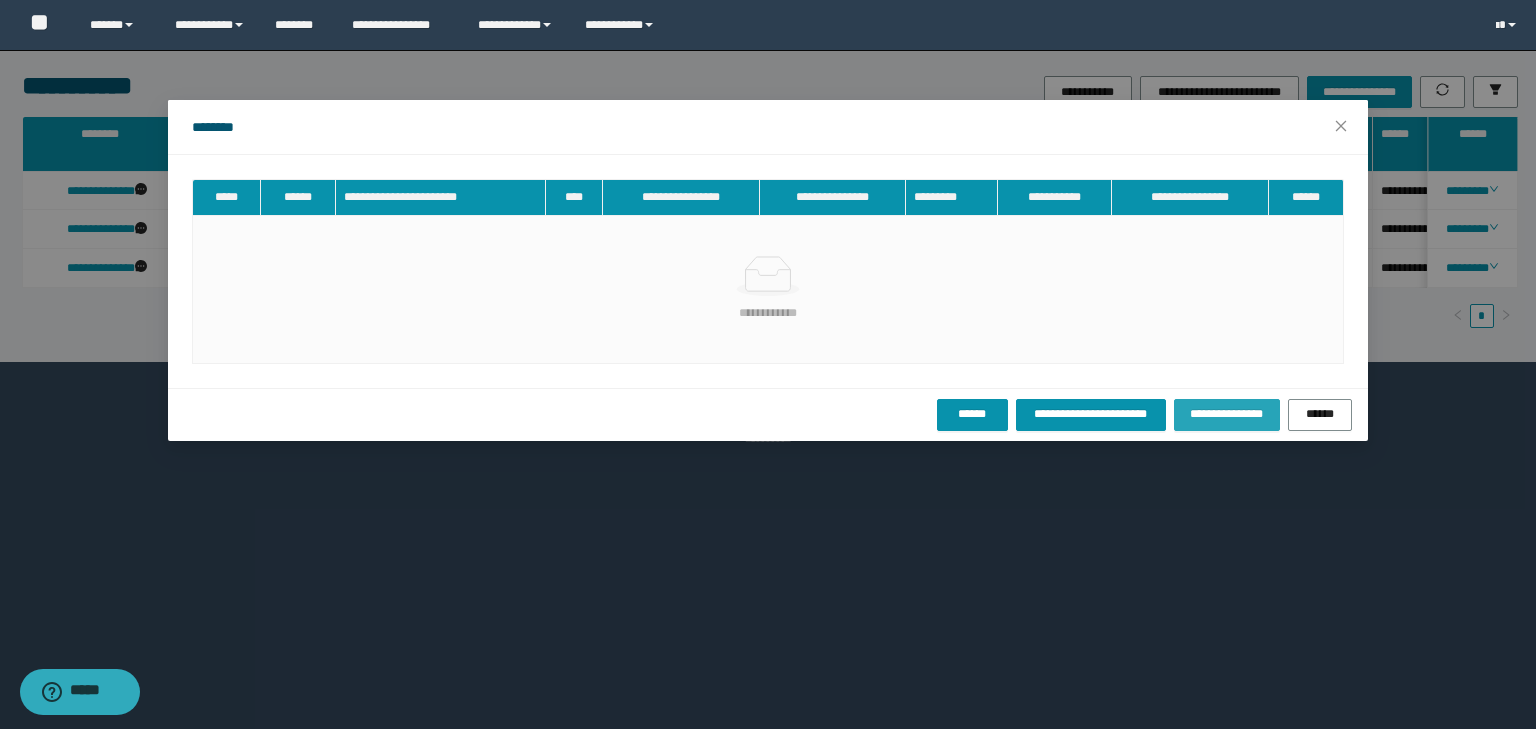 click on "**********" at bounding box center (1227, 414) 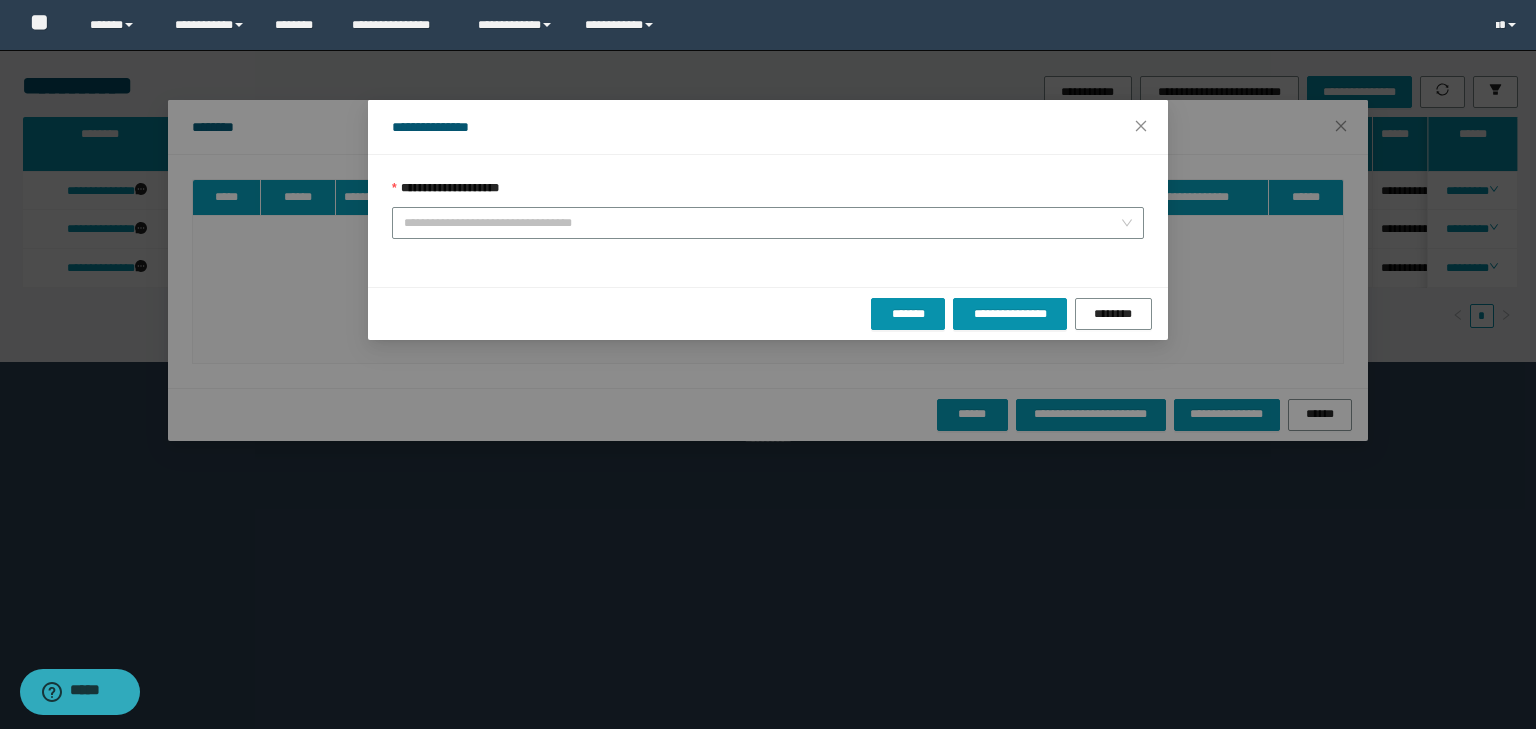 click on "**********" at bounding box center (768, 193) 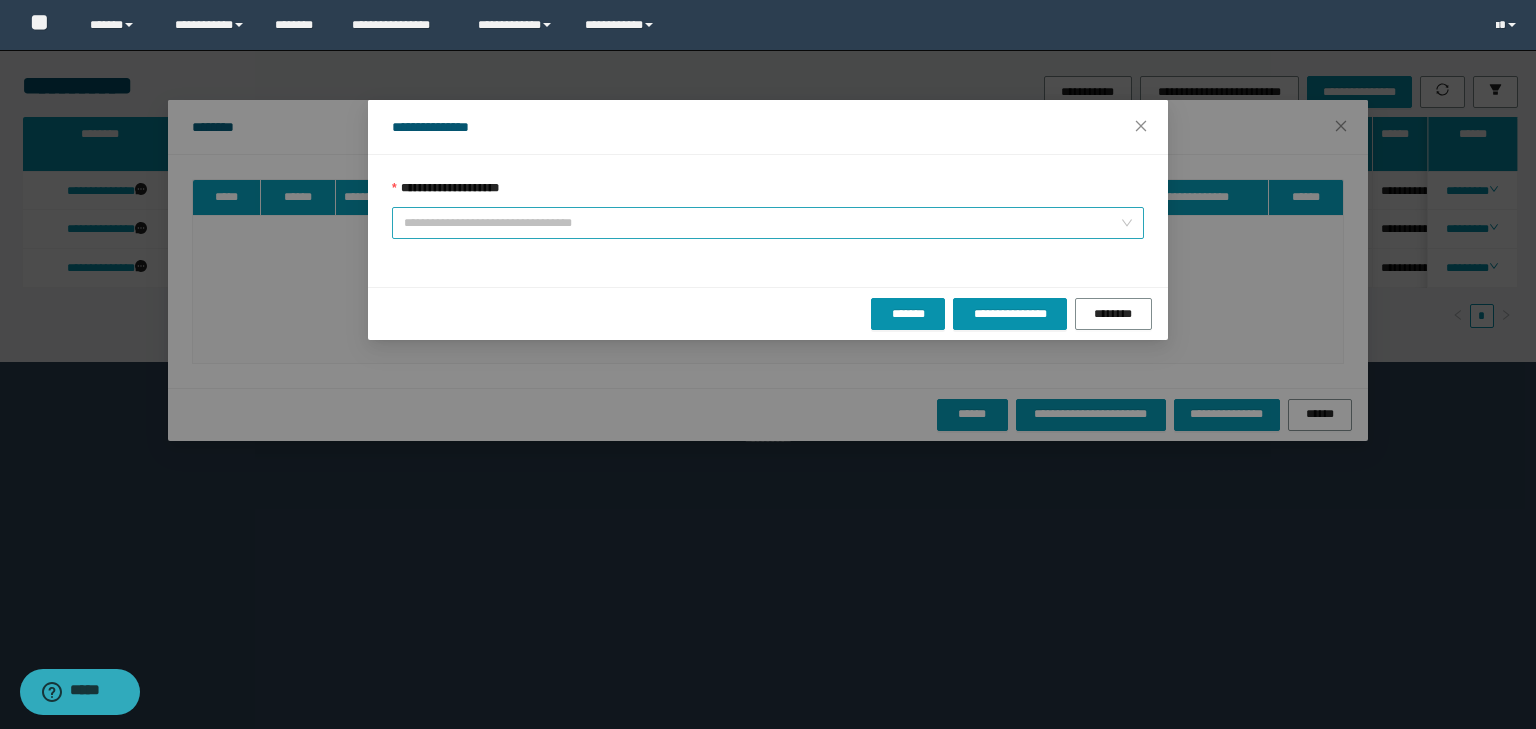 click on "**********" at bounding box center (762, 223) 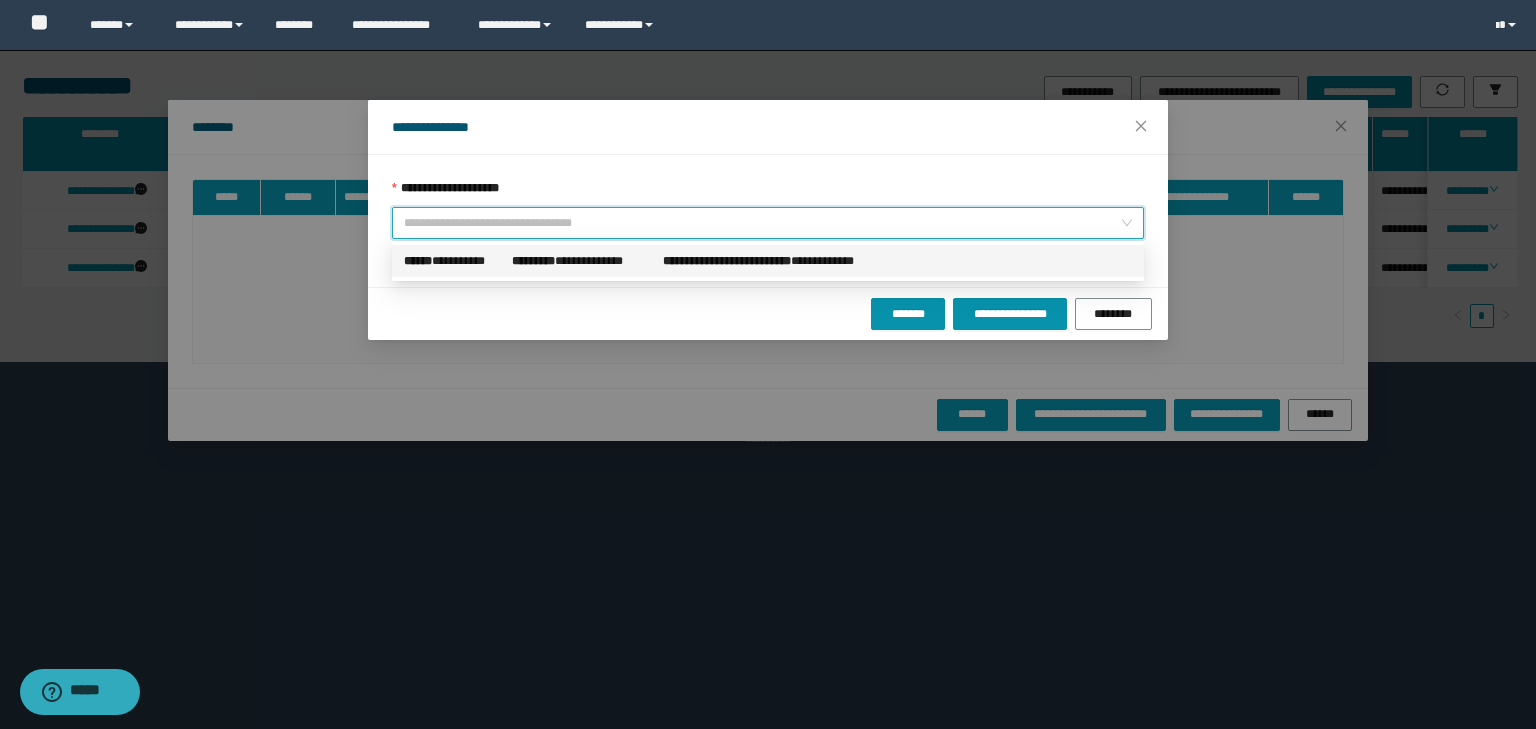 click on "**********" at bounding box center [727, 261] 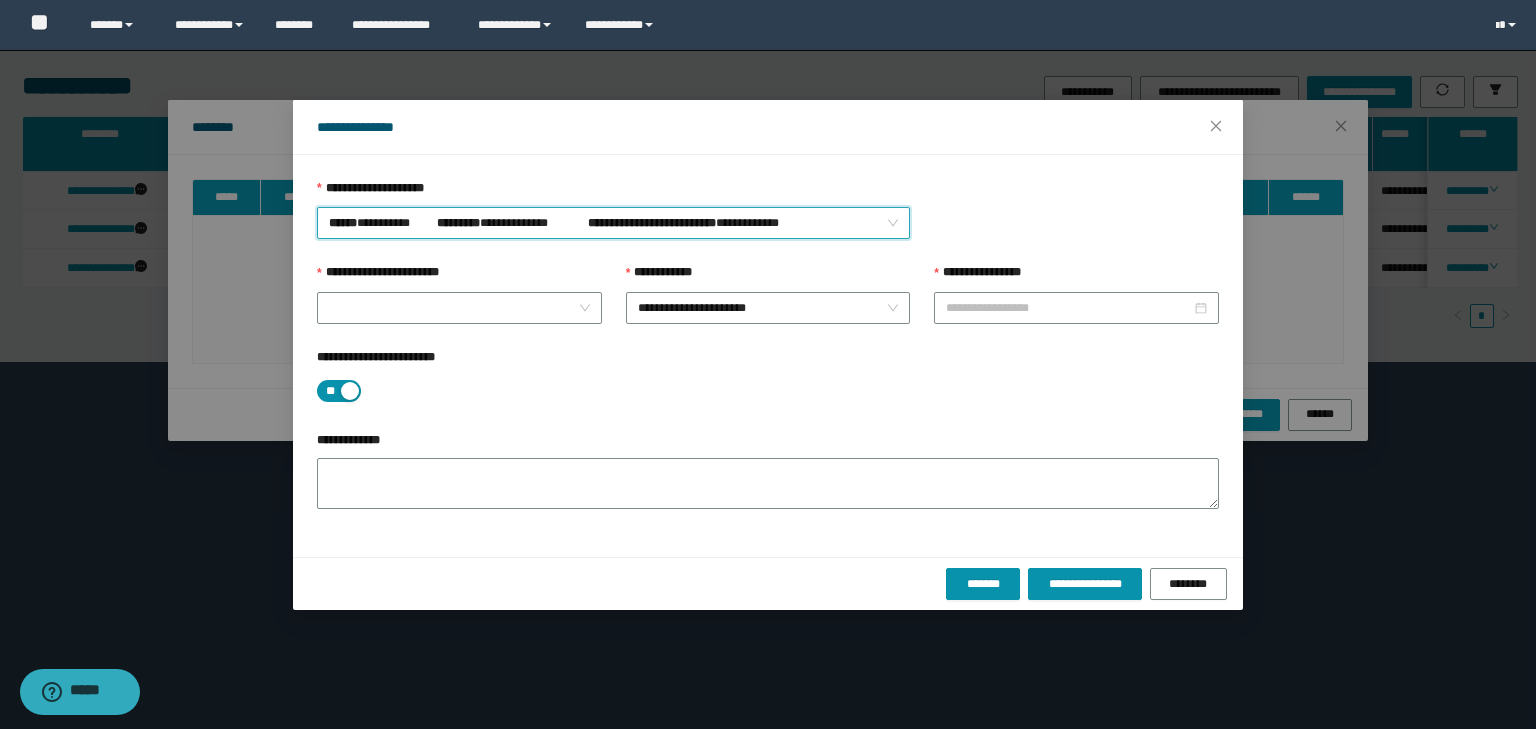 type on "**********" 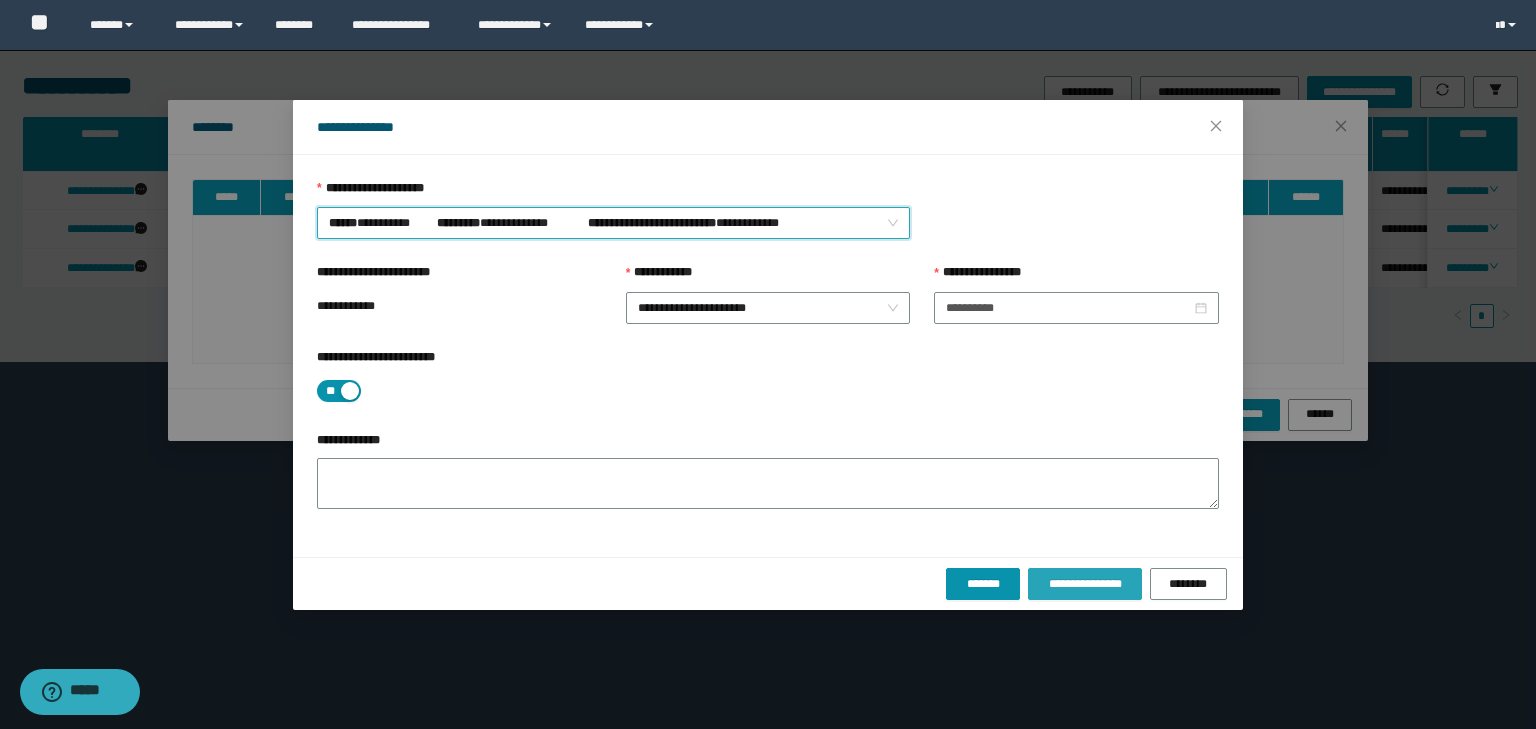 click on "**********" at bounding box center (1084, 584) 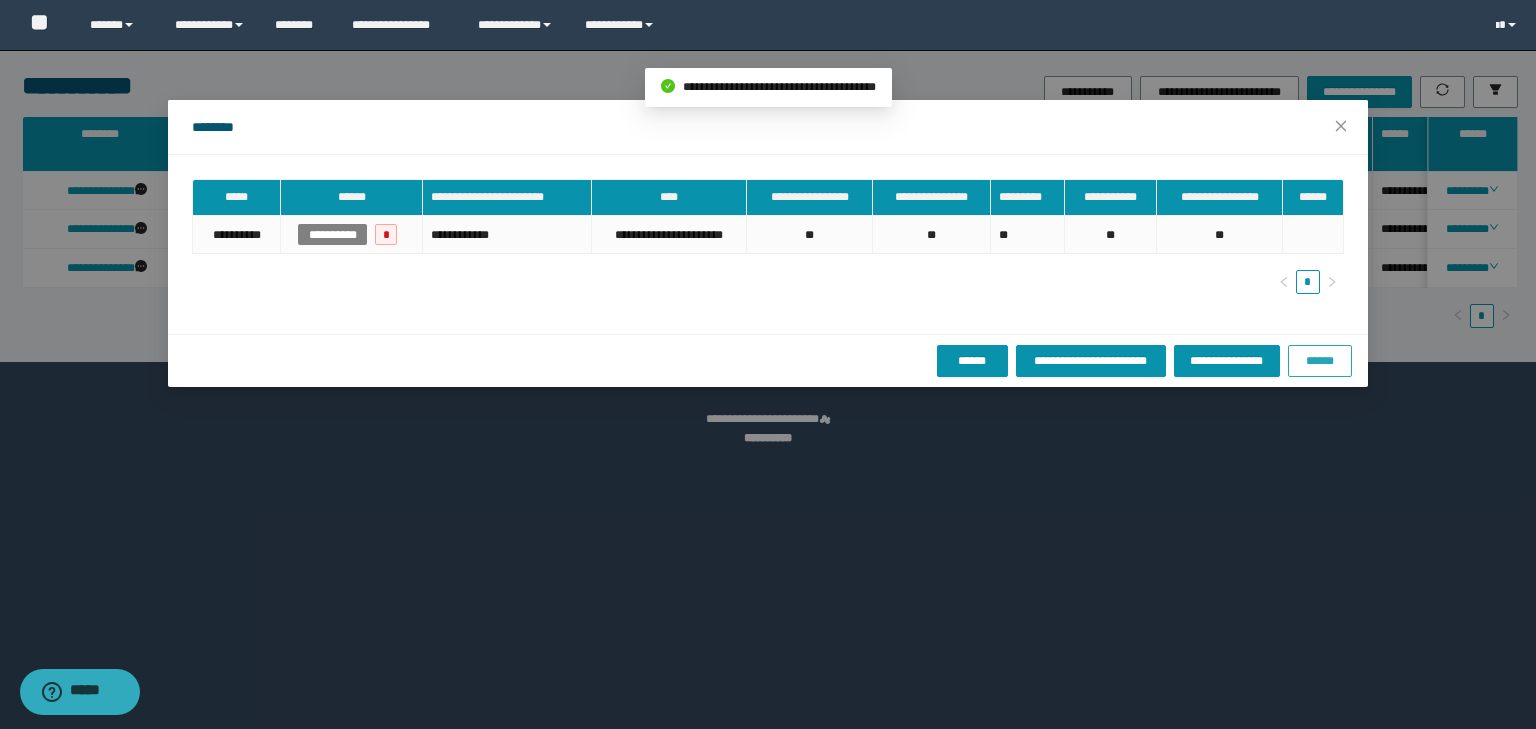 click on "******" at bounding box center [1320, 361] 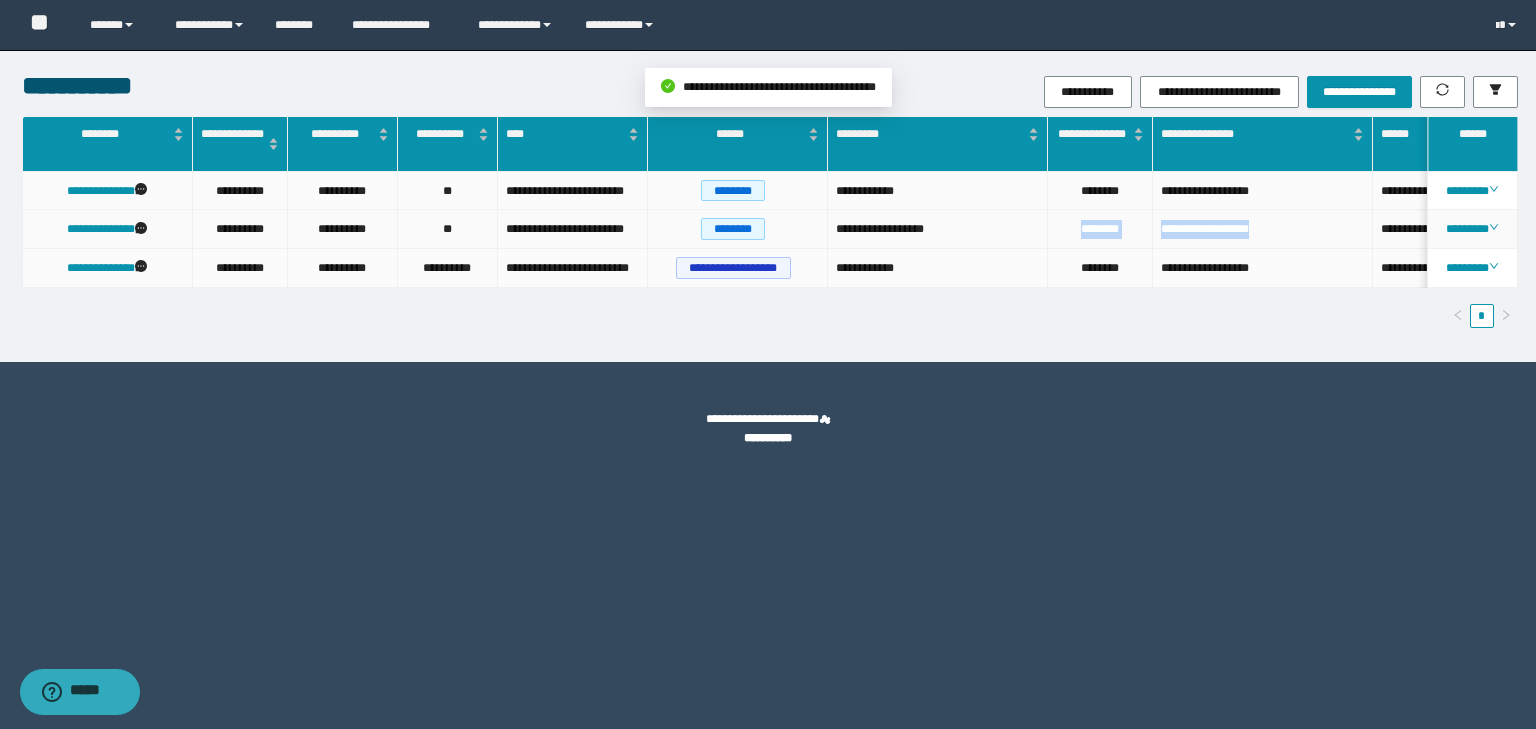 drag, startPoint x: 1294, startPoint y: 219, endPoint x: 1028, endPoint y: 220, distance: 266.0019 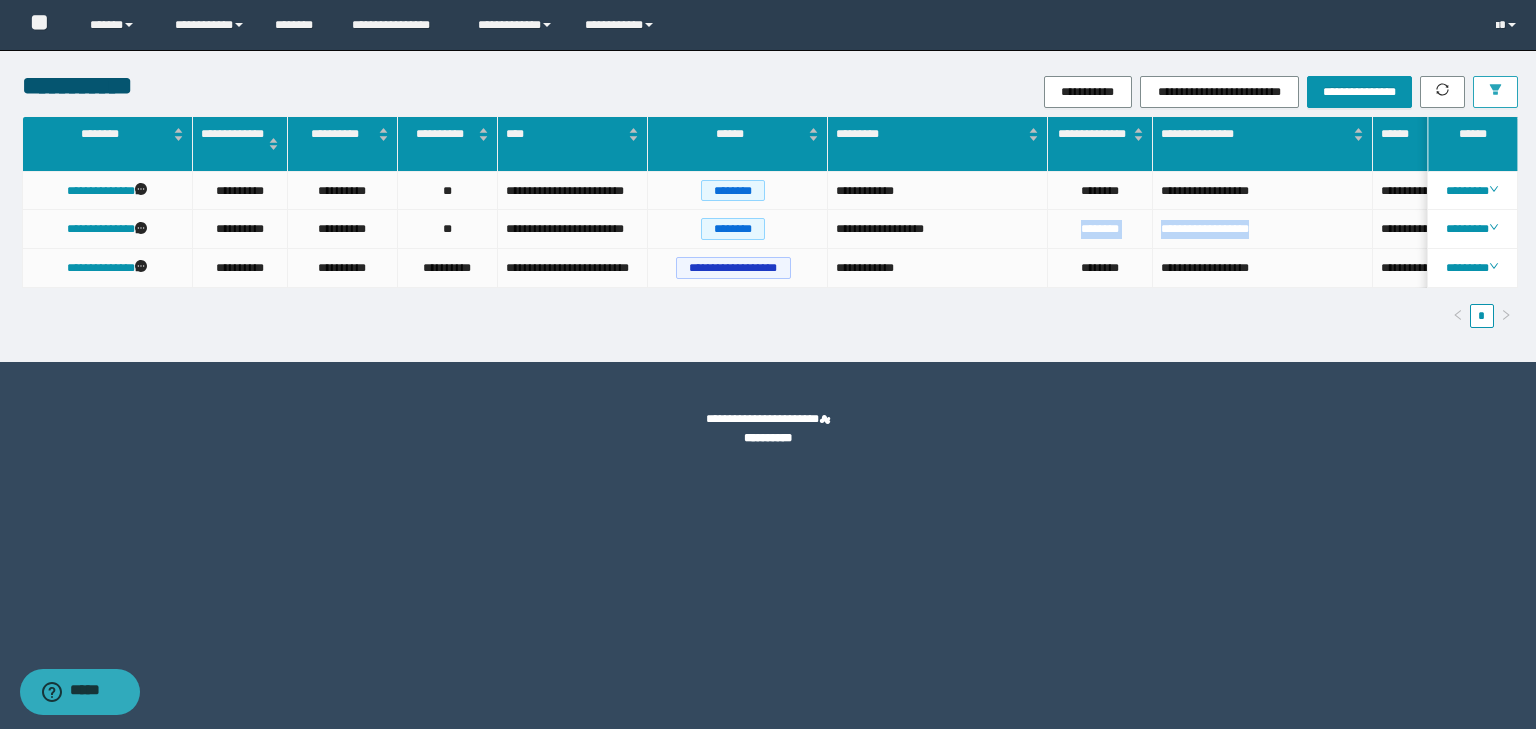 click at bounding box center [1495, 92] 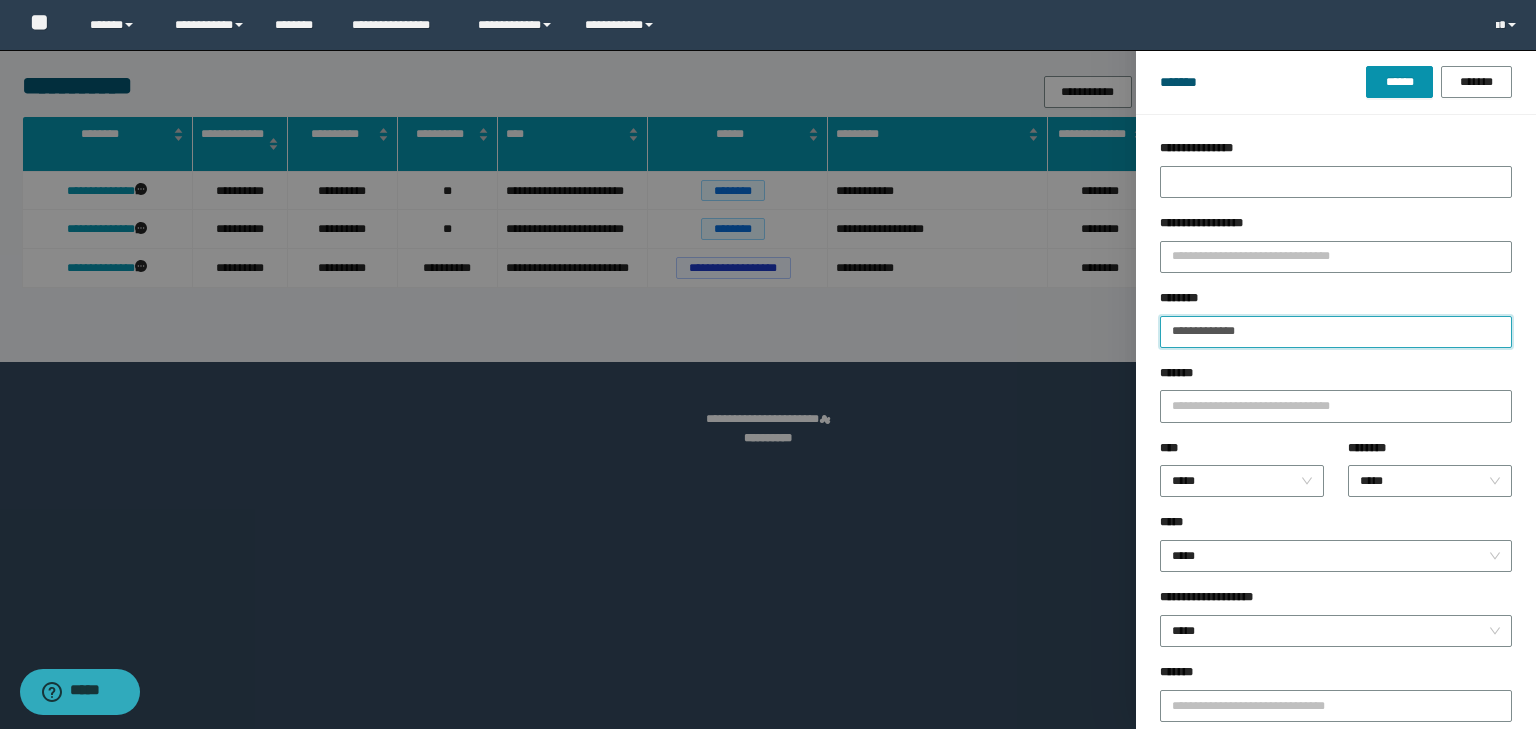 drag, startPoint x: 1235, startPoint y: 320, endPoint x: 1058, endPoint y: 308, distance: 177.40631 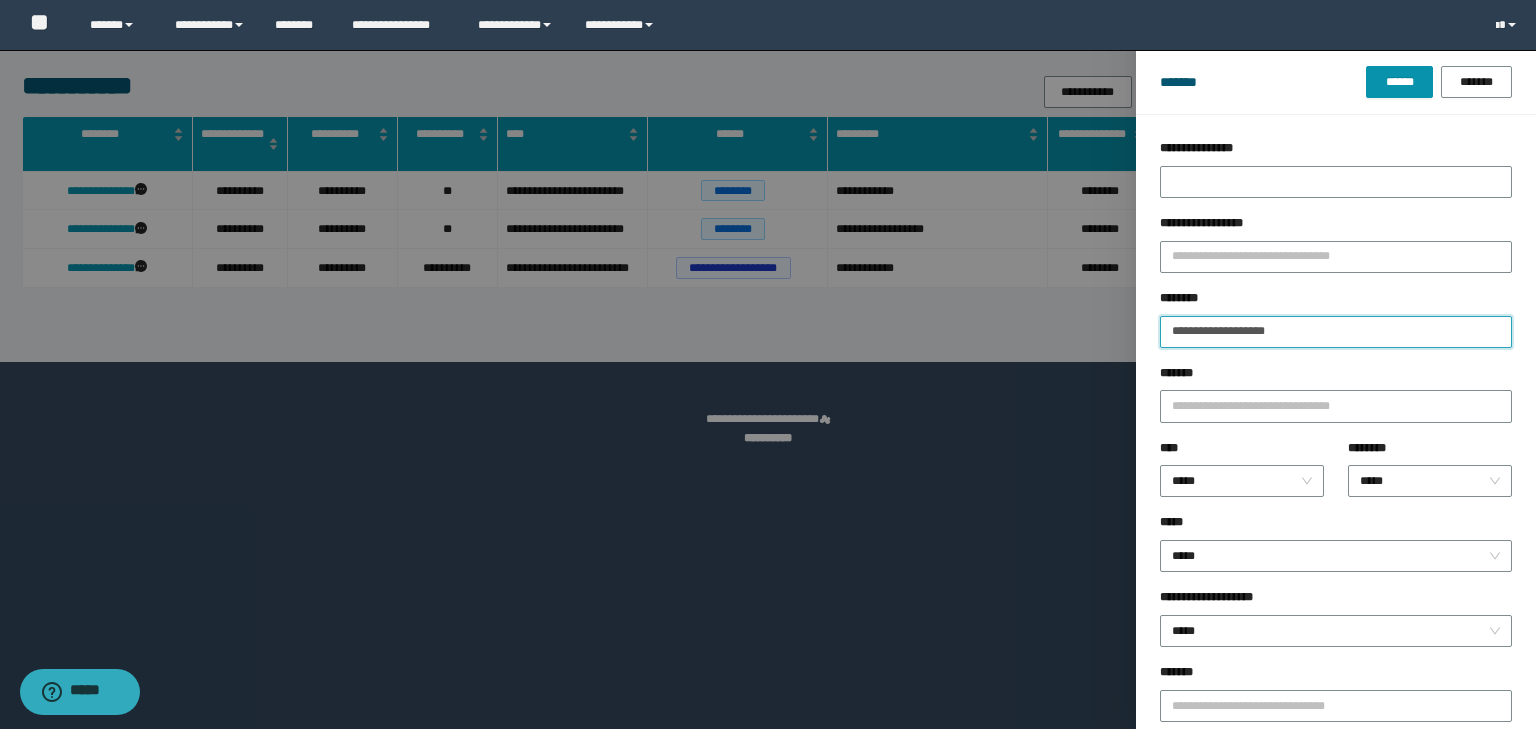 click on "******" at bounding box center (1399, 82) 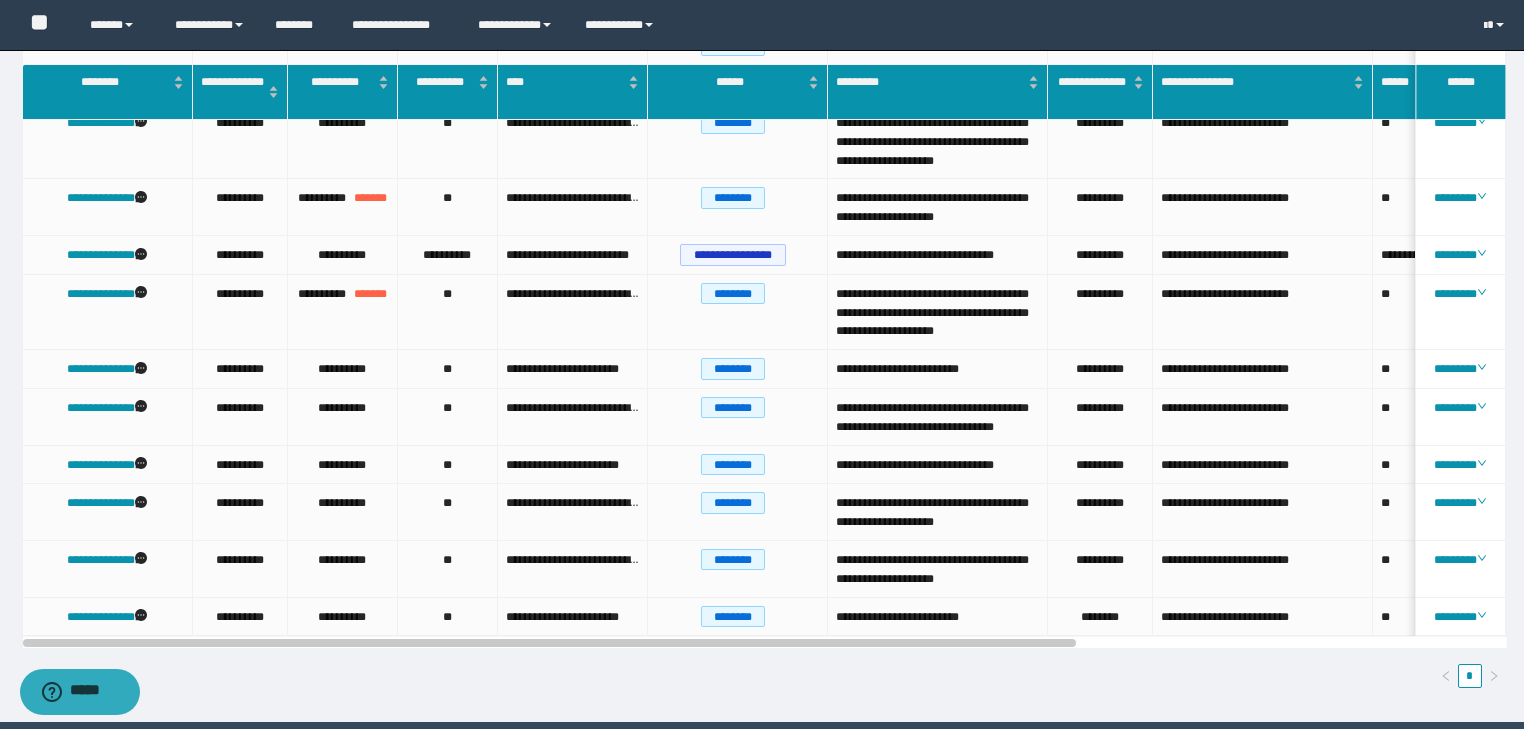 scroll, scrollTop: 480, scrollLeft: 0, axis: vertical 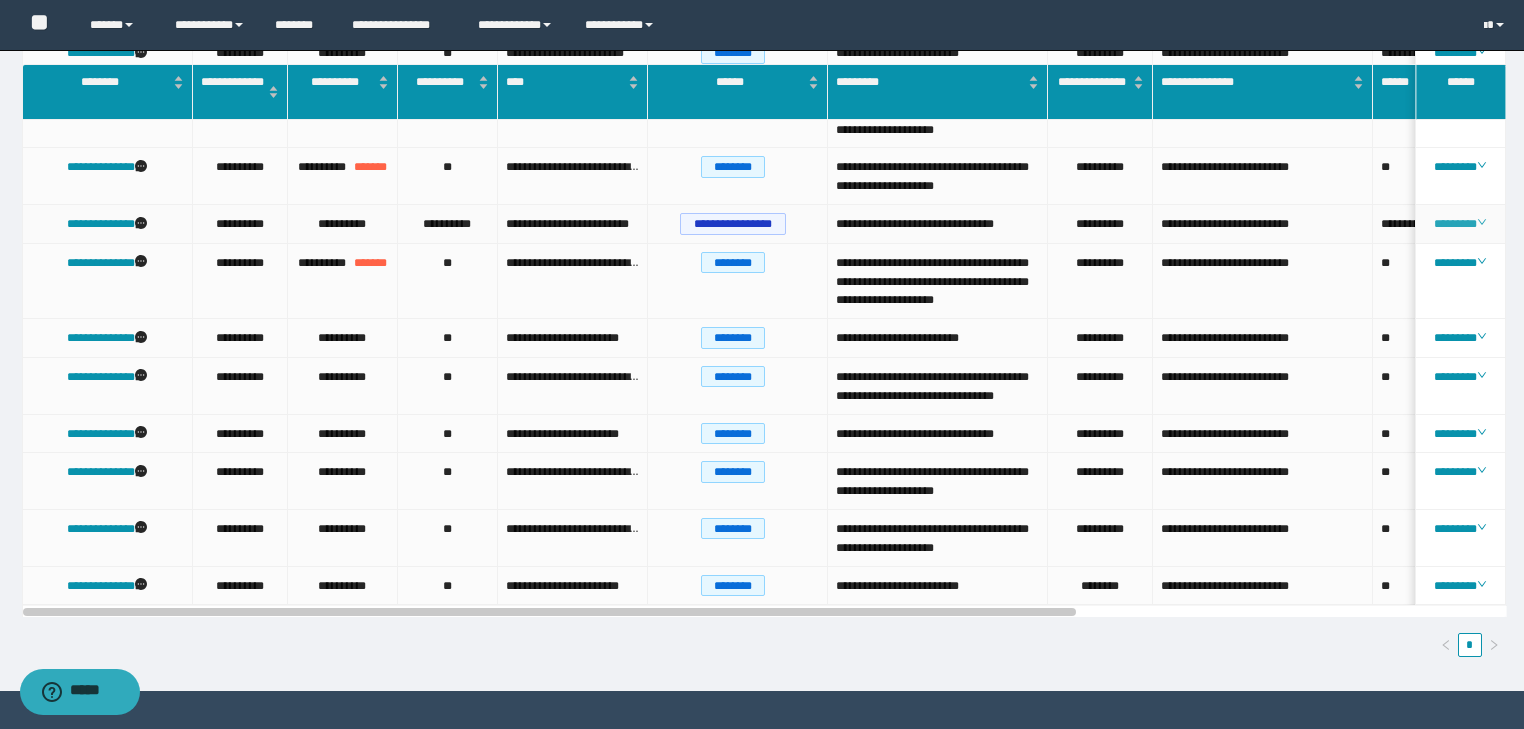click on "********" at bounding box center (1460, 224) 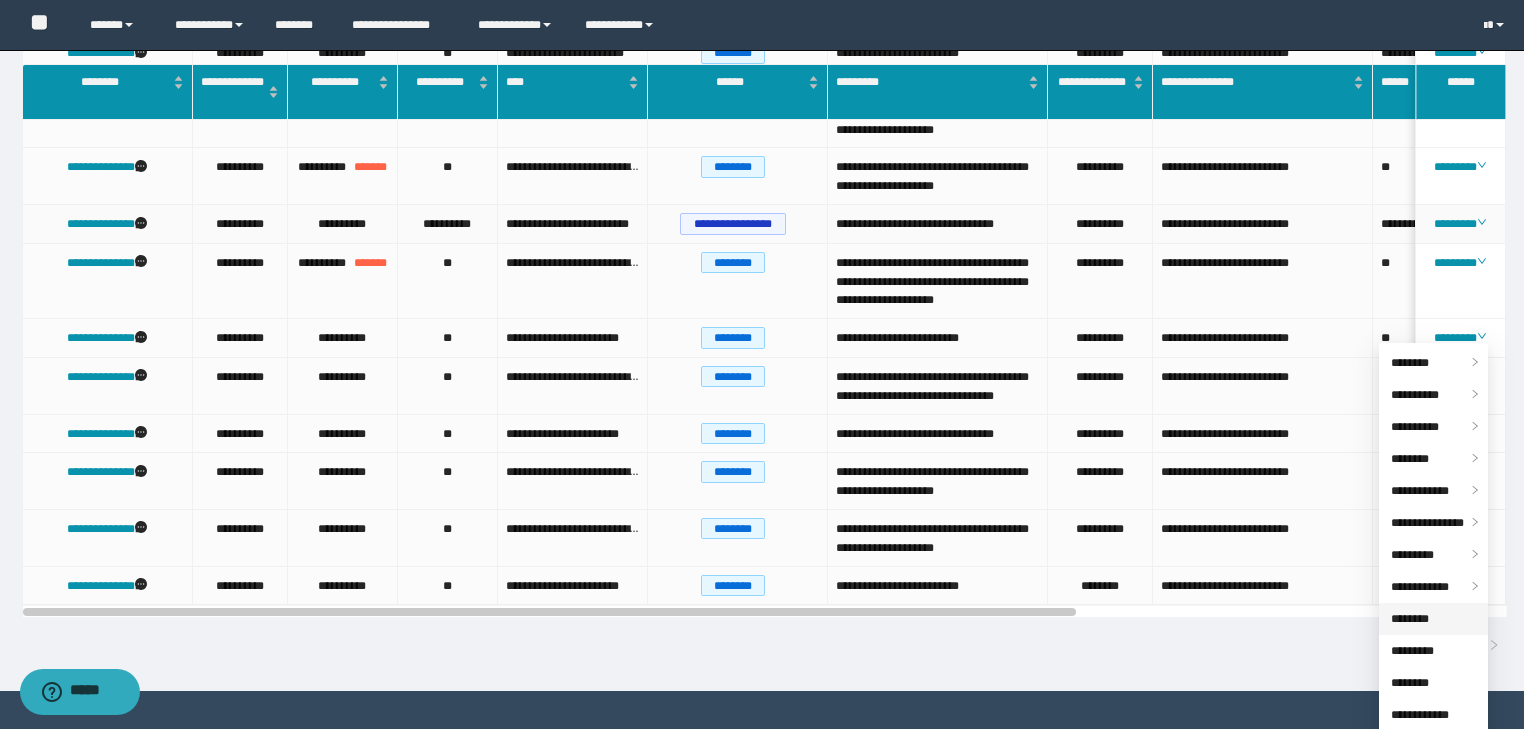 click on "********" at bounding box center [1410, 619] 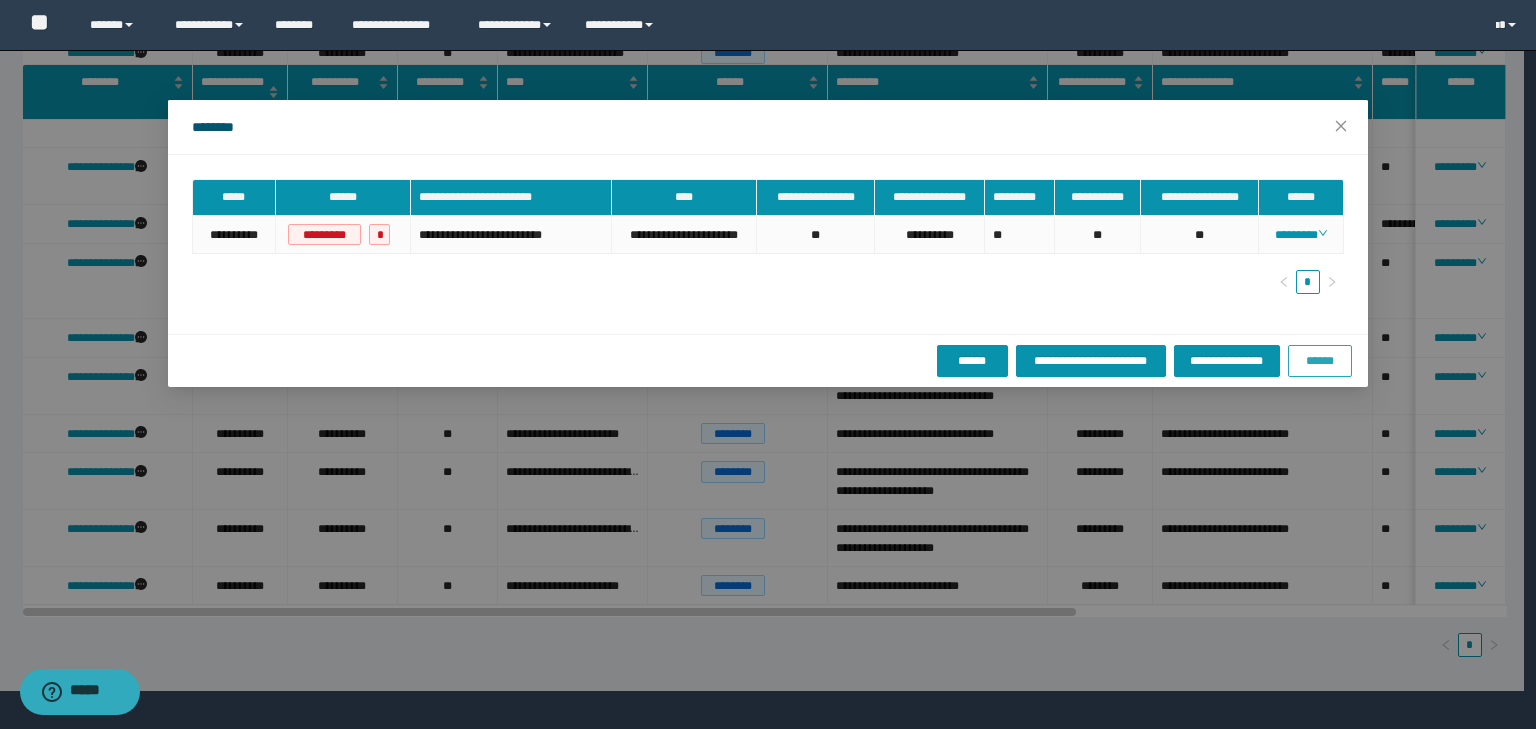 click on "******" at bounding box center [1320, 361] 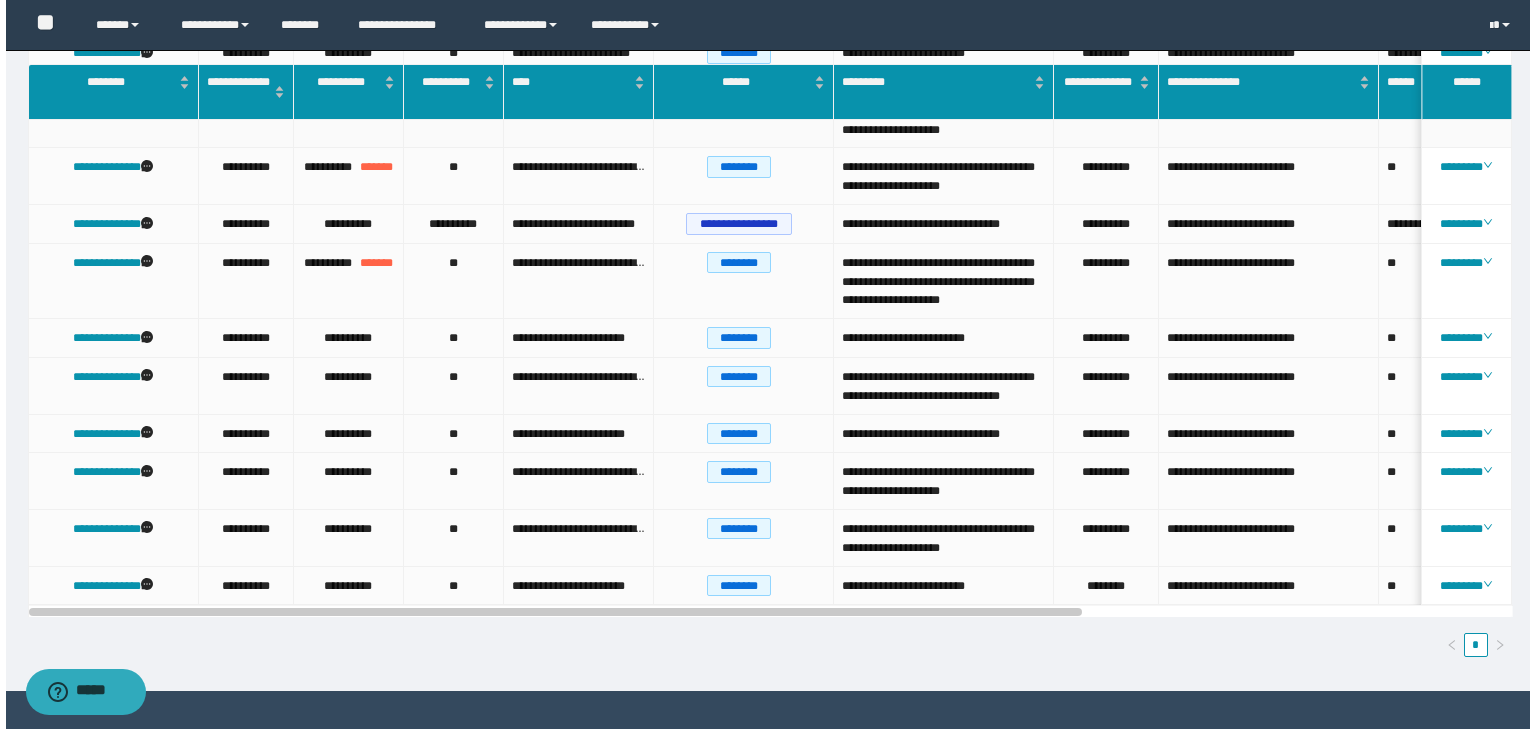 scroll, scrollTop: 0, scrollLeft: 0, axis: both 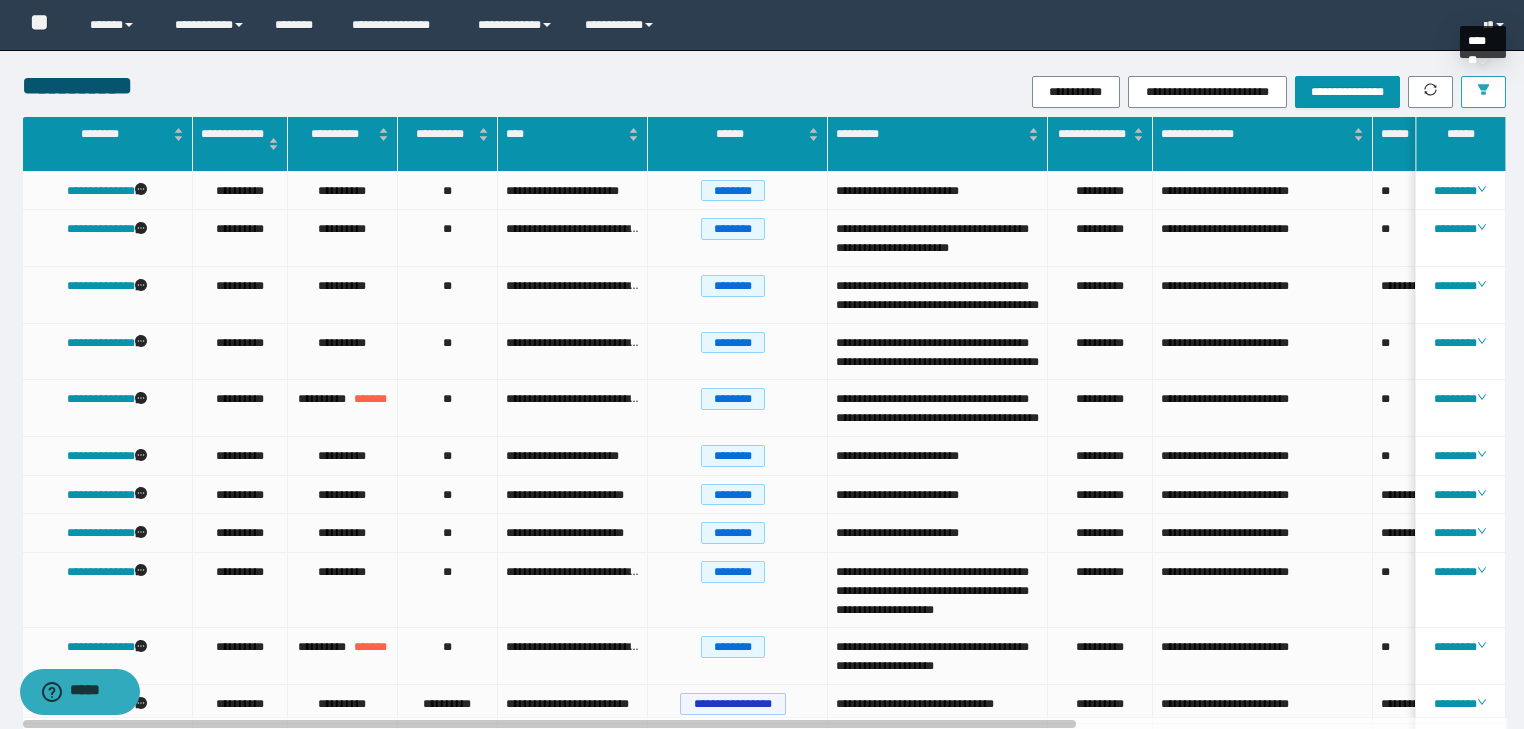click 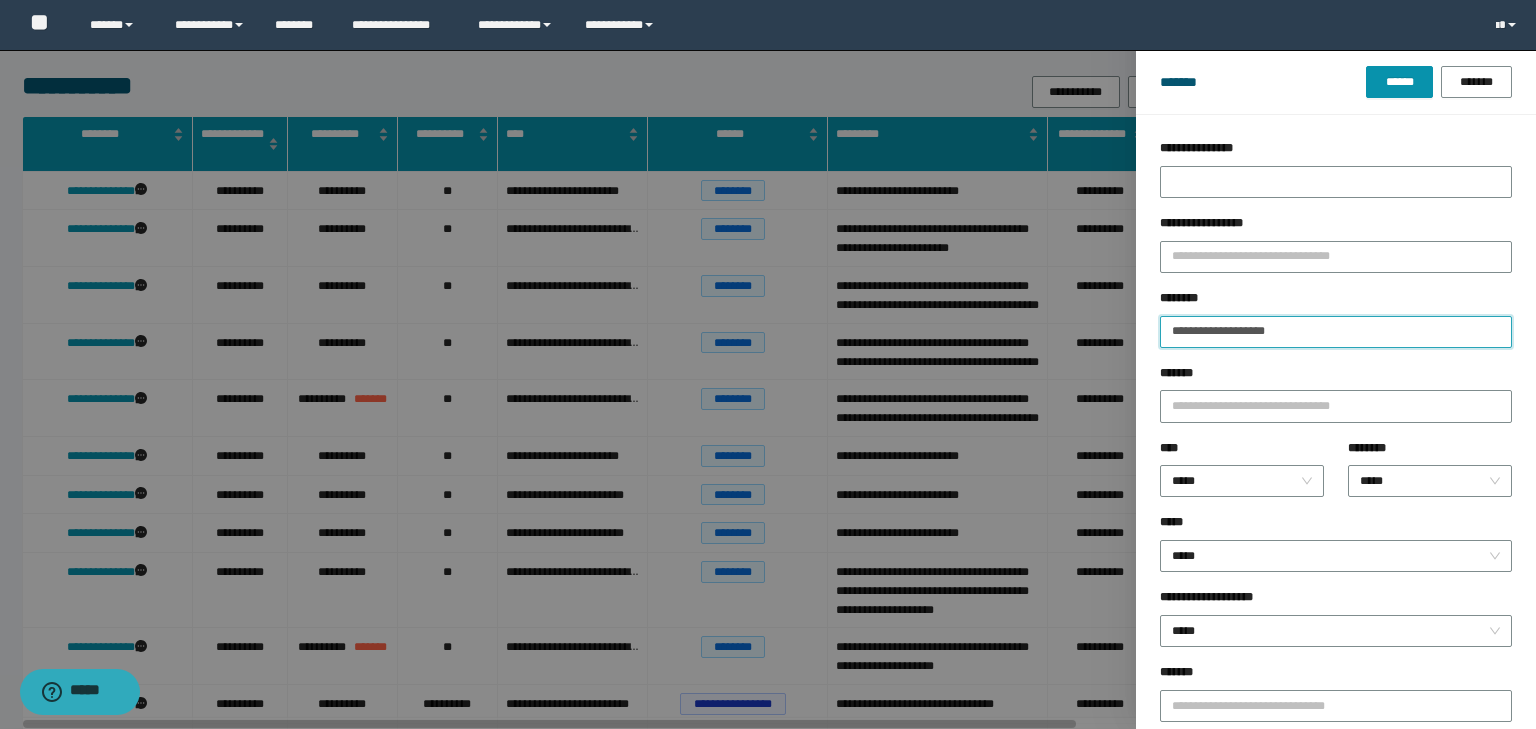 drag, startPoint x: 1305, startPoint y: 330, endPoint x: 1118, endPoint y: 314, distance: 187.68324 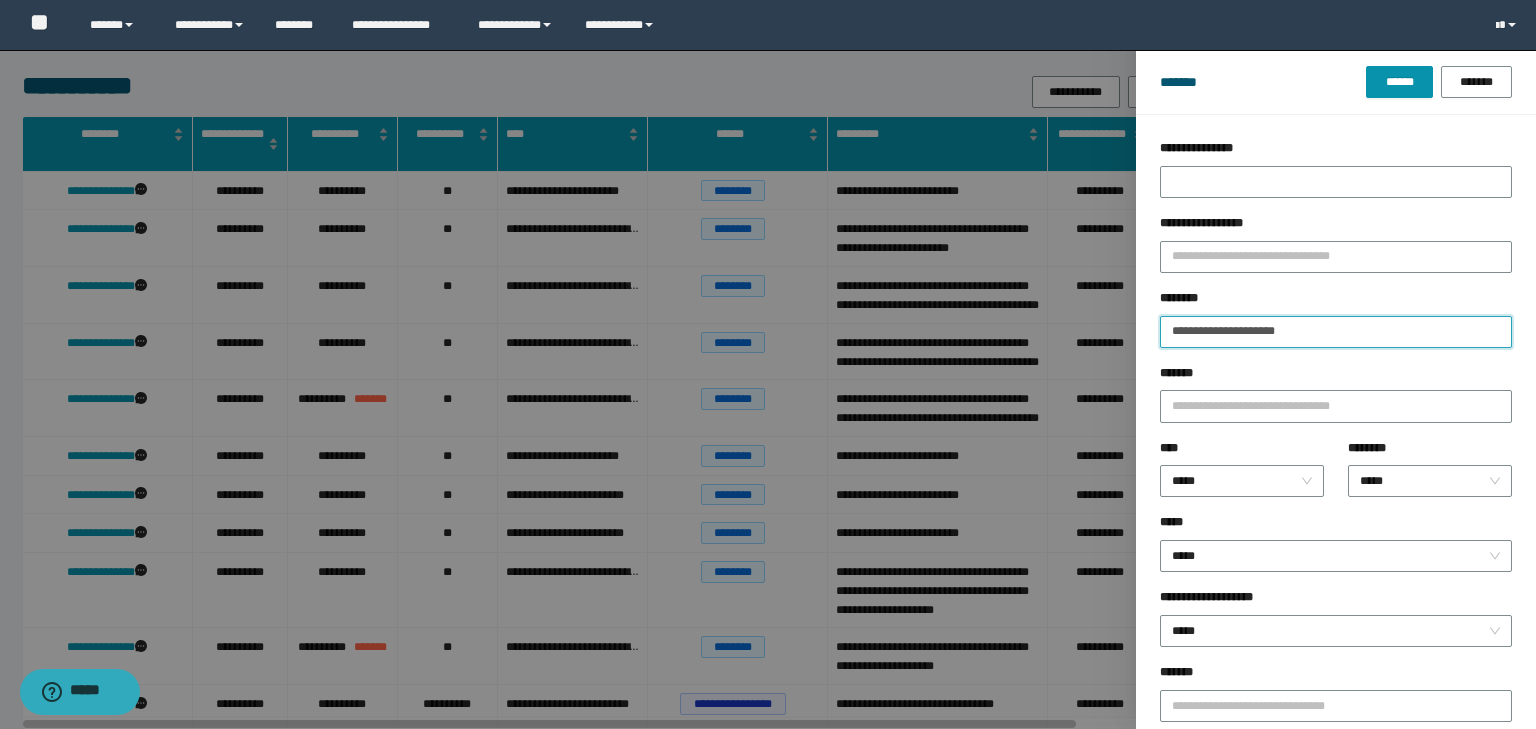 type on "**********" 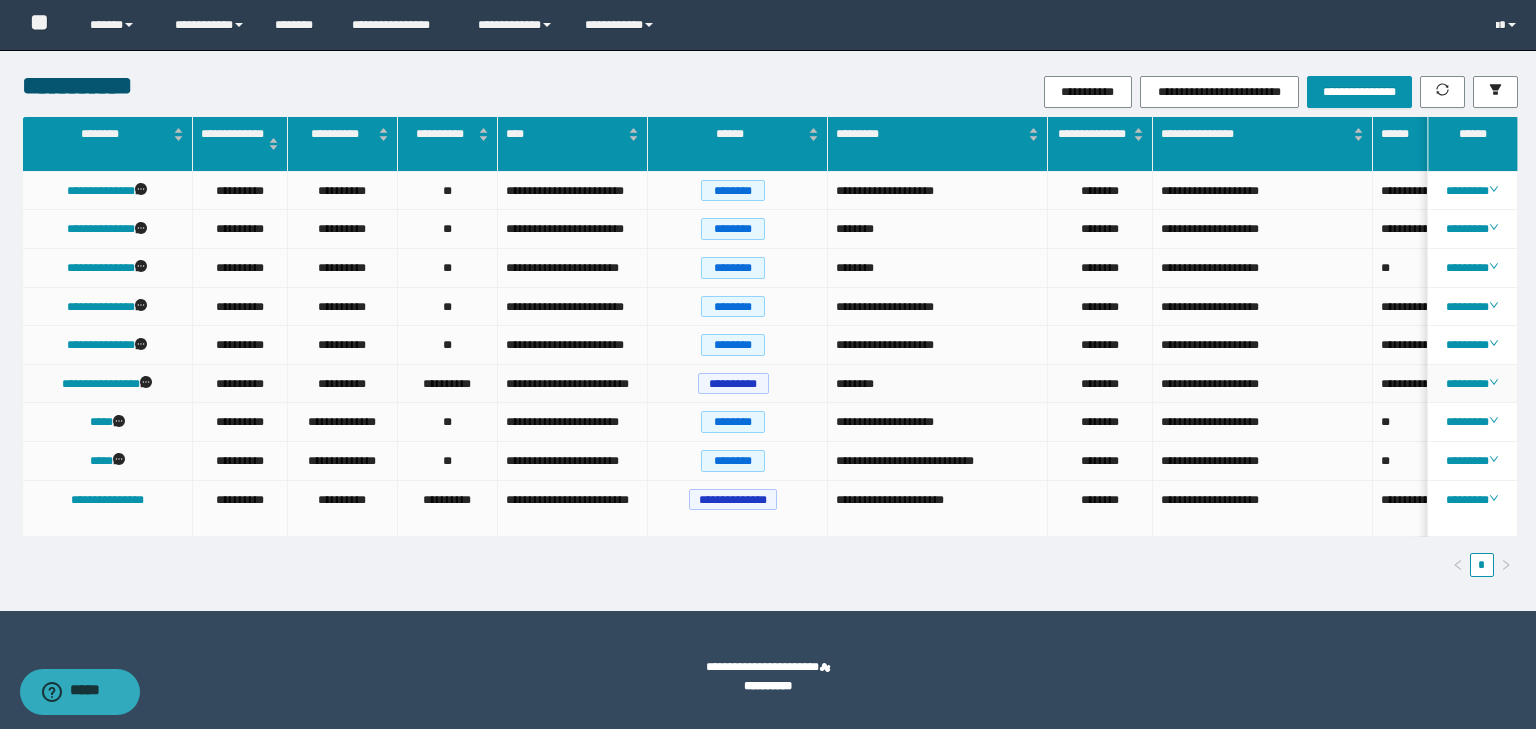 click on "********" at bounding box center (1472, 384) 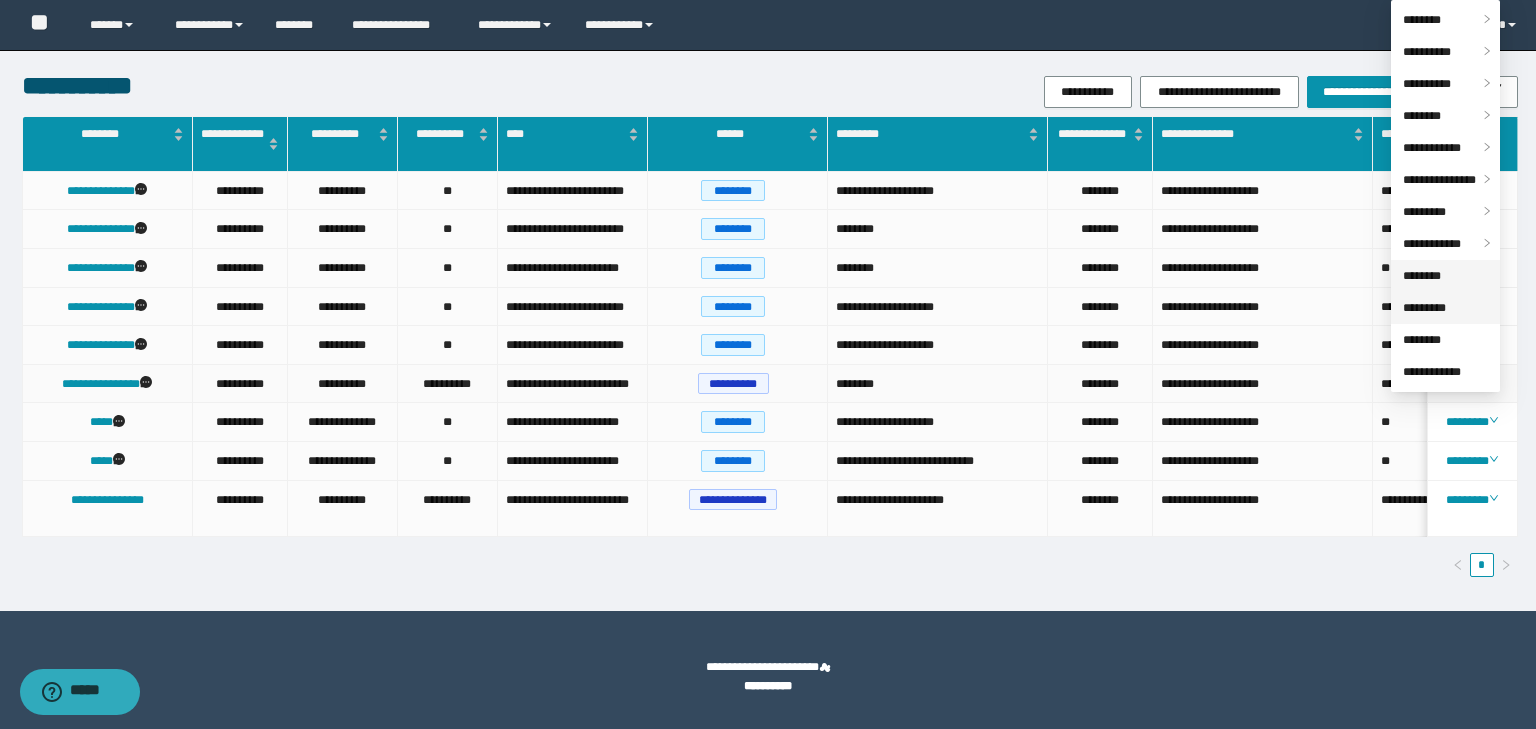 click on "********" at bounding box center [1422, 276] 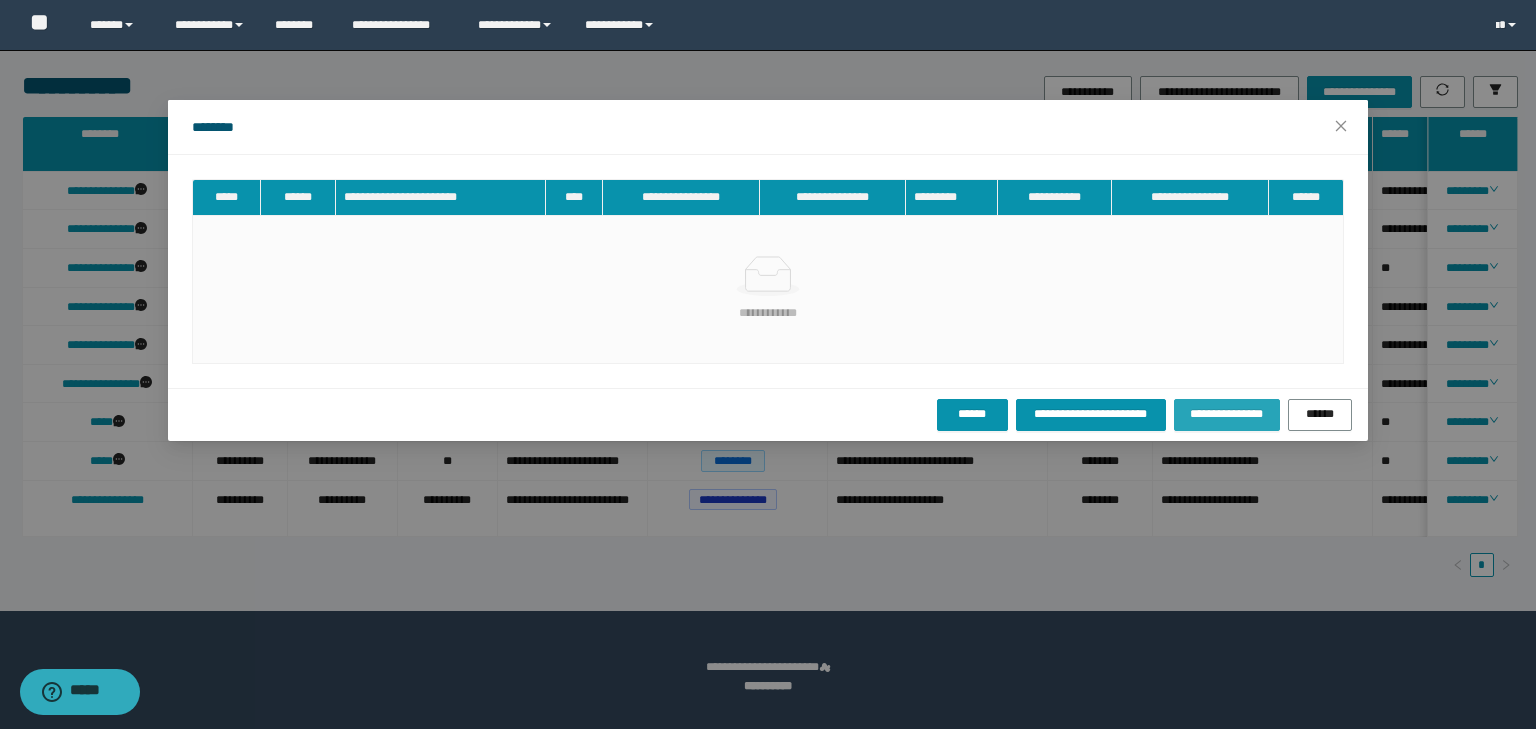 click on "**********" at bounding box center [1227, 414] 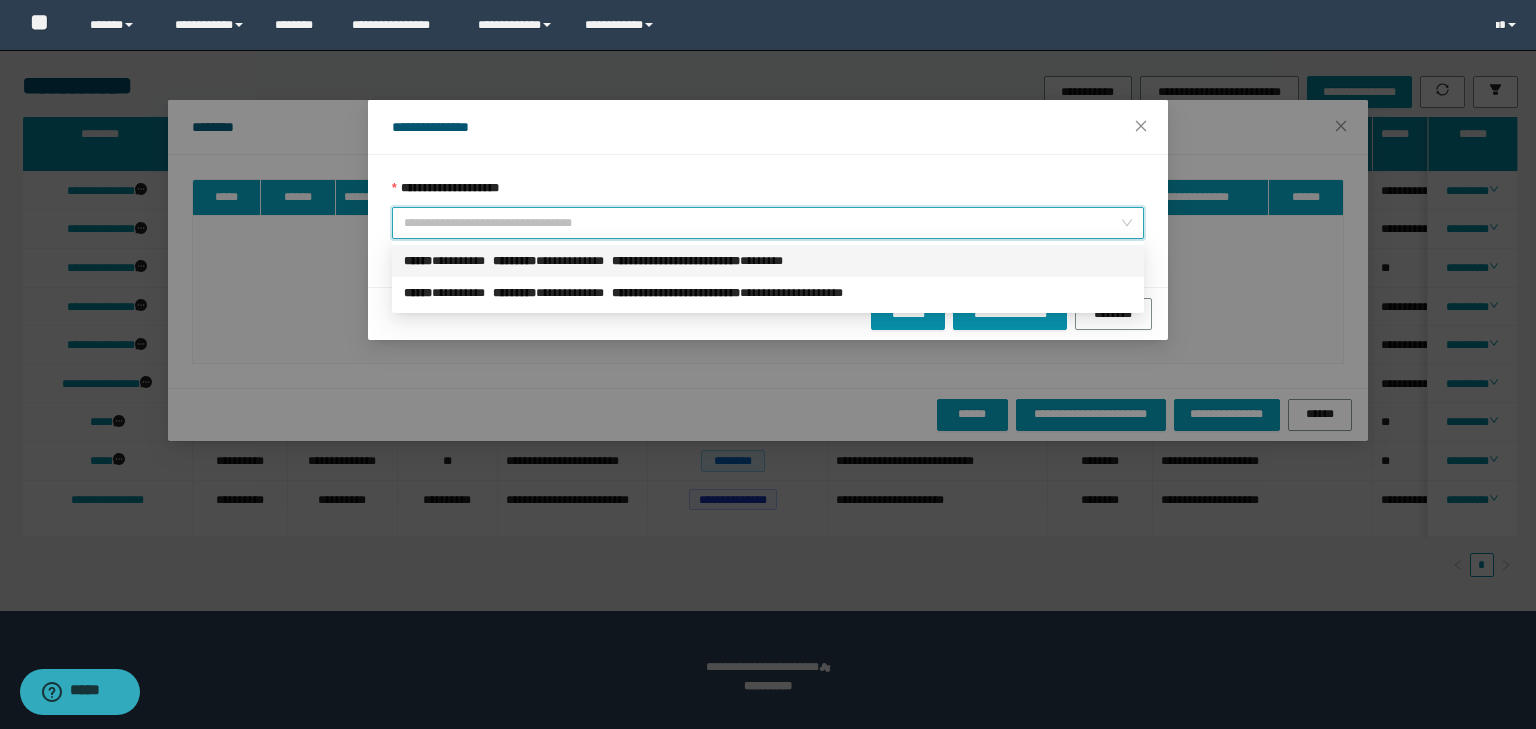 click on "**********" at bounding box center (762, 223) 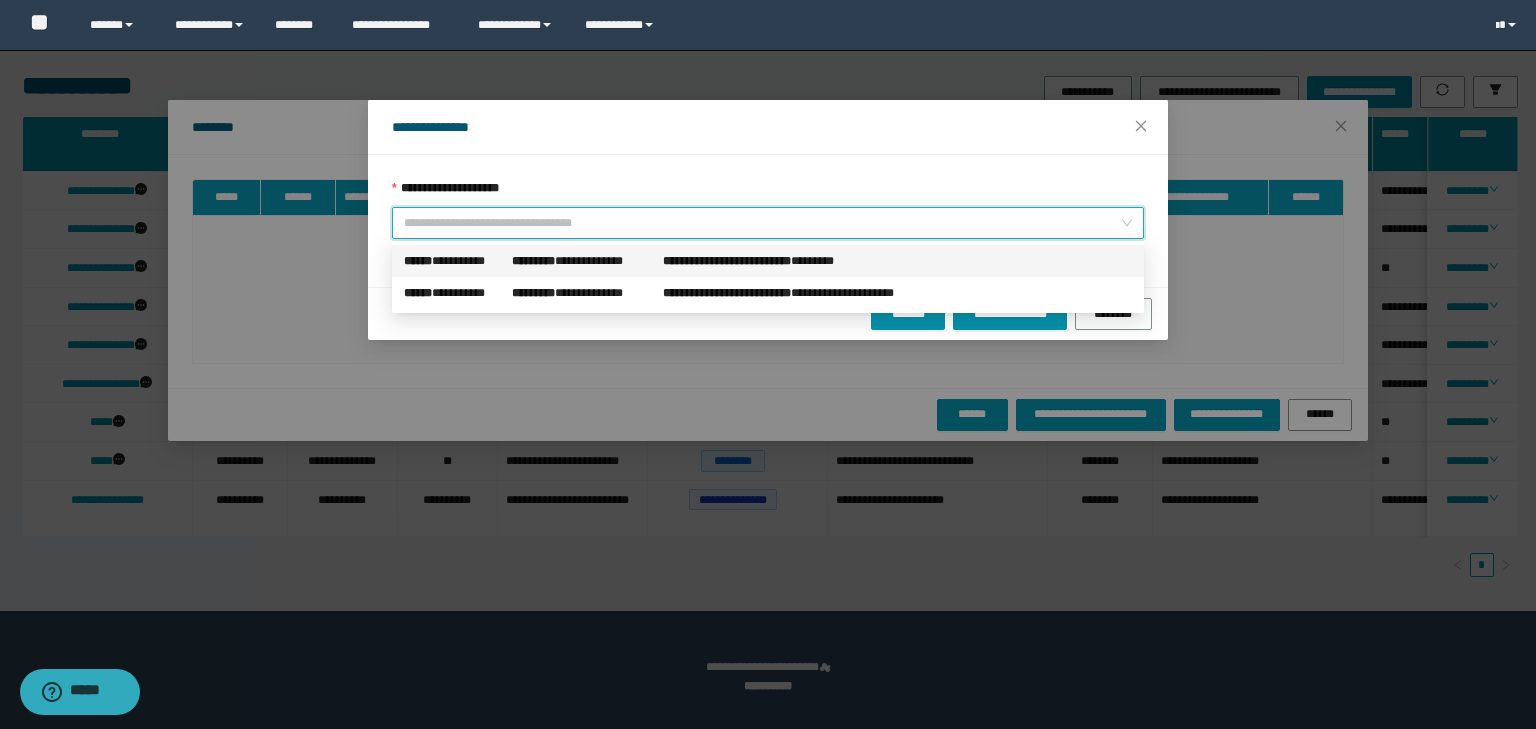 click on "**********" at bounding box center [771, 261] 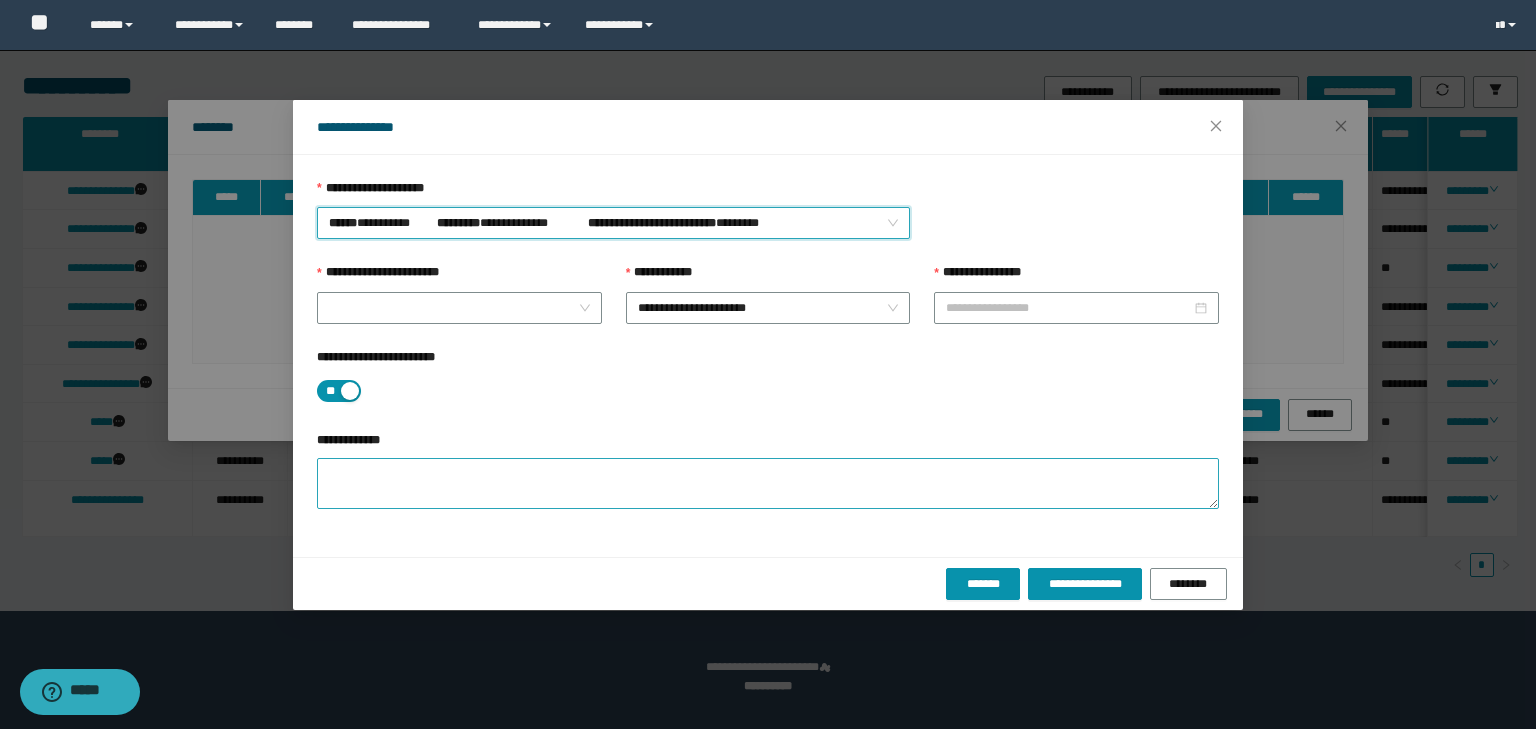 type on "**********" 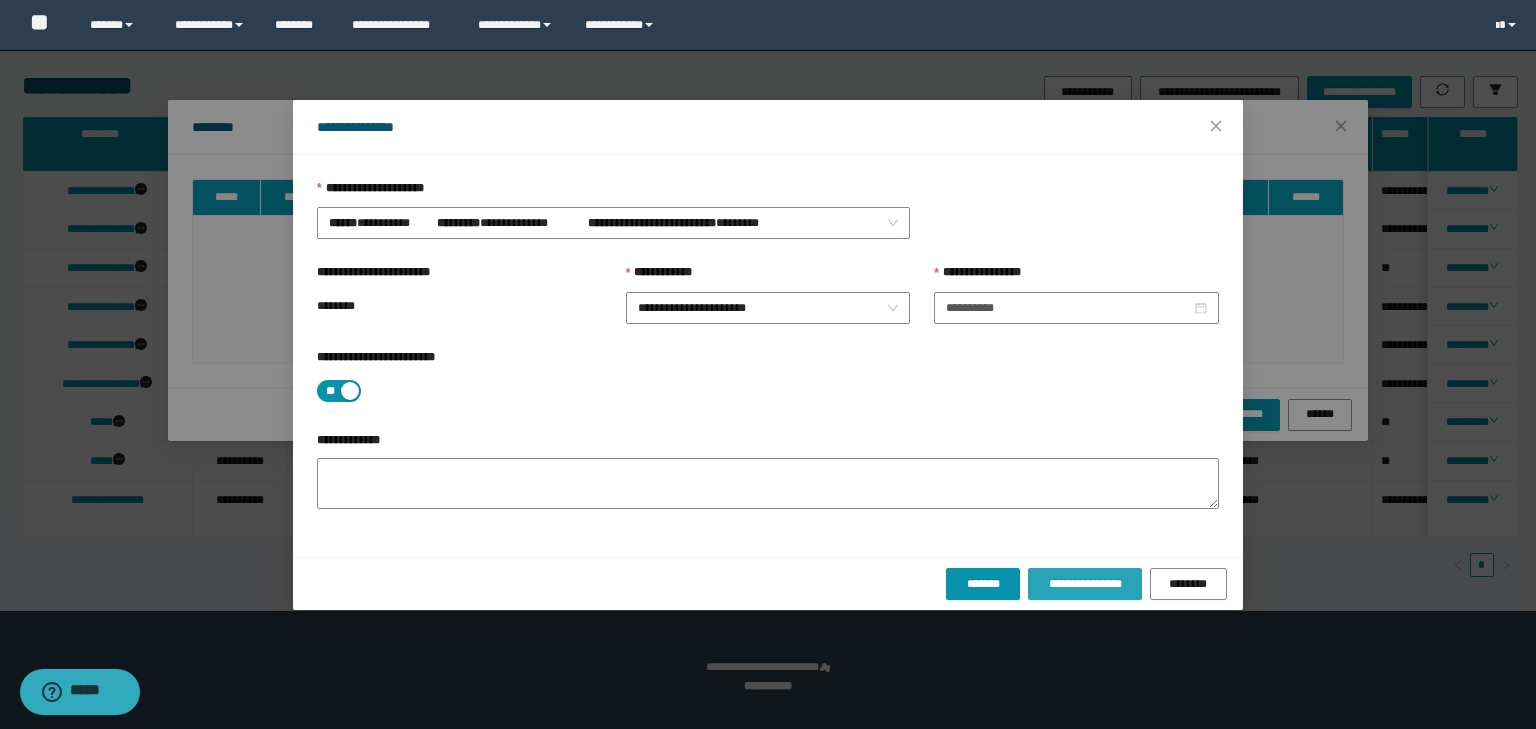 click on "**********" at bounding box center [1084, 584] 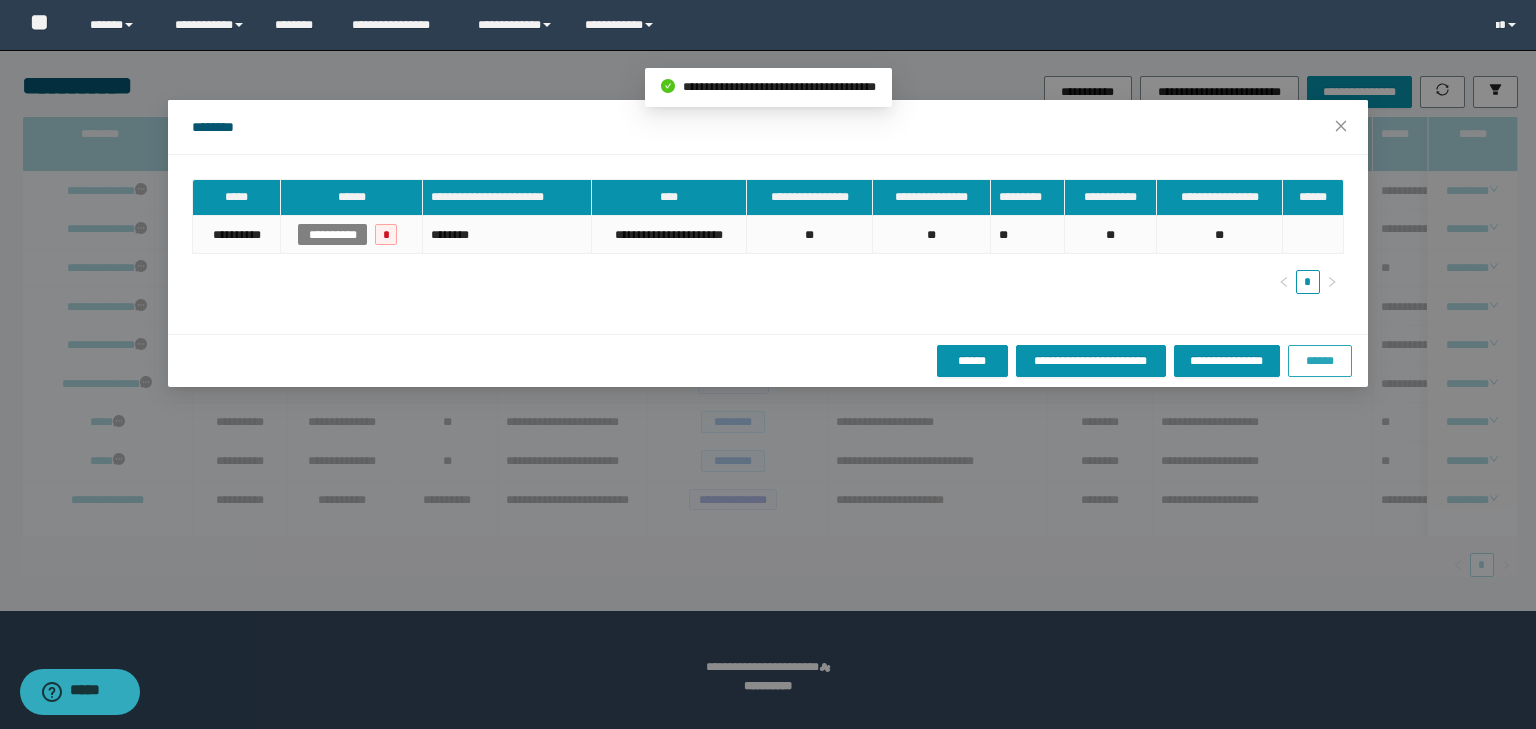 click on "******" at bounding box center [1320, 361] 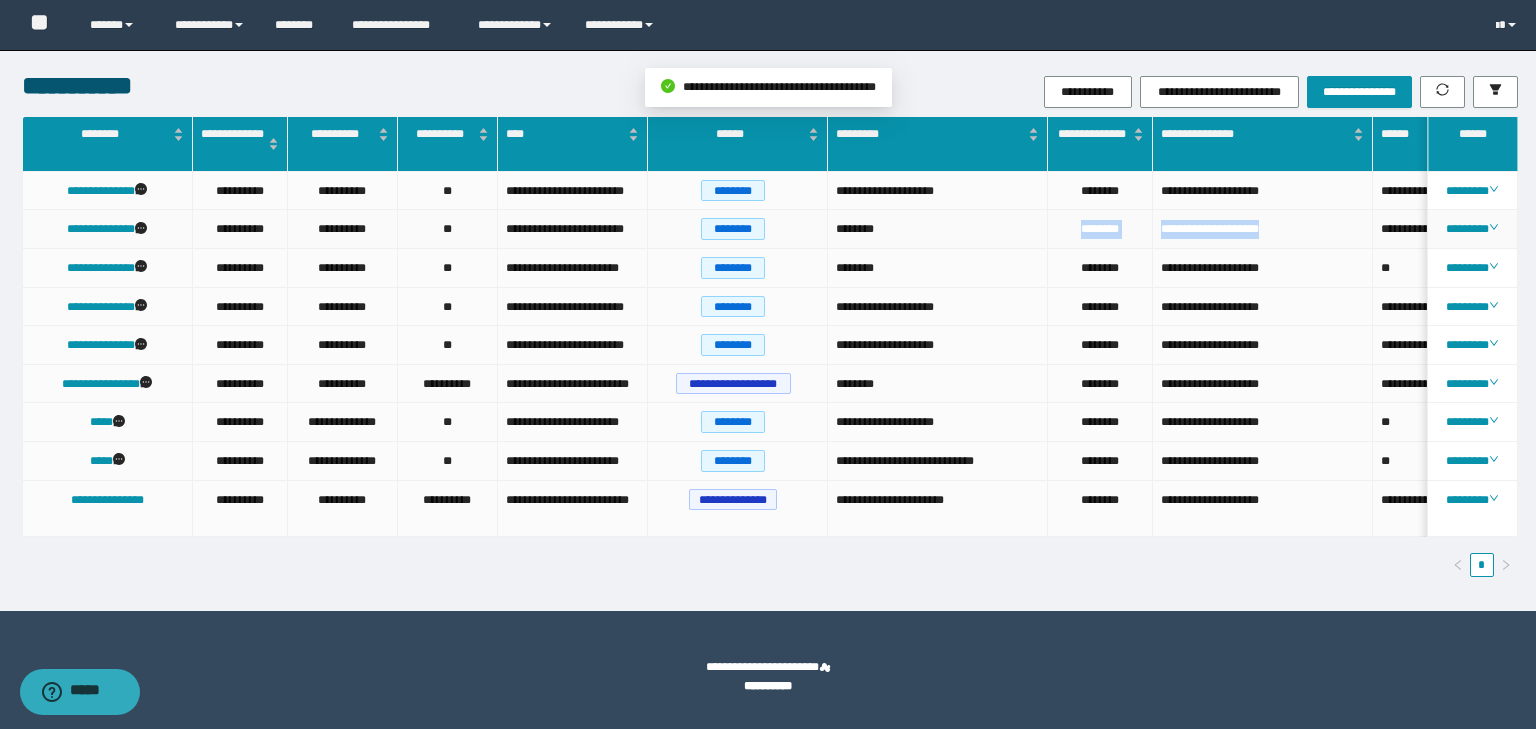 drag, startPoint x: 1295, startPoint y: 227, endPoint x: 1020, endPoint y: 228, distance: 275.00183 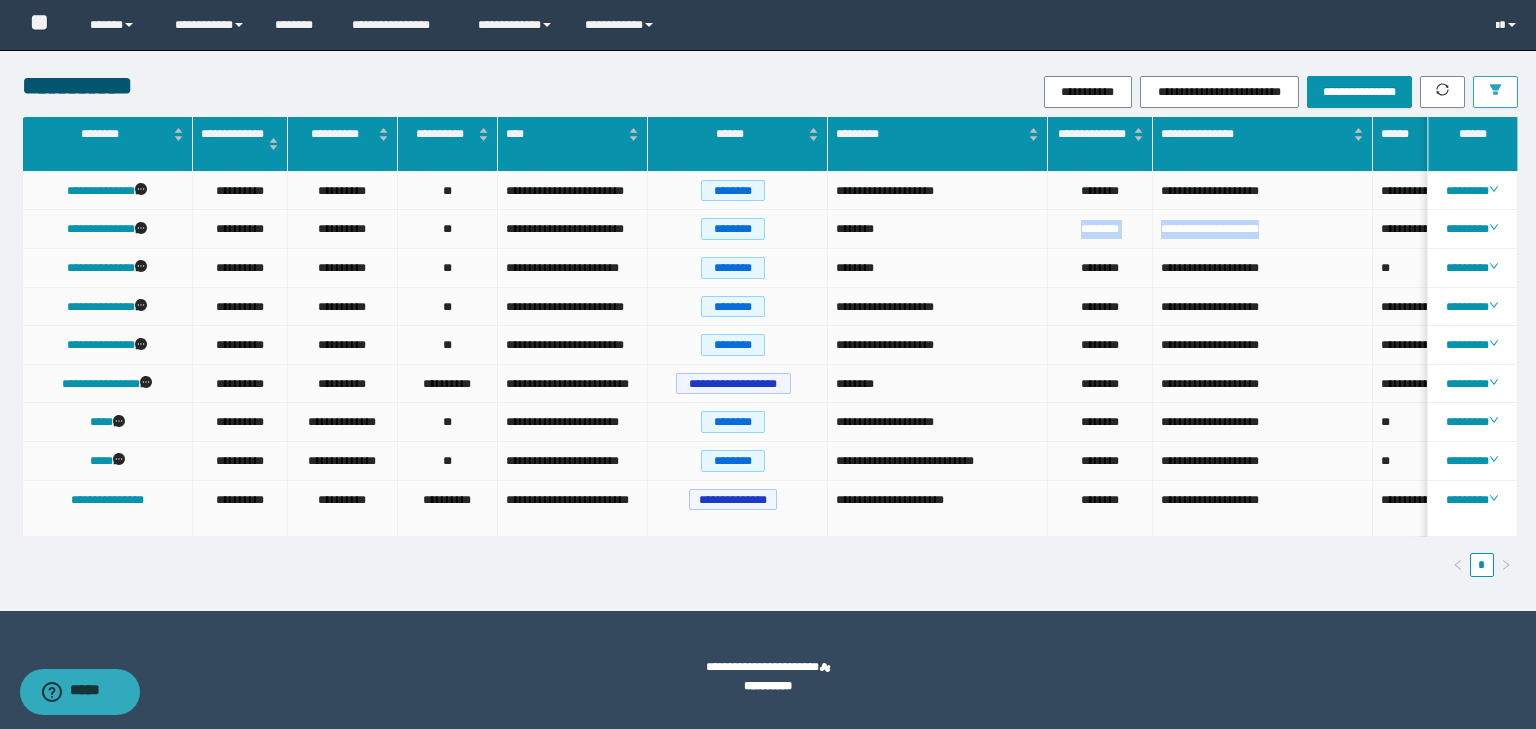 click 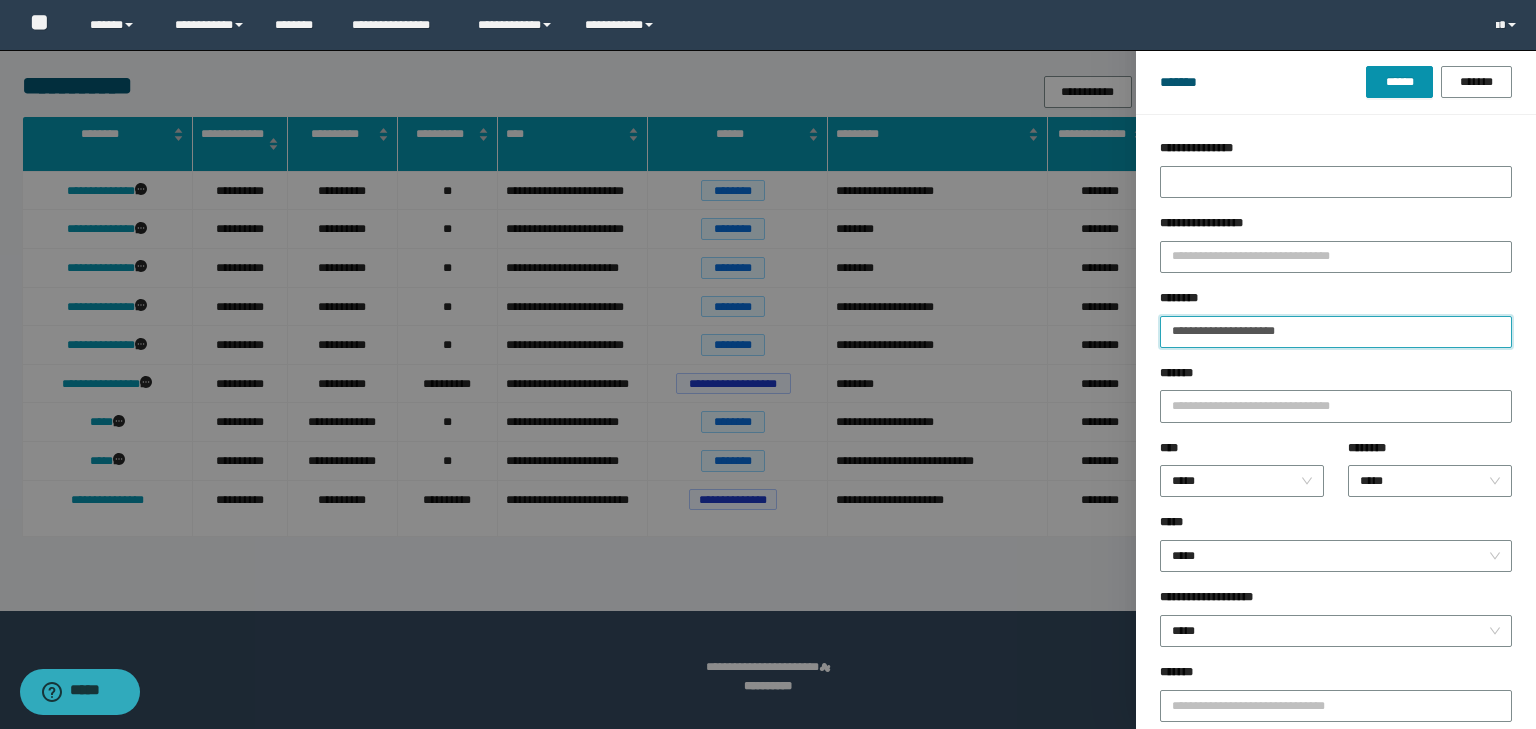 drag, startPoint x: 1239, startPoint y: 331, endPoint x: 1062, endPoint y: 304, distance: 179.04749 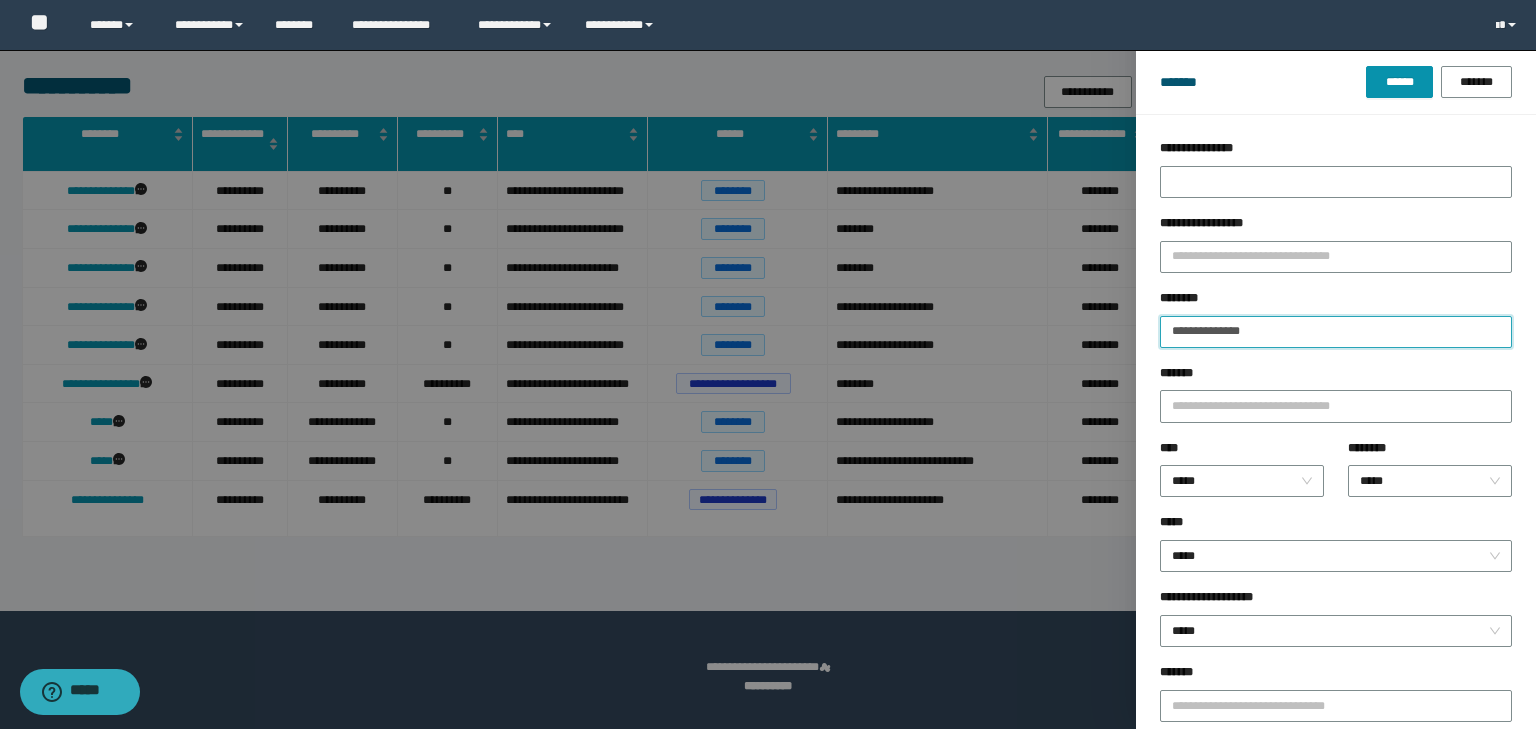 type on "**********" 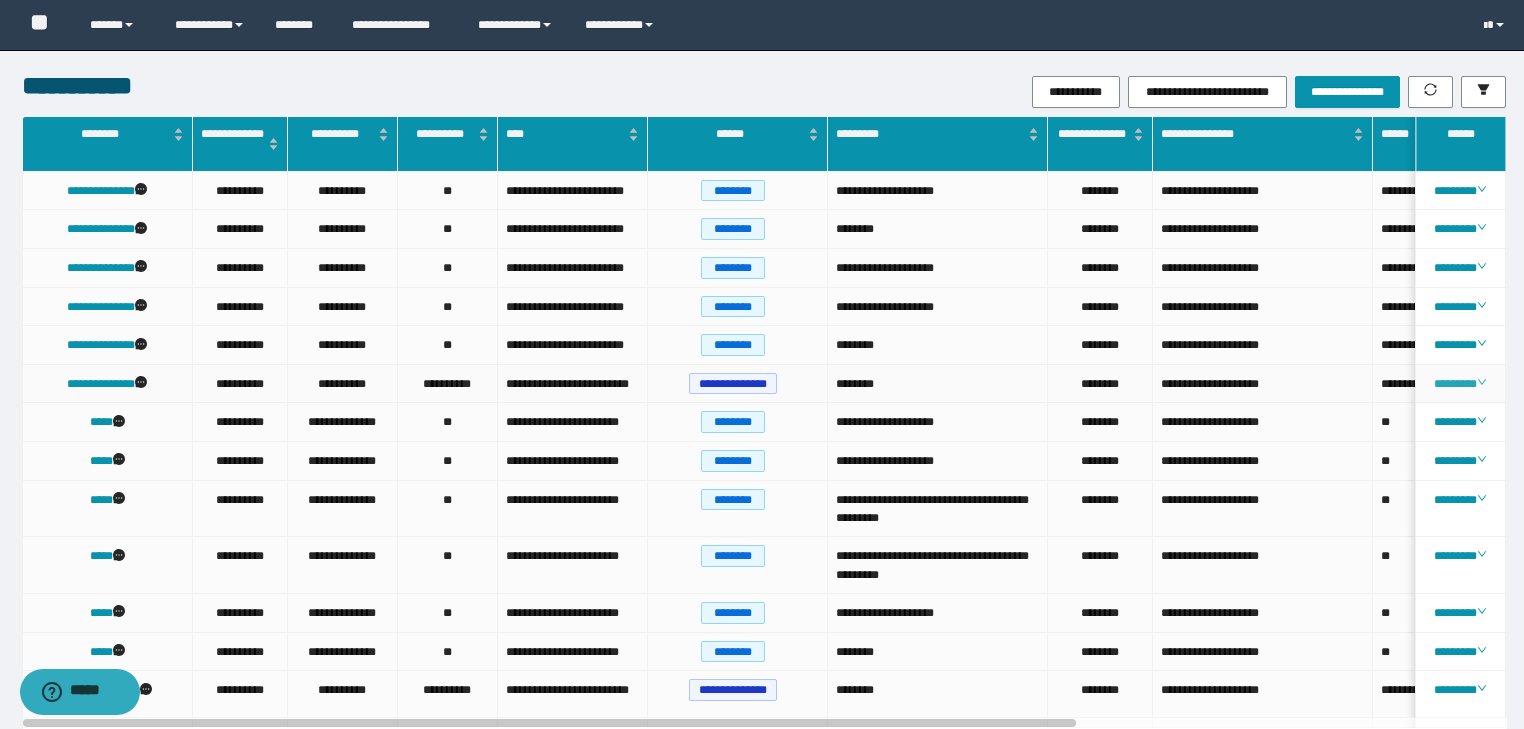 click on "********" at bounding box center (1460, 384) 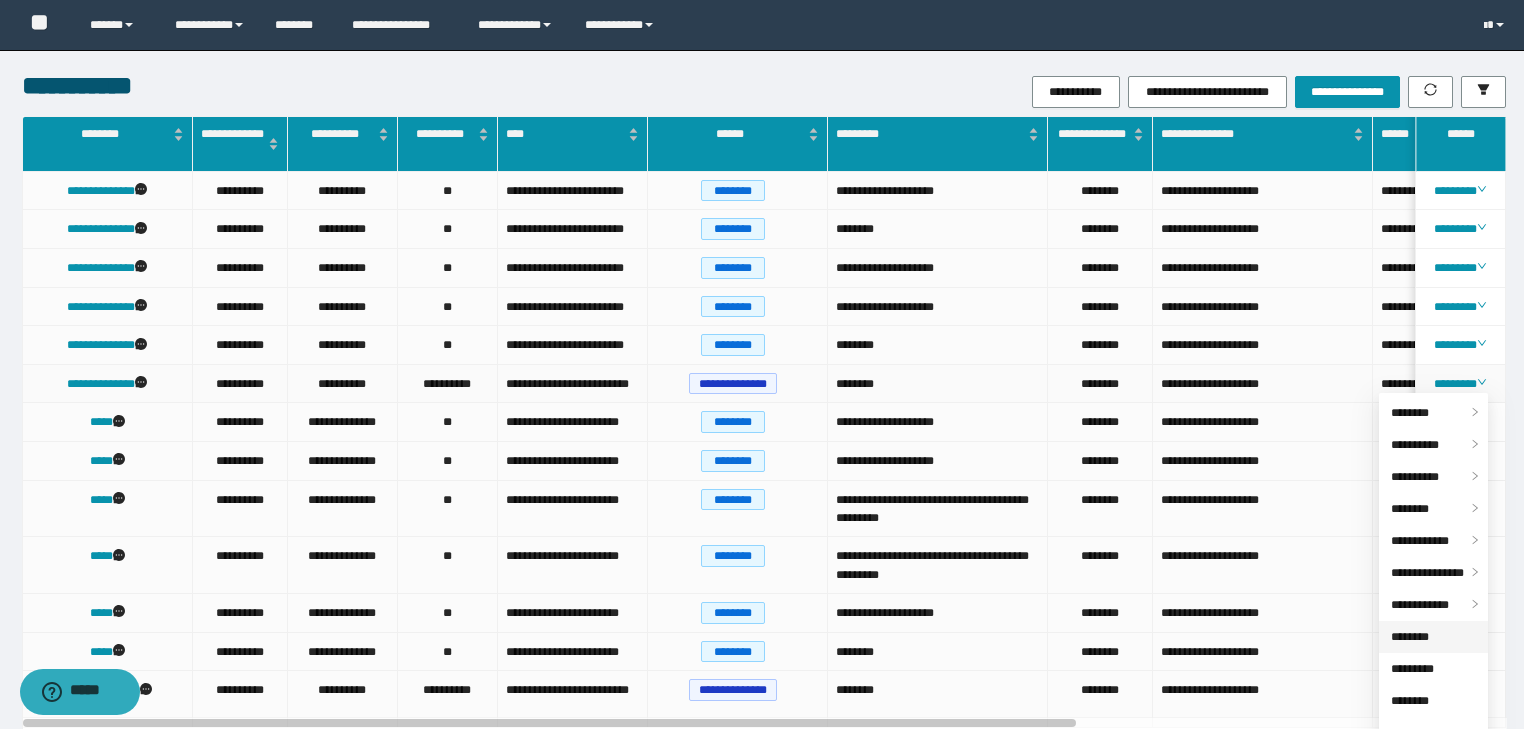 click on "********" at bounding box center (1410, 637) 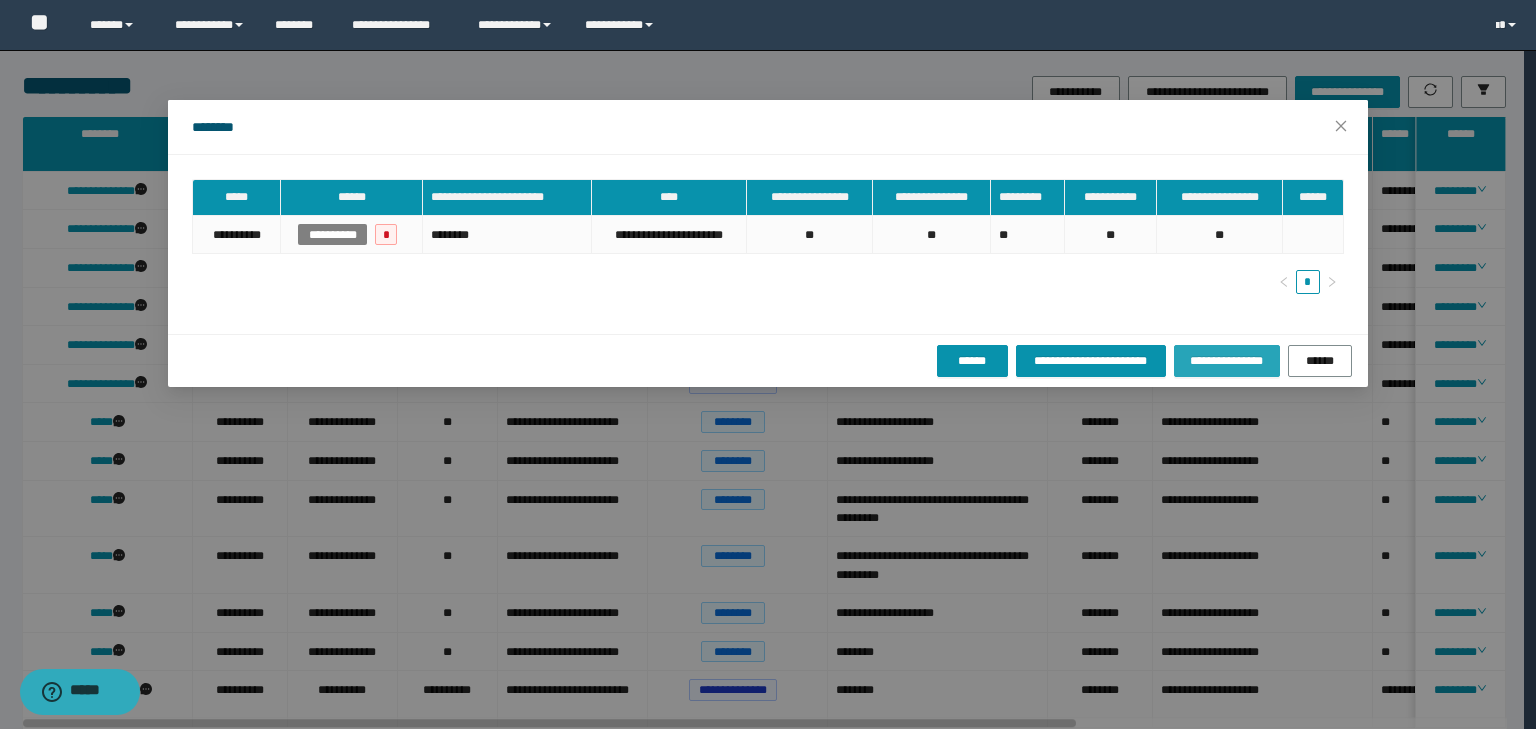 click on "**********" at bounding box center [1227, 361] 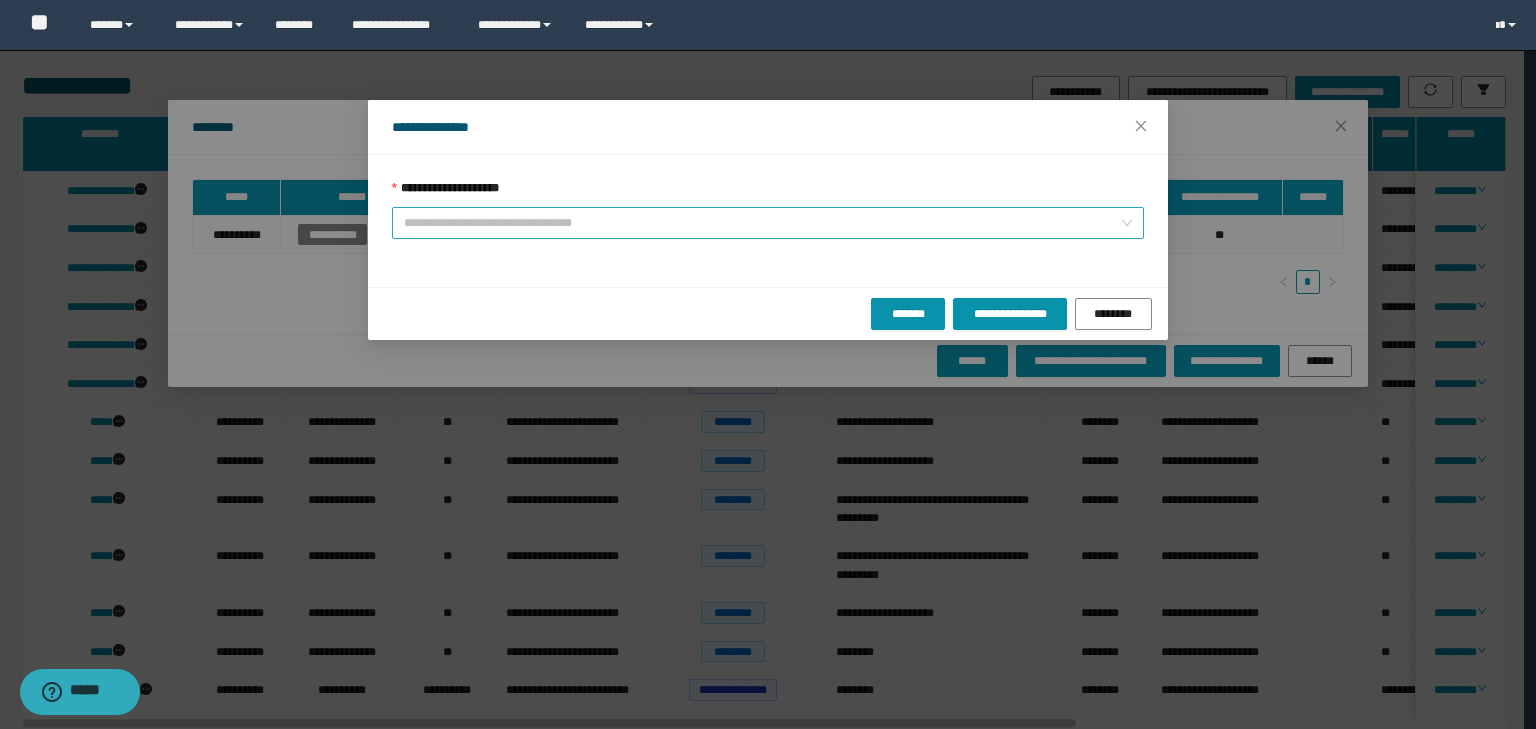 click on "**********" at bounding box center [762, 223] 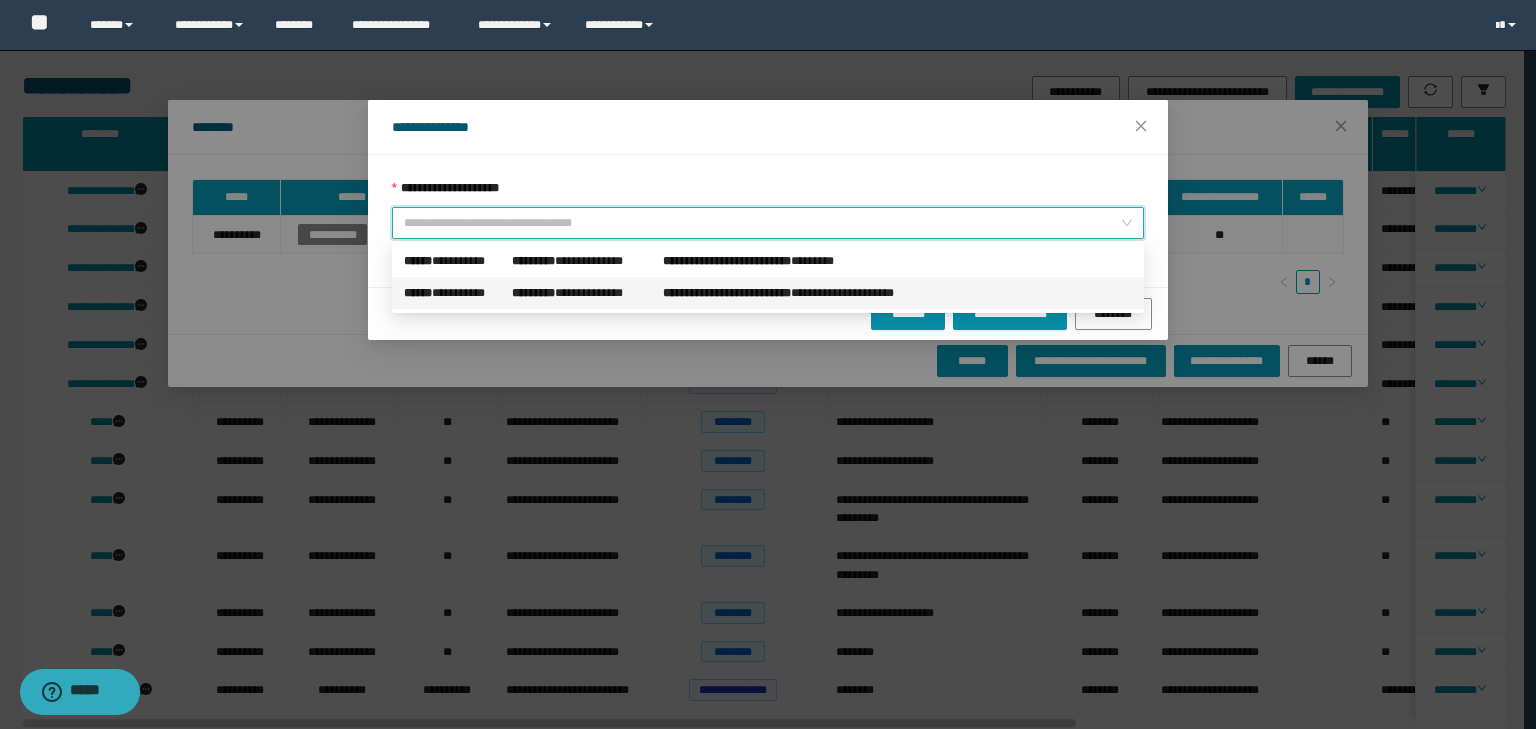 click on "**********" at bounding box center [812, 293] 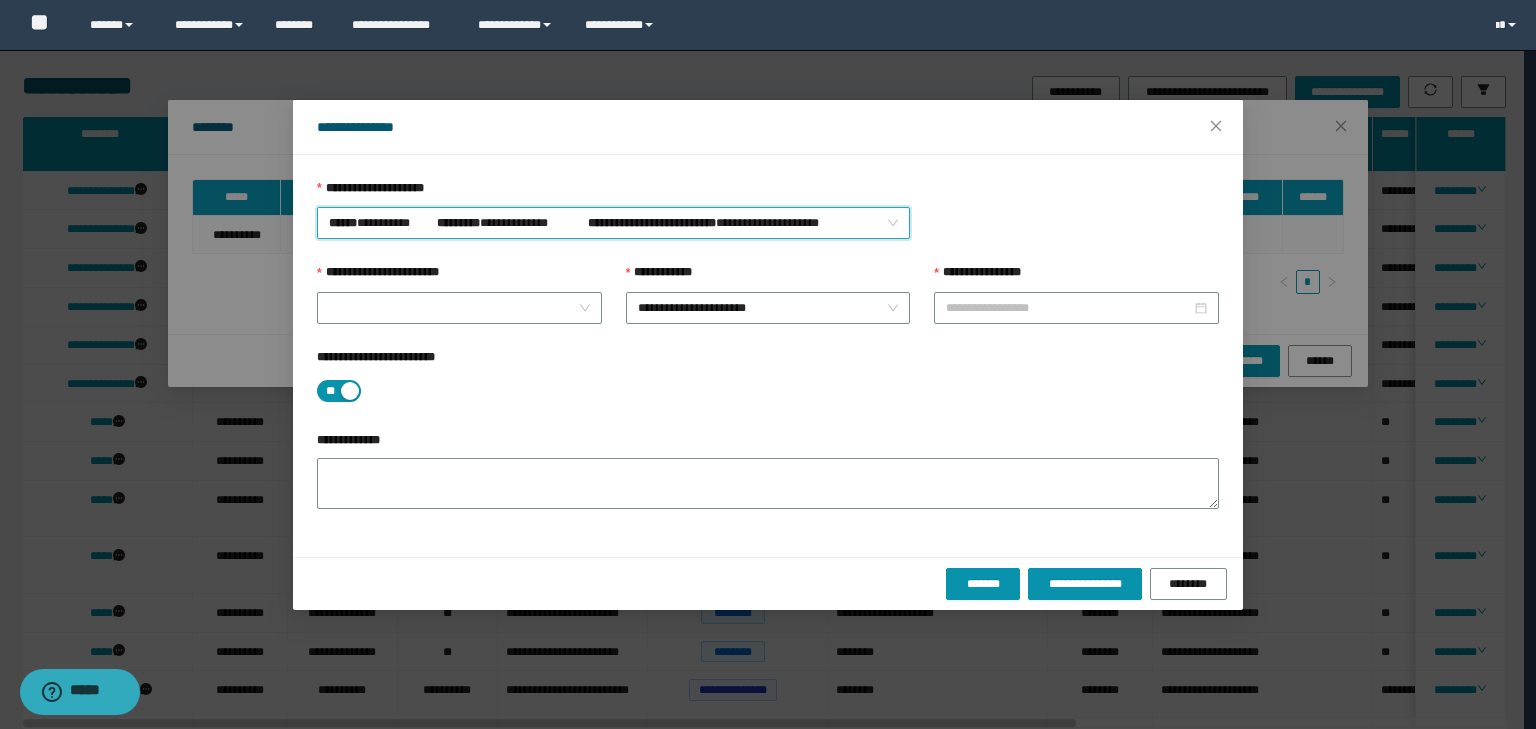 type on "**********" 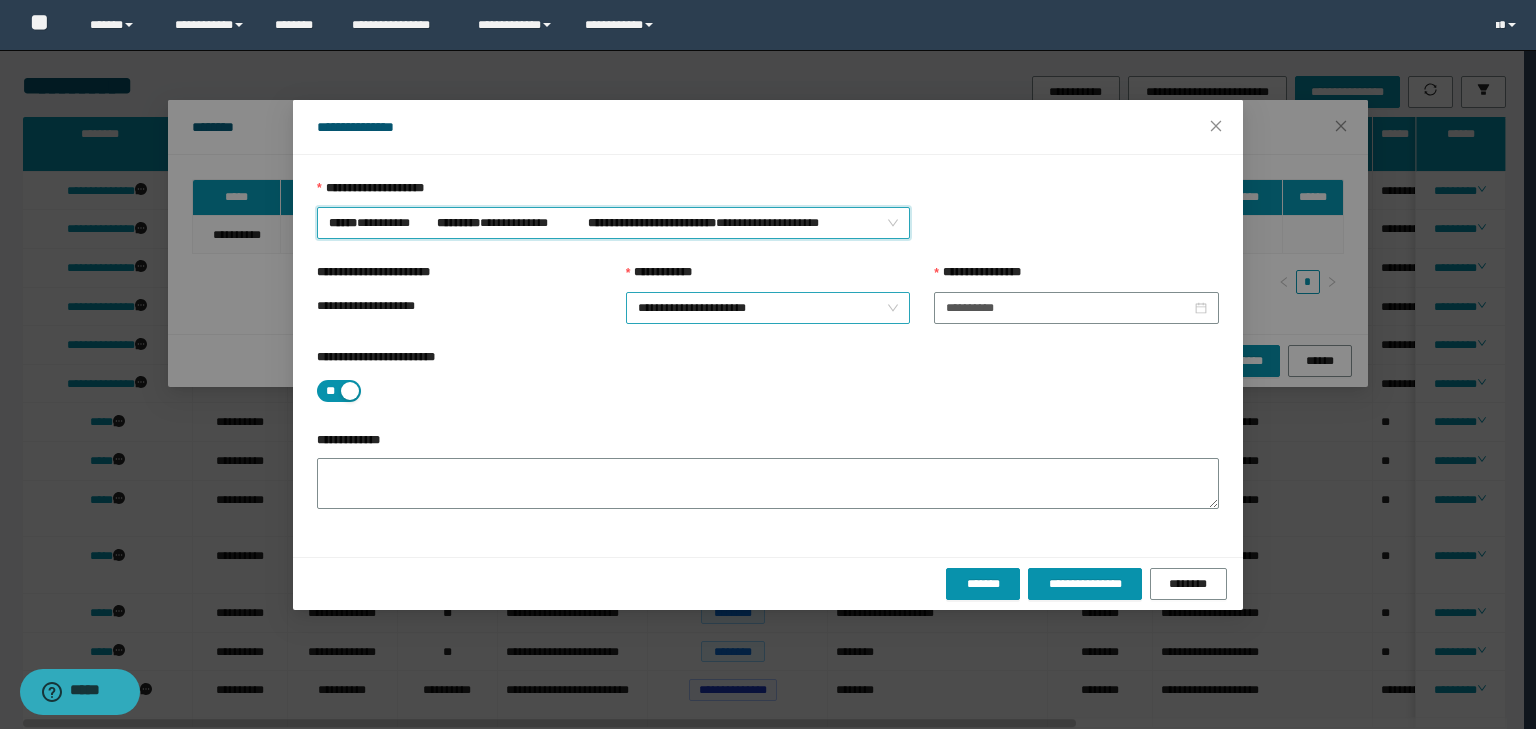 click on "**********" at bounding box center [768, 308] 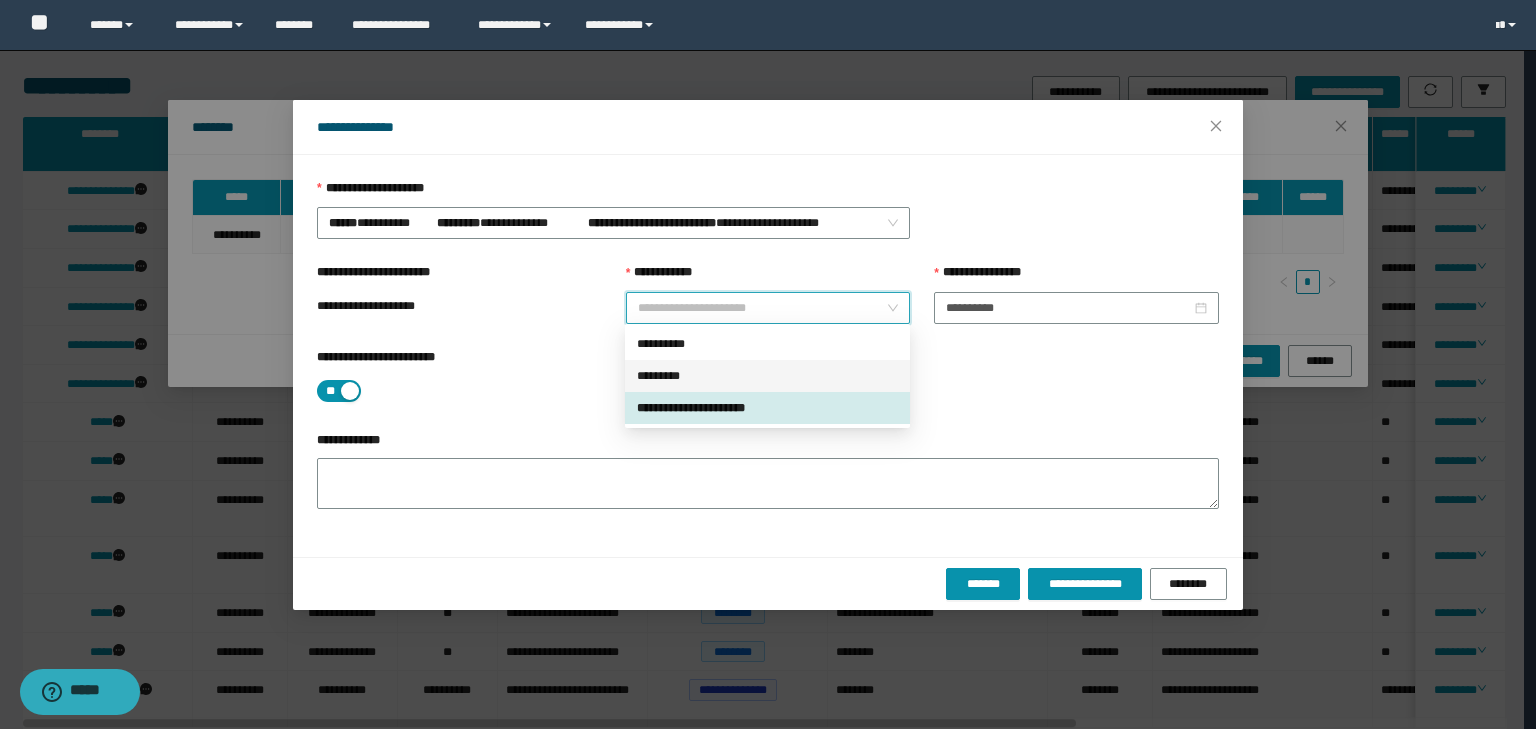 click on "*********" at bounding box center [767, 376] 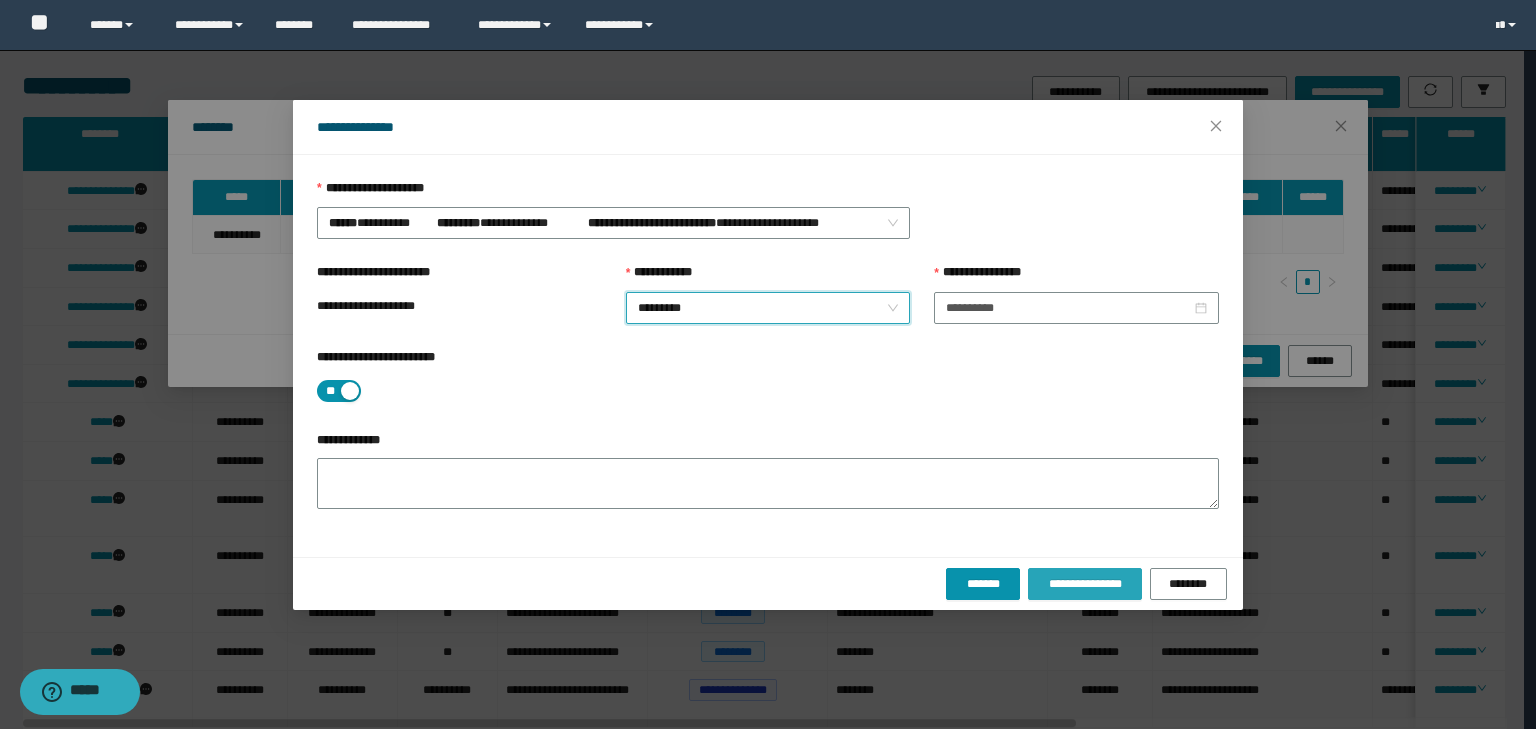 click on "**********" at bounding box center (1084, 584) 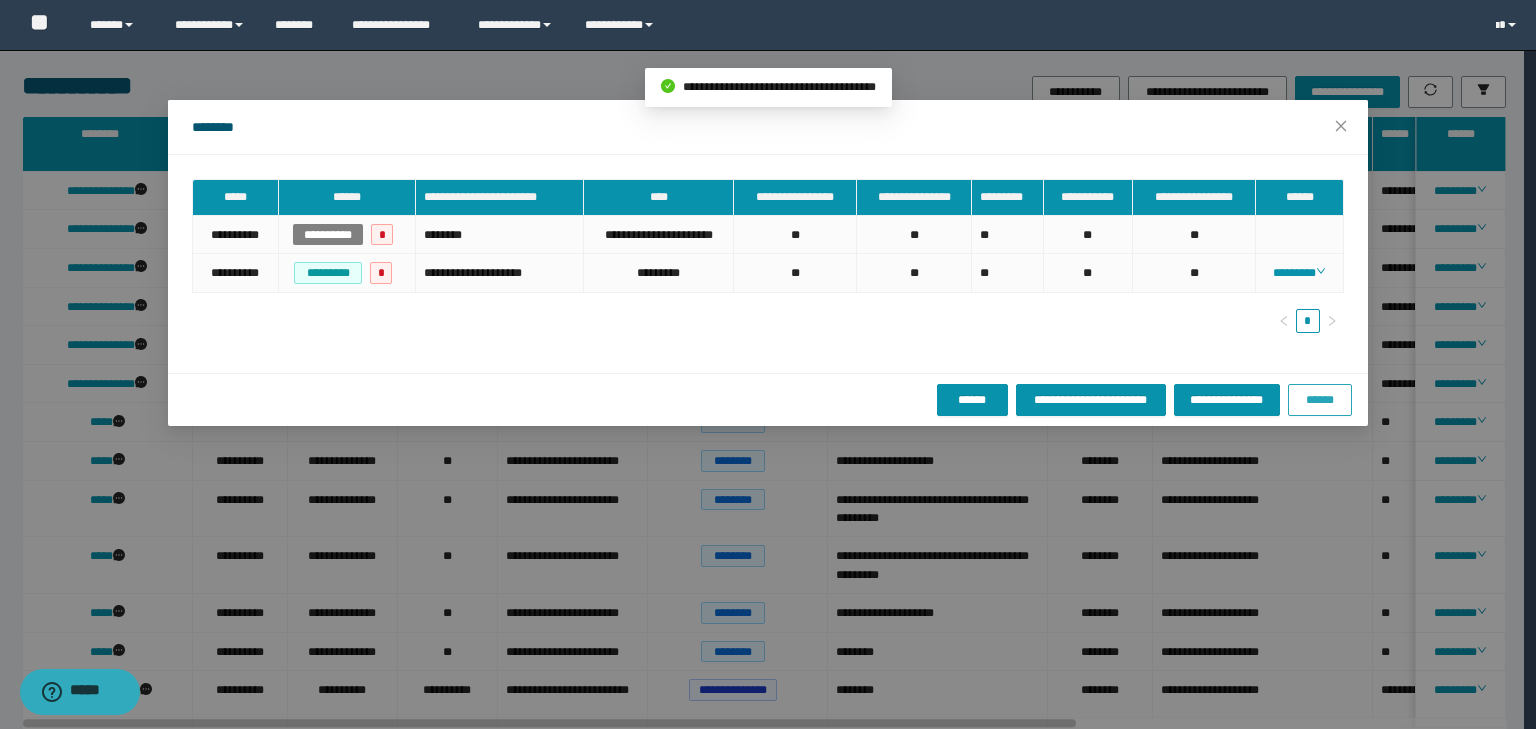 click on "******" at bounding box center [1320, 400] 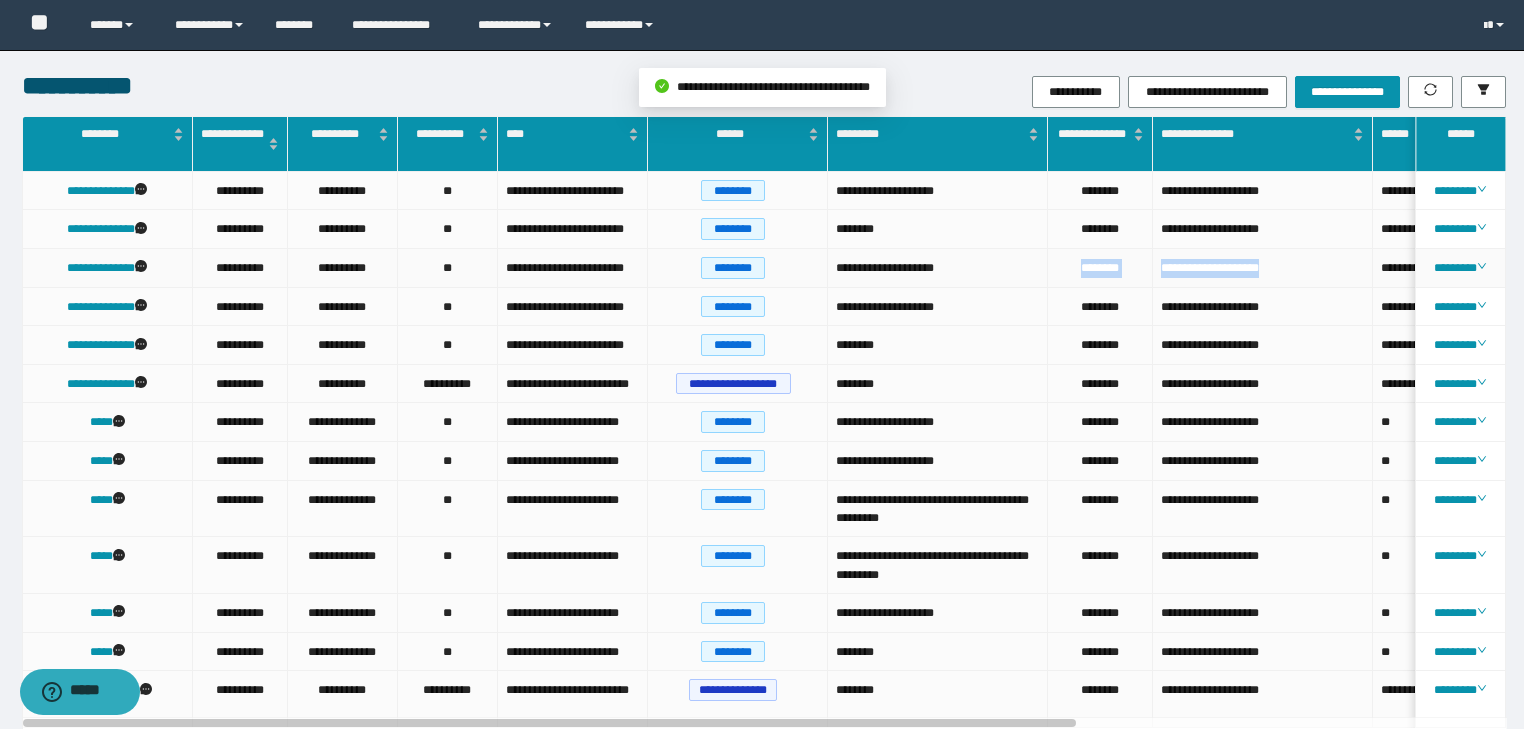 drag, startPoint x: 1306, startPoint y: 265, endPoint x: 996, endPoint y: 261, distance: 310.02582 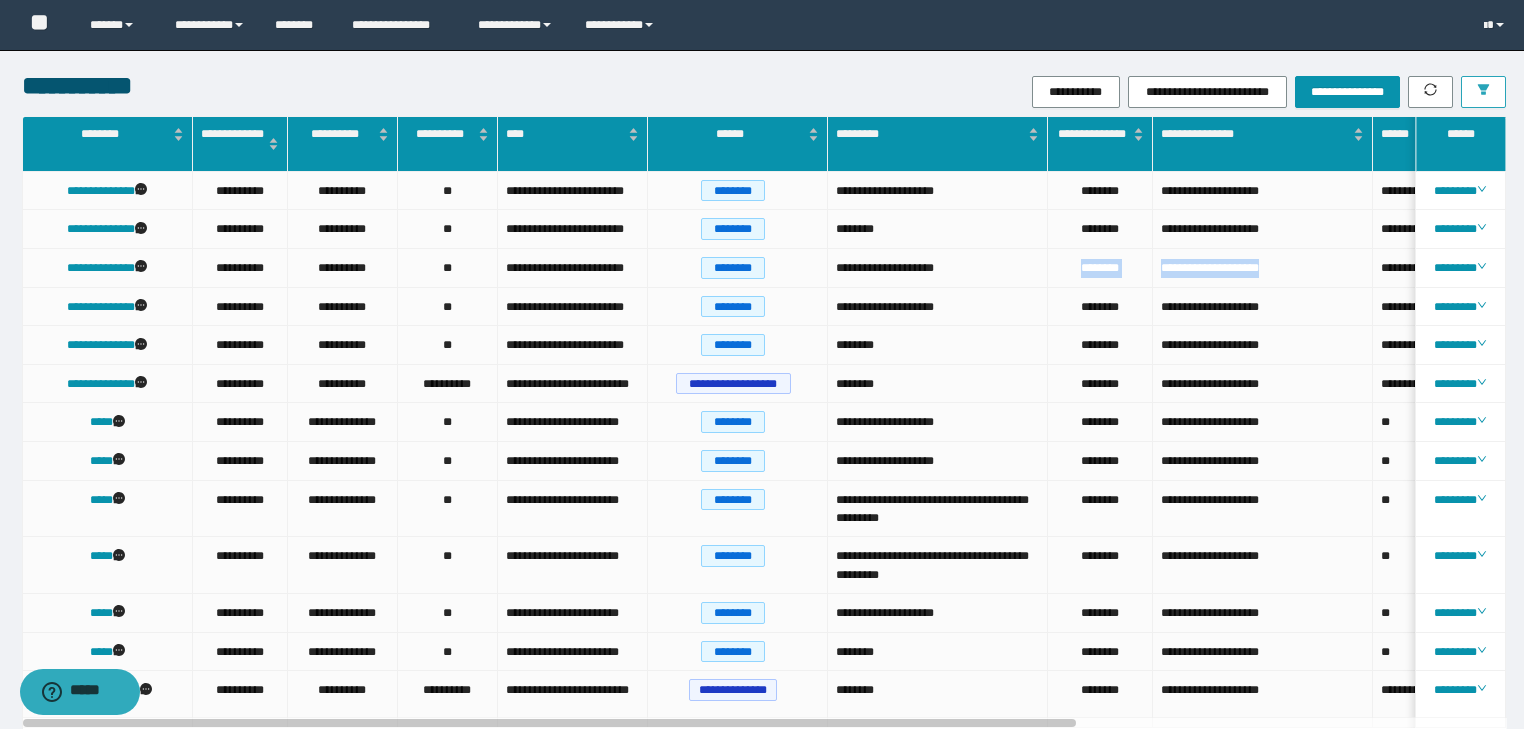 click at bounding box center (1483, 92) 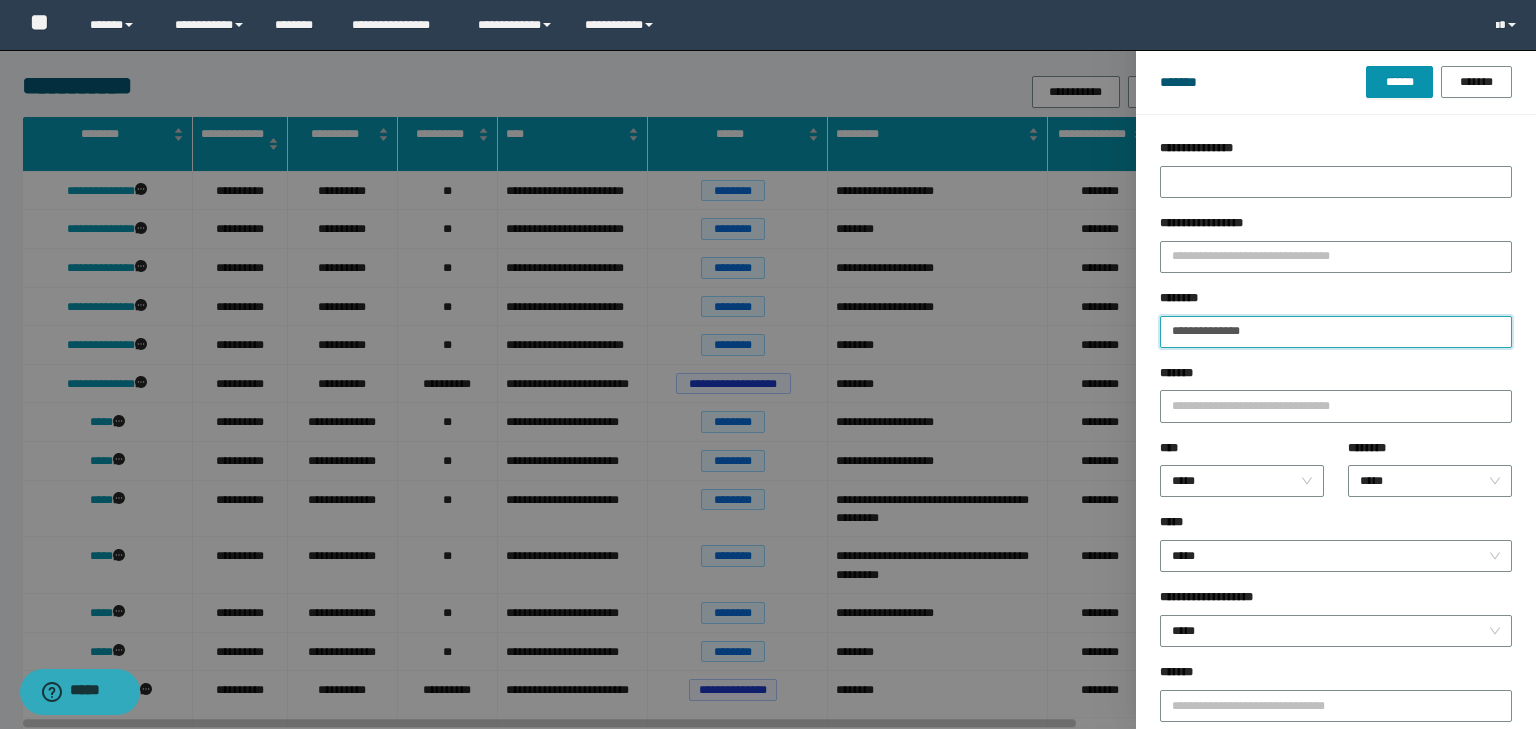 drag, startPoint x: 1235, startPoint y: 333, endPoint x: 1087, endPoint y: 328, distance: 148.08444 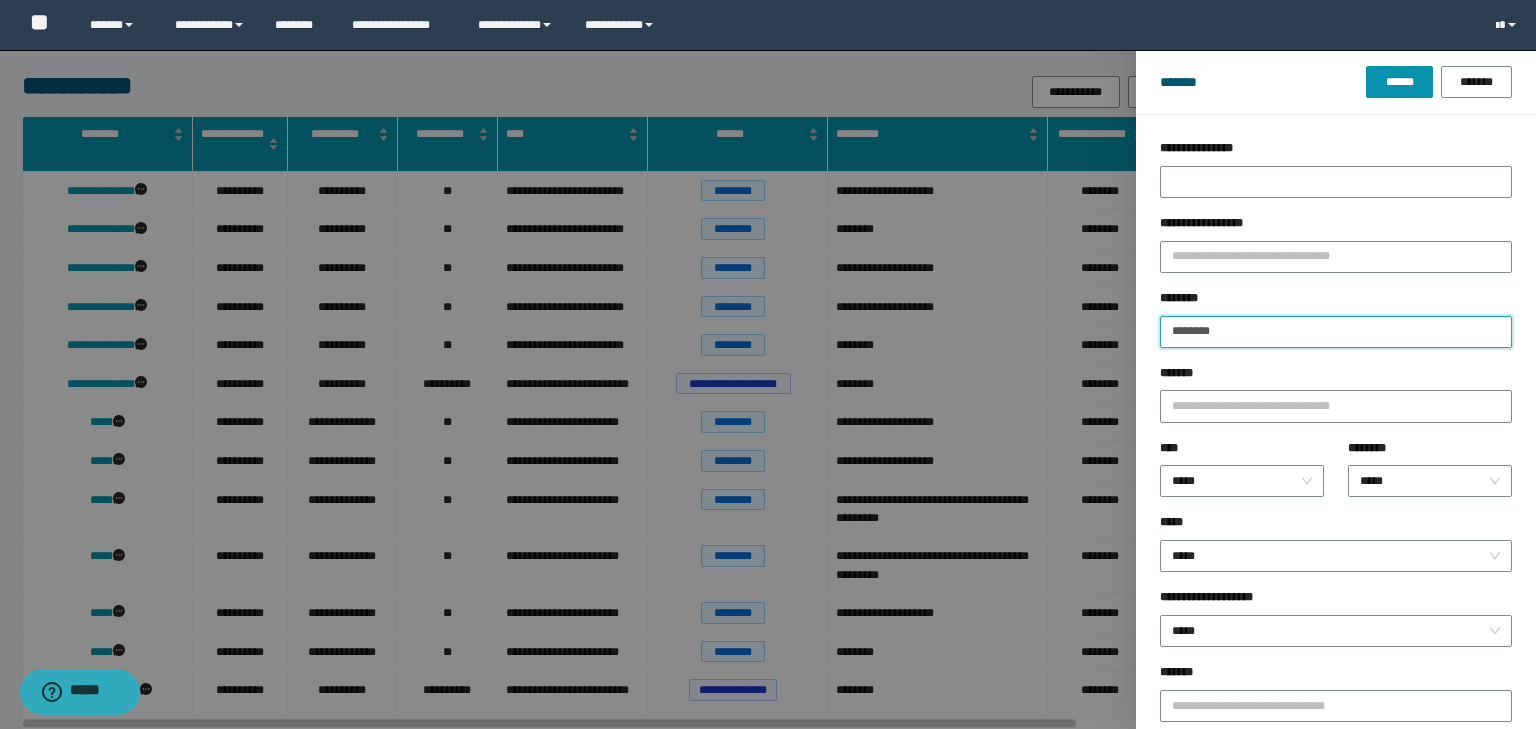 type on "********" 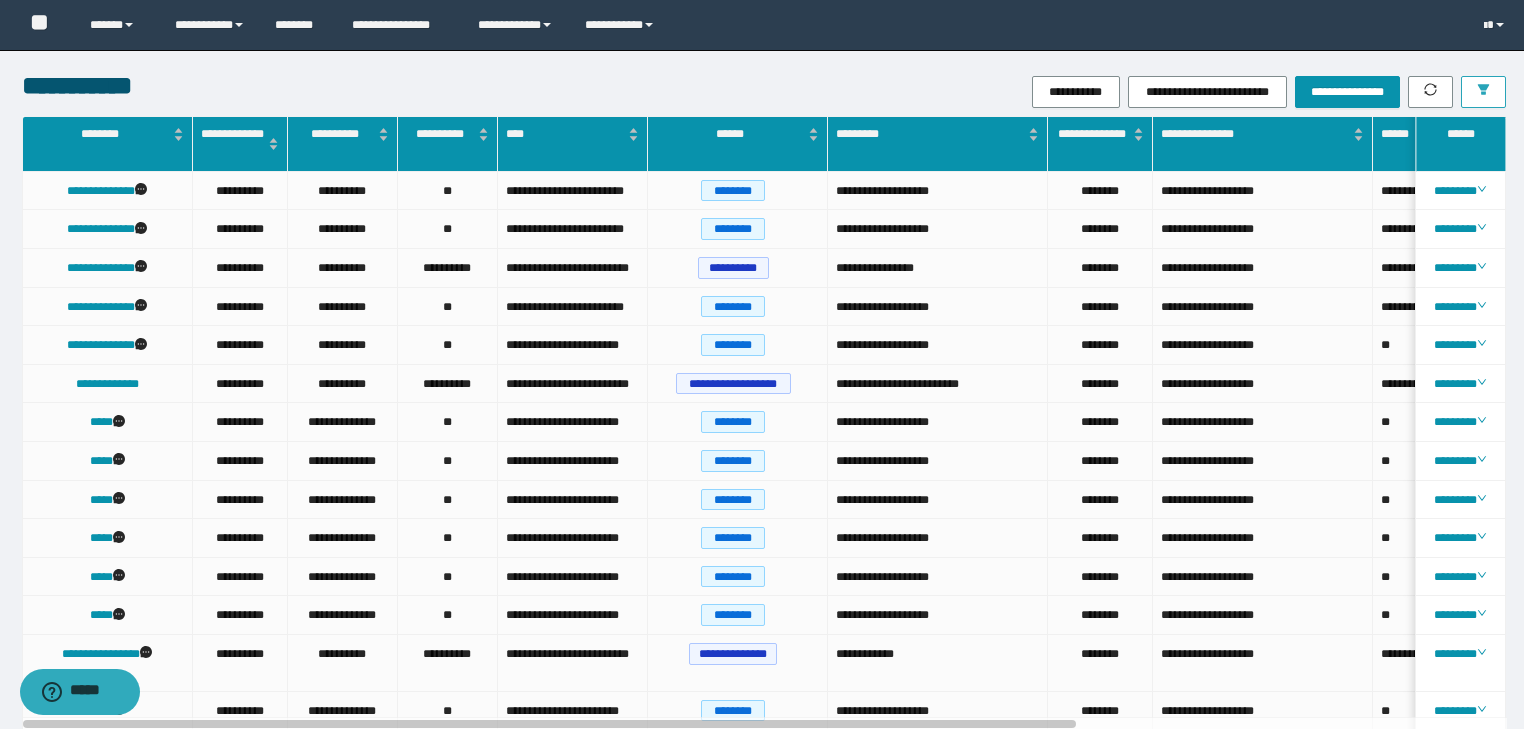 click at bounding box center (1483, 92) 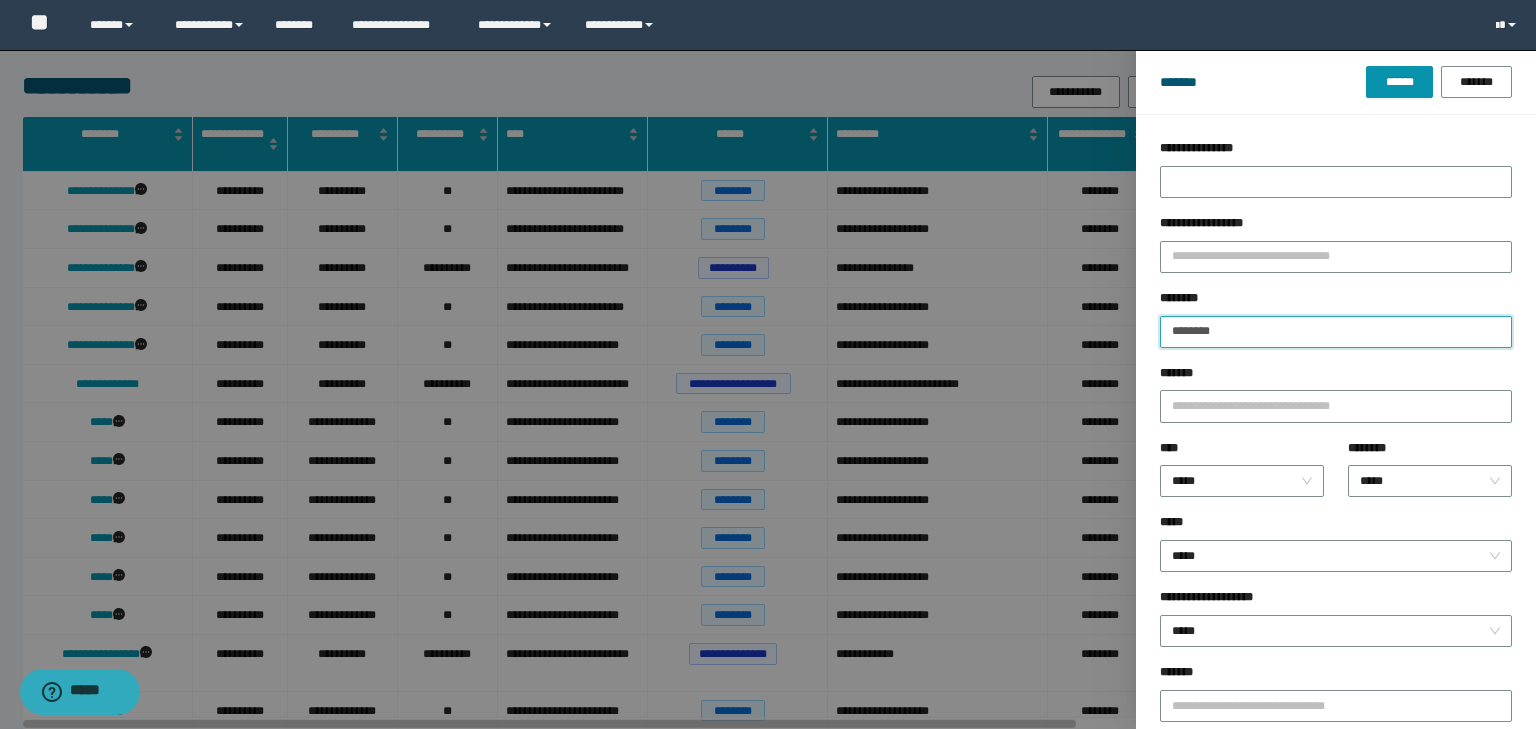 drag, startPoint x: 1211, startPoint y: 332, endPoint x: 1033, endPoint y: 318, distance: 178.54971 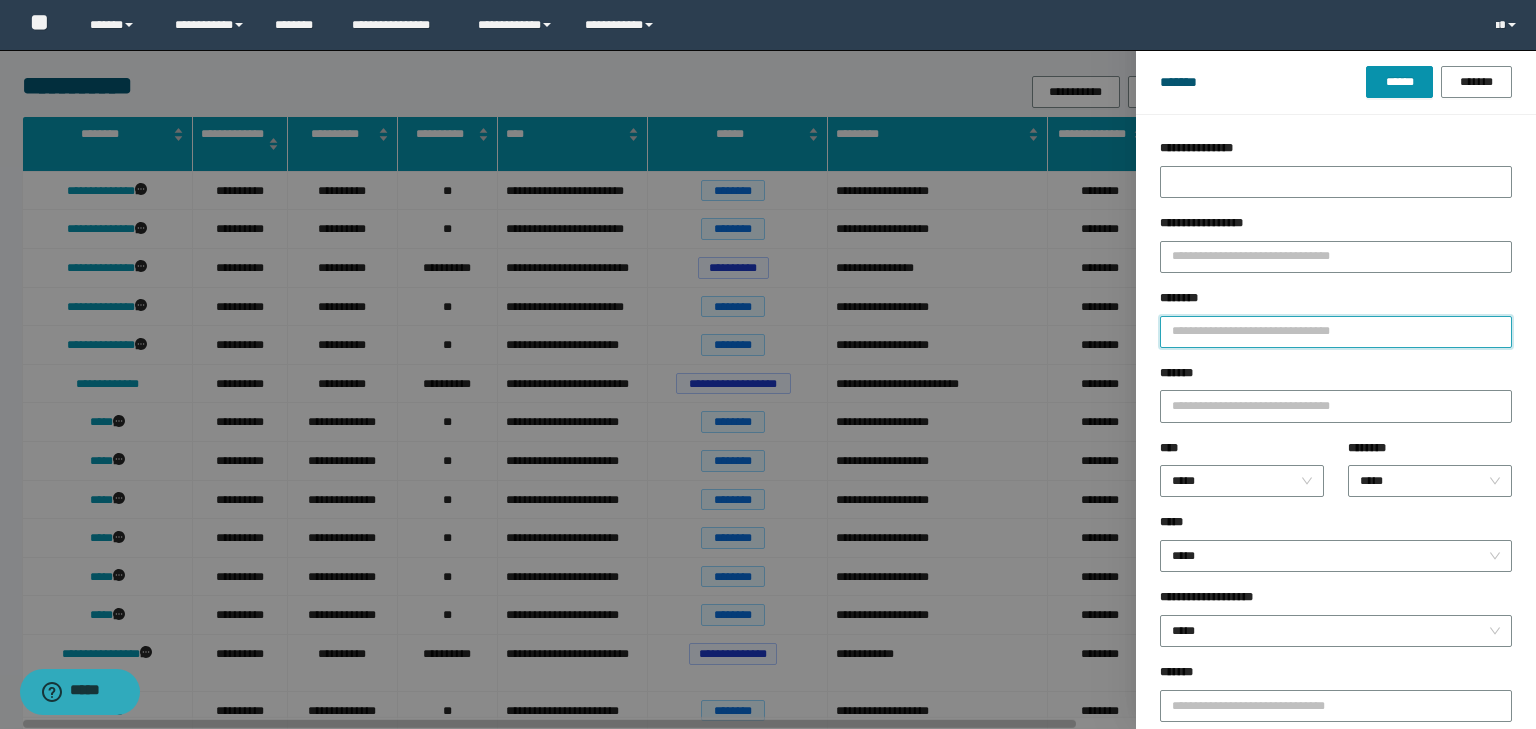 click on "********" at bounding box center (1336, 332) 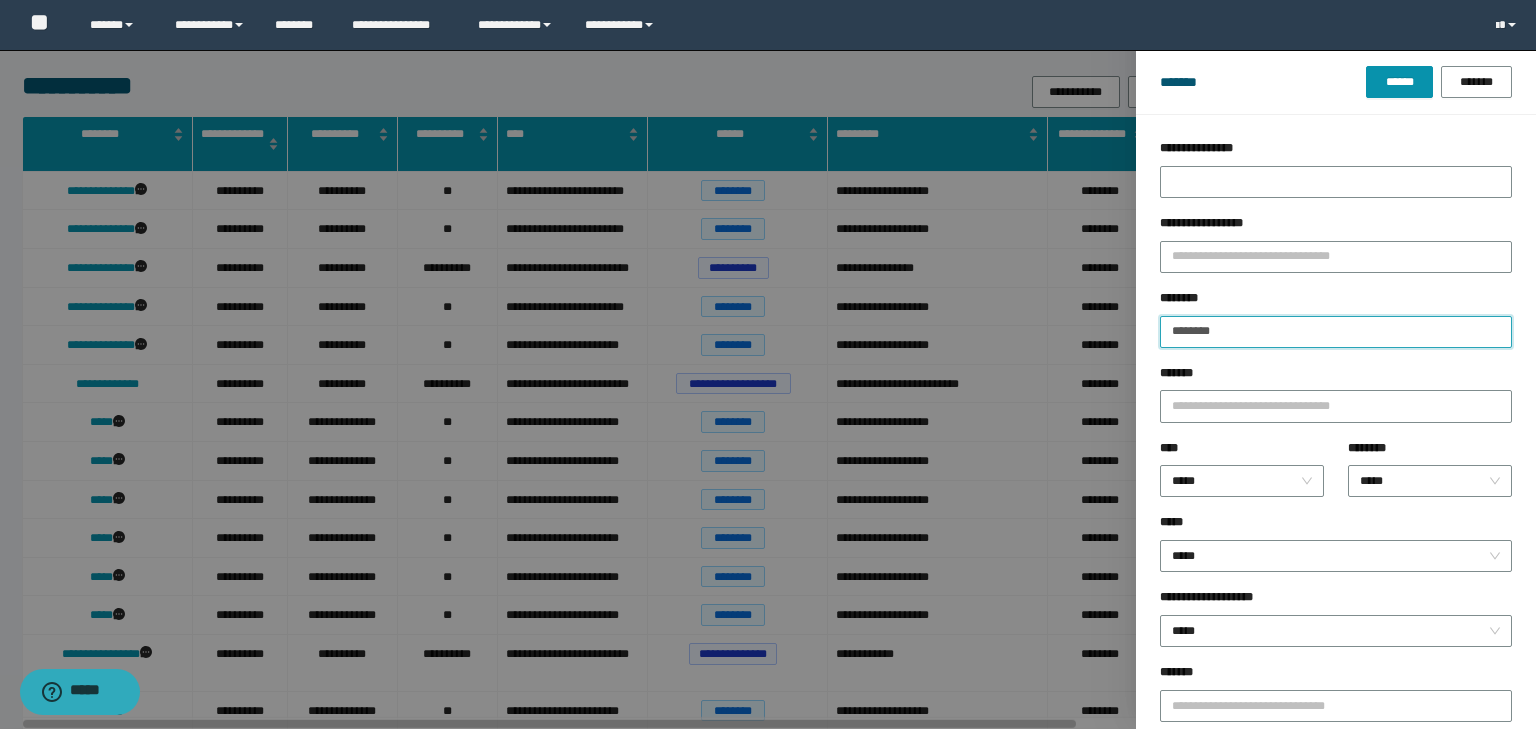 type on "********" 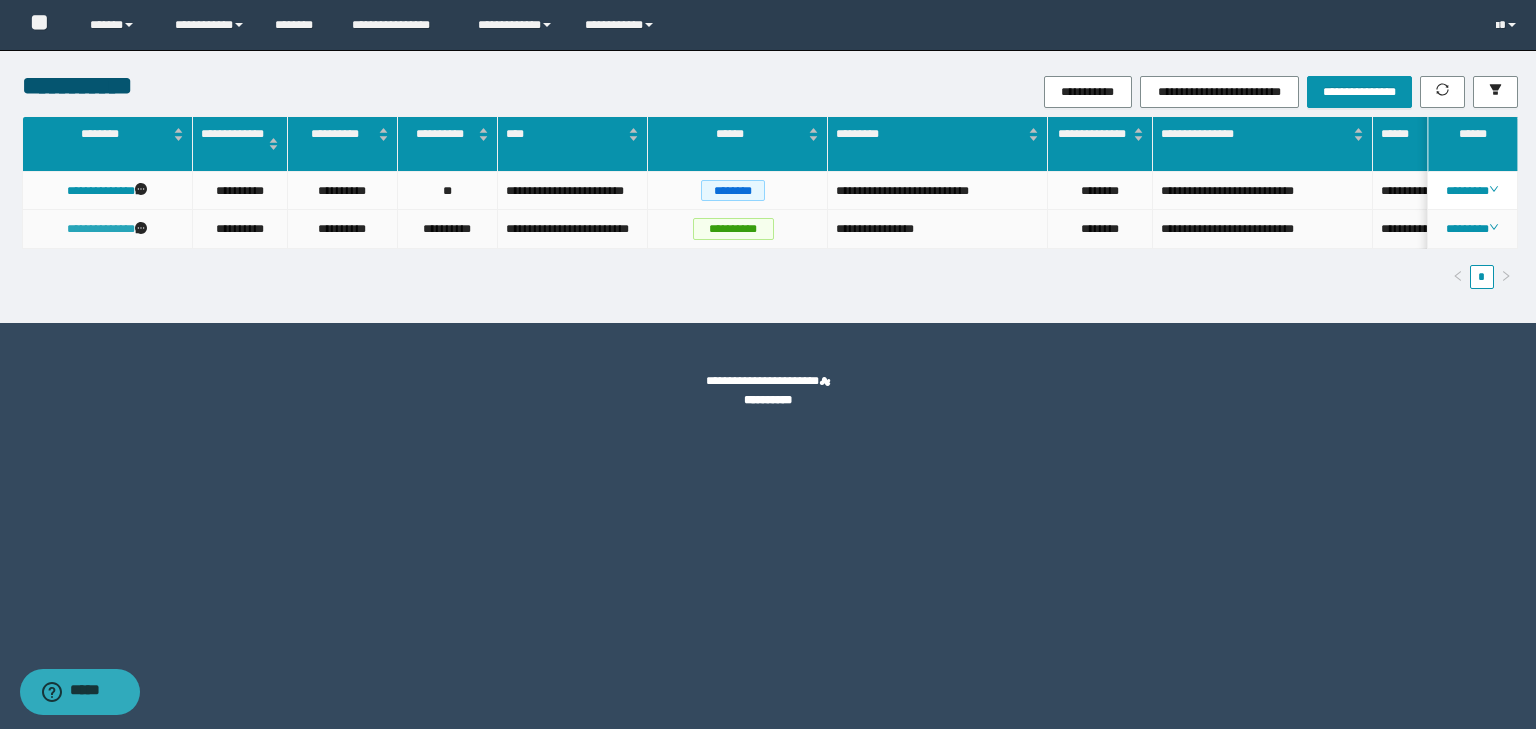 click on "**********" at bounding box center (101, 229) 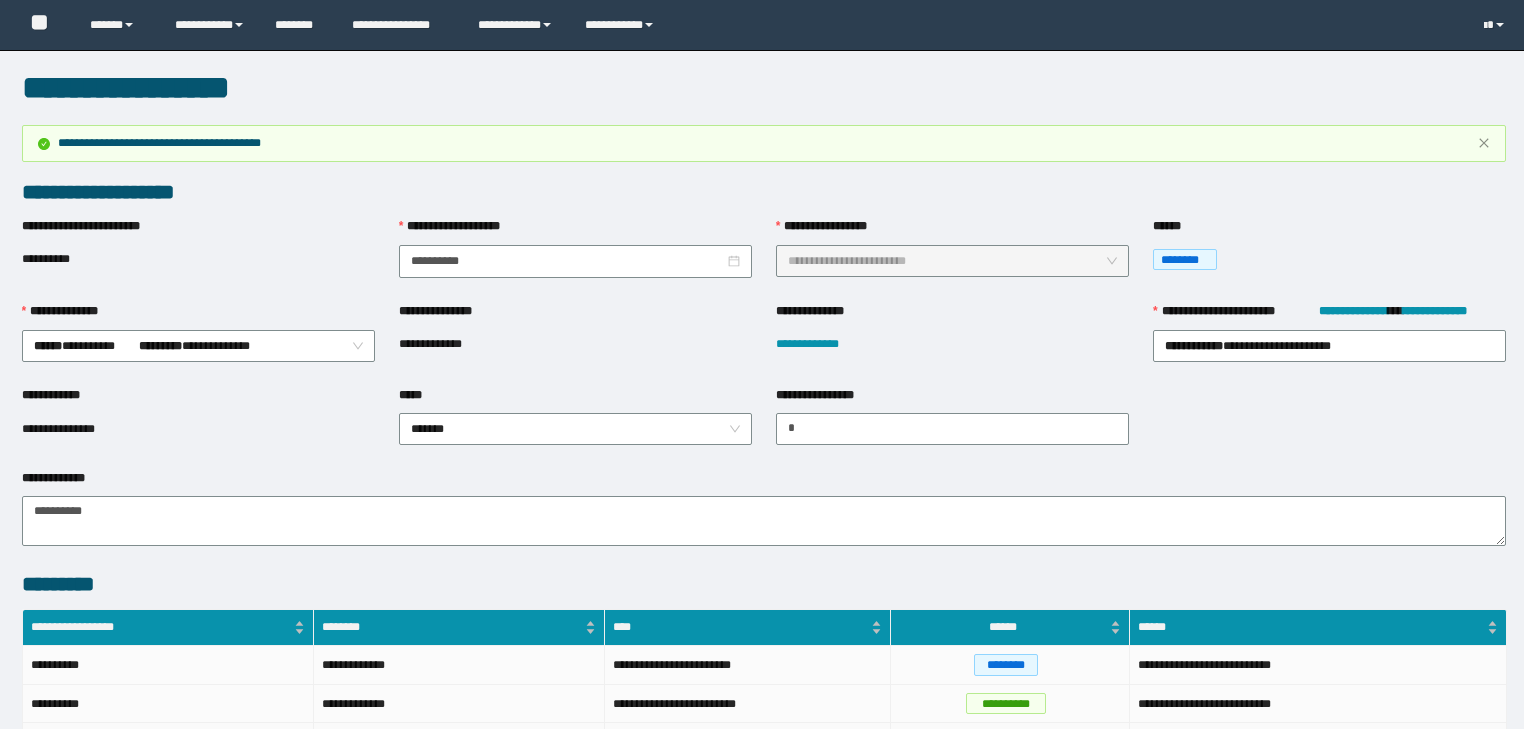 scroll, scrollTop: 424, scrollLeft: 0, axis: vertical 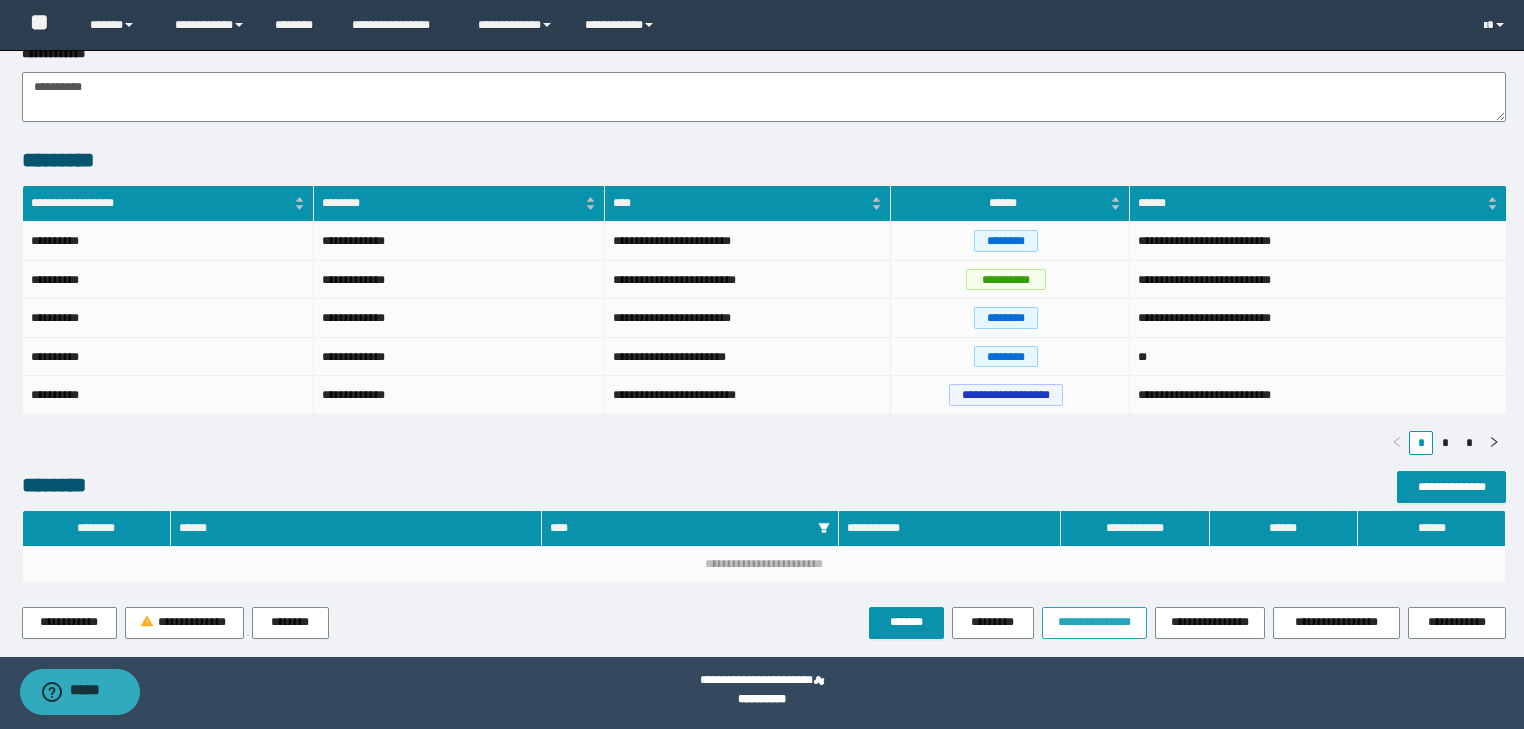 click on "**********" at bounding box center [1094, 622] 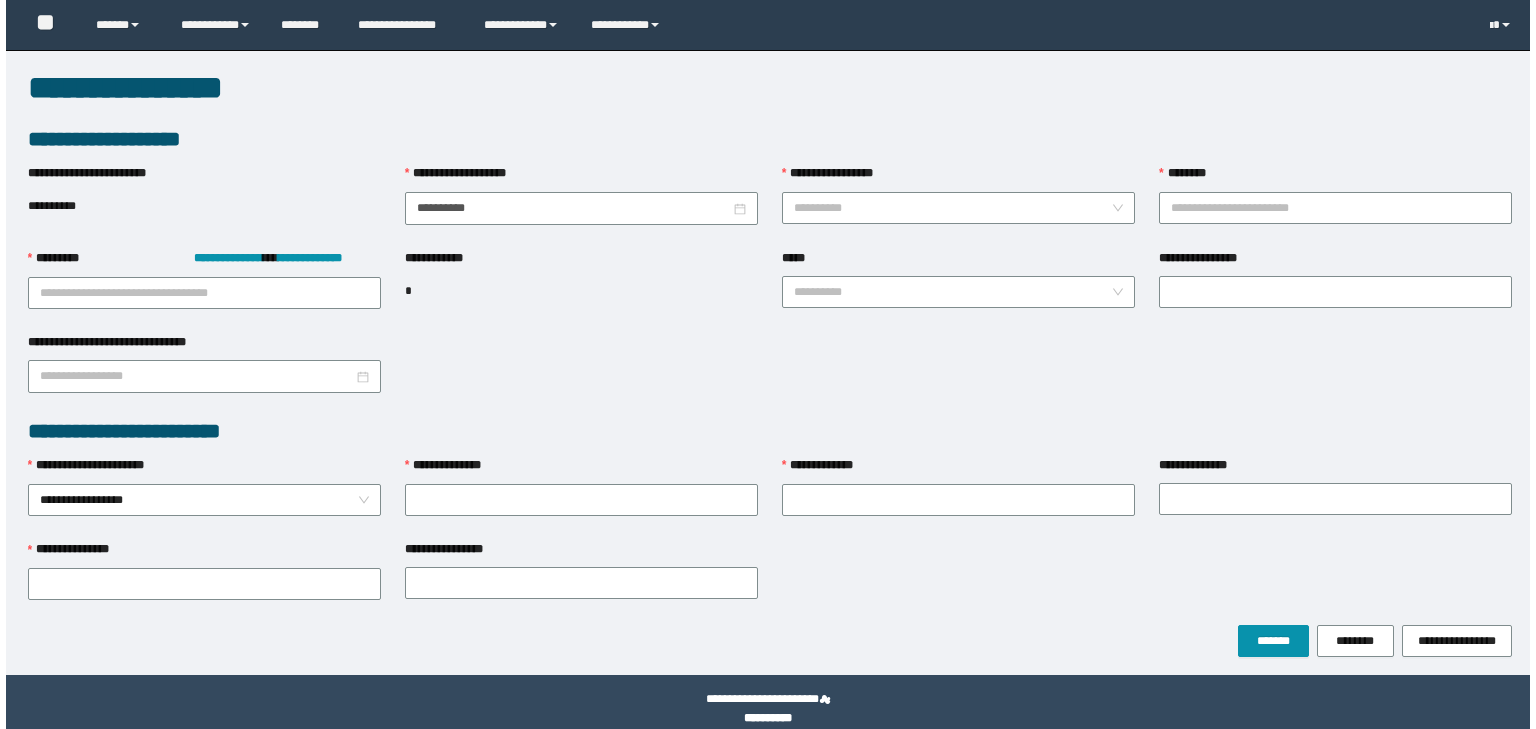 scroll, scrollTop: 0, scrollLeft: 0, axis: both 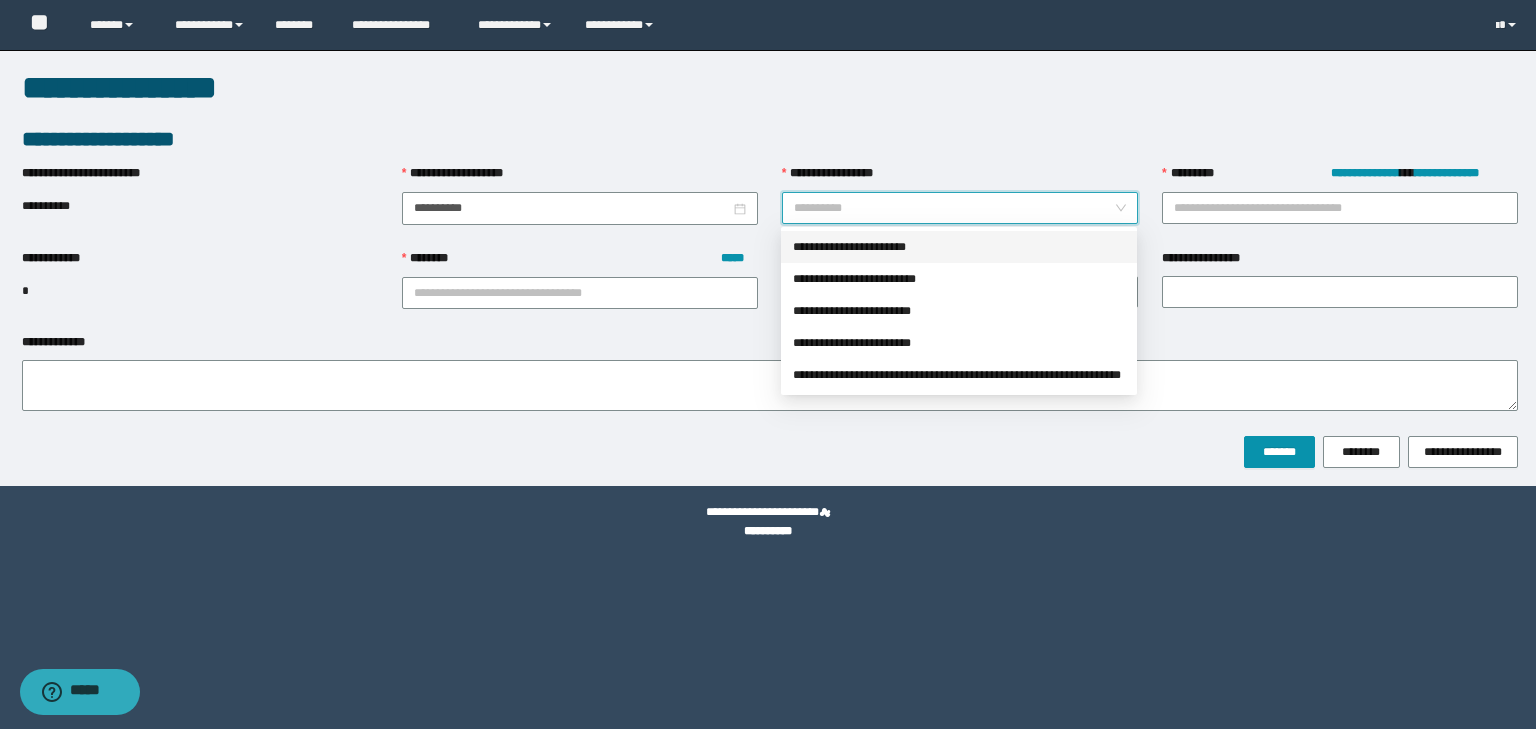 click on "**********" at bounding box center (954, 208) 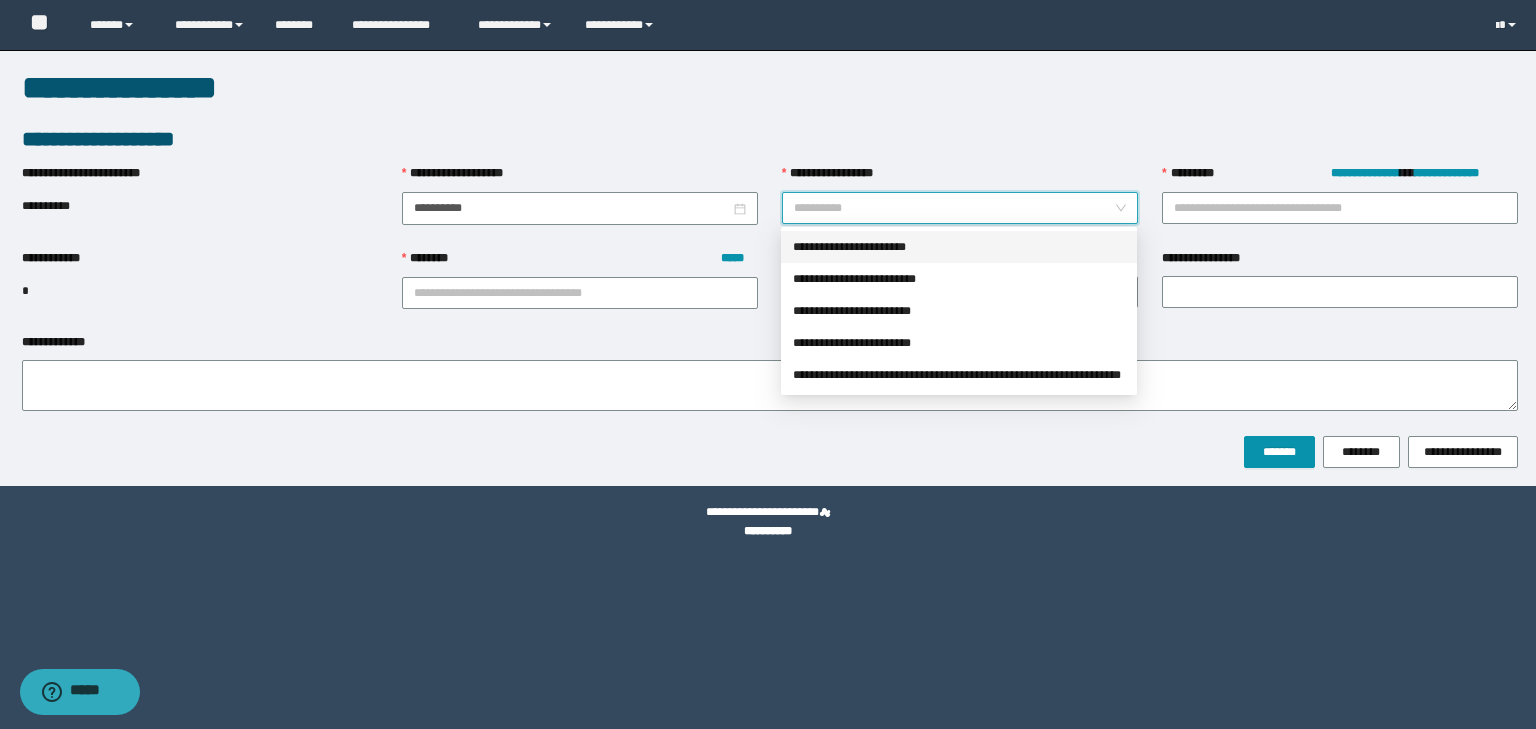 drag, startPoint x: 860, startPoint y: 240, endPoint x: 912, endPoint y: 240, distance: 52 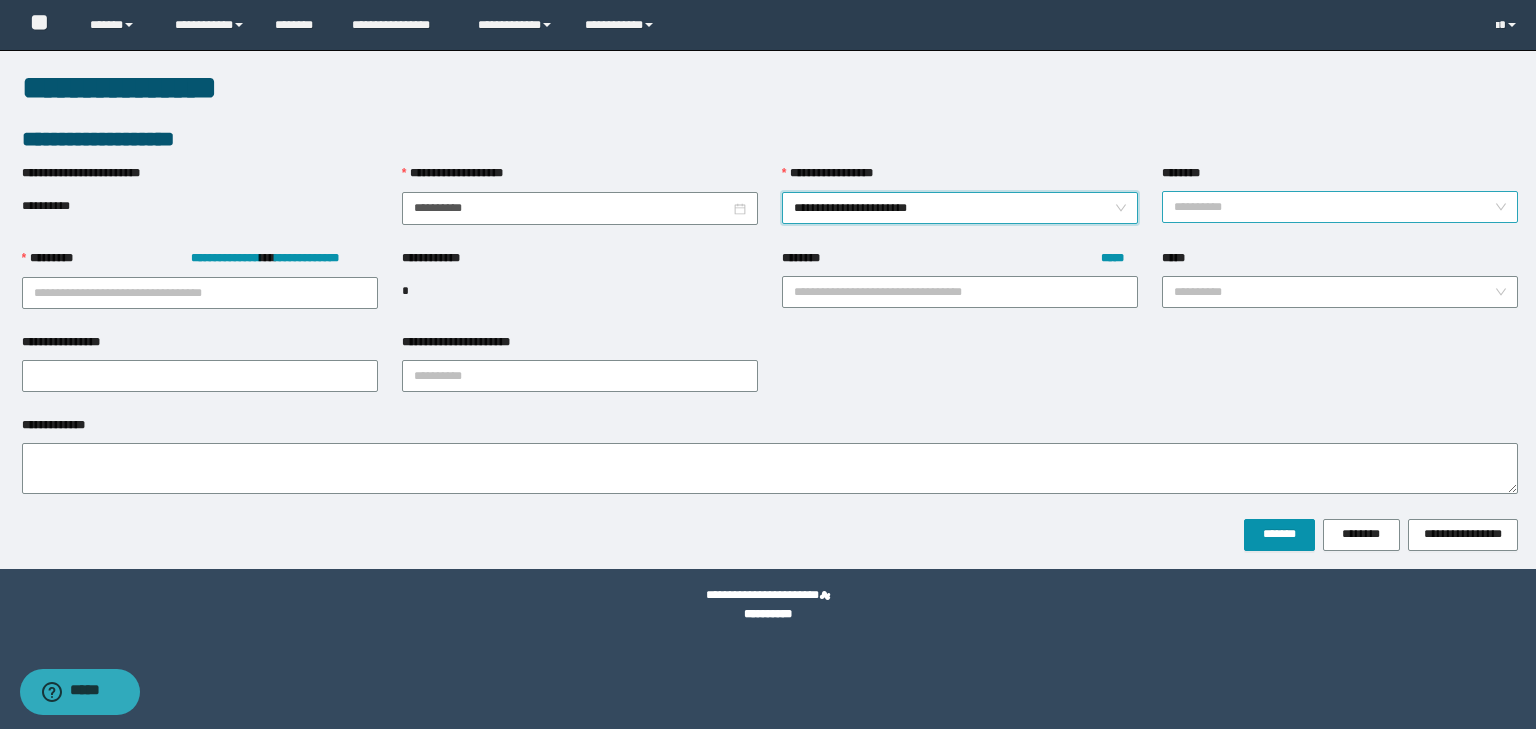 click on "********" at bounding box center (1334, 207) 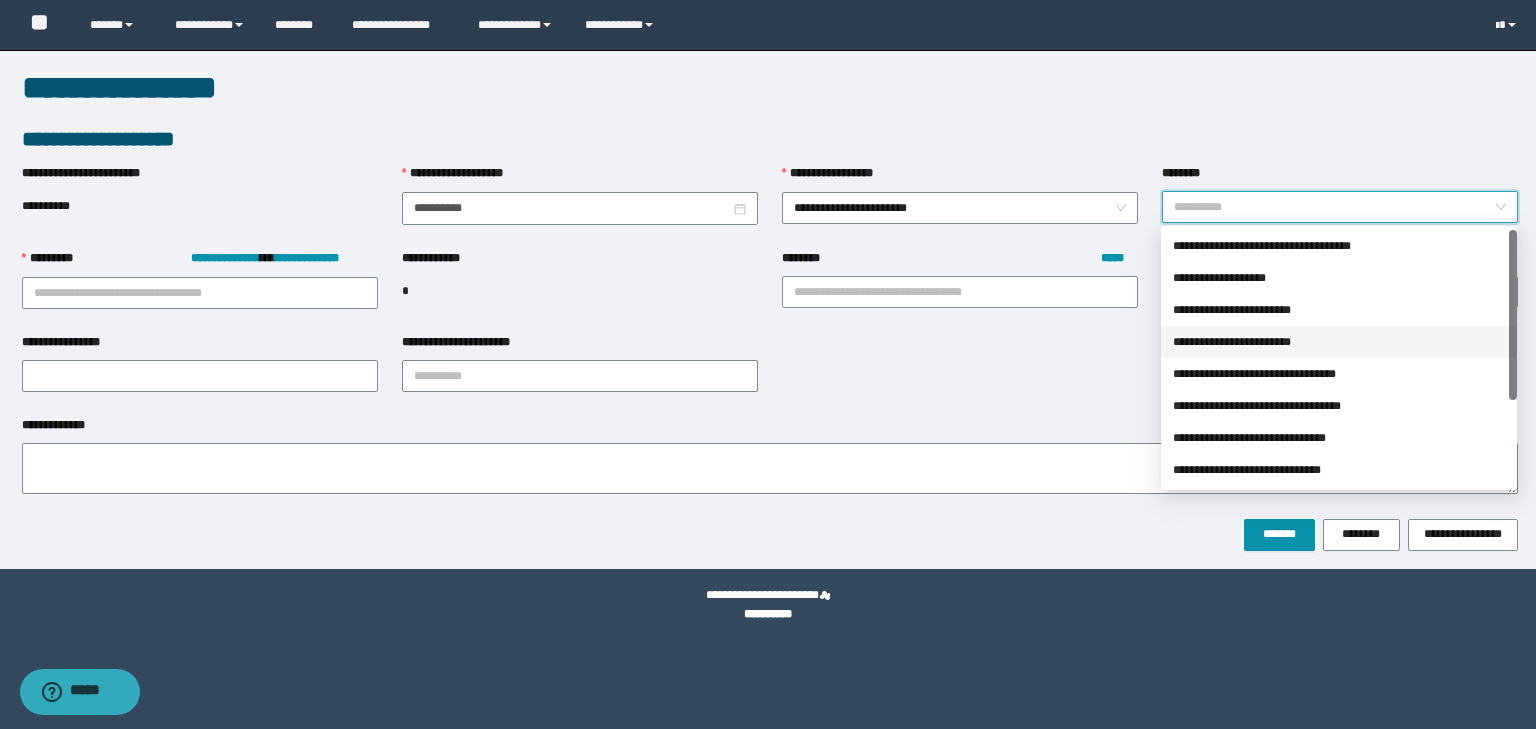 click on "**********" at bounding box center (1339, 342) 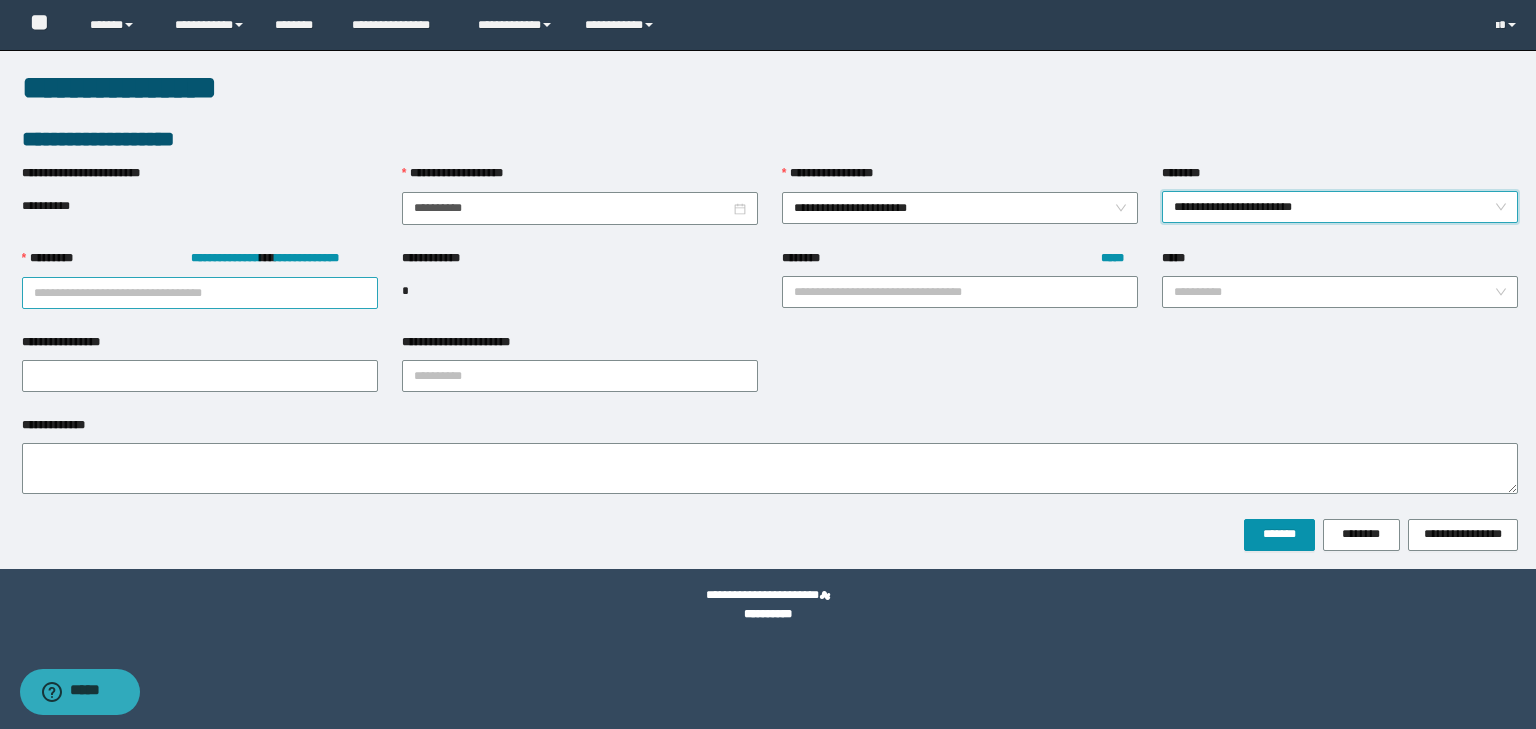 click on "**********" at bounding box center [200, 293] 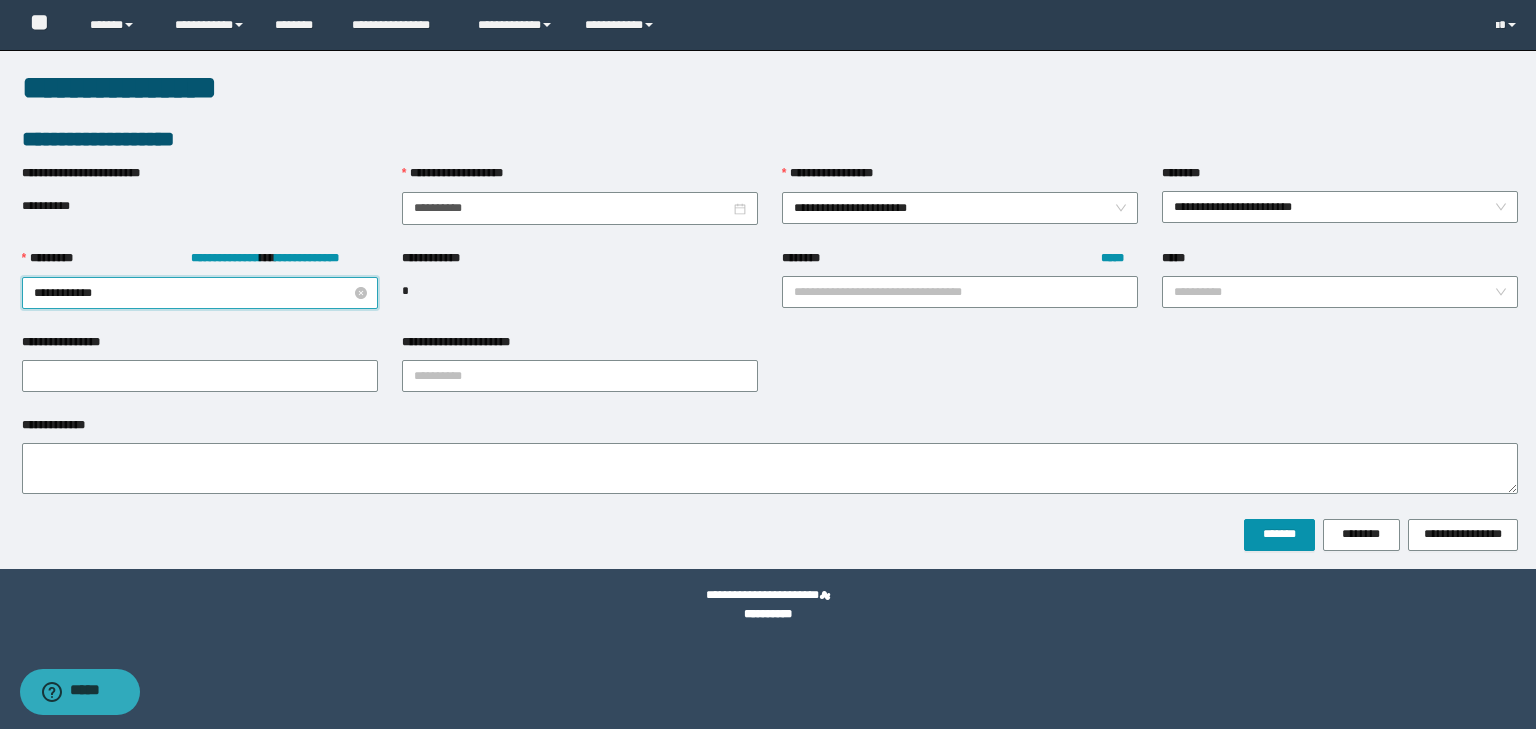 type on "**********" 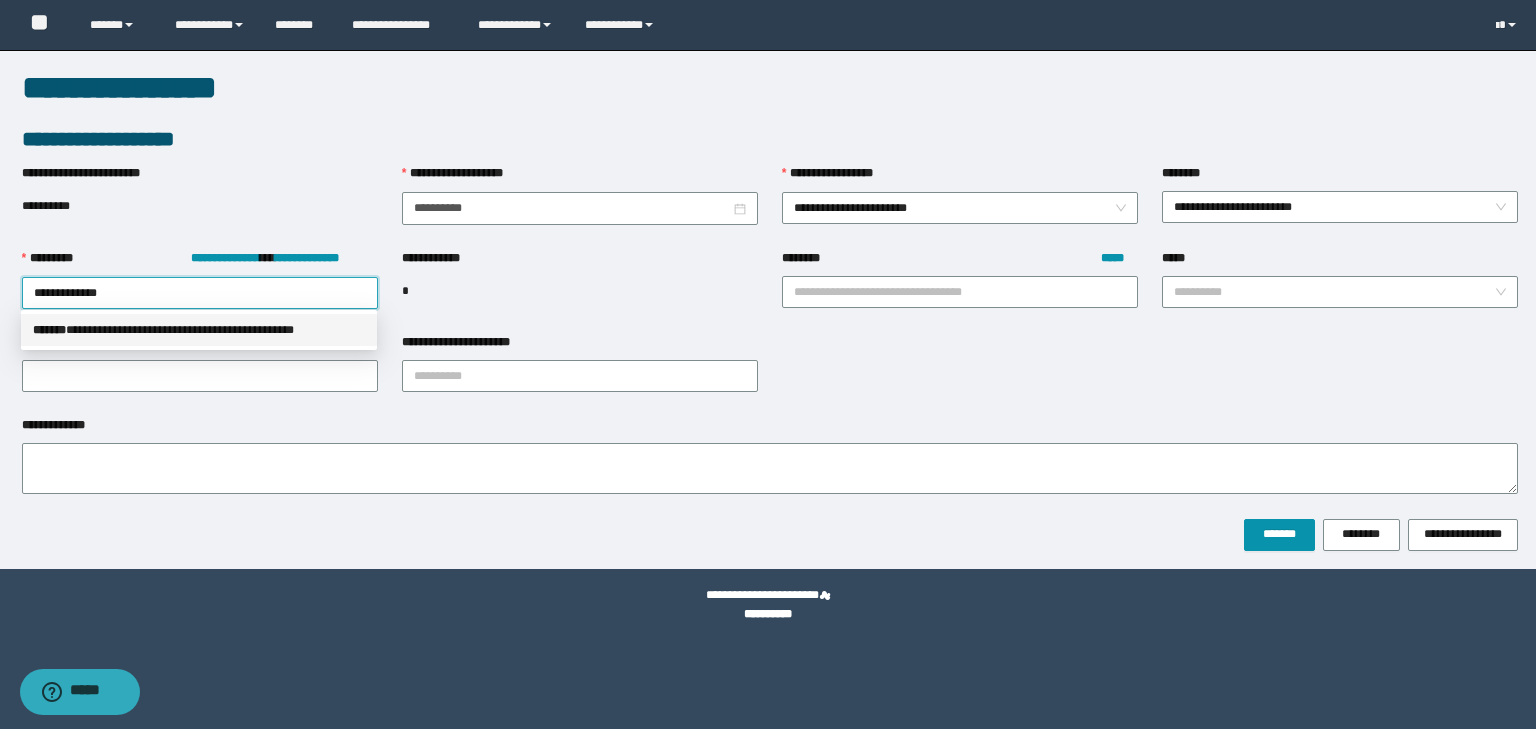 click on "**********" at bounding box center [199, 330] 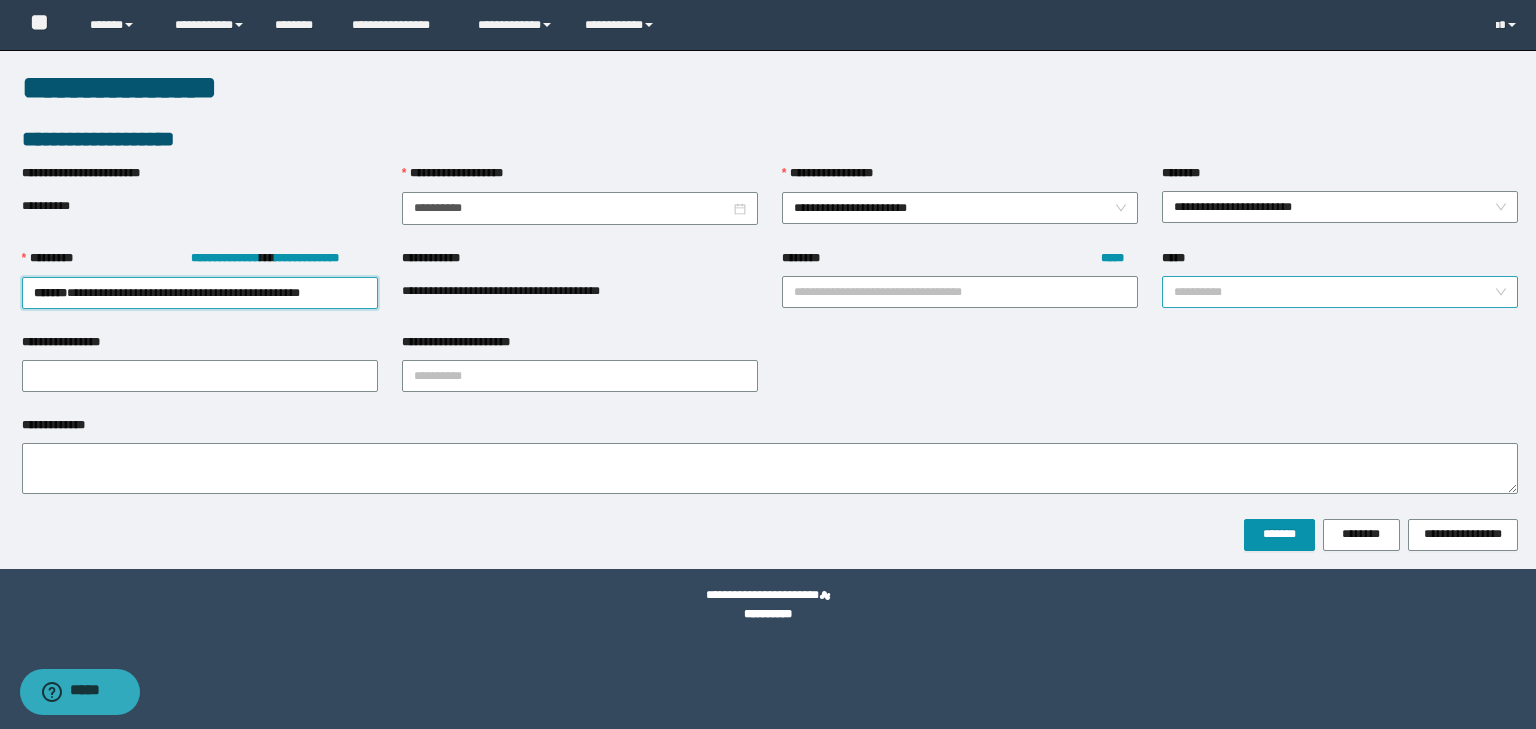 click on "*****" at bounding box center [1334, 292] 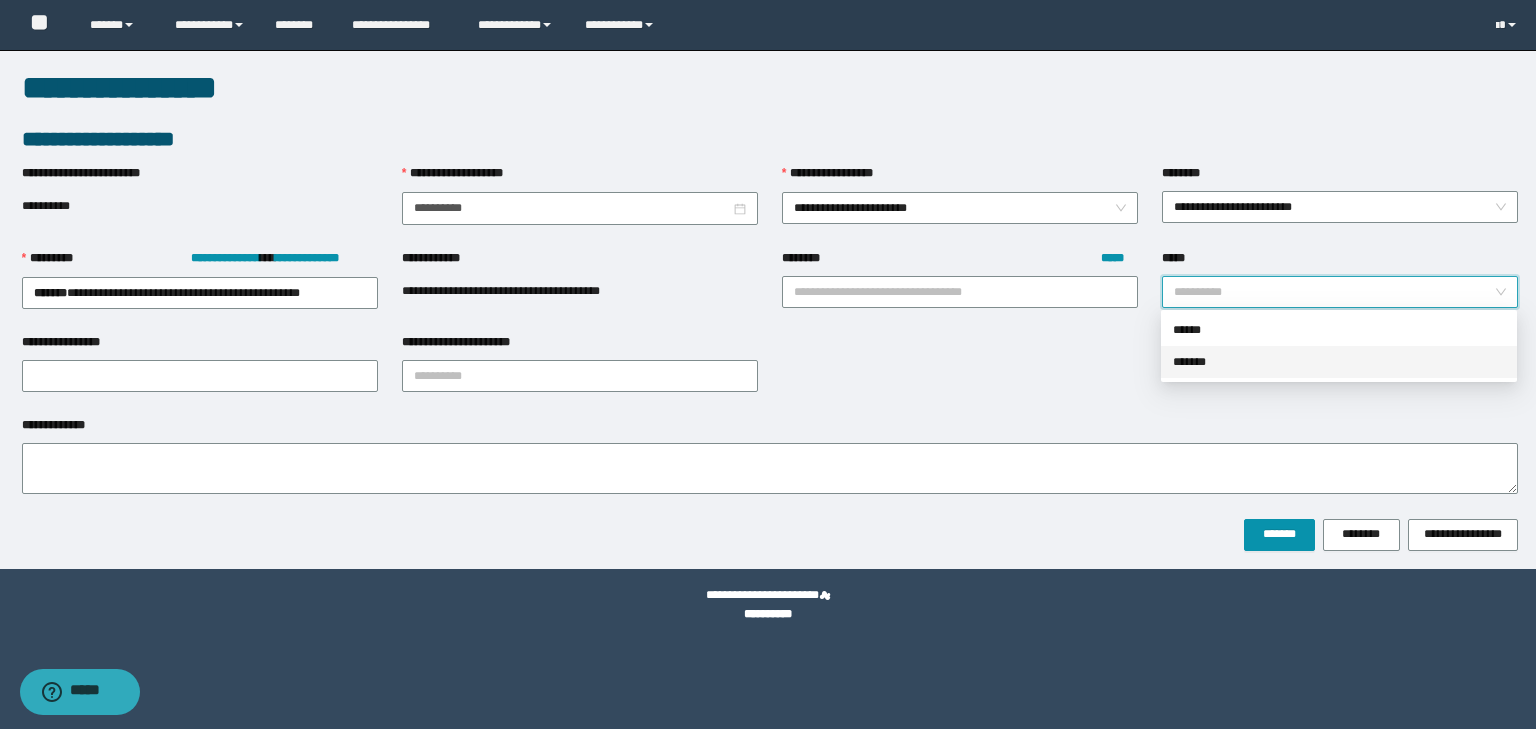 click on "*******" at bounding box center (1339, 362) 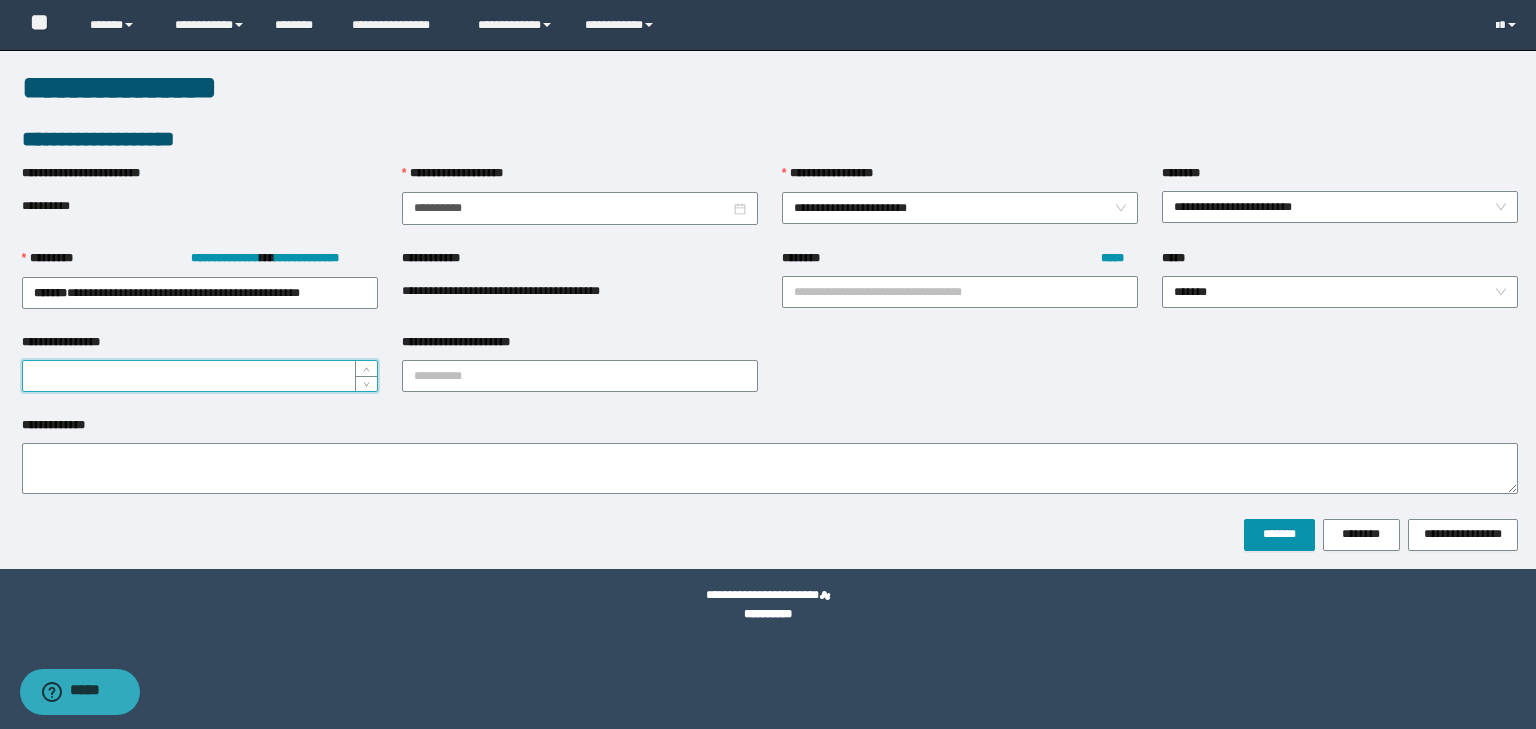 click on "**********" at bounding box center [200, 376] 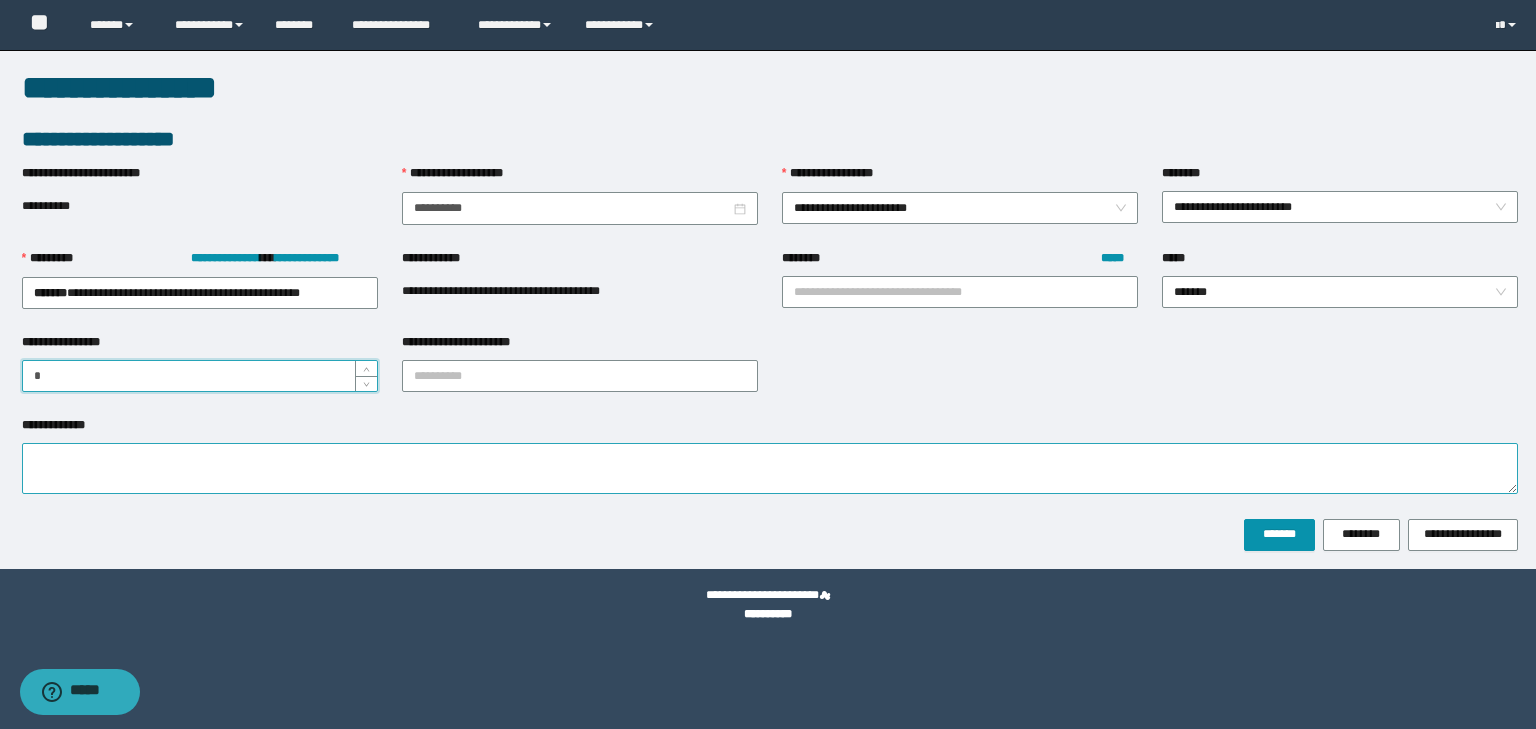 type on "*" 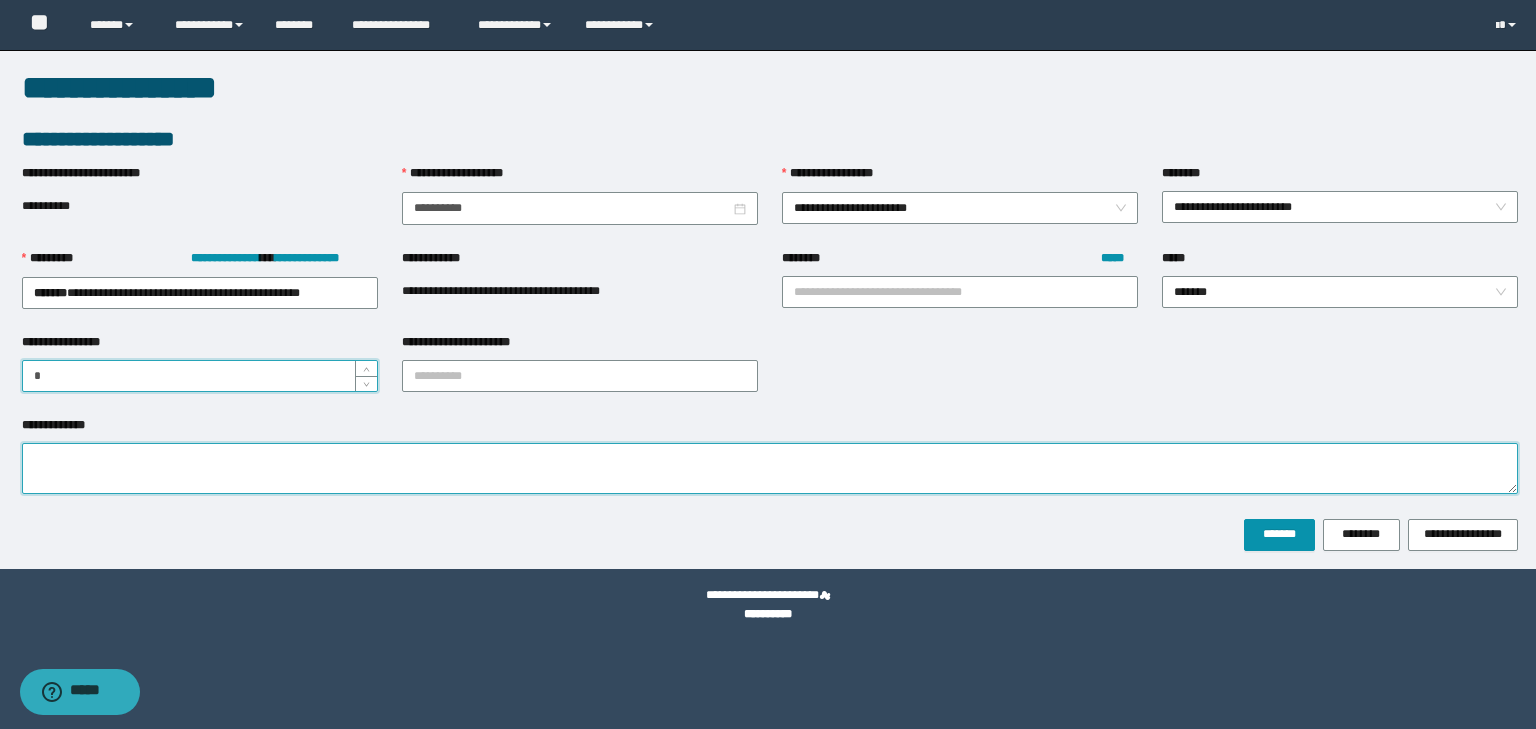click on "**********" at bounding box center (770, 468) 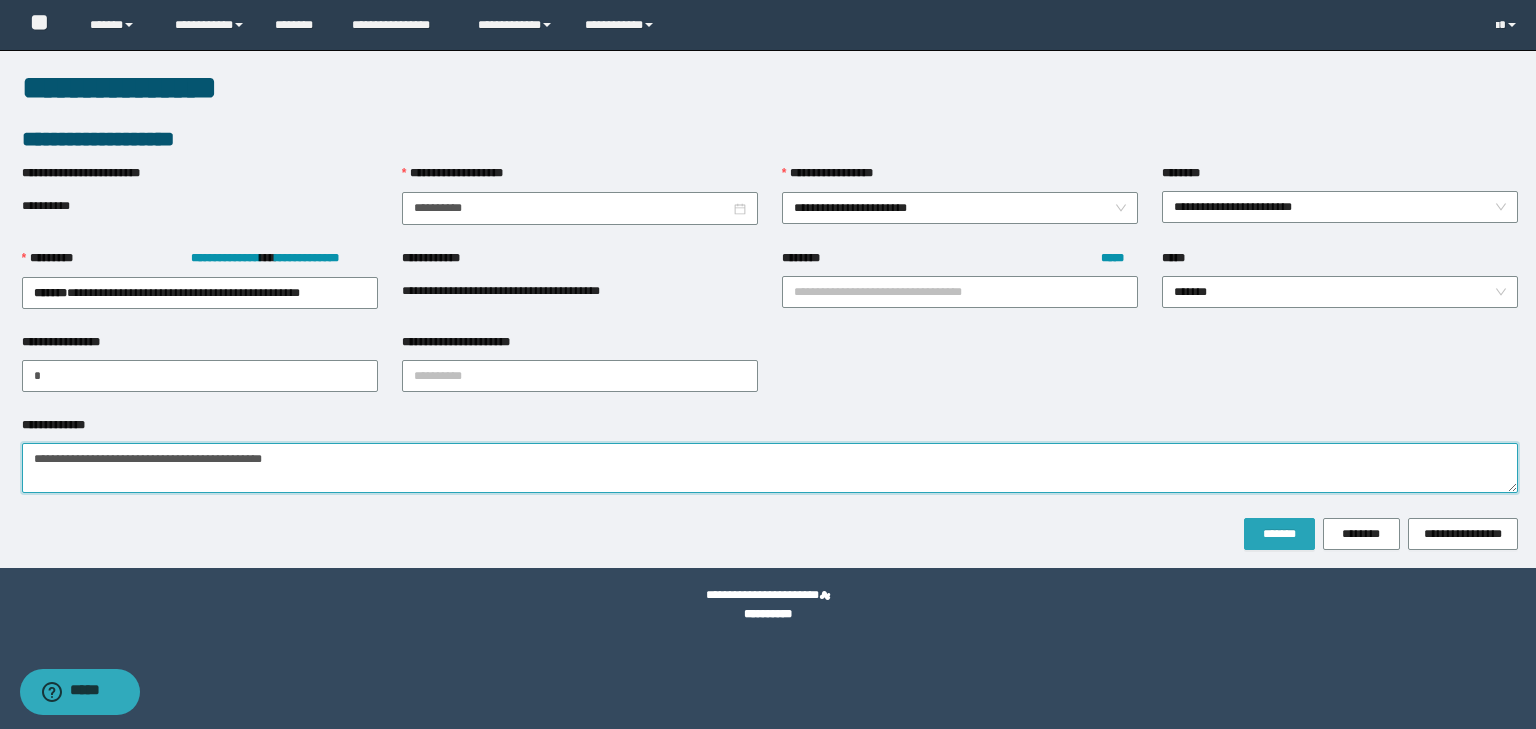 type on "**********" 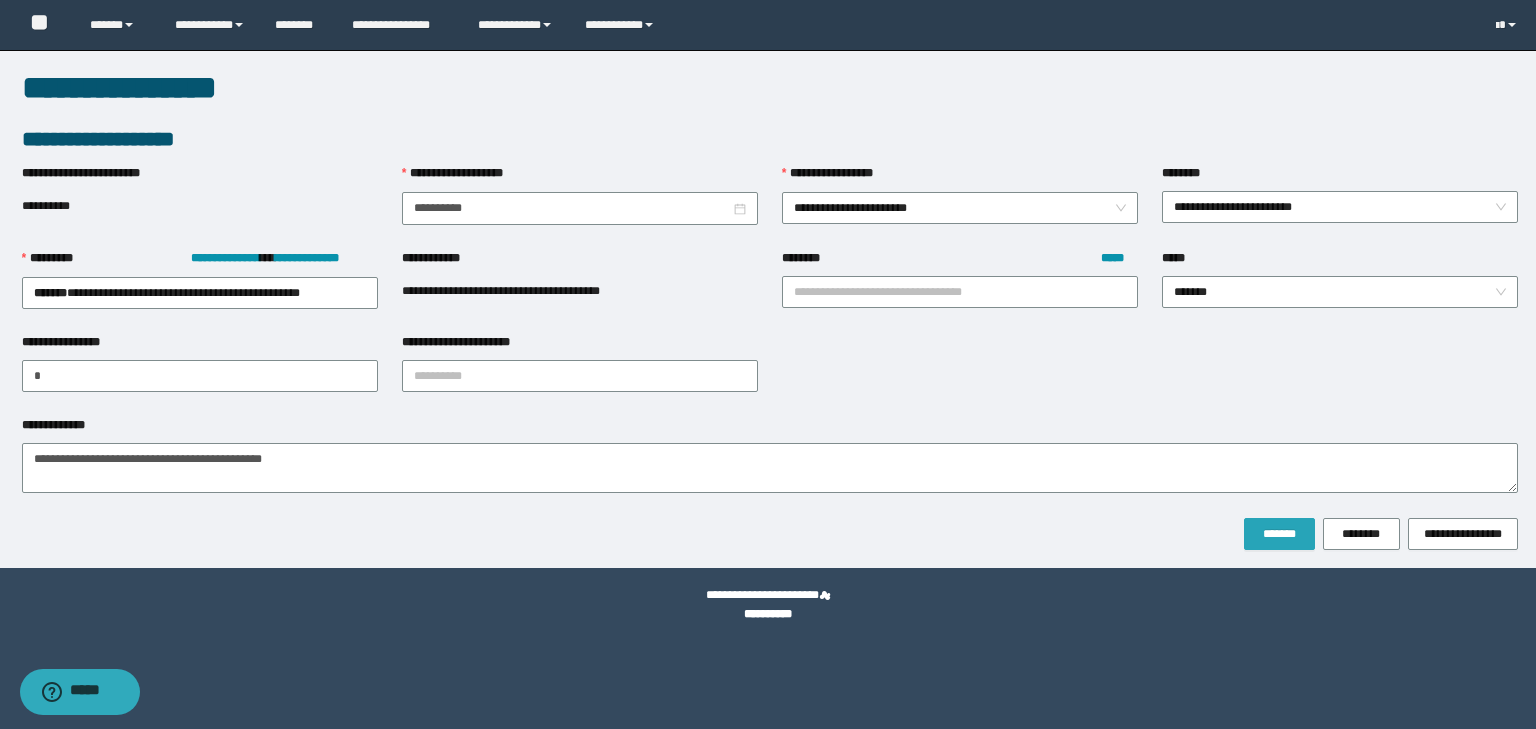 click on "*******" at bounding box center [1279, 534] 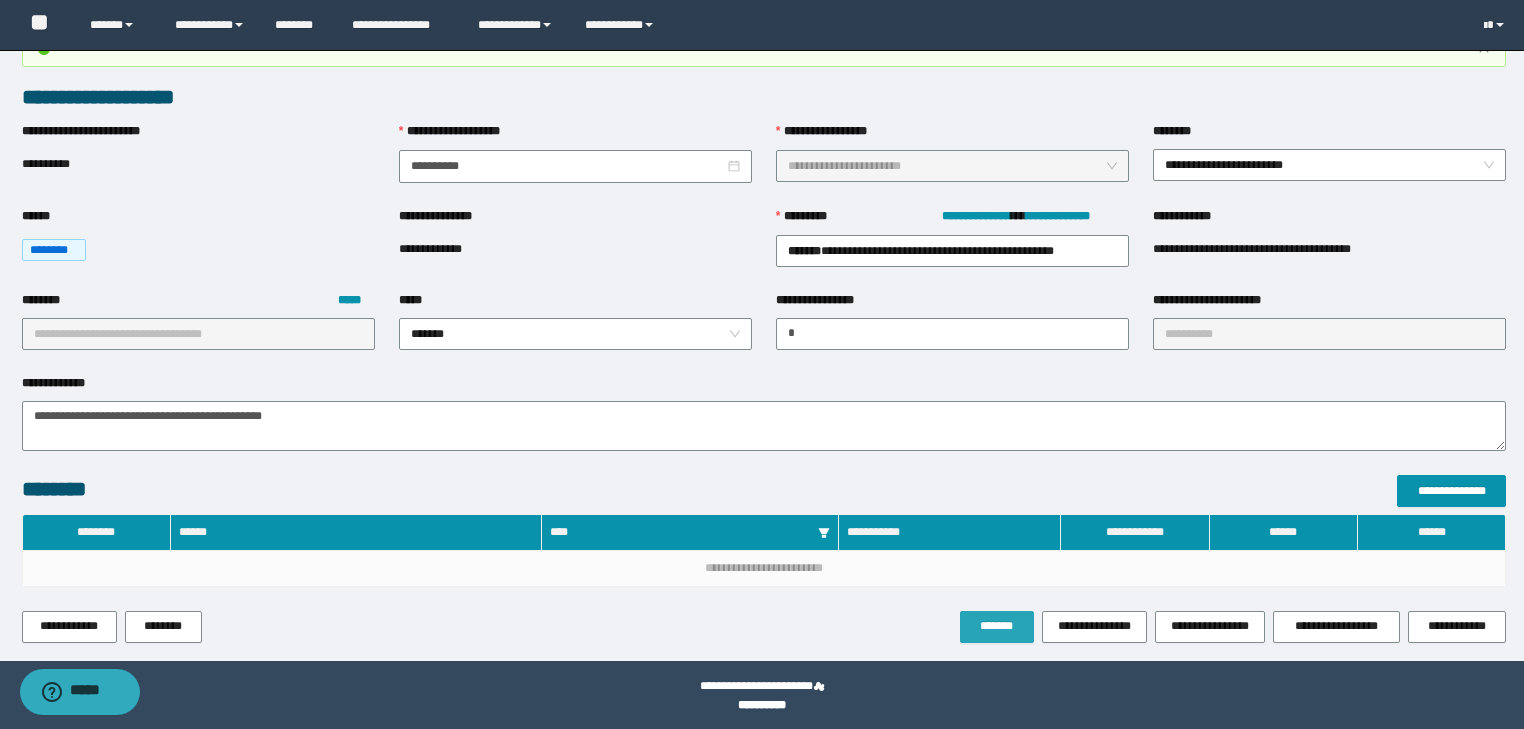 scroll, scrollTop: 100, scrollLeft: 0, axis: vertical 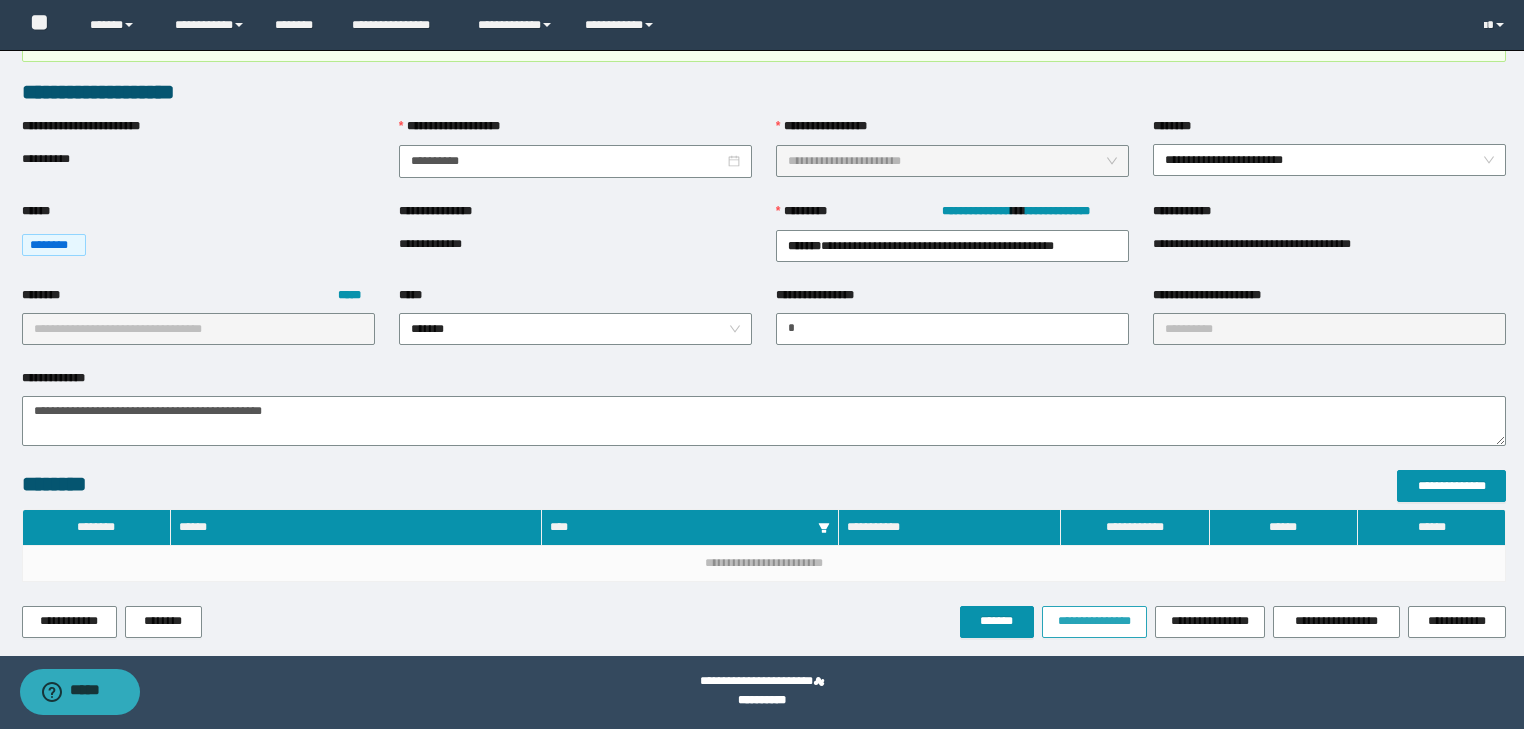 click on "**********" at bounding box center (1094, 621) 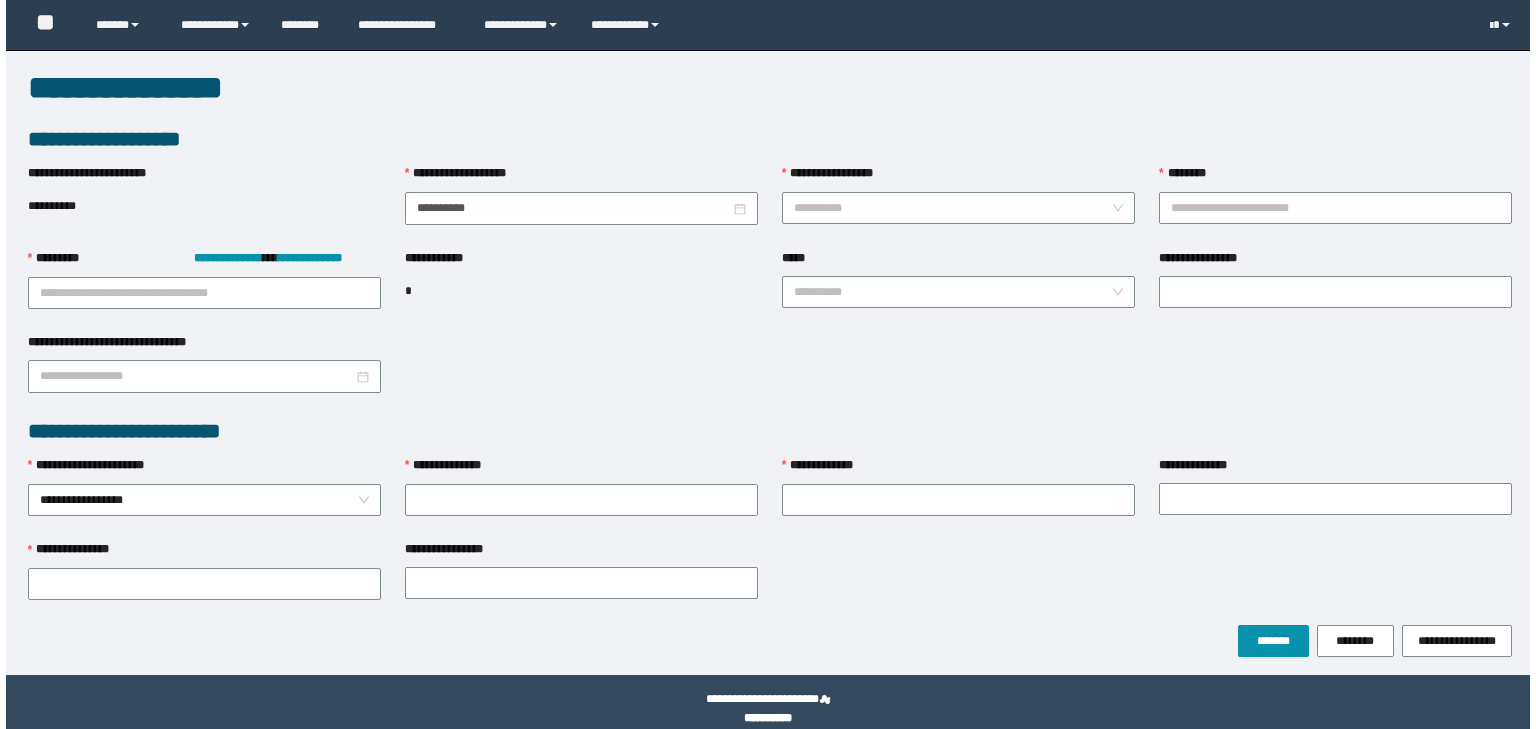scroll, scrollTop: 0, scrollLeft: 0, axis: both 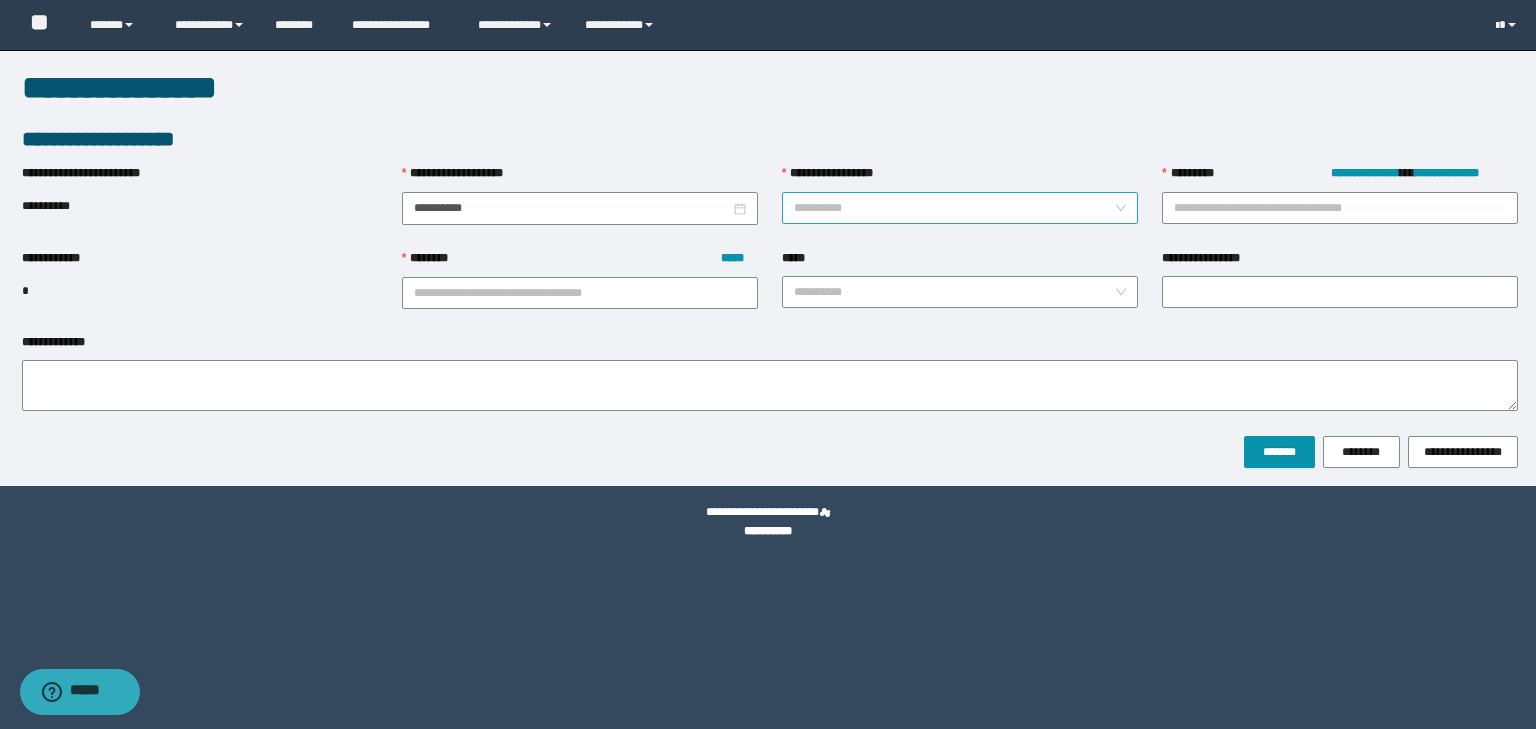 click on "**********" at bounding box center (954, 208) 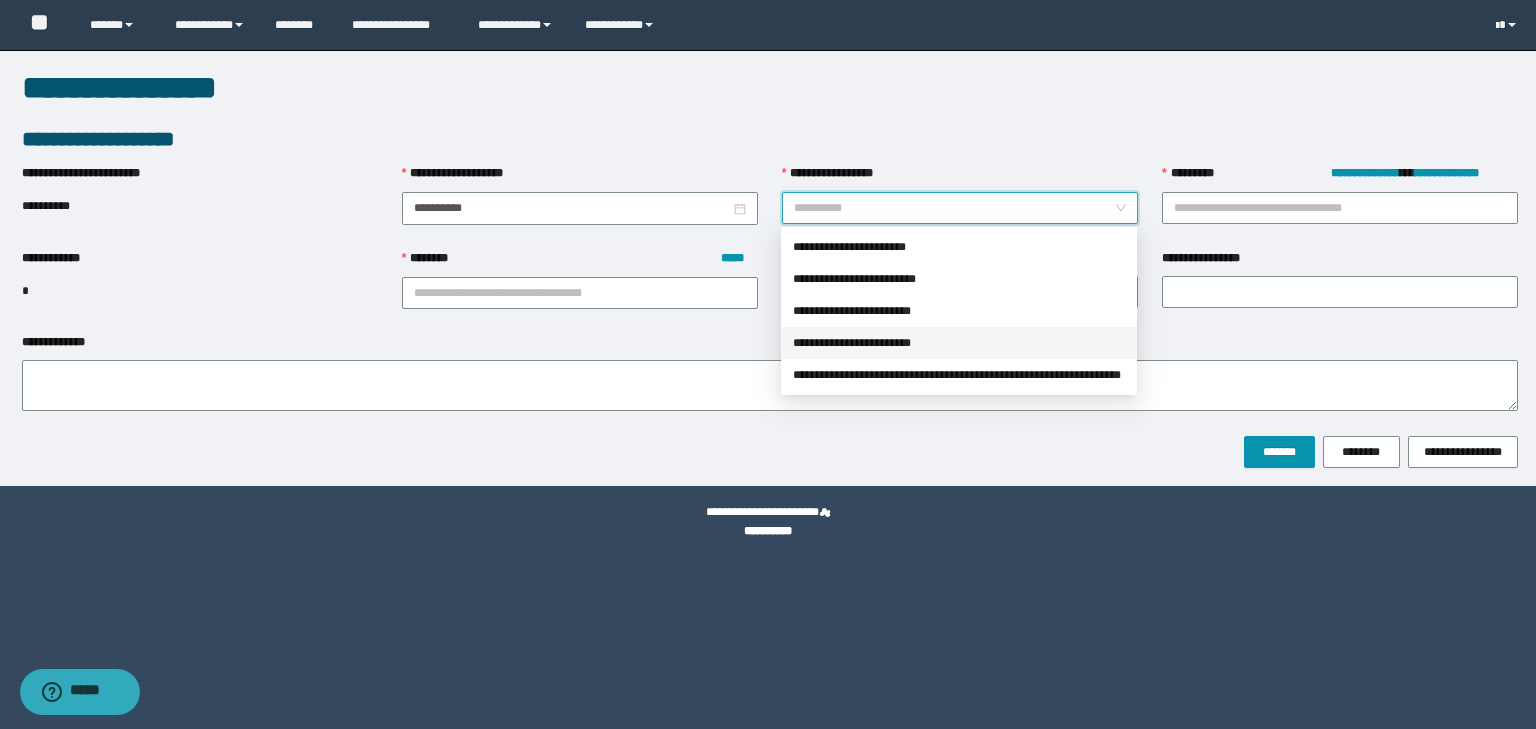 click on "**********" at bounding box center [959, 343] 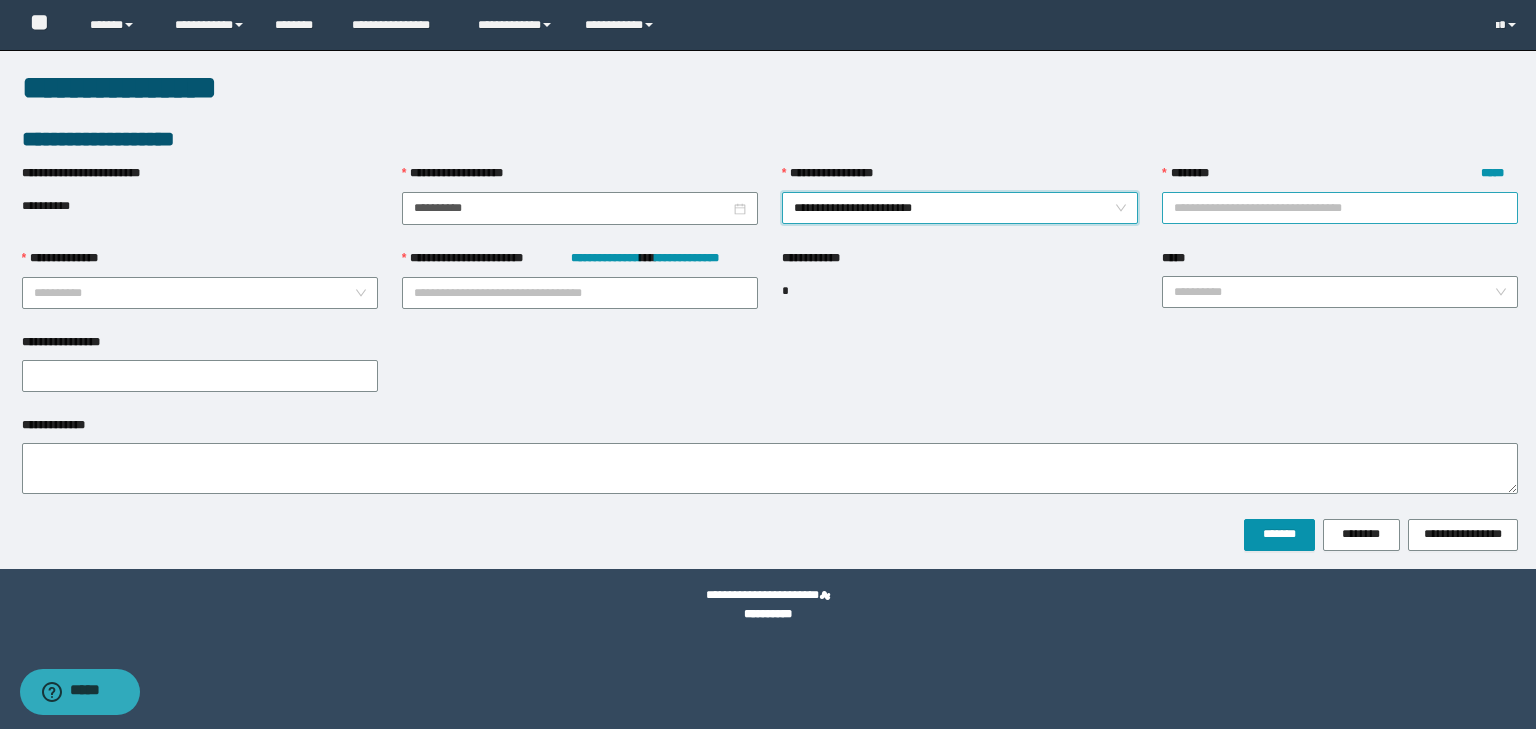 click on "******** *****" at bounding box center [1340, 208] 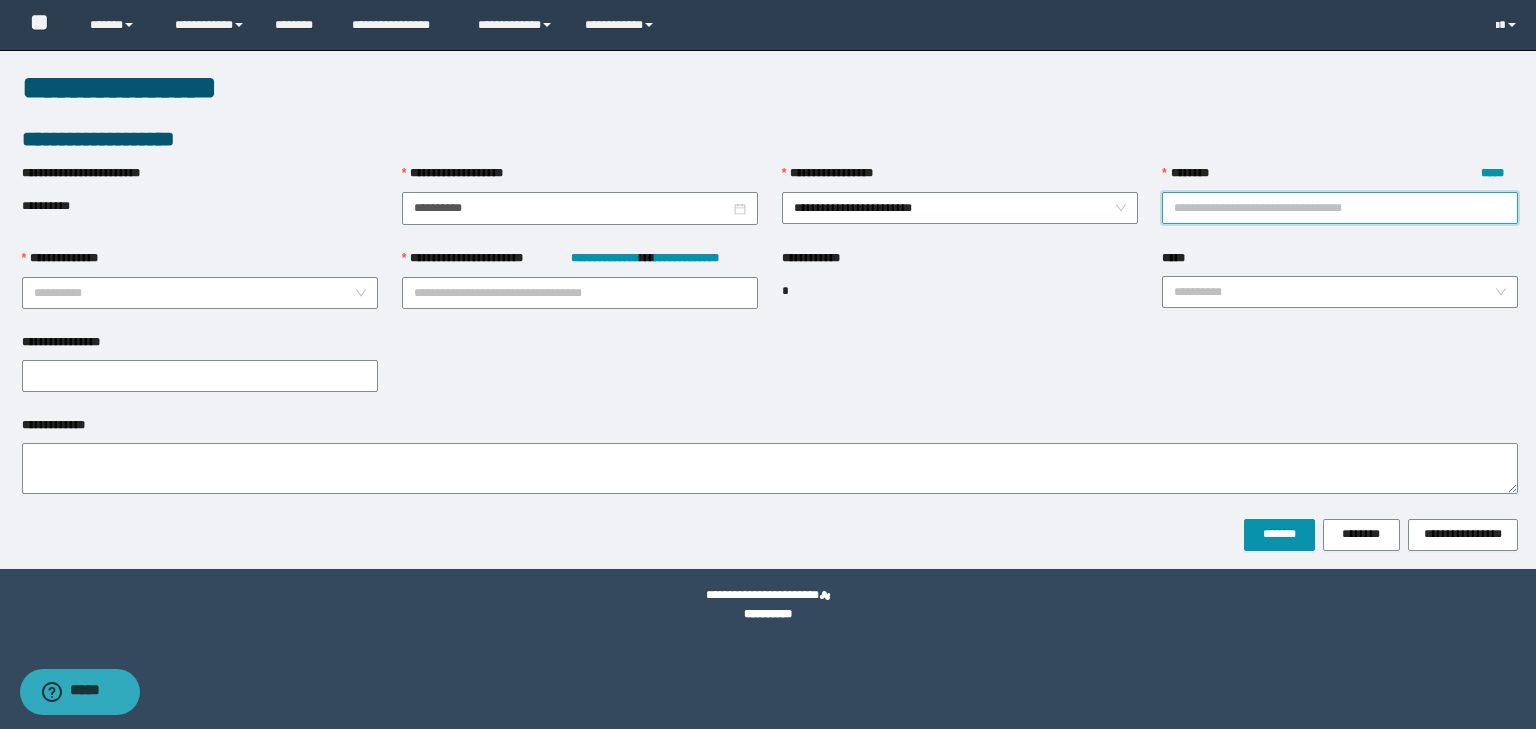 paste on "********" 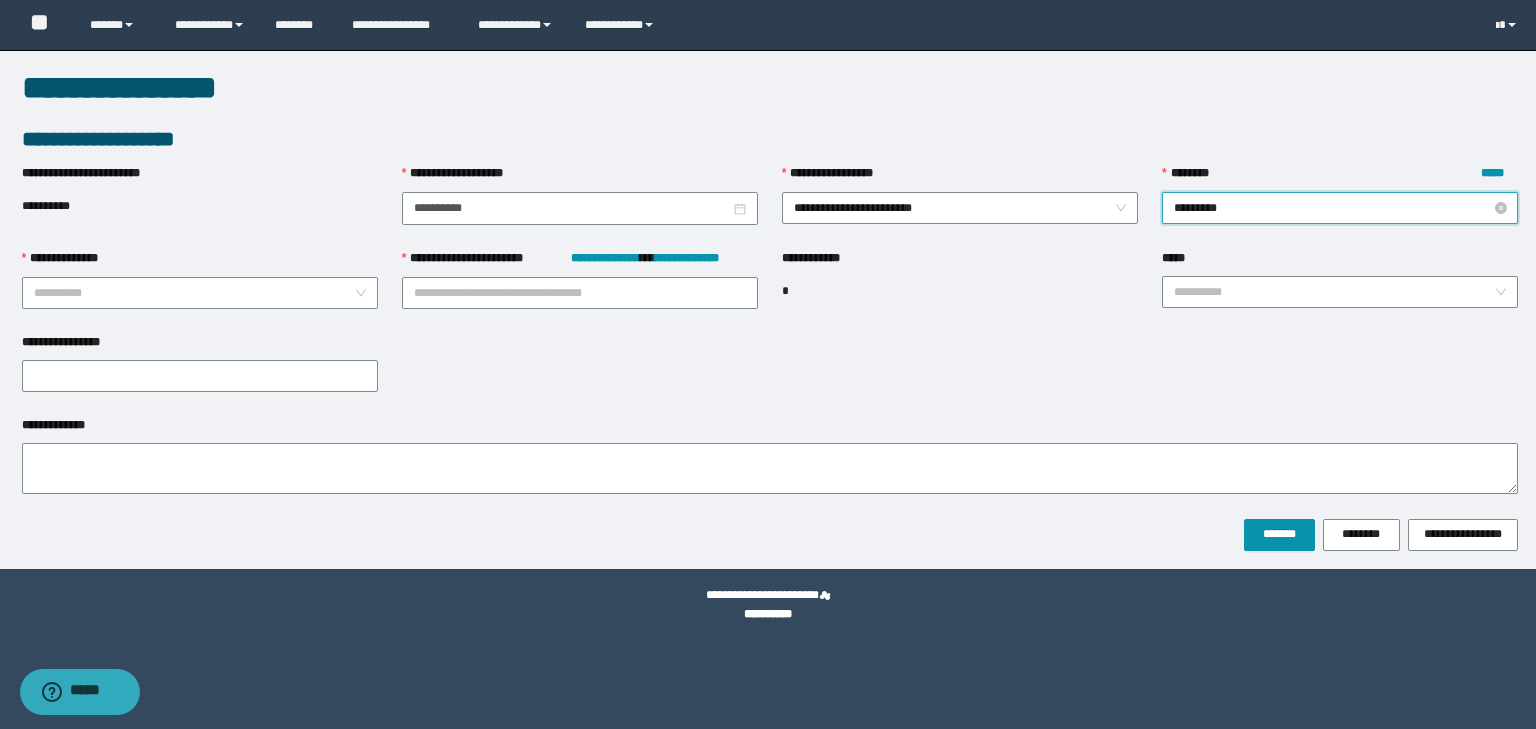 click on "********" at bounding box center [1340, 208] 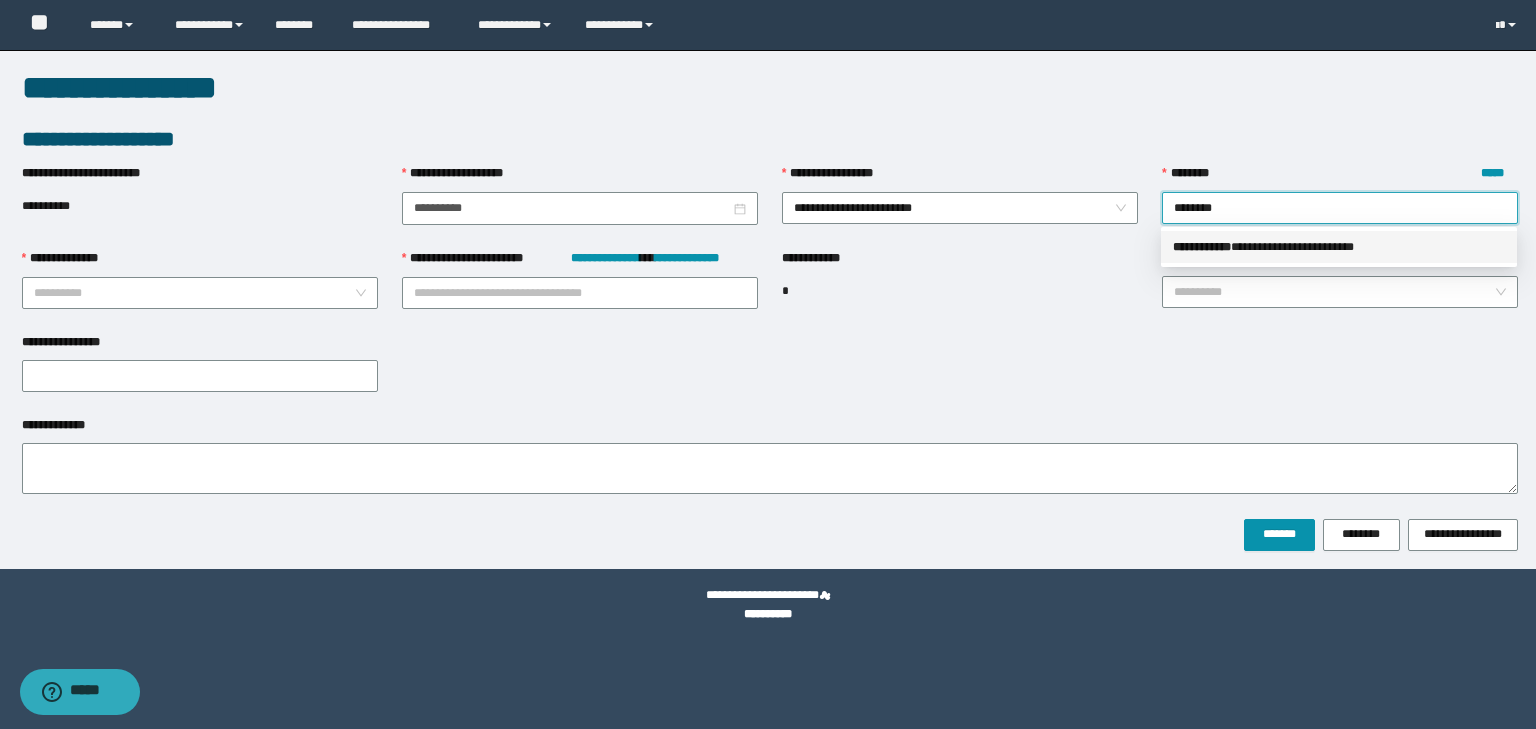 click on "** * ********" at bounding box center [1202, 247] 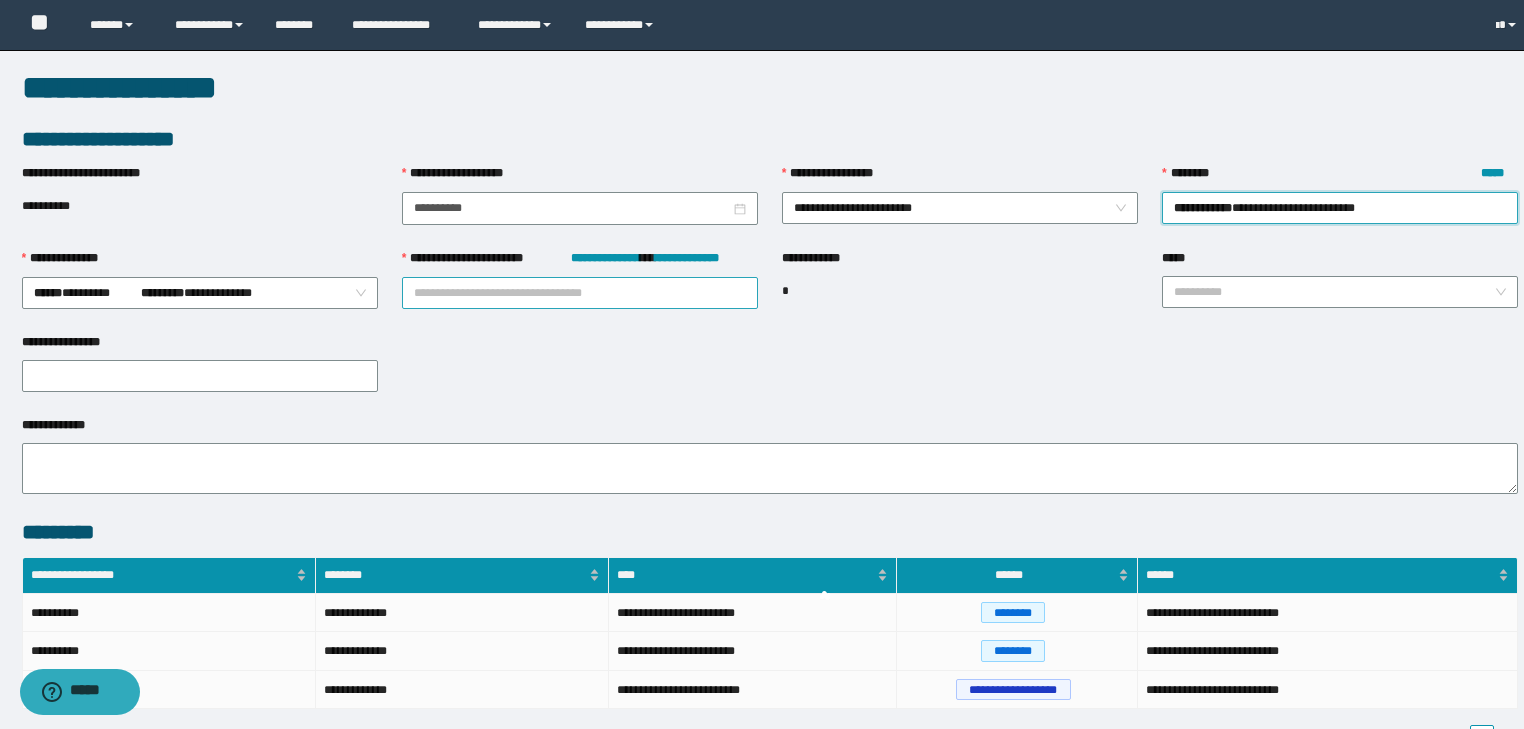 click on "**********" at bounding box center (580, 293) 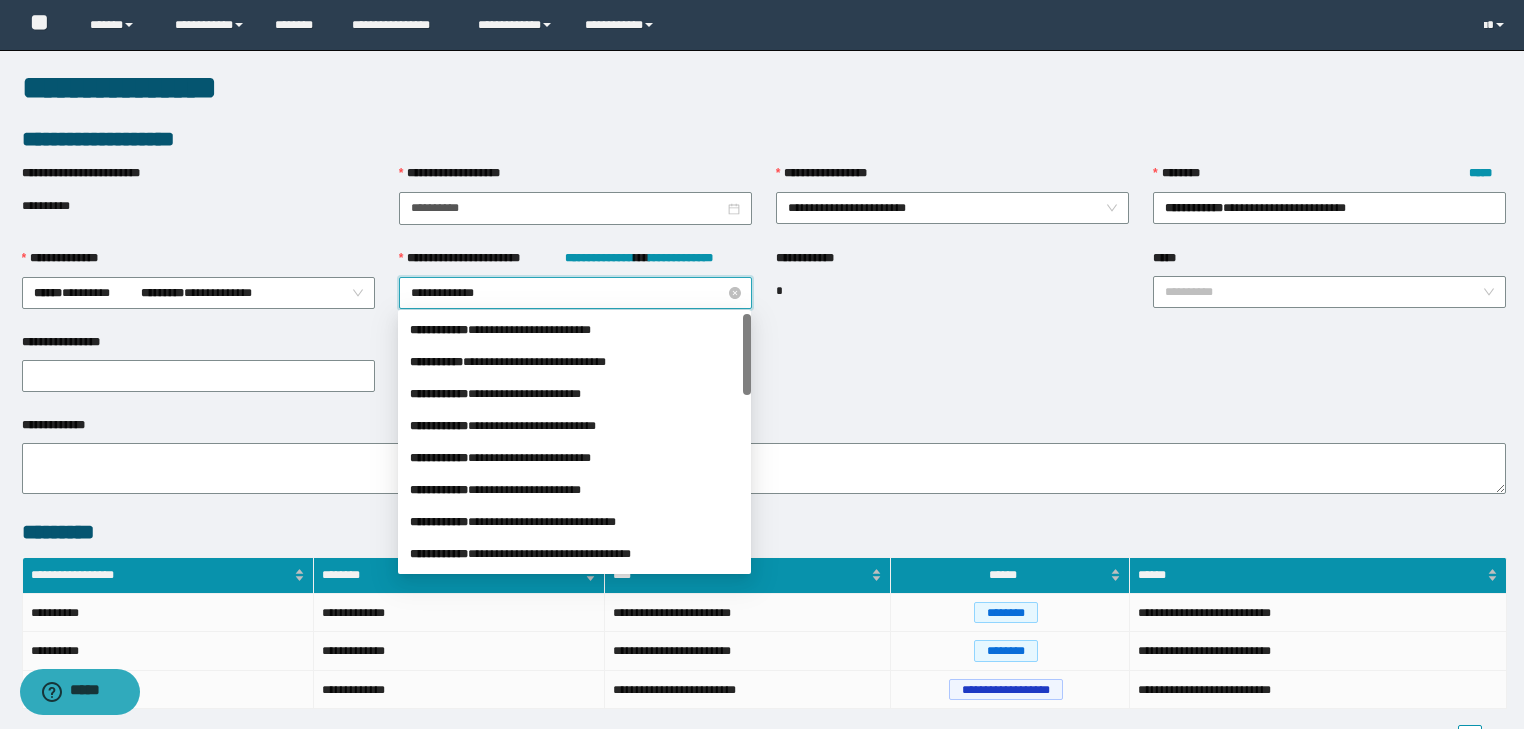 type on "**********" 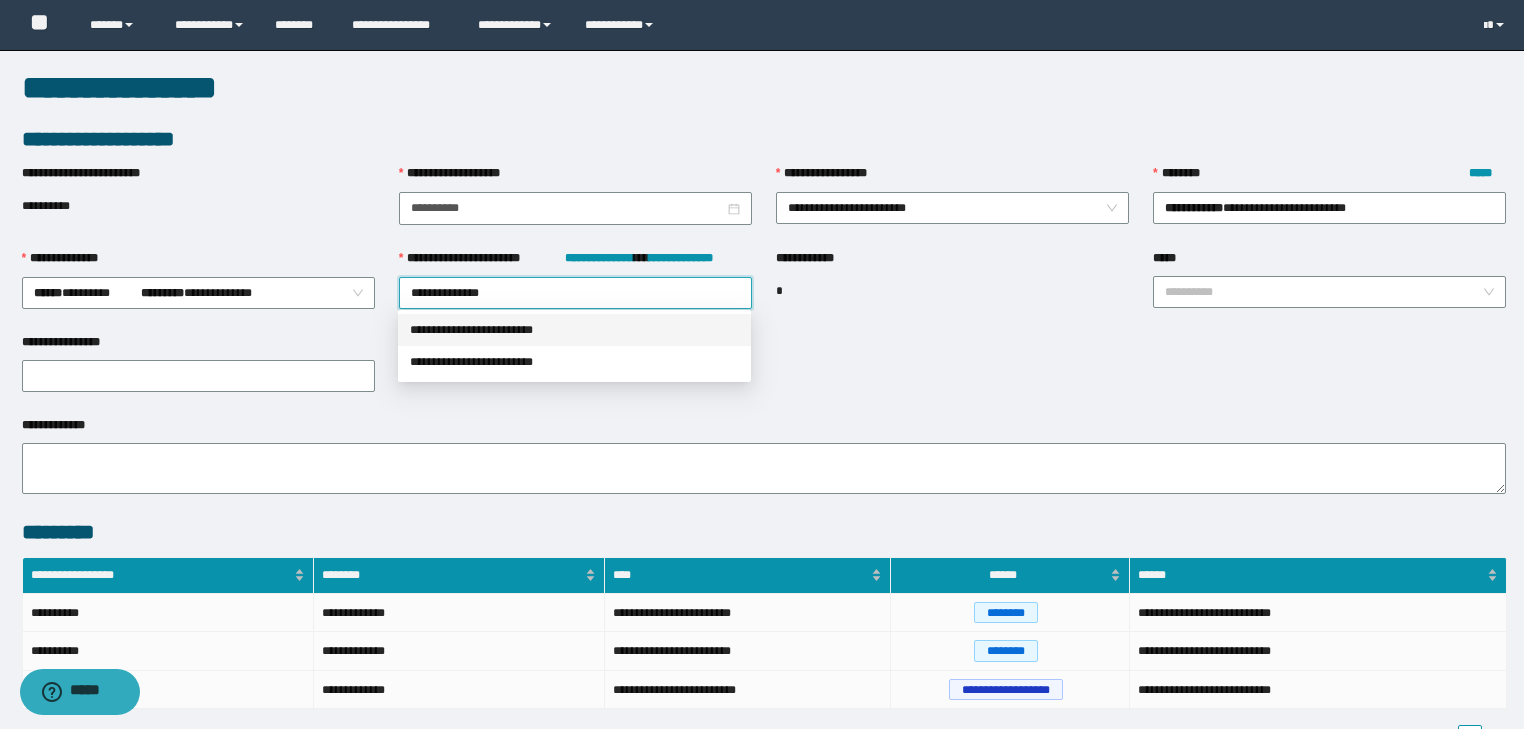 drag, startPoint x: 456, startPoint y: 332, endPoint x: 372, endPoint y: 342, distance: 84.59315 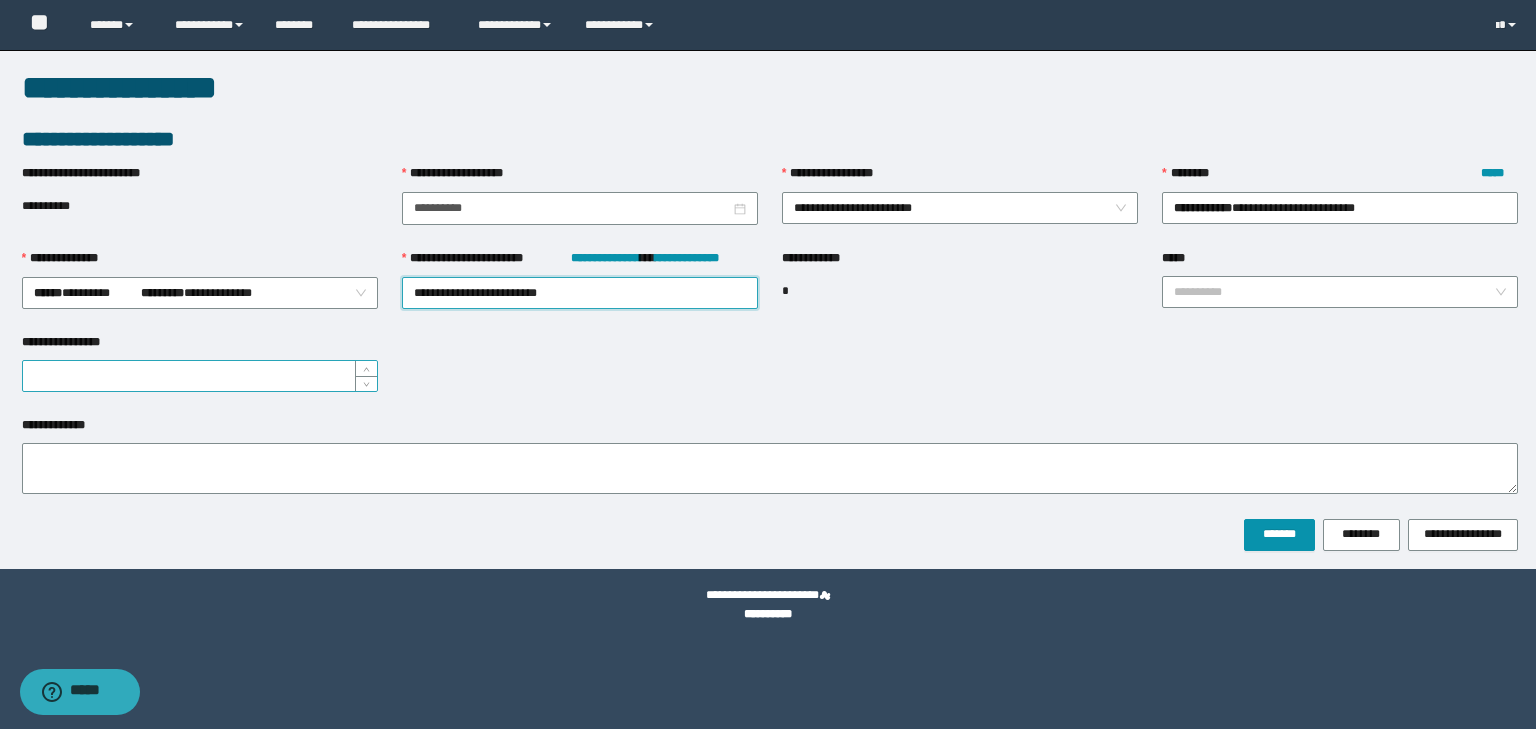 click on "**********" at bounding box center [200, 376] 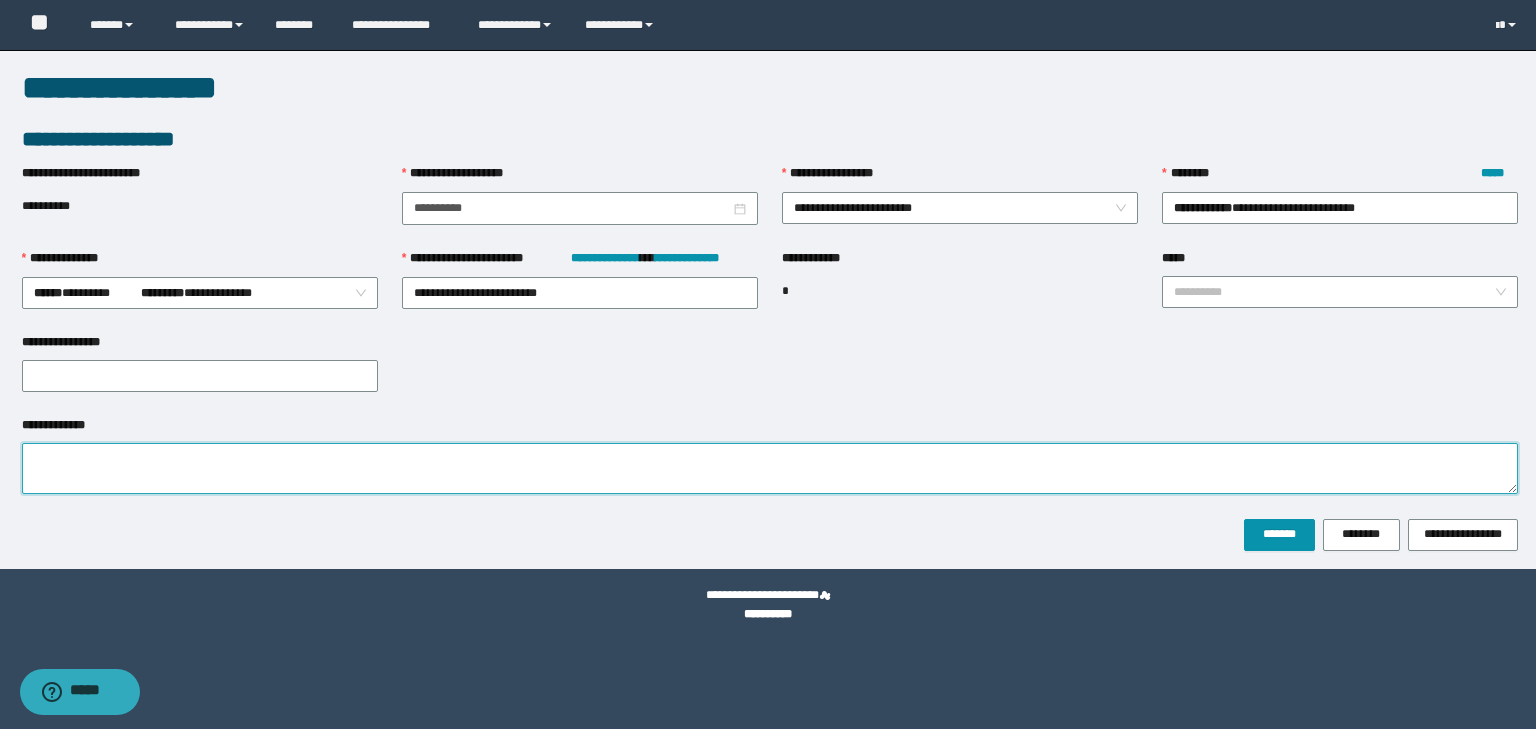 click on "**********" at bounding box center [770, 468] 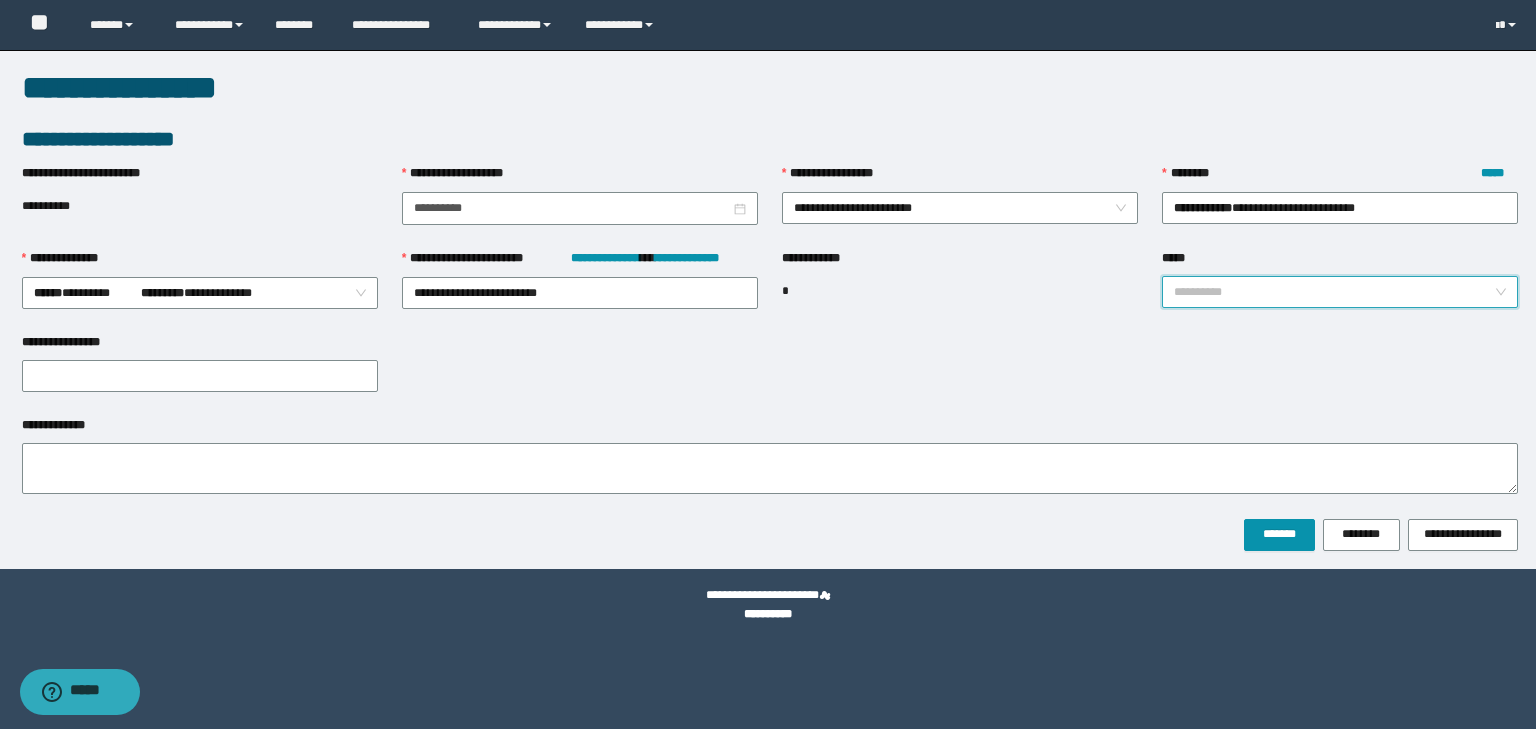 click on "*****" at bounding box center (1334, 292) 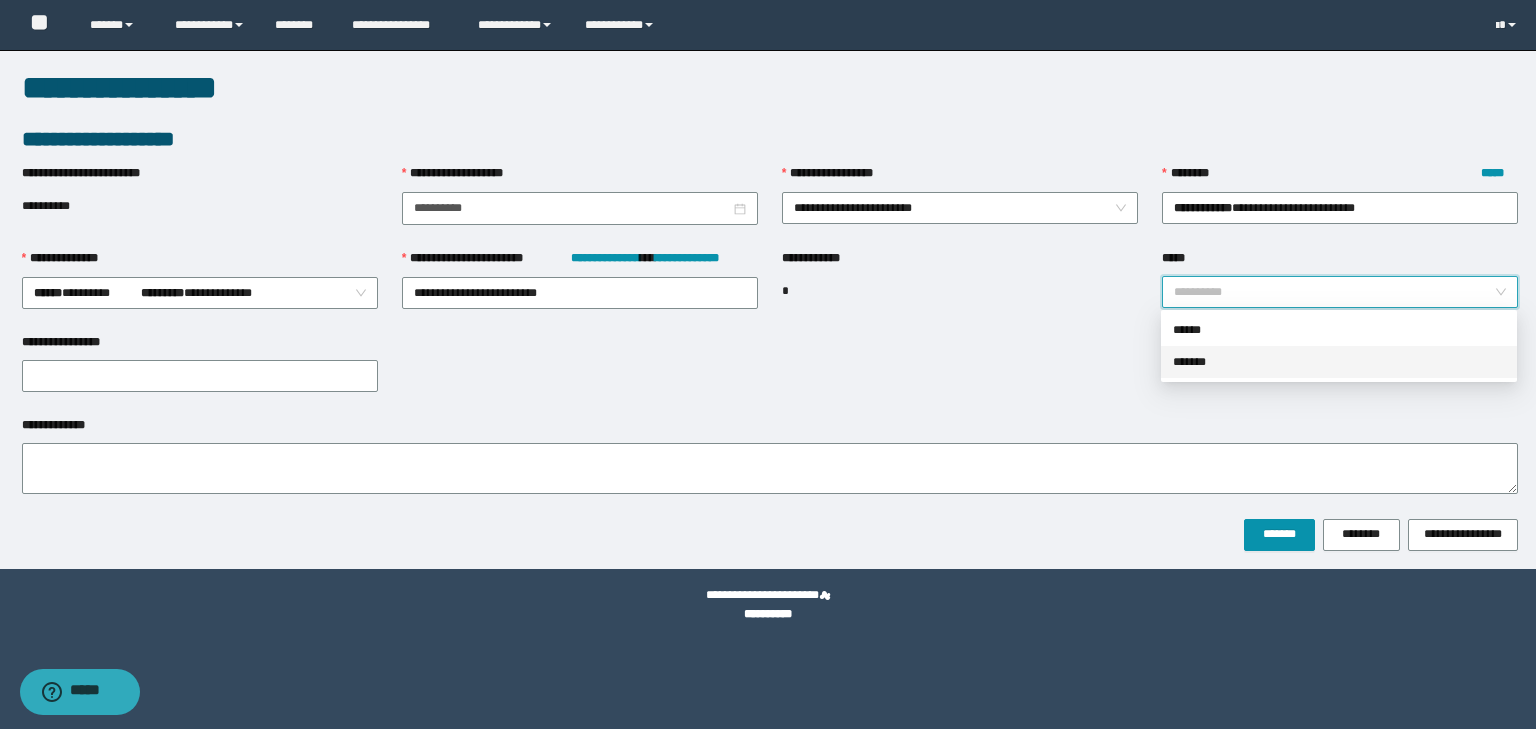 click on "*******" at bounding box center [1339, 362] 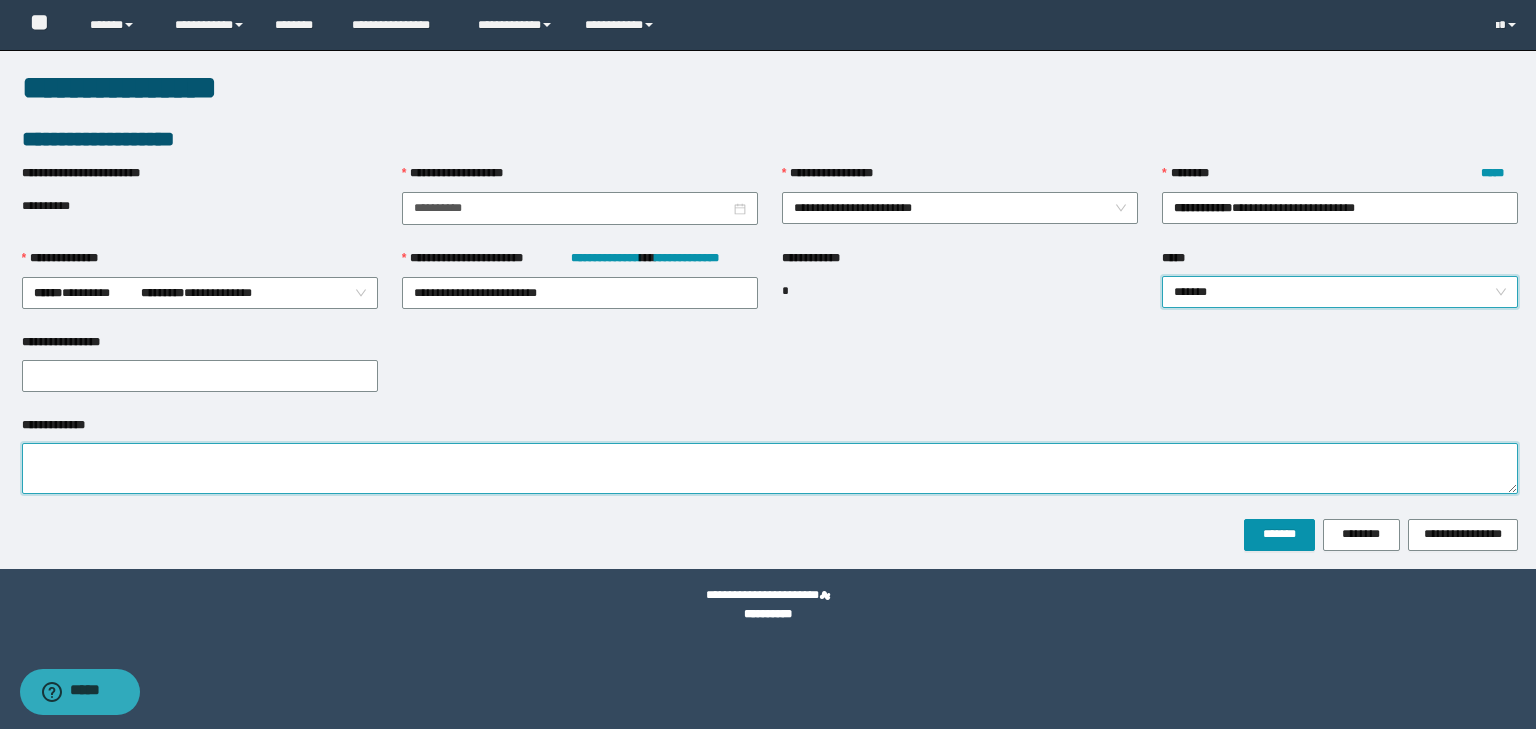 click on "**********" at bounding box center (770, 468) 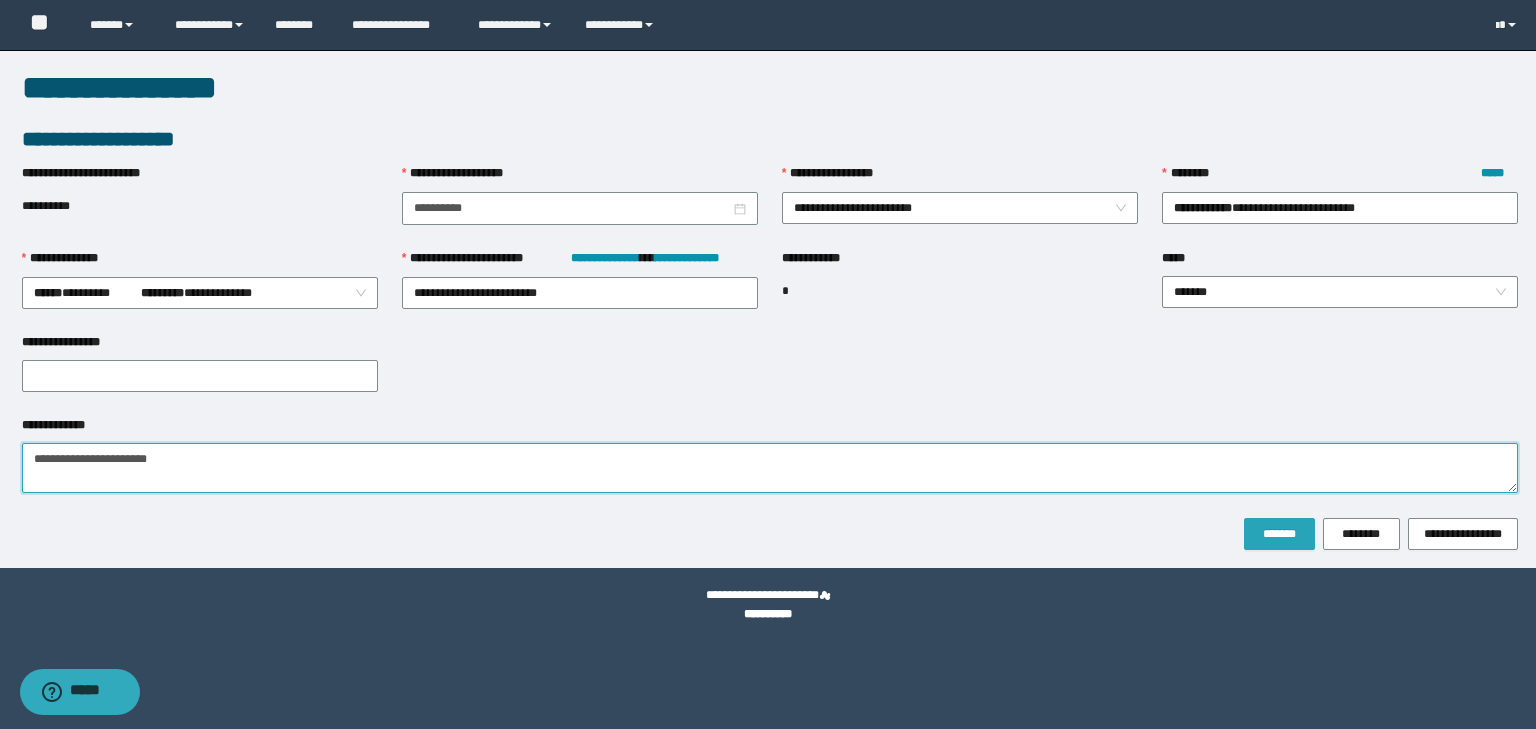 type on "**********" 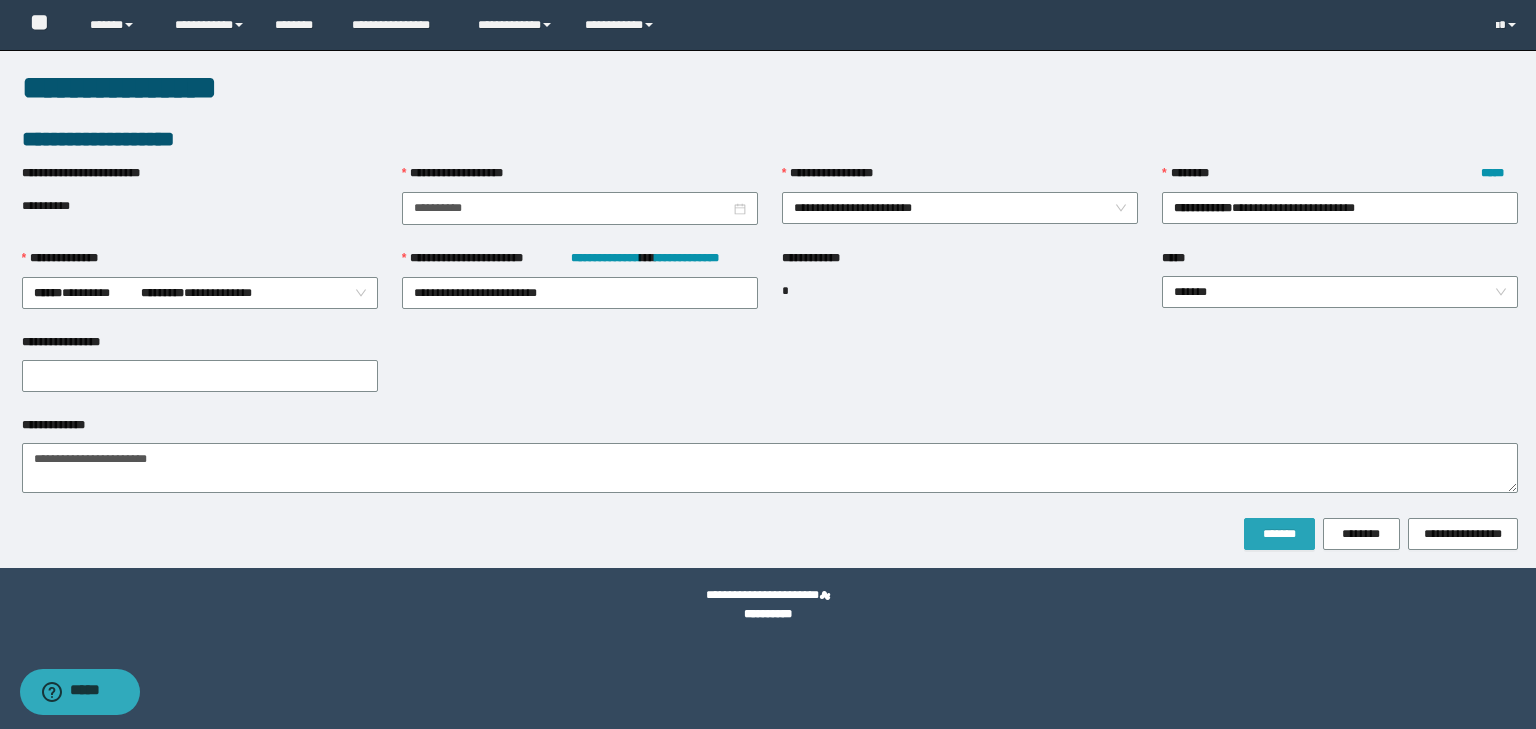 click on "*******" at bounding box center [1279, 534] 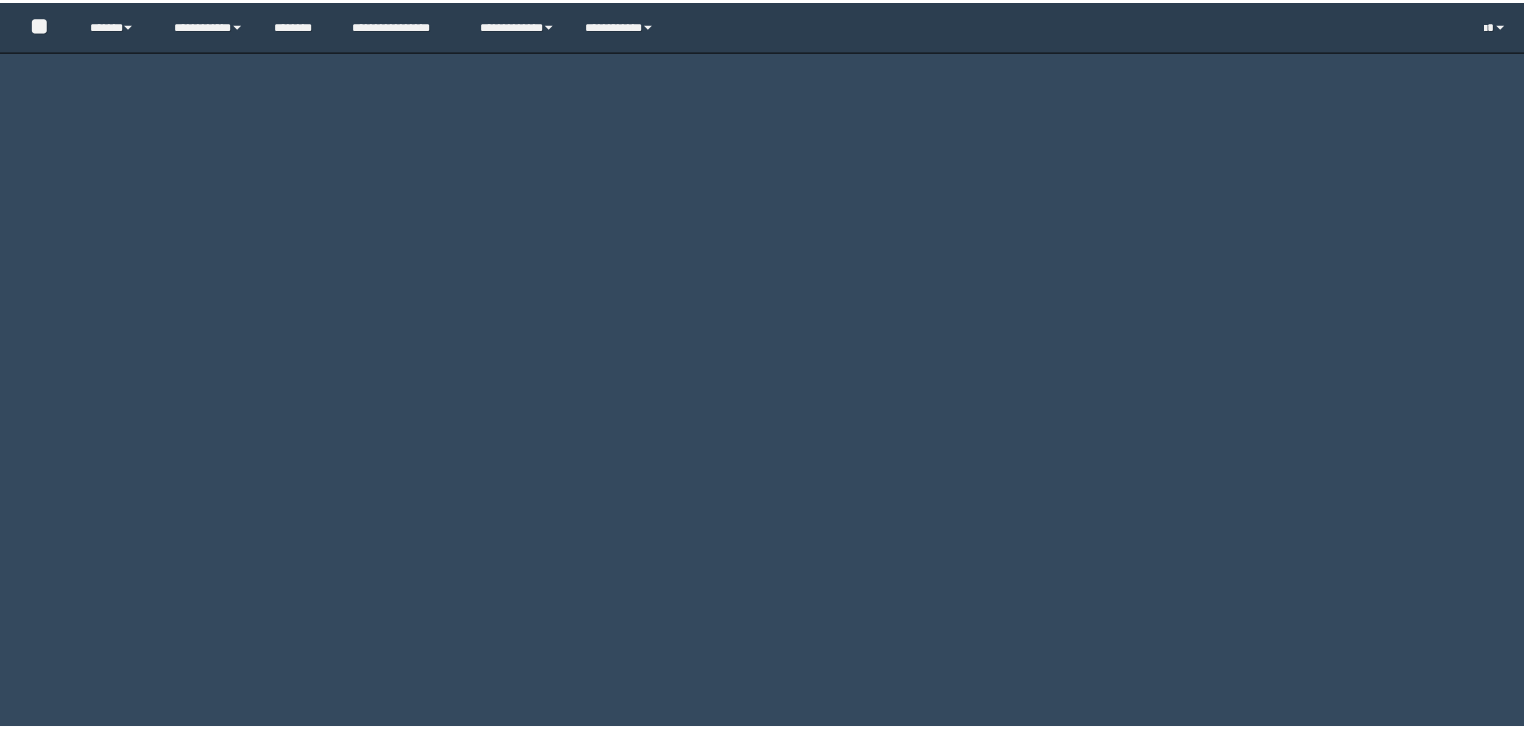 scroll, scrollTop: 0, scrollLeft: 0, axis: both 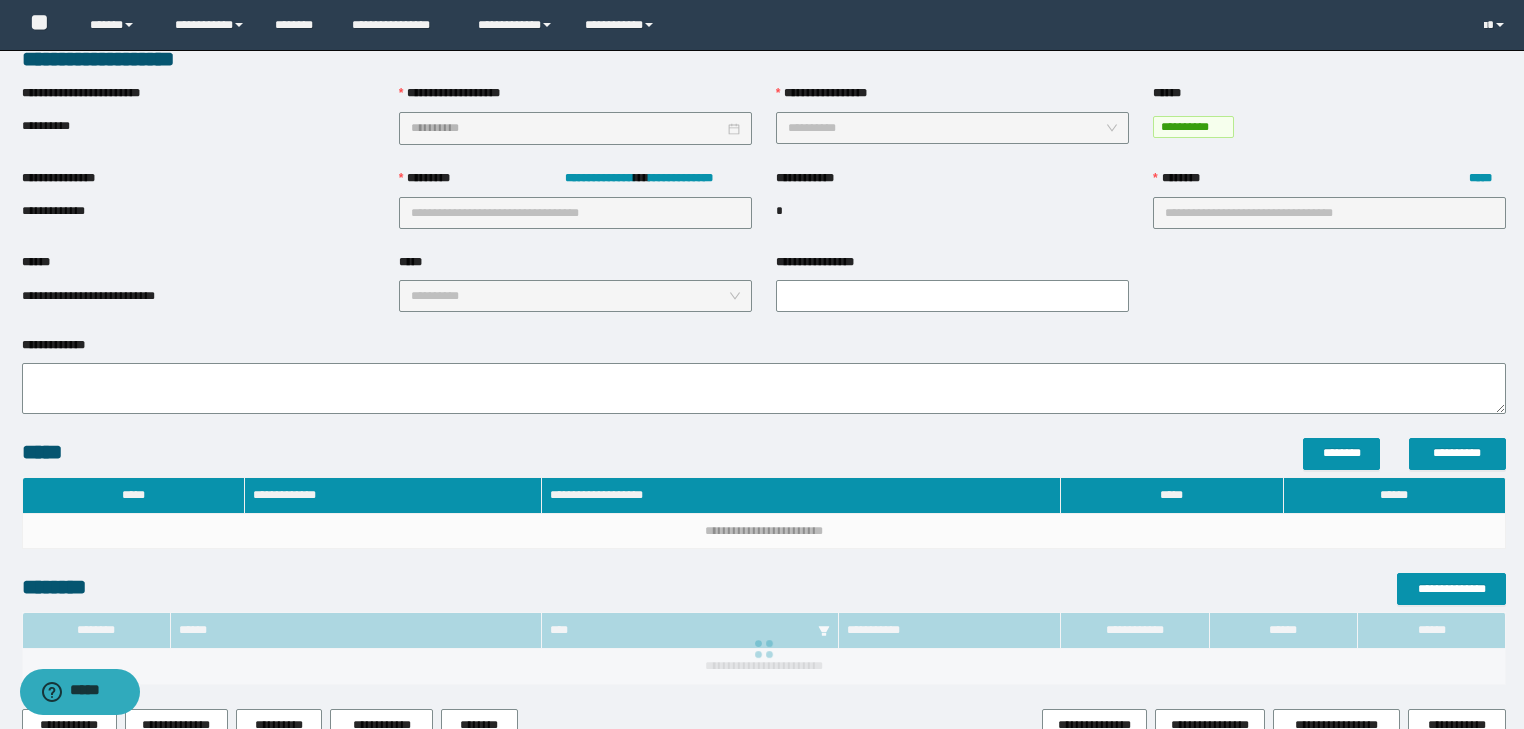 type on "**********" 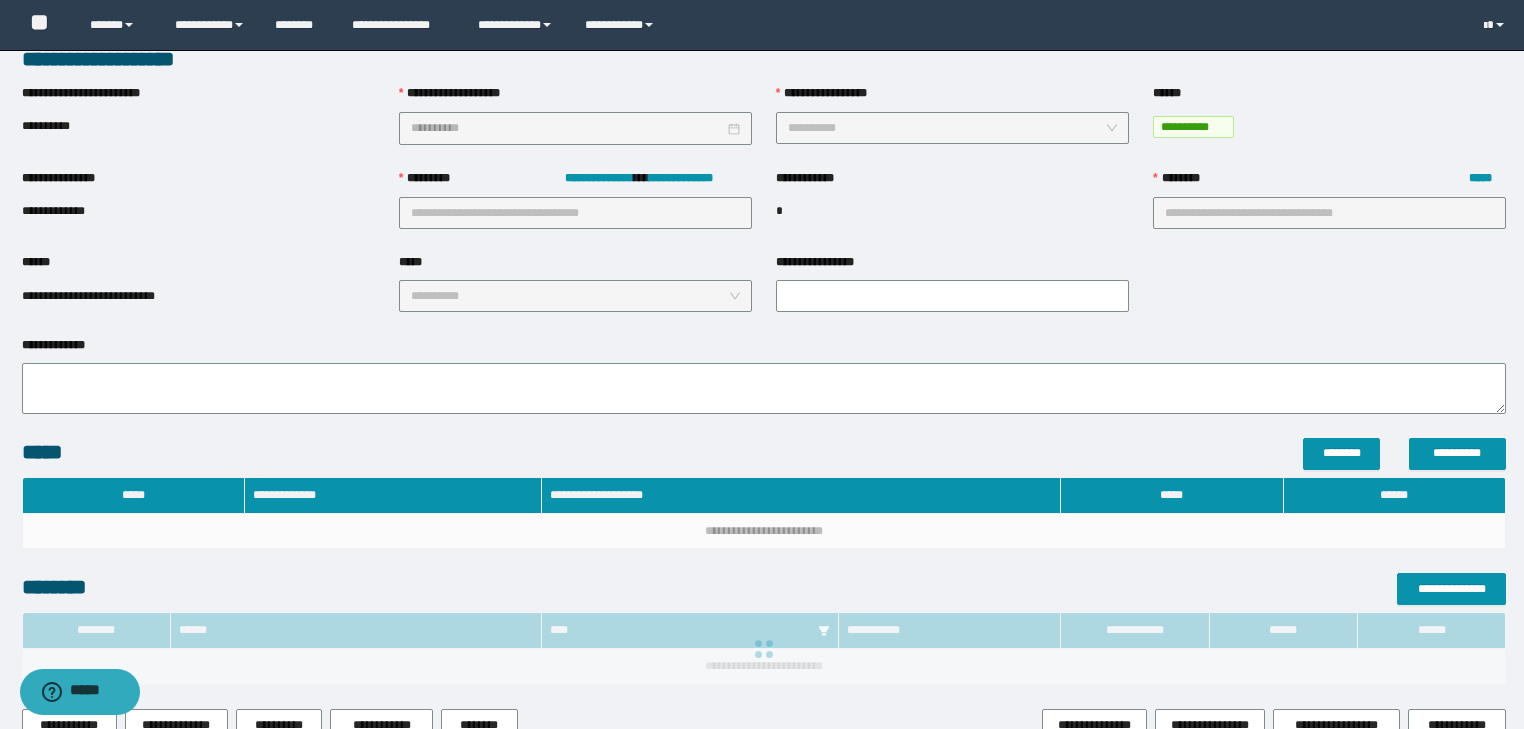 type on "***" 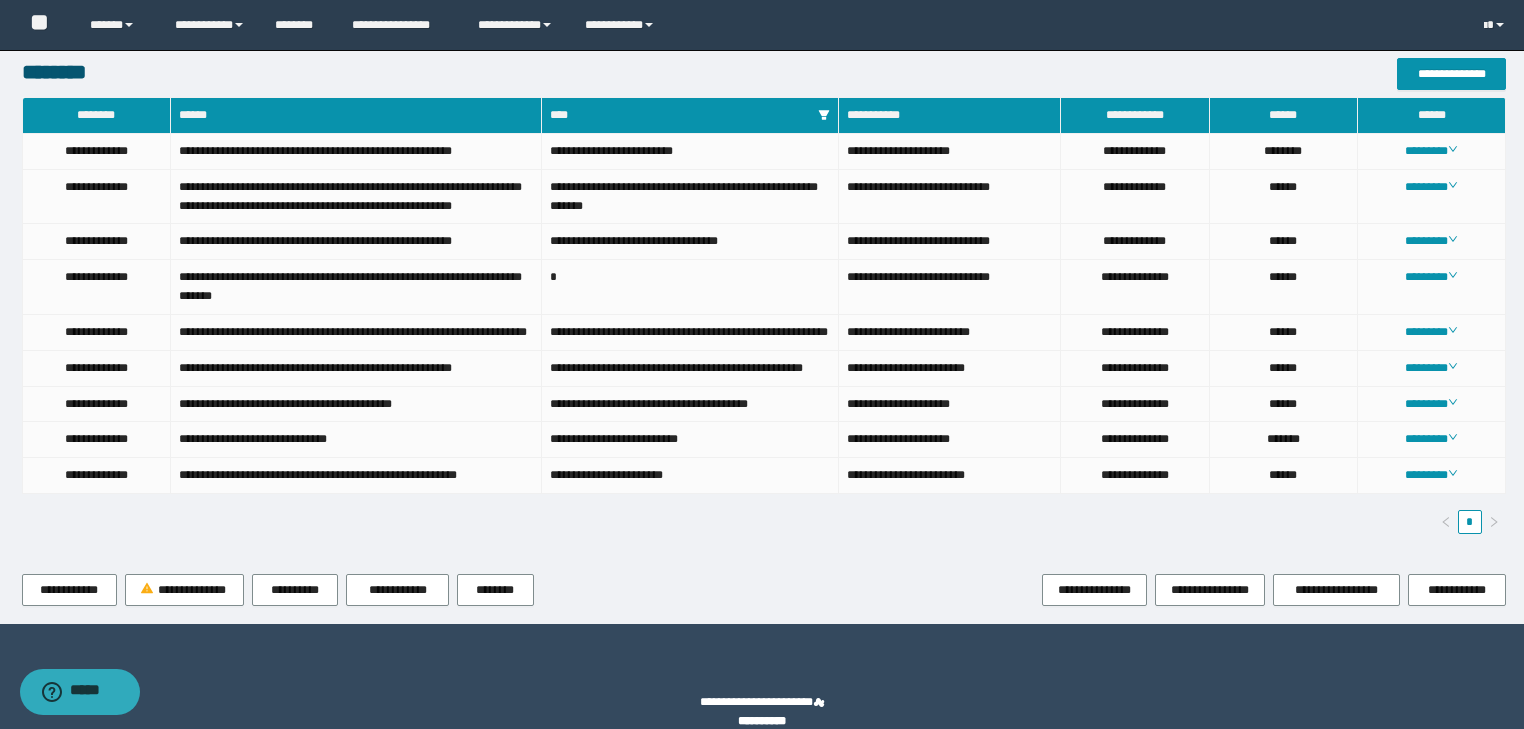 scroll, scrollTop: 910, scrollLeft: 0, axis: vertical 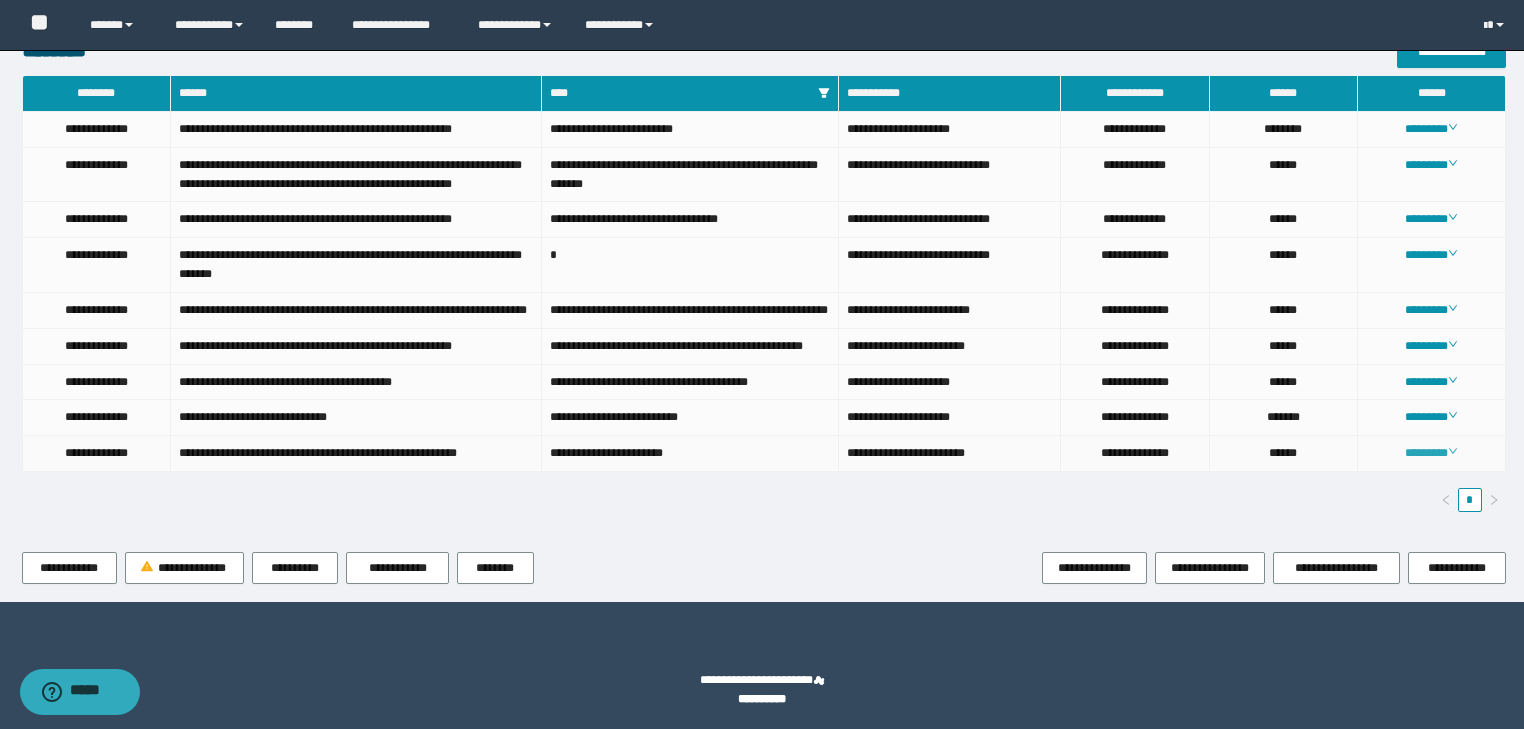 click on "********" at bounding box center [1431, 453] 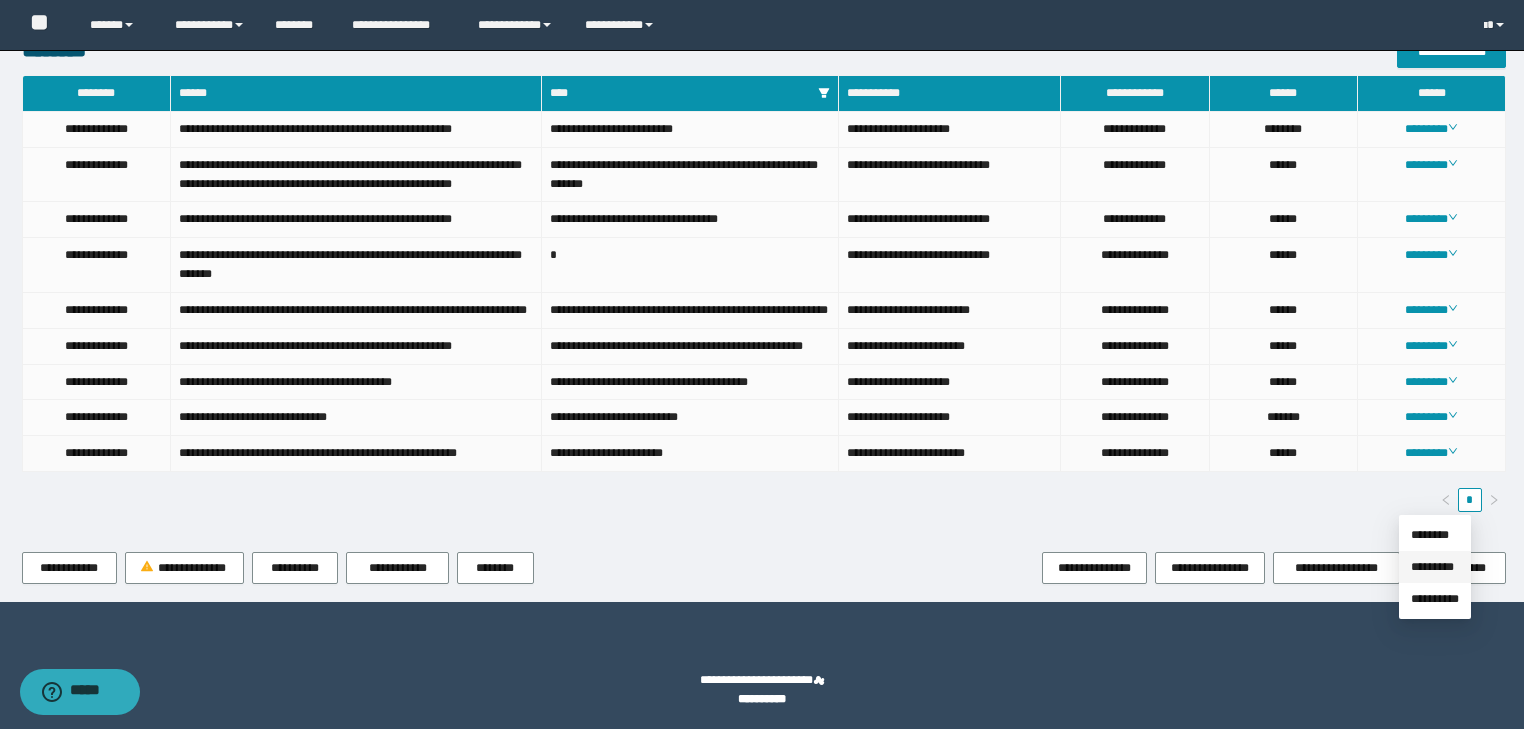 click on "*********" at bounding box center [1432, 567] 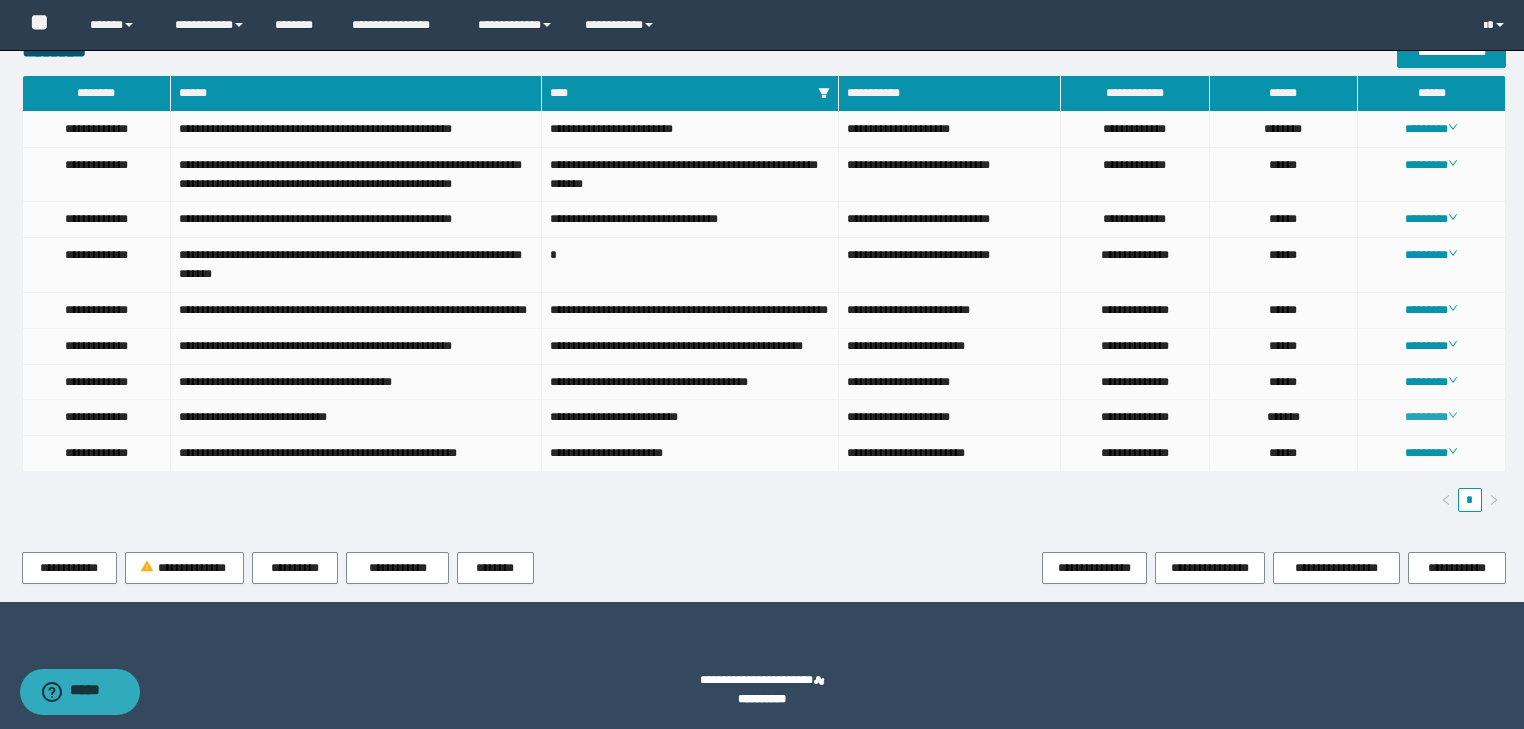 click on "********" at bounding box center [1431, 417] 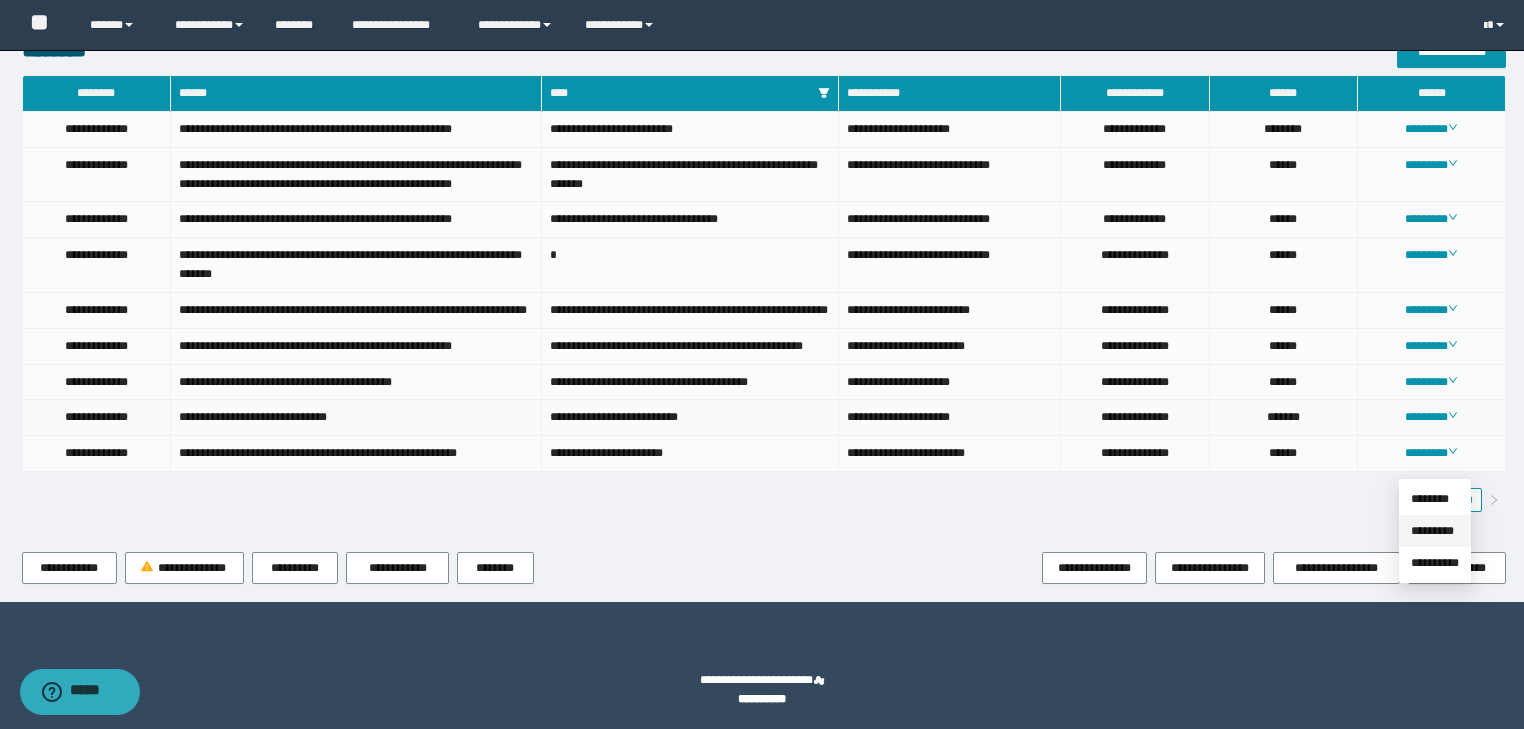 click on "*********" at bounding box center (1432, 531) 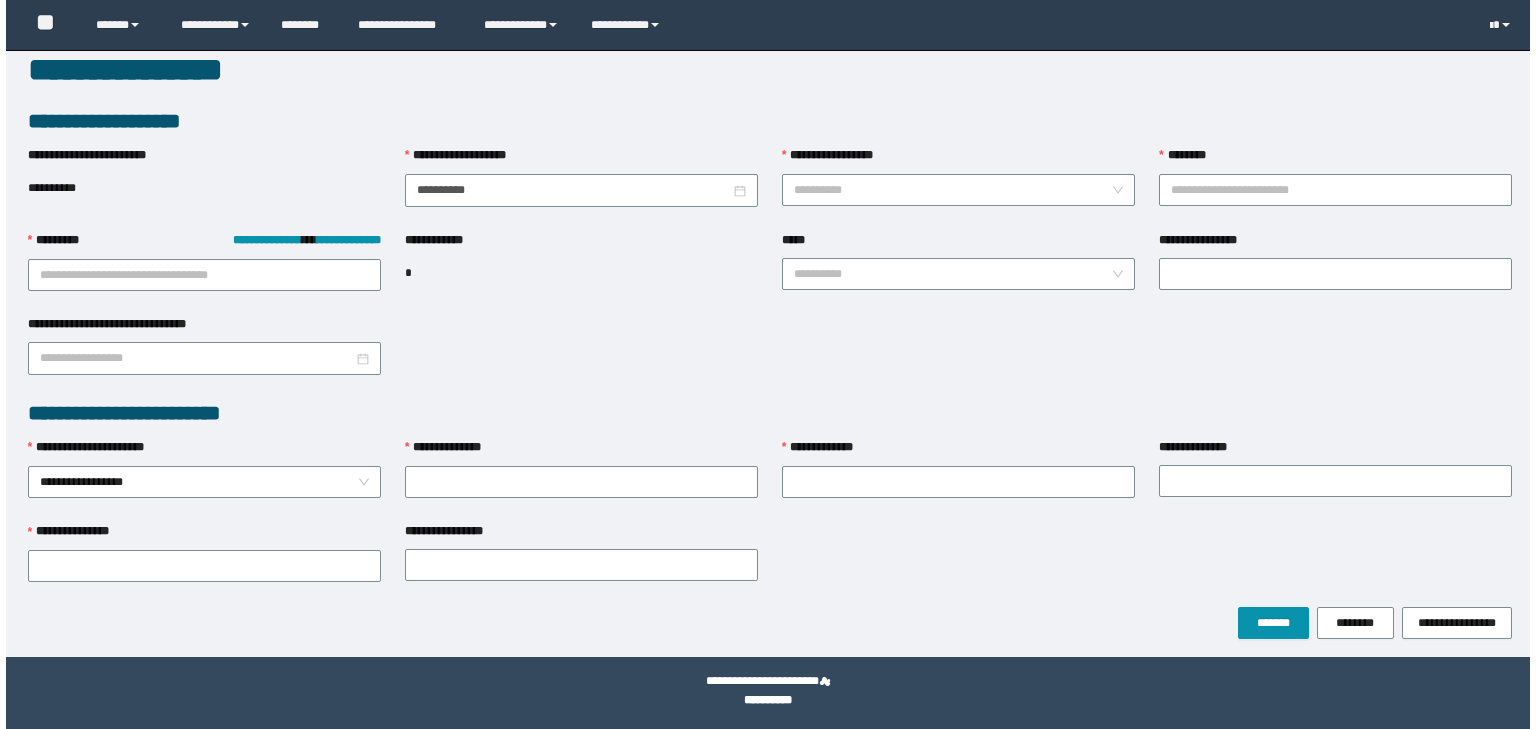 scroll, scrollTop: 0, scrollLeft: 0, axis: both 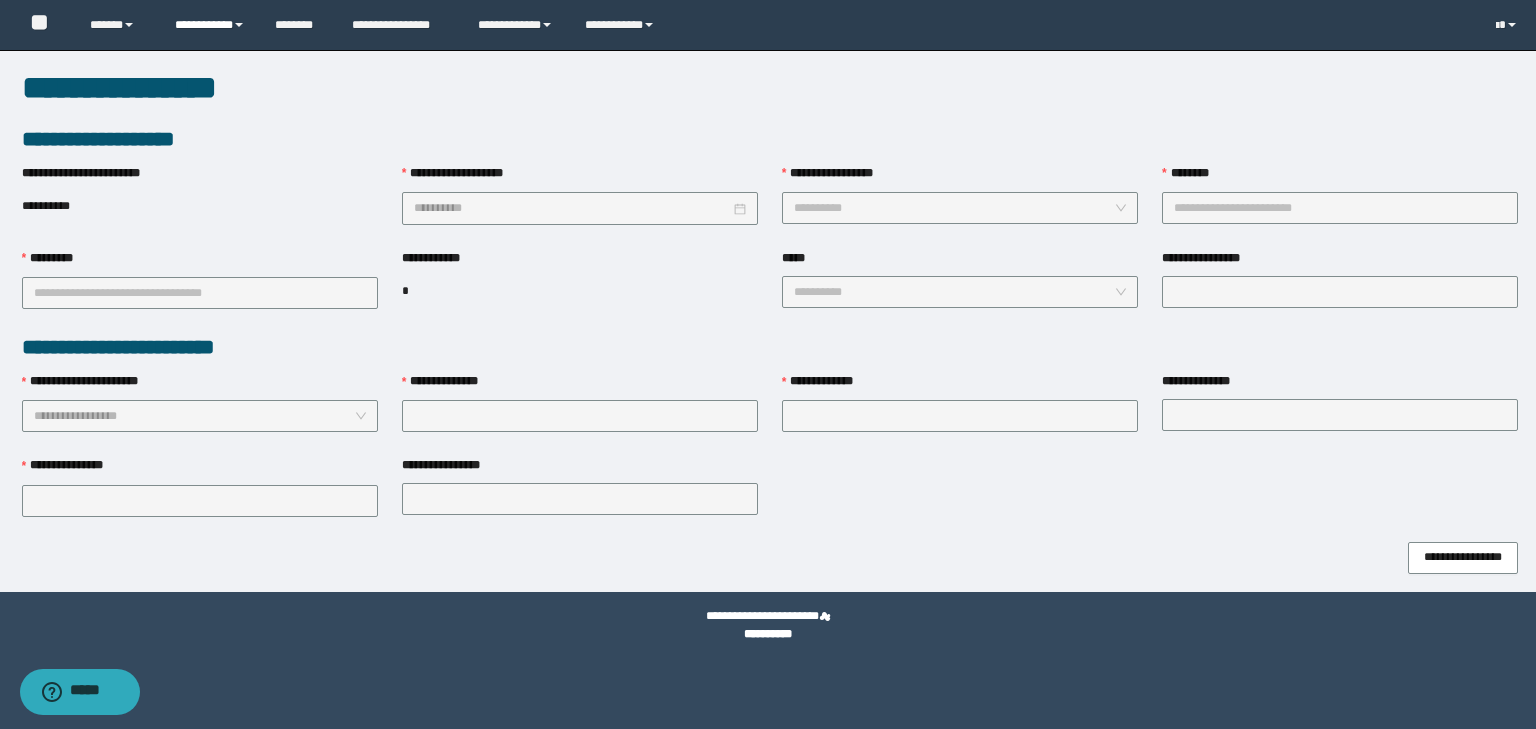 click on "**********" at bounding box center (210, 25) 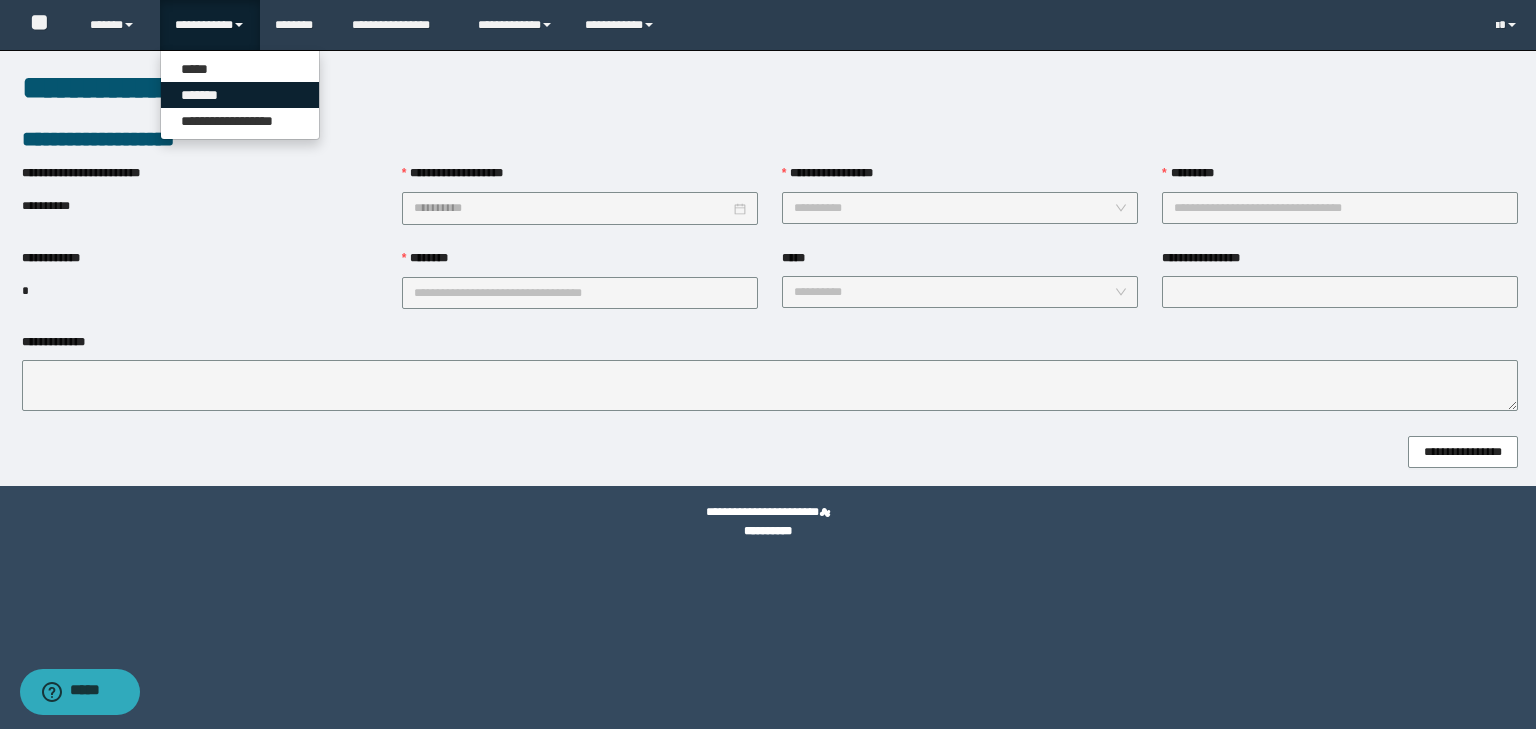 click on "*******" at bounding box center (240, 95) 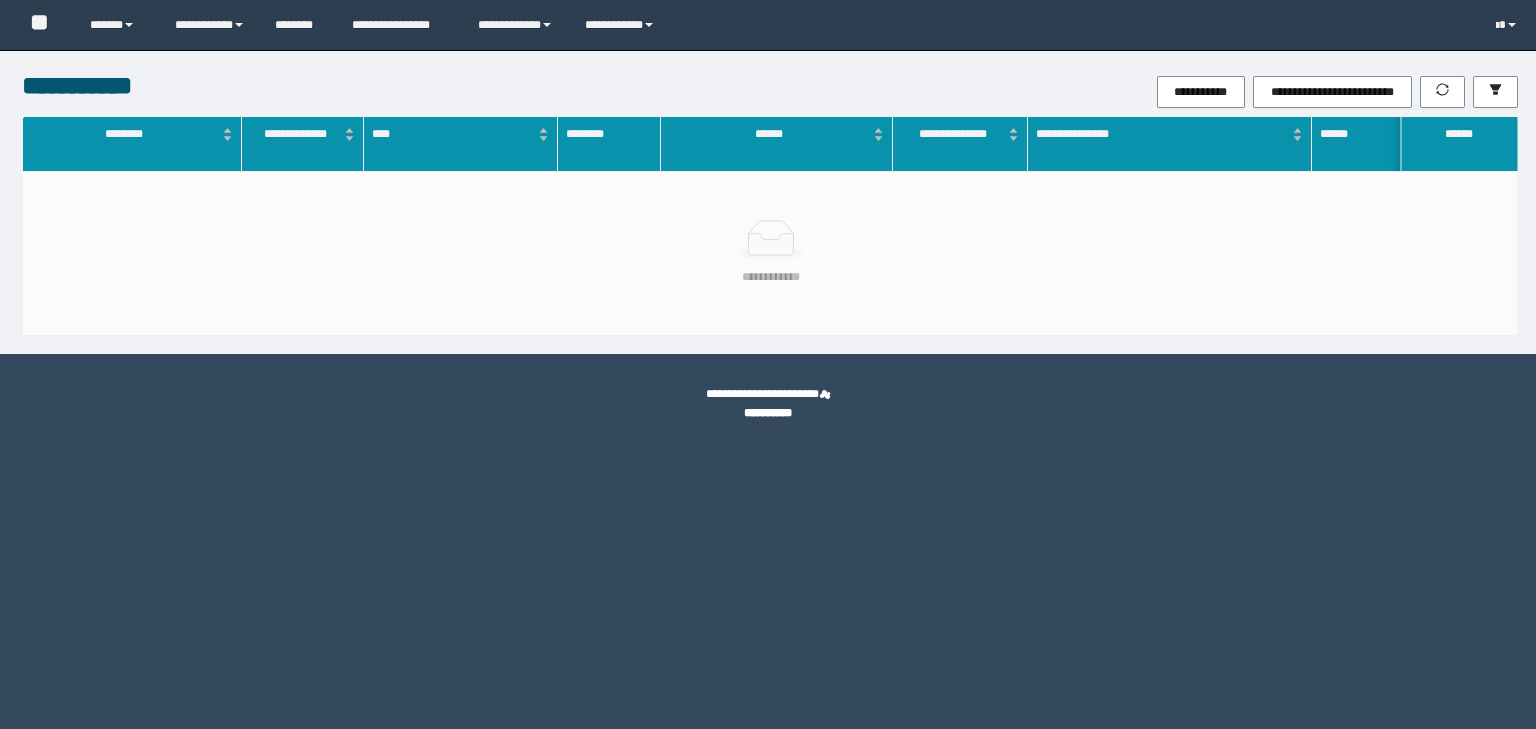 scroll, scrollTop: 0, scrollLeft: 0, axis: both 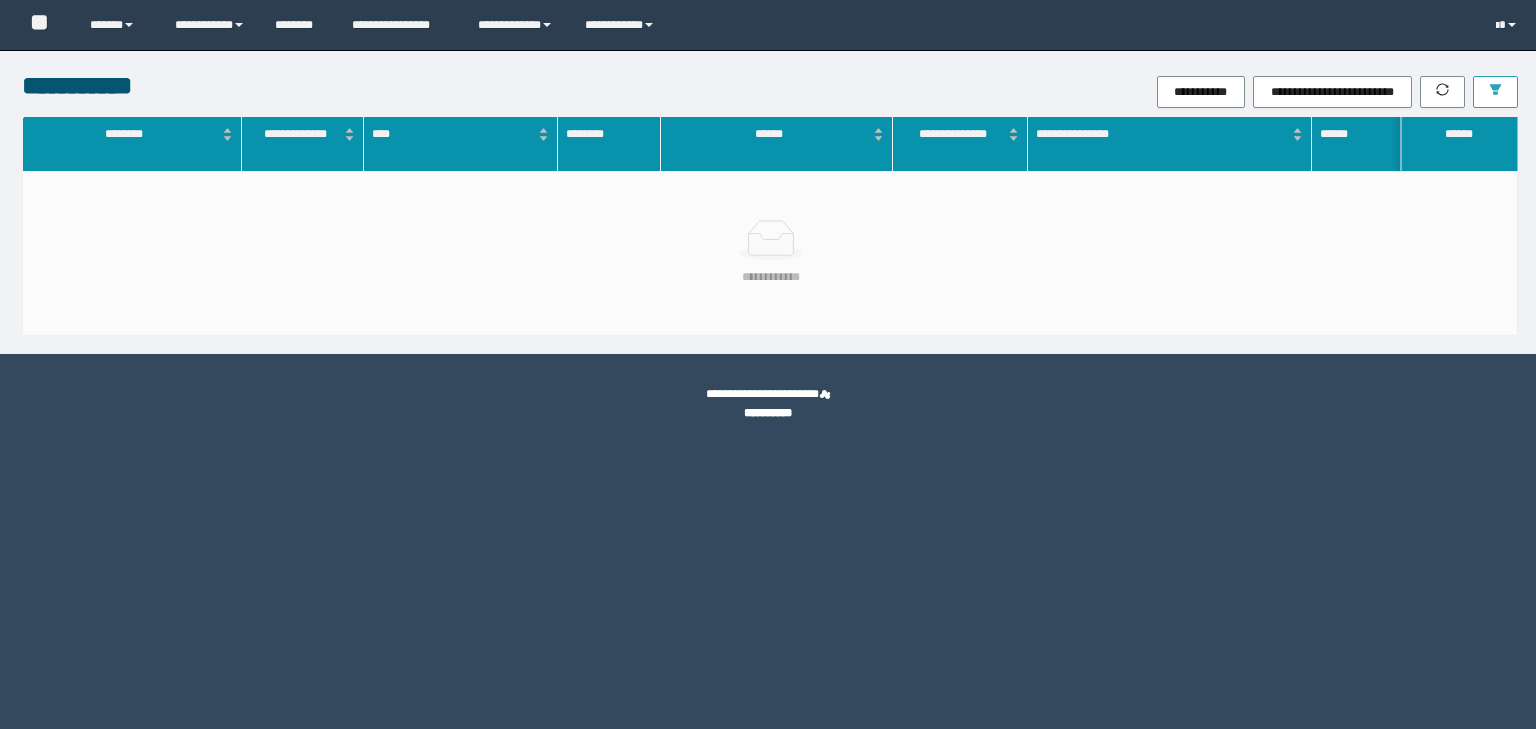 click at bounding box center (1495, 92) 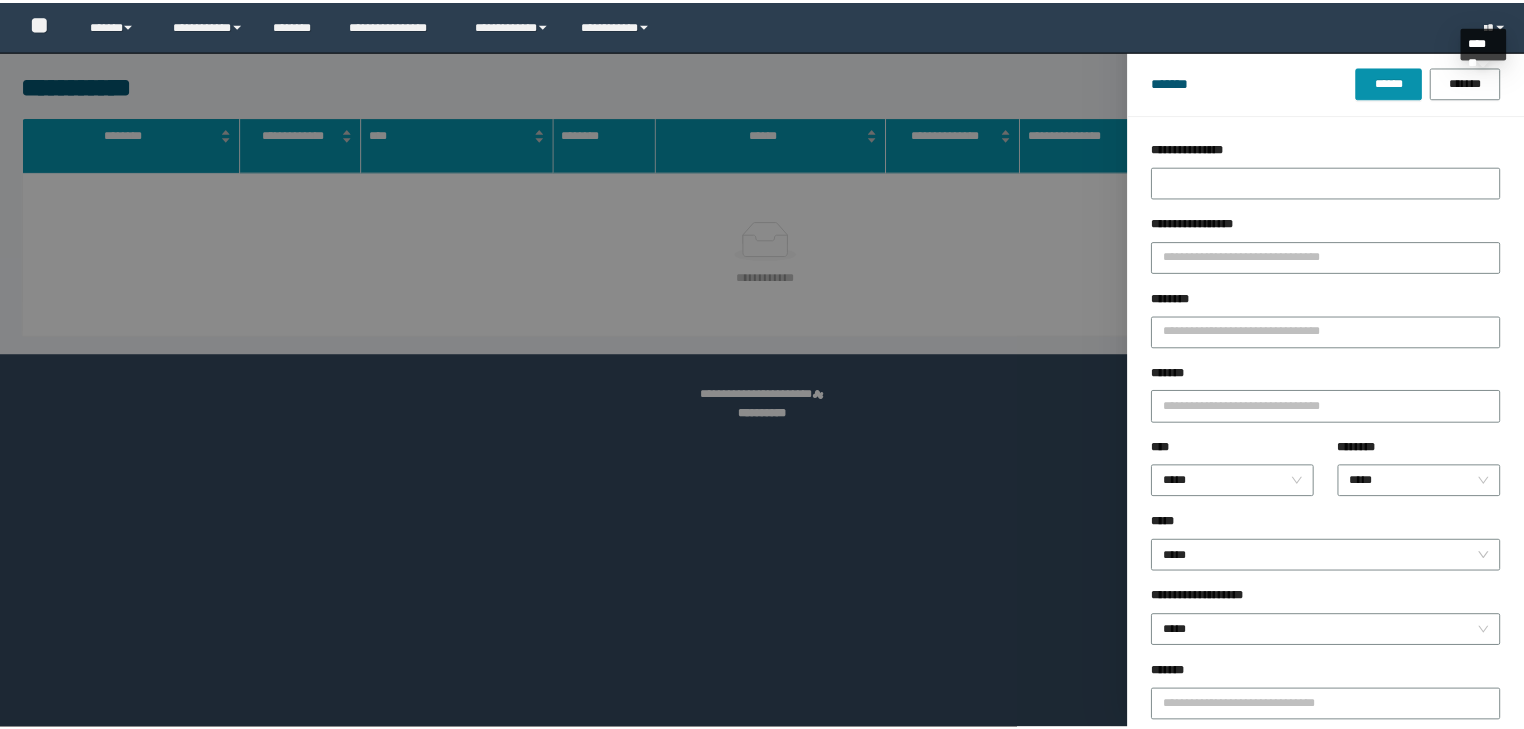 scroll, scrollTop: 0, scrollLeft: 0, axis: both 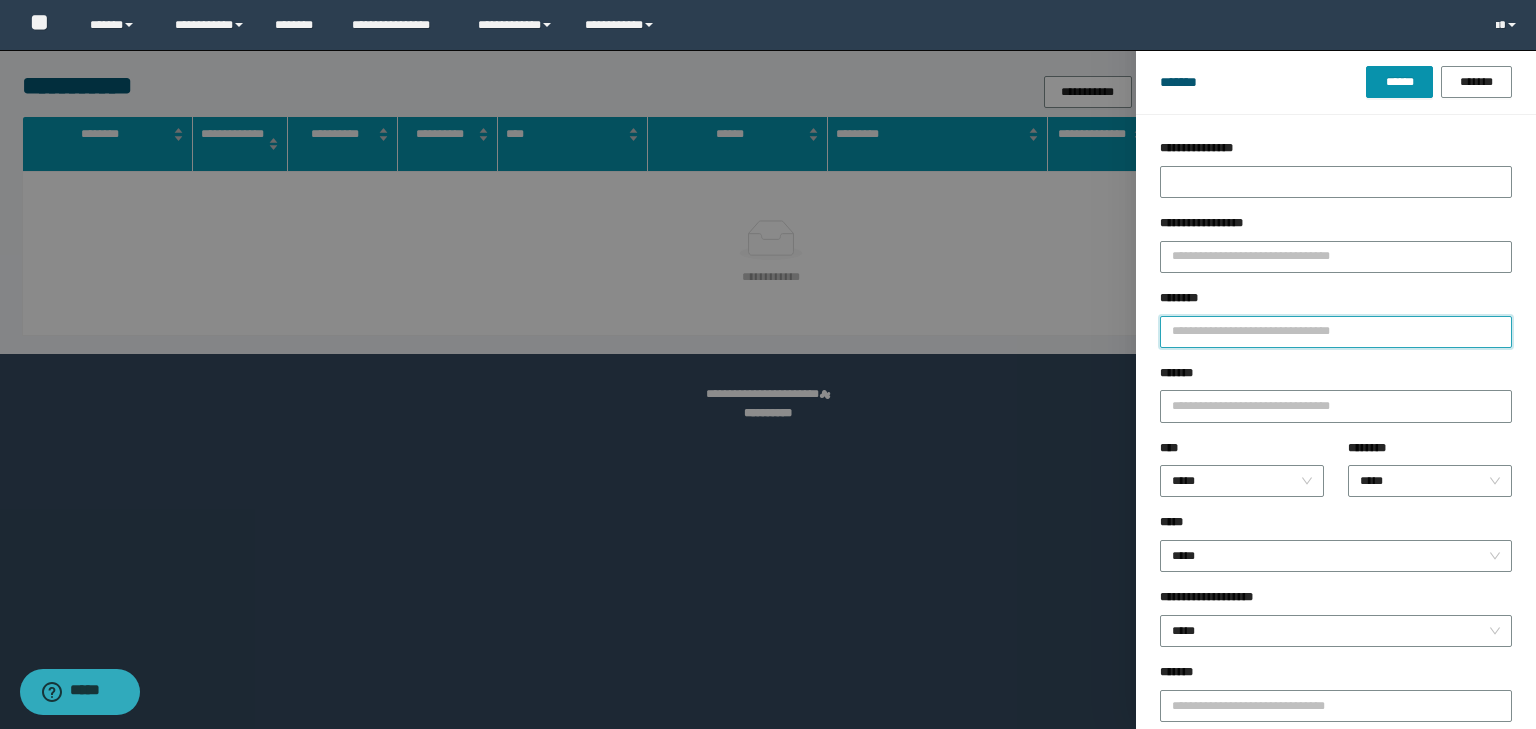 click on "********" at bounding box center (1336, 332) 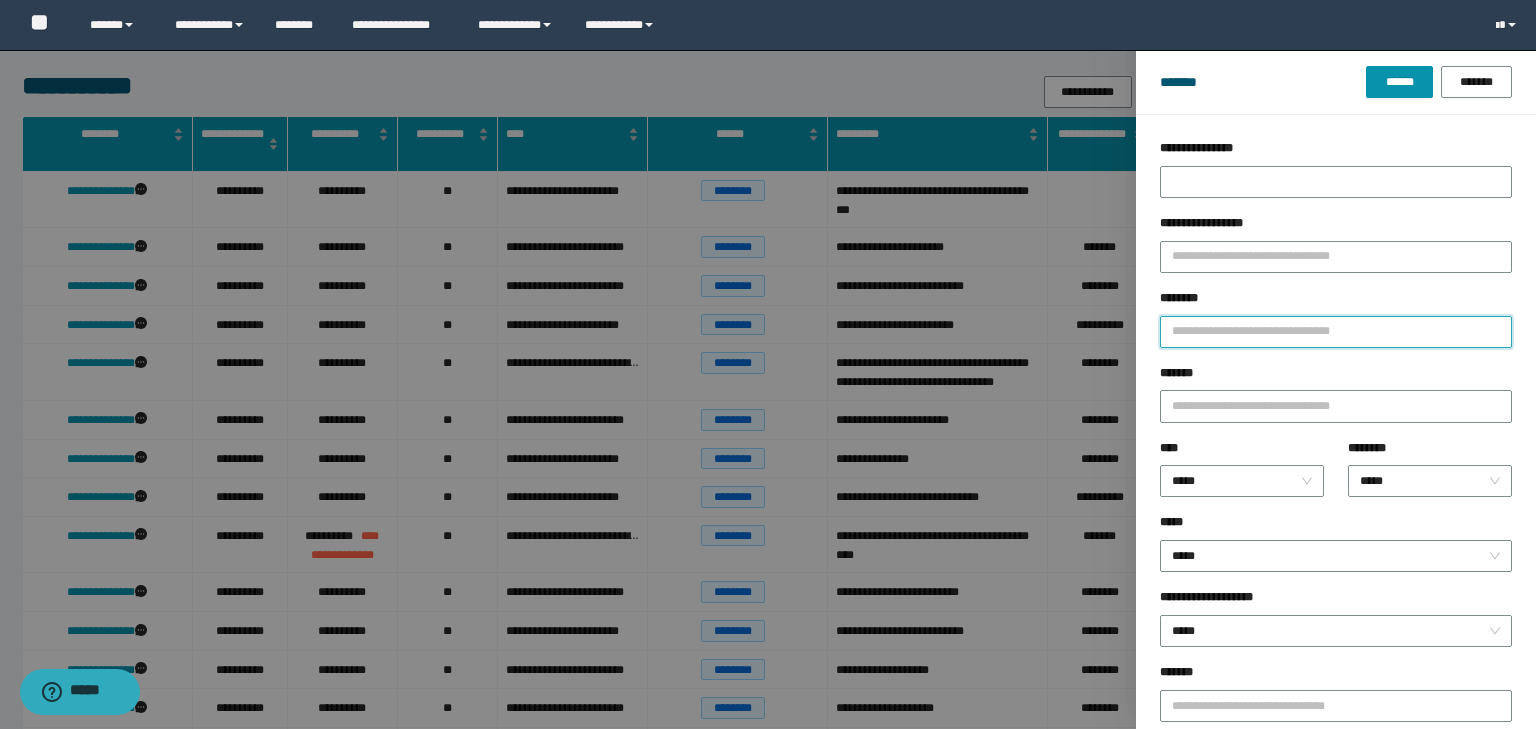 type on "*" 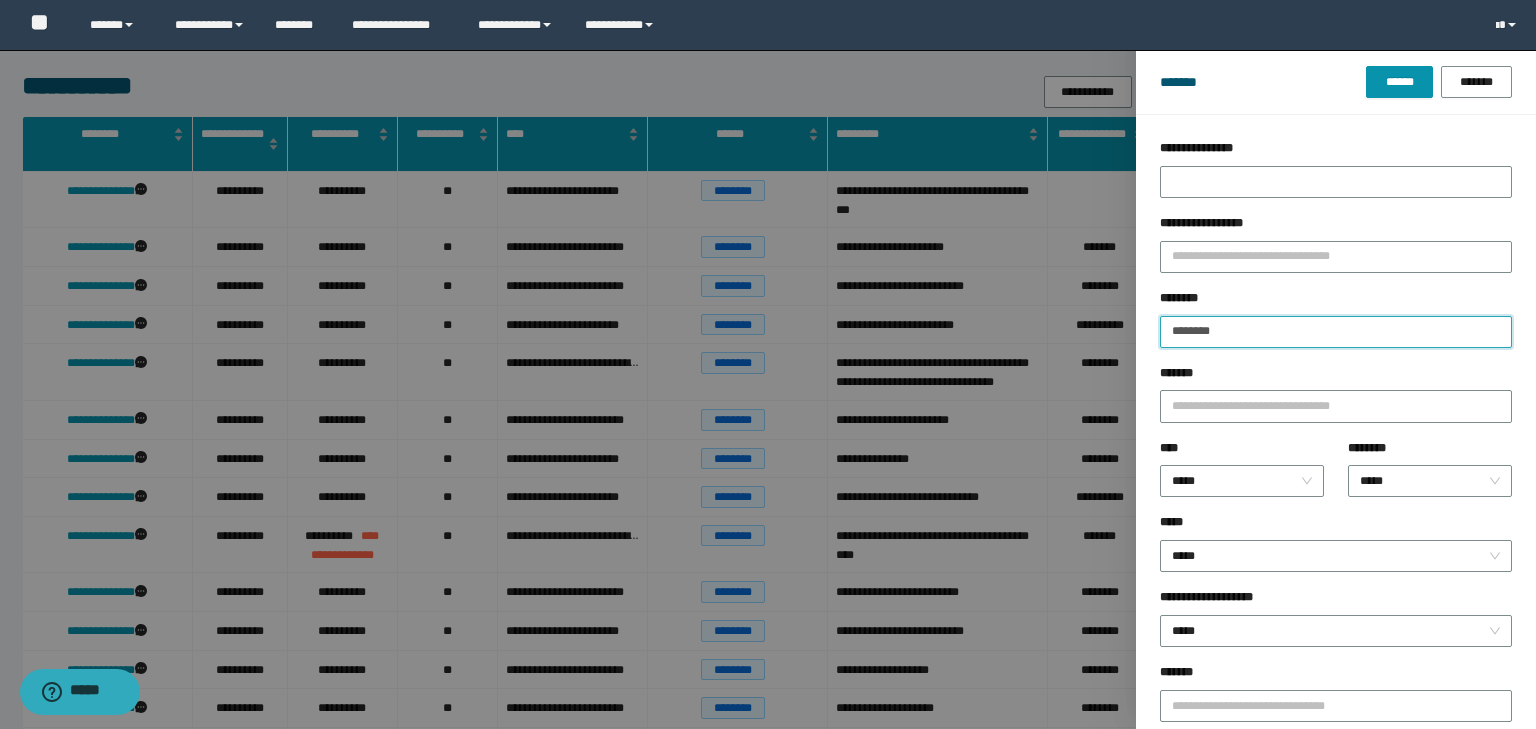 type on "********" 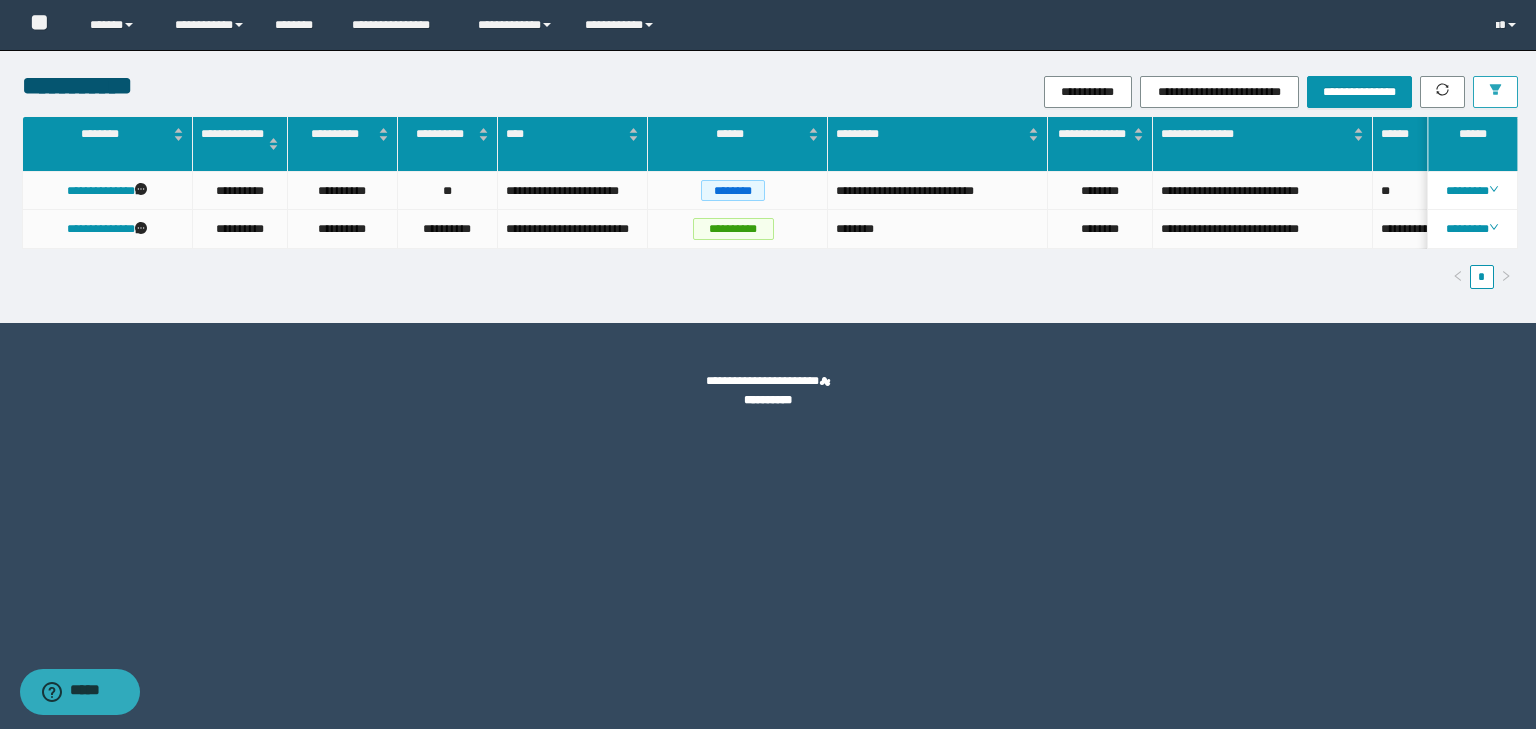 click 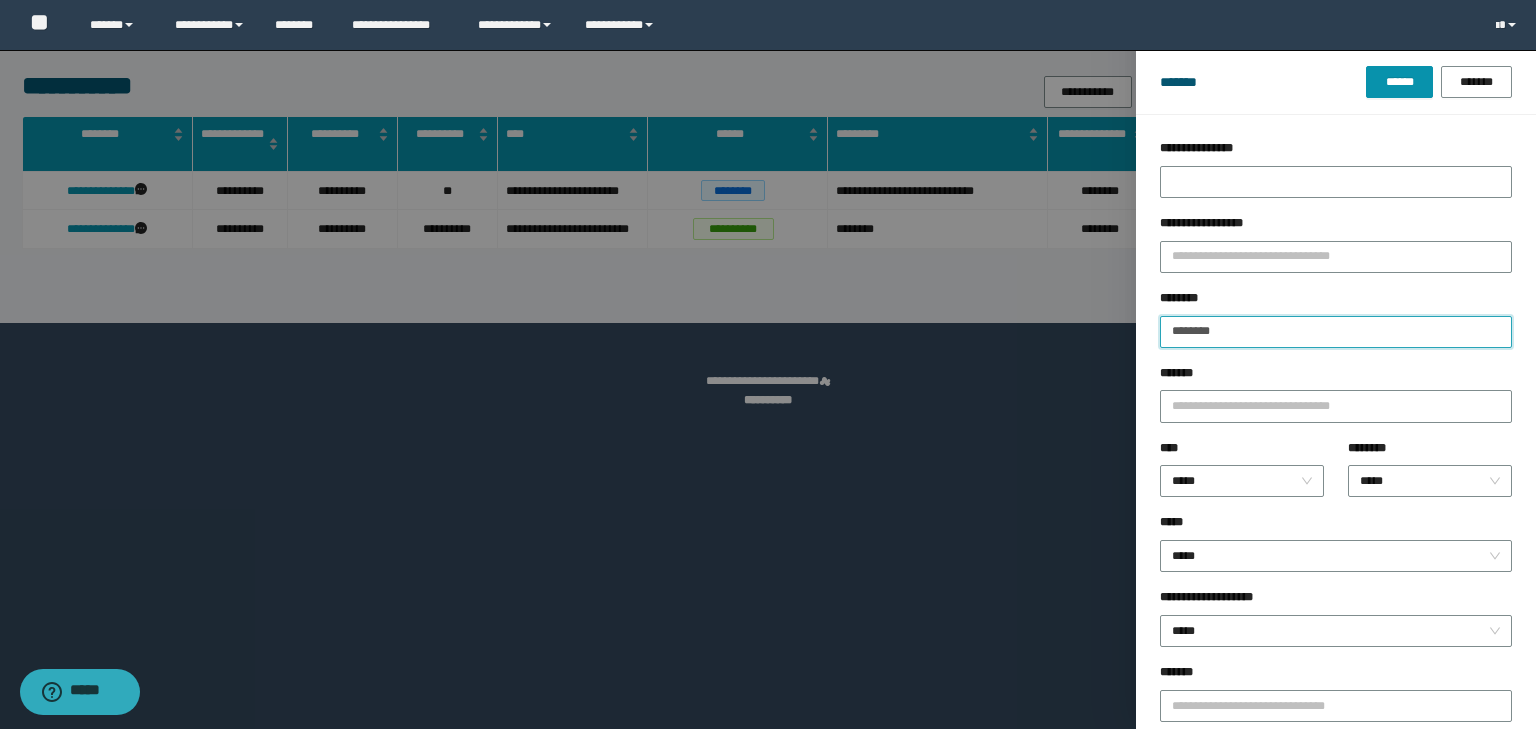 drag, startPoint x: 1243, startPoint y: 340, endPoint x: 1029, endPoint y: 364, distance: 215.34158 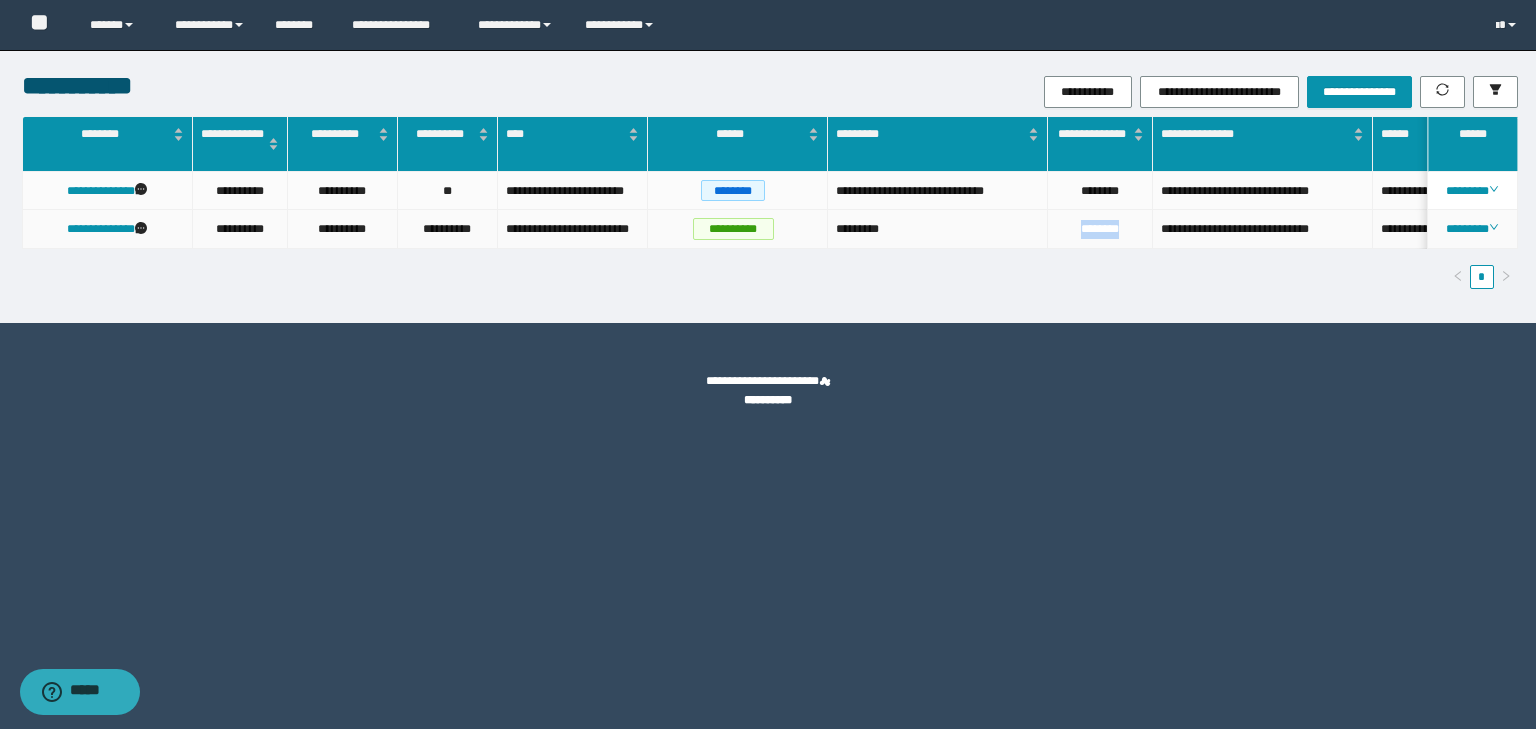 drag, startPoint x: 1134, startPoint y: 224, endPoint x: 992, endPoint y: 220, distance: 142.05632 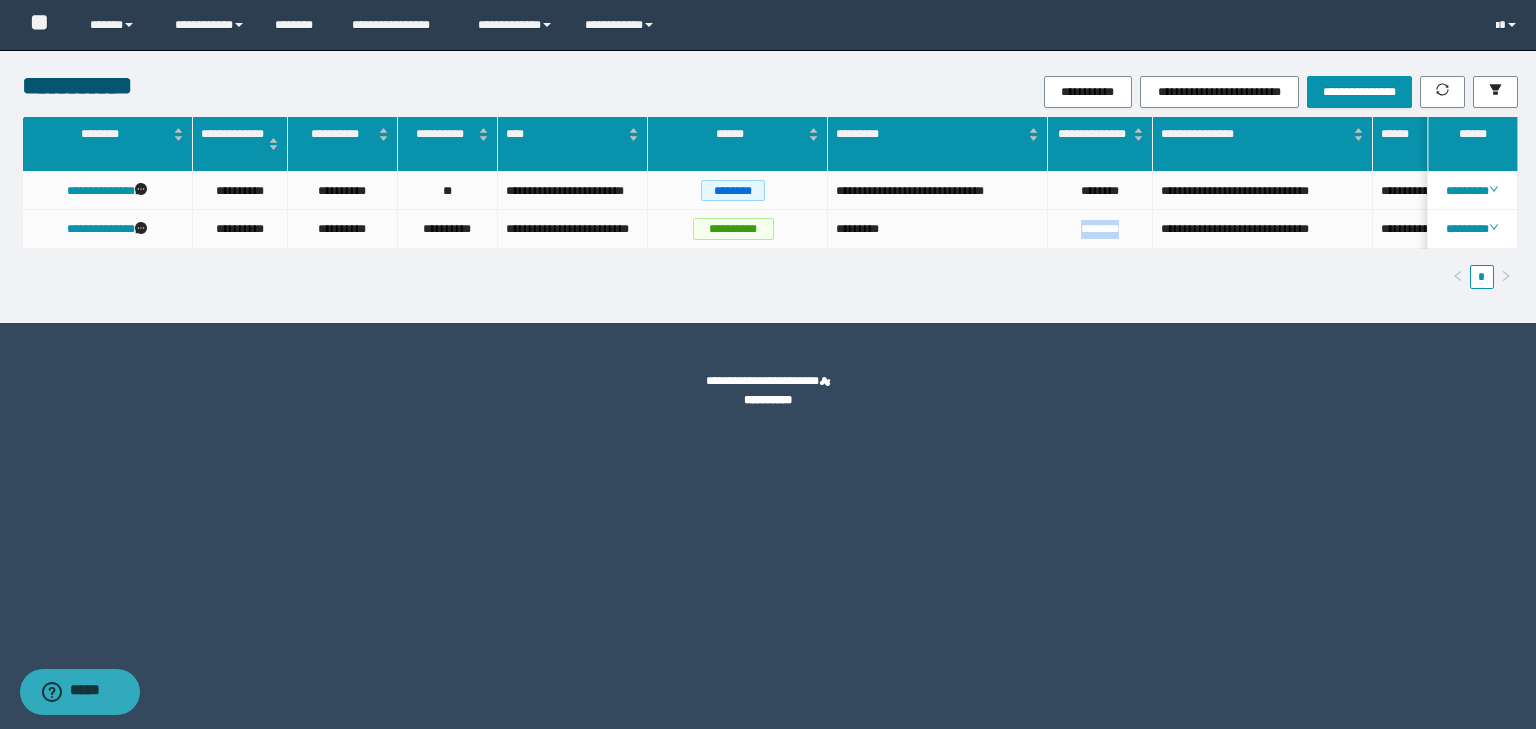 copy on "********" 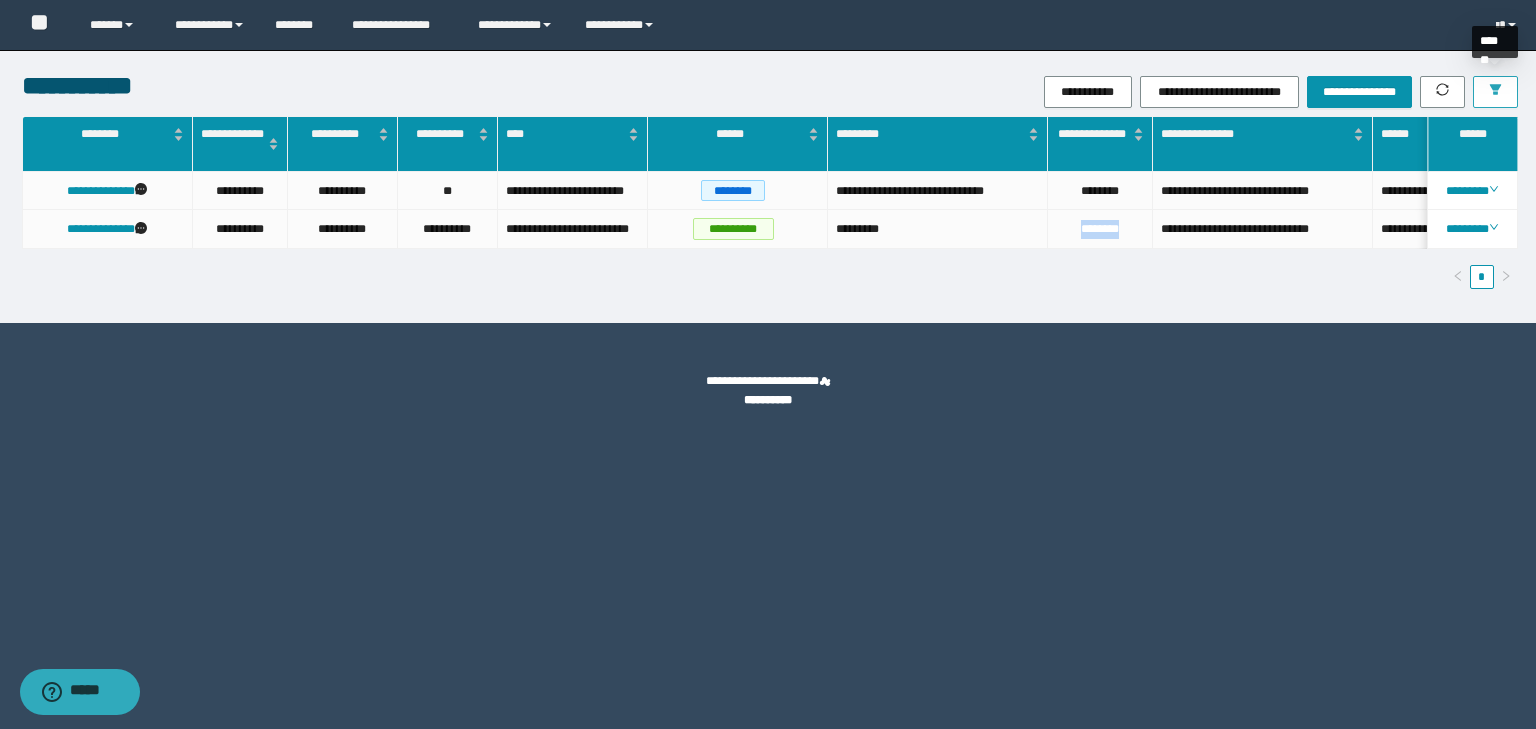 click 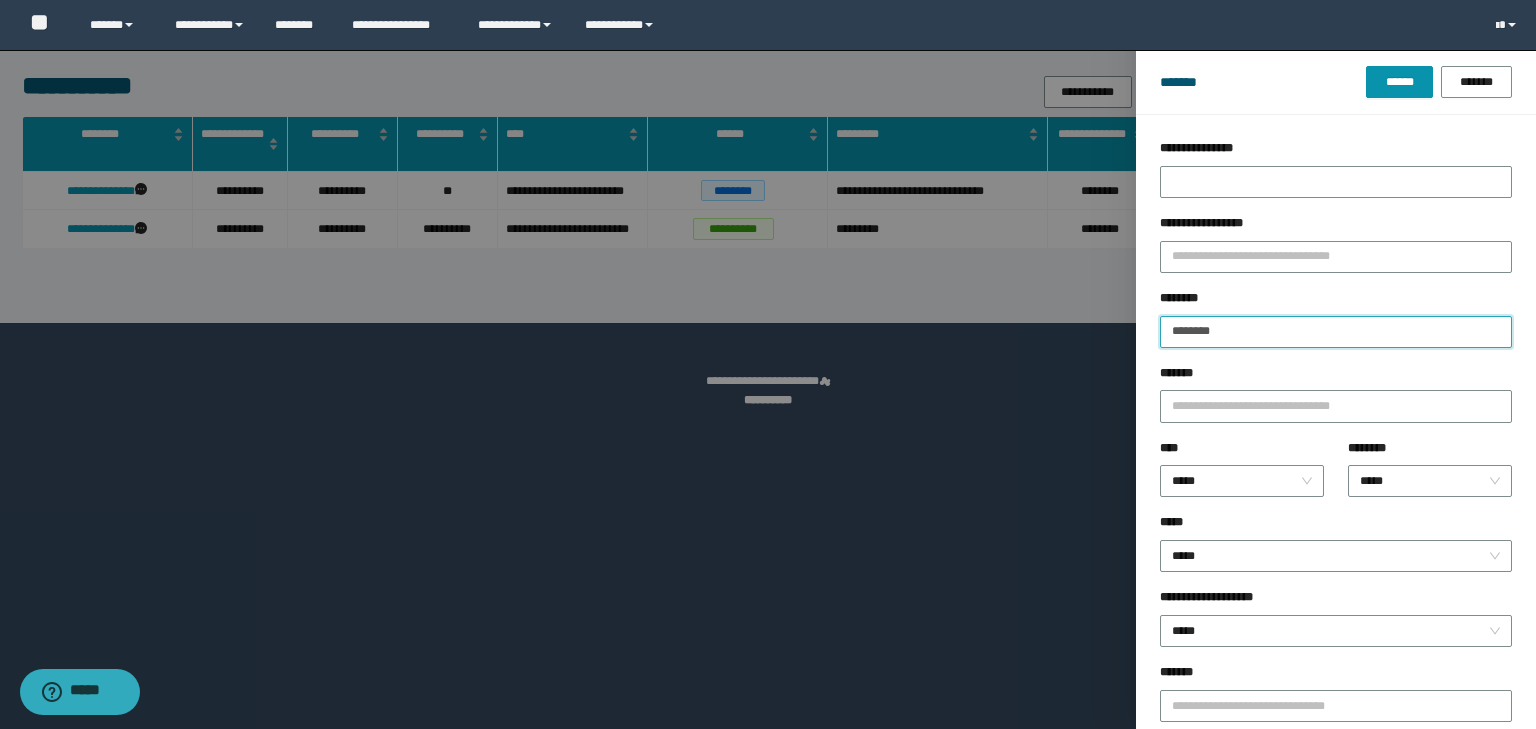 drag, startPoint x: 1236, startPoint y: 329, endPoint x: 1156, endPoint y: 325, distance: 80.09994 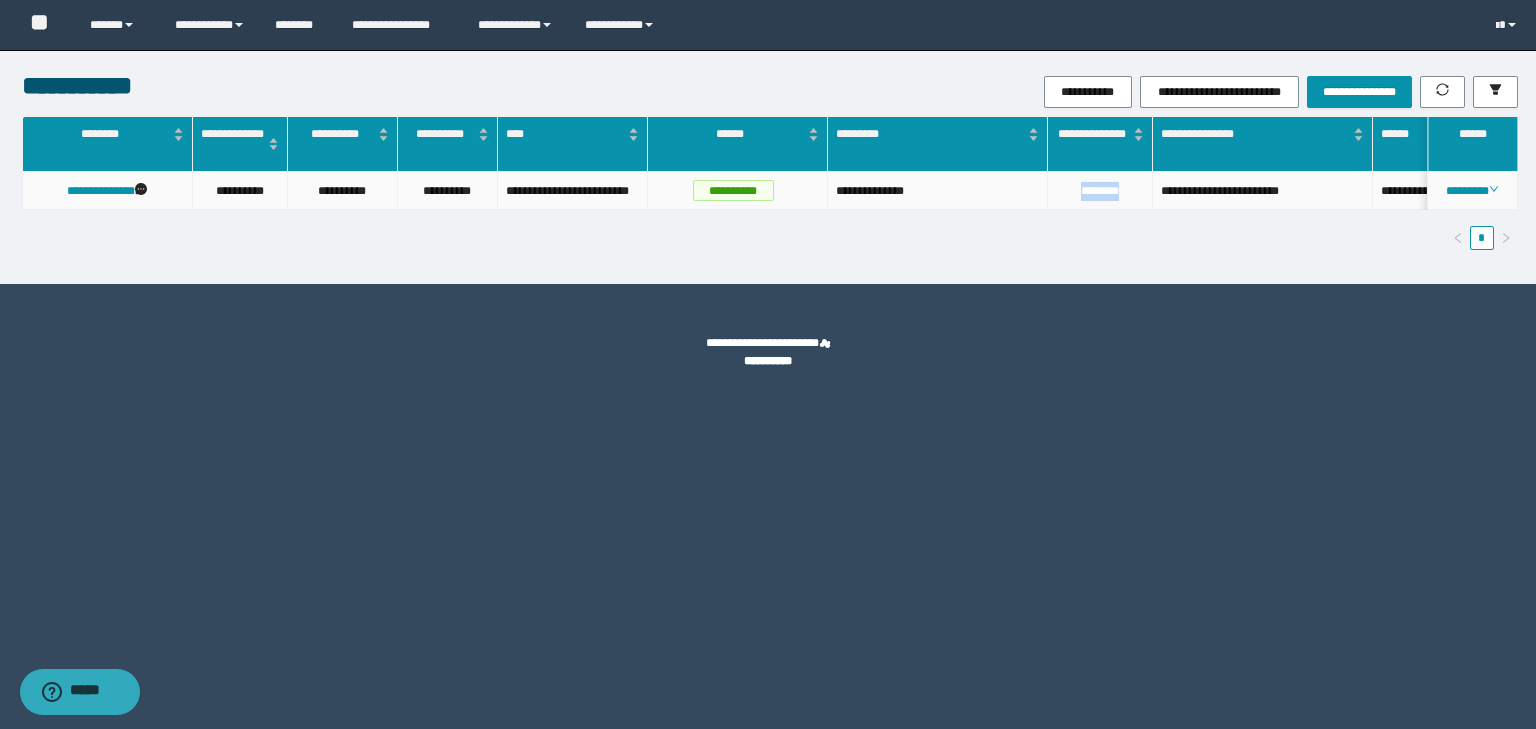drag, startPoint x: 1116, startPoint y: 196, endPoint x: 1016, endPoint y: 194, distance: 100.02 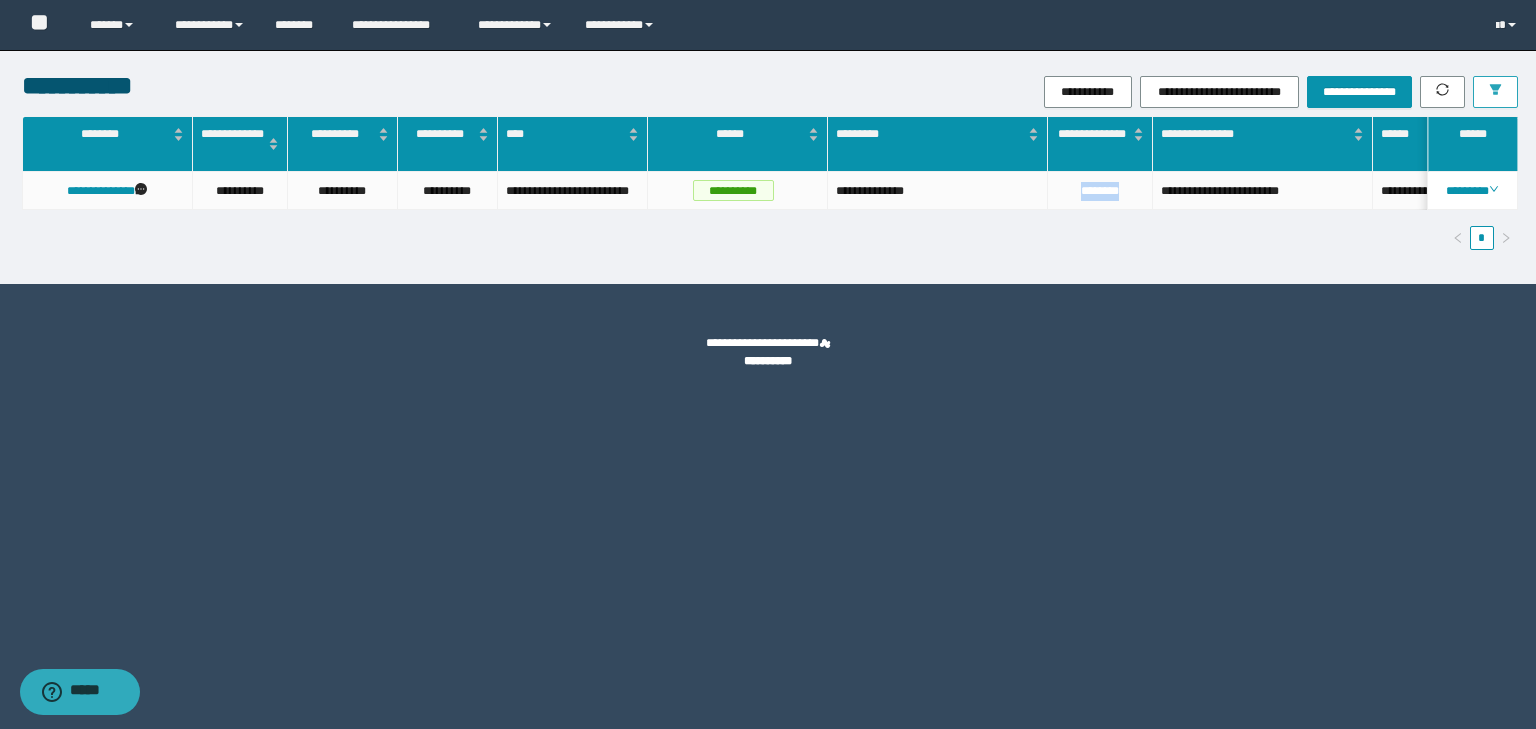 click at bounding box center [1495, 92] 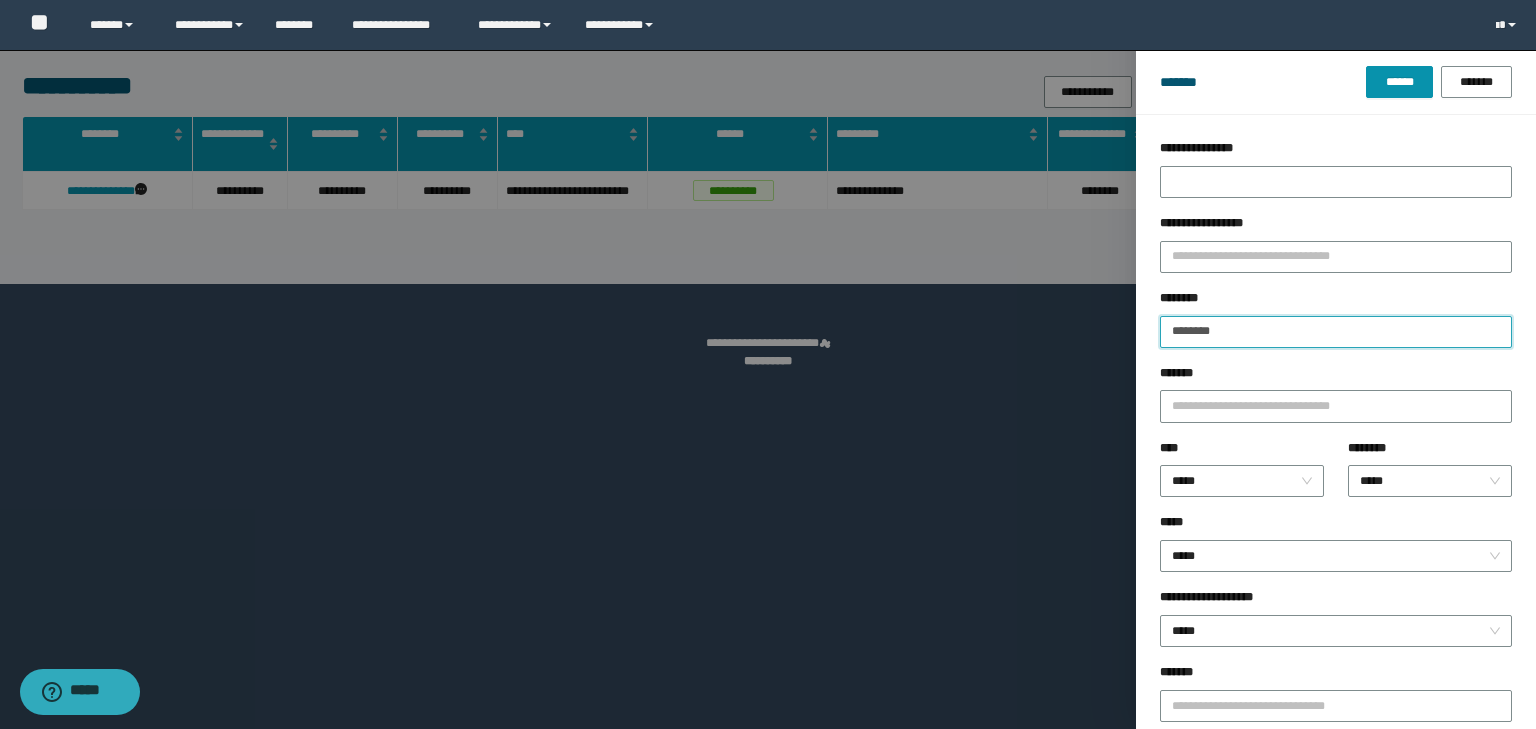 drag, startPoint x: 1238, startPoint y: 339, endPoint x: 1068, endPoint y: 322, distance: 170.84789 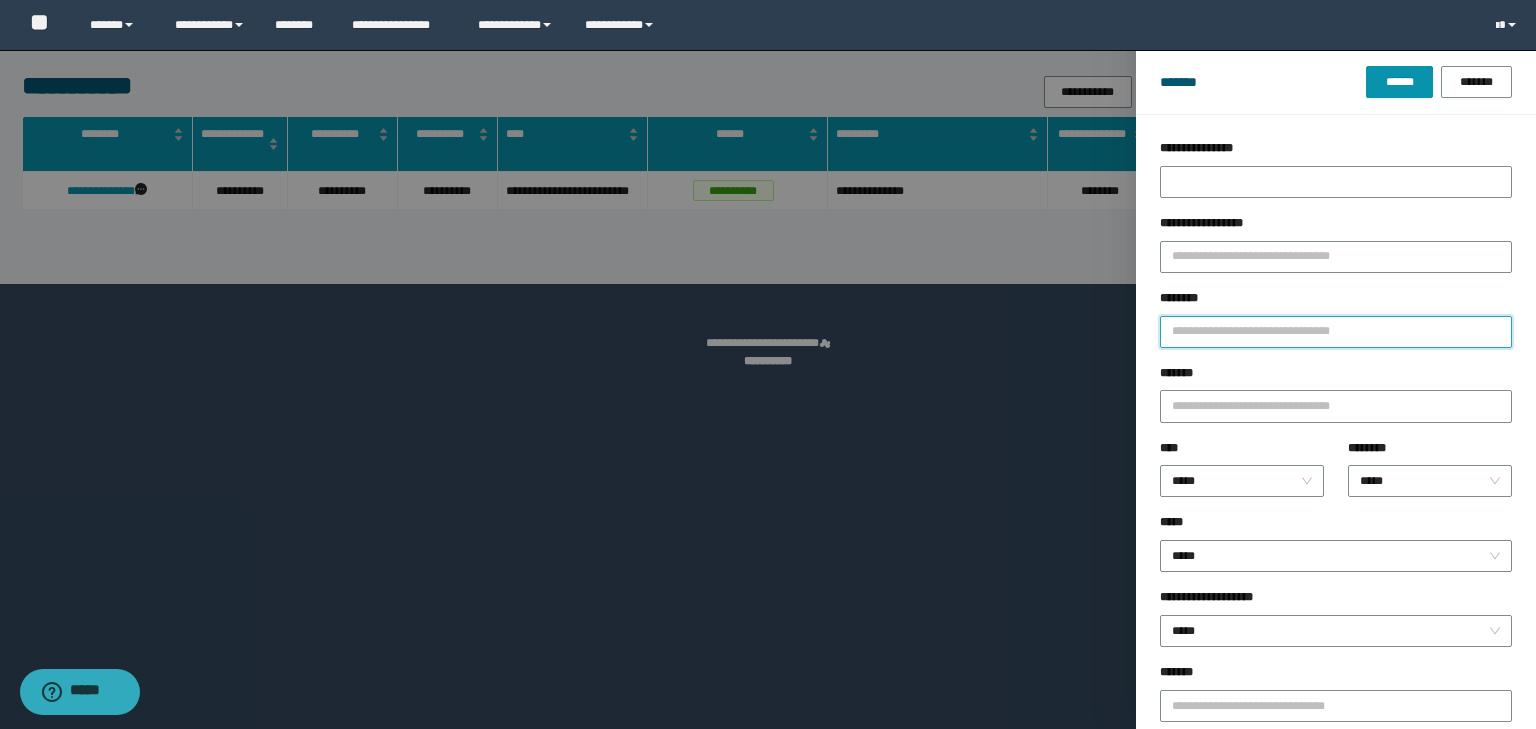 click on "********" at bounding box center (1336, 332) 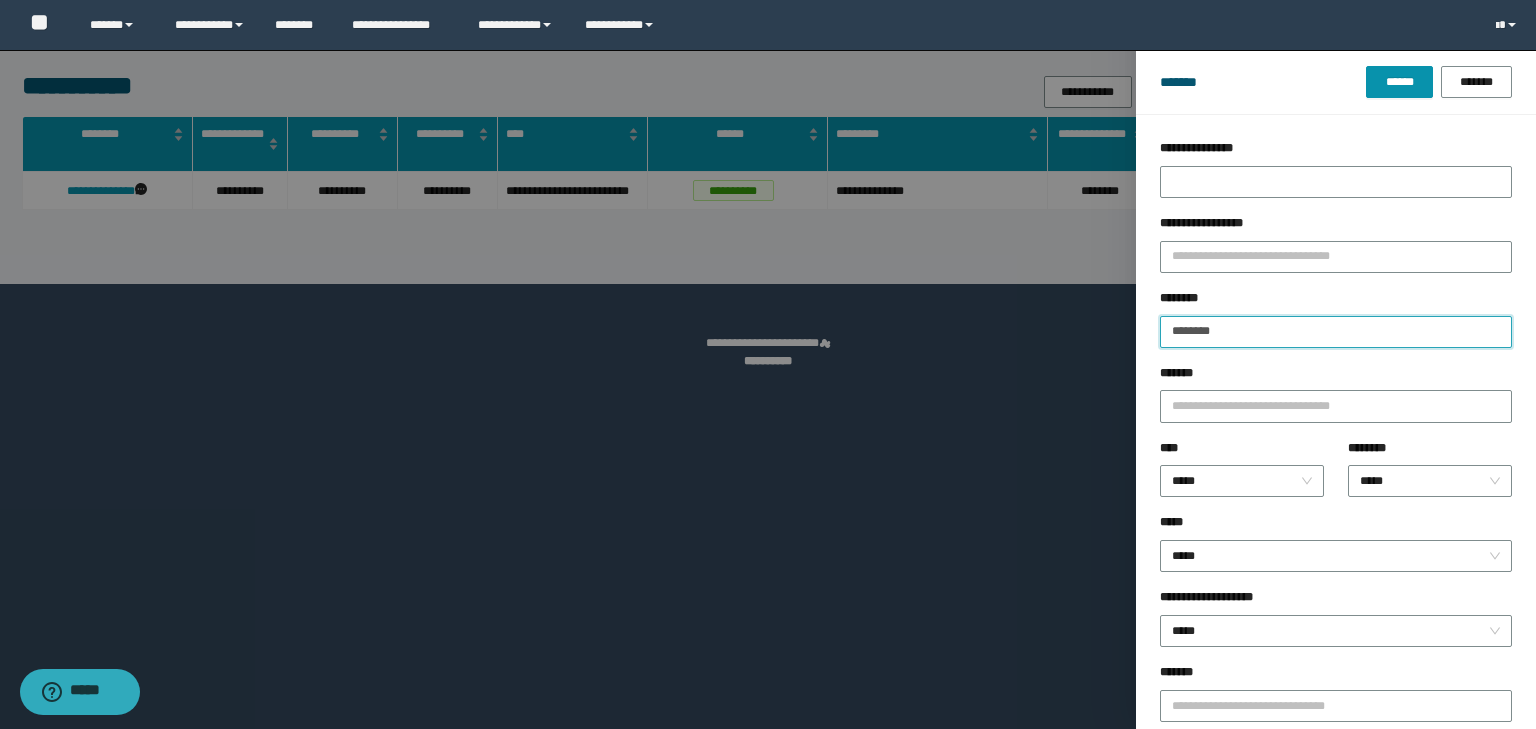 click on "******" at bounding box center (1399, 82) 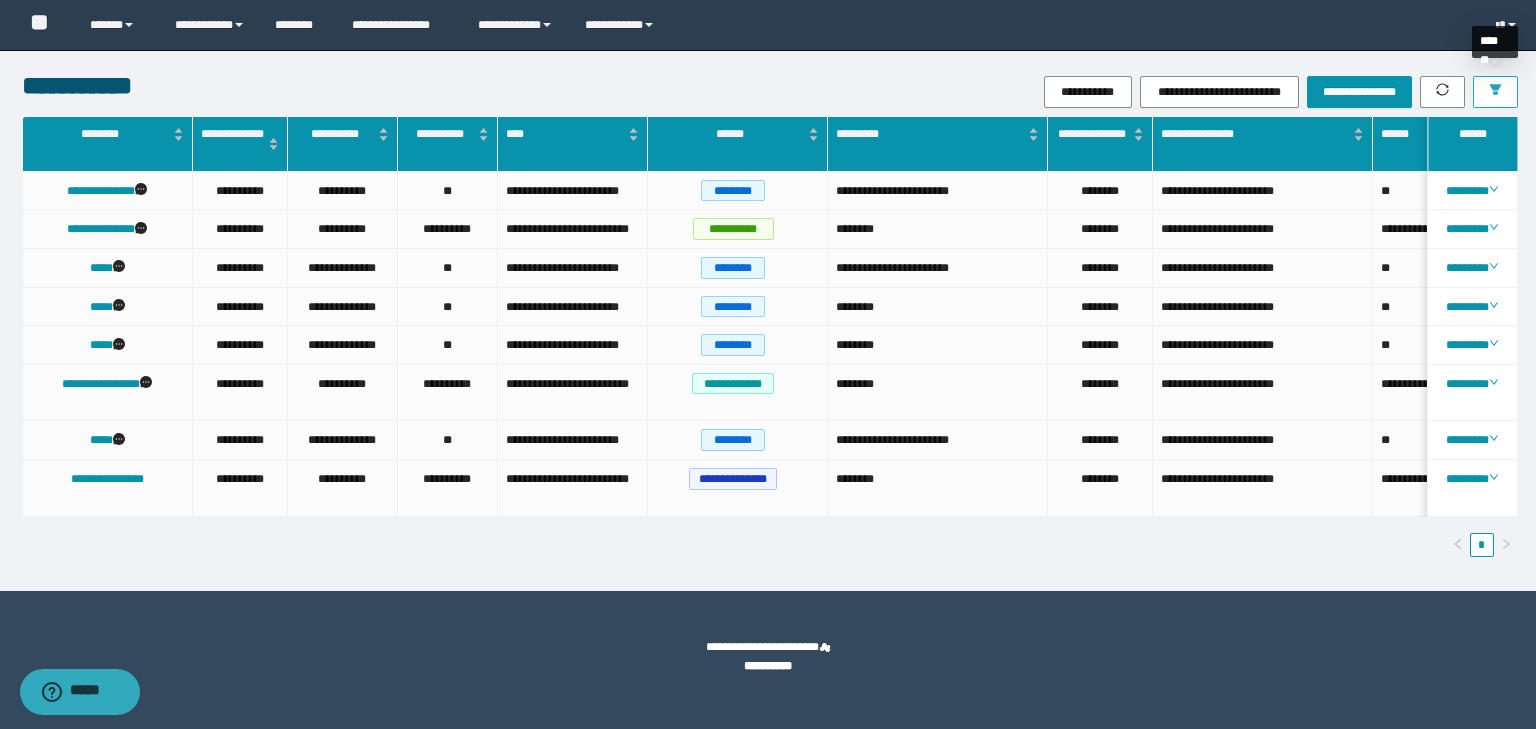 click 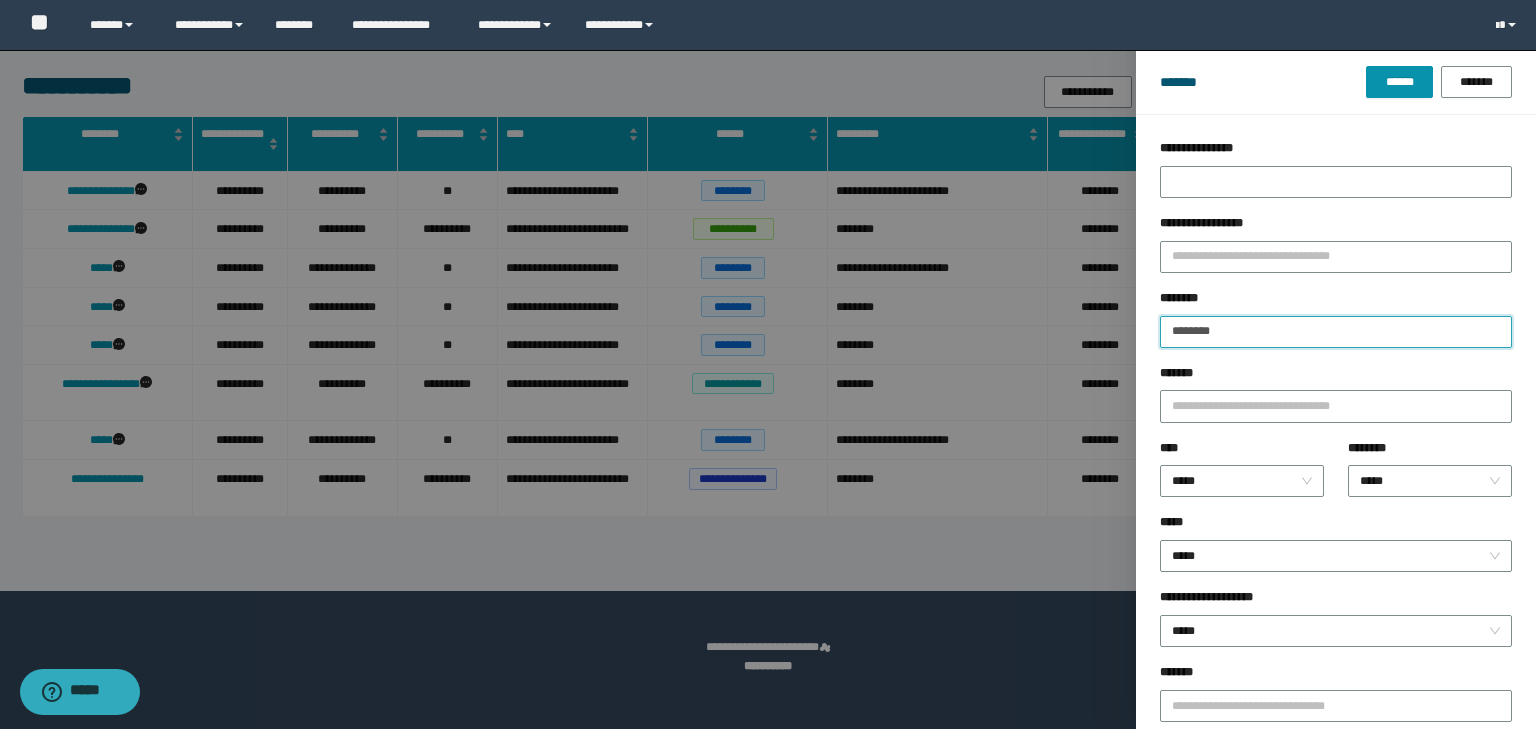 drag, startPoint x: 1172, startPoint y: 309, endPoint x: 1047, endPoint y: 275, distance: 129.5415 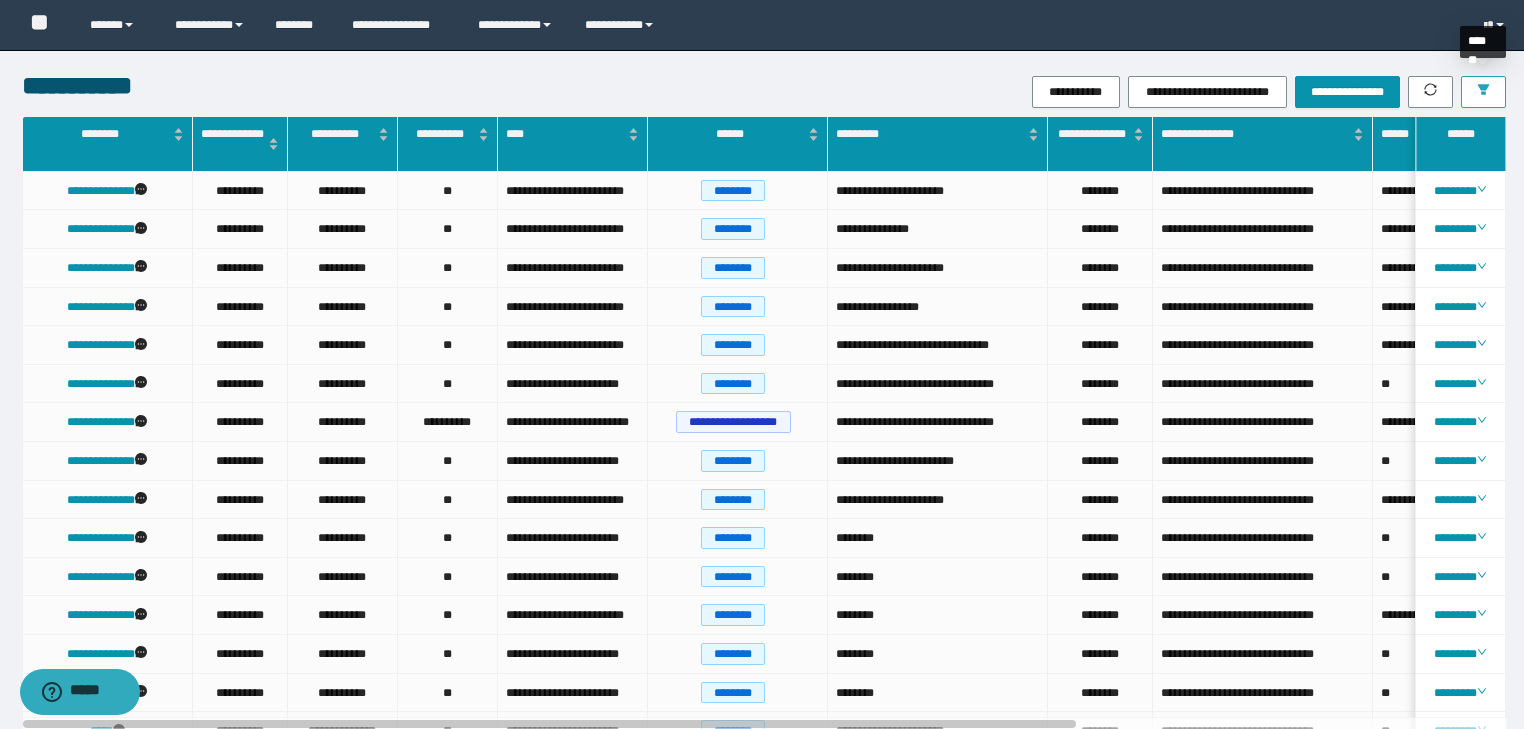 click at bounding box center (1483, 92) 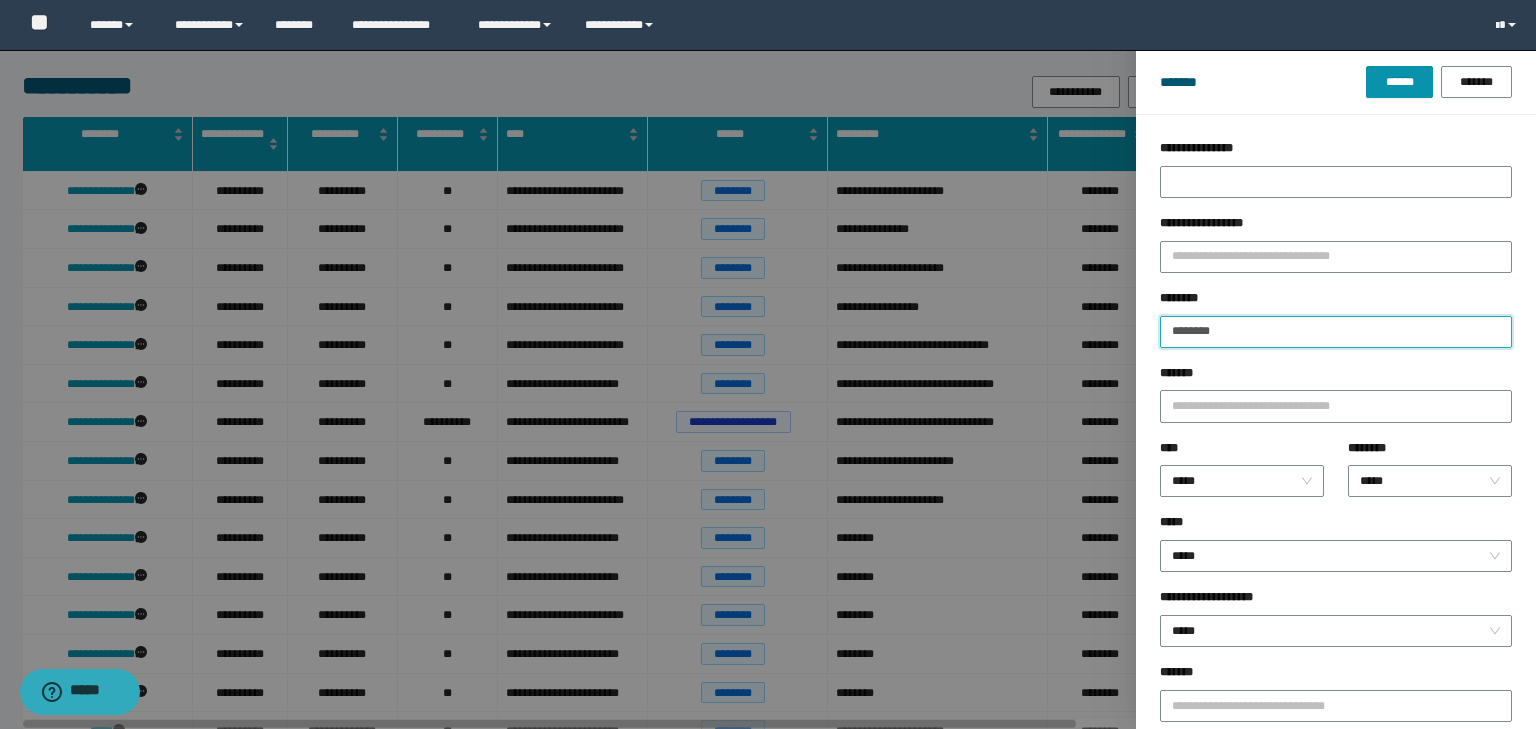 drag, startPoint x: 1072, startPoint y: 332, endPoint x: 1028, endPoint y: 313, distance: 47.92703 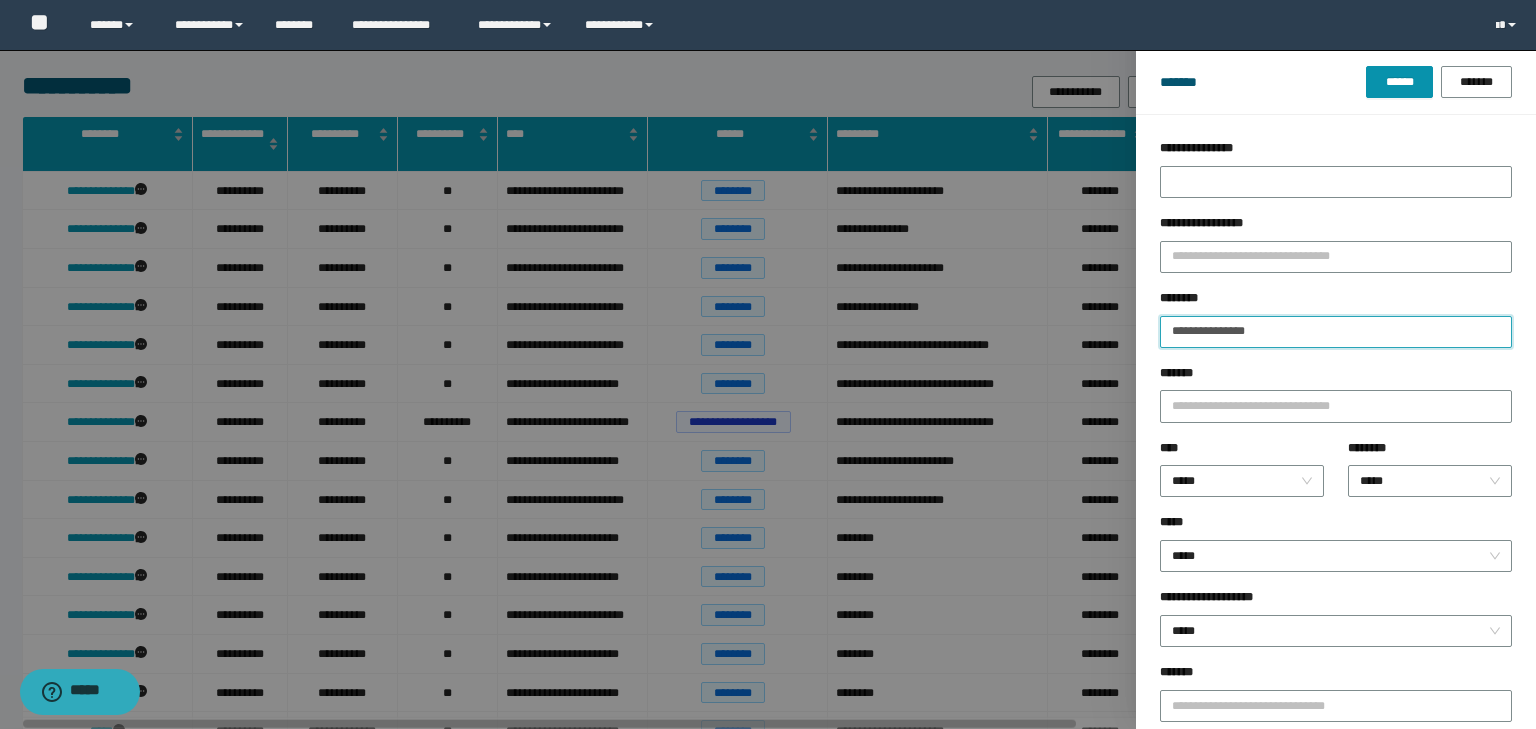 click on "******" at bounding box center (1399, 82) 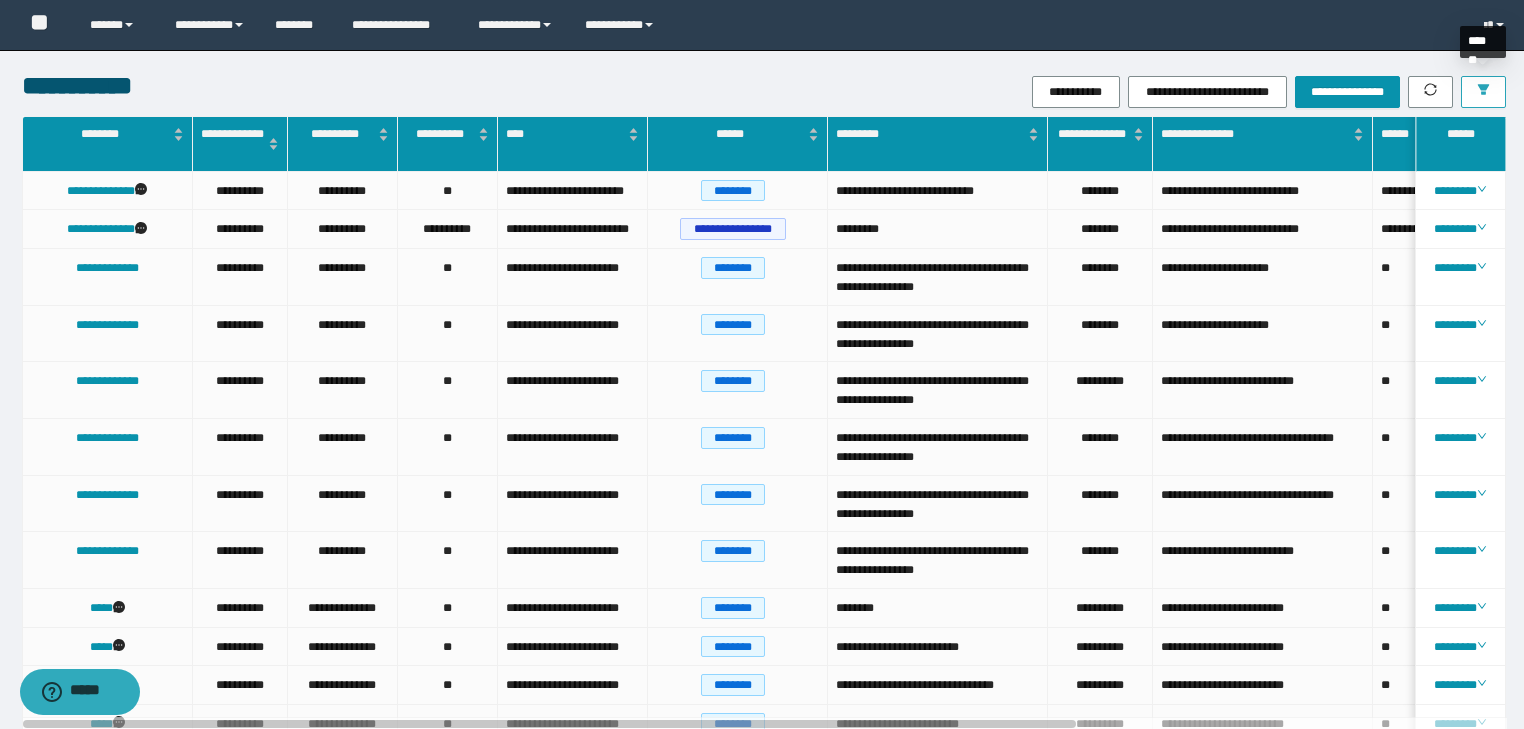 click at bounding box center (1483, 92) 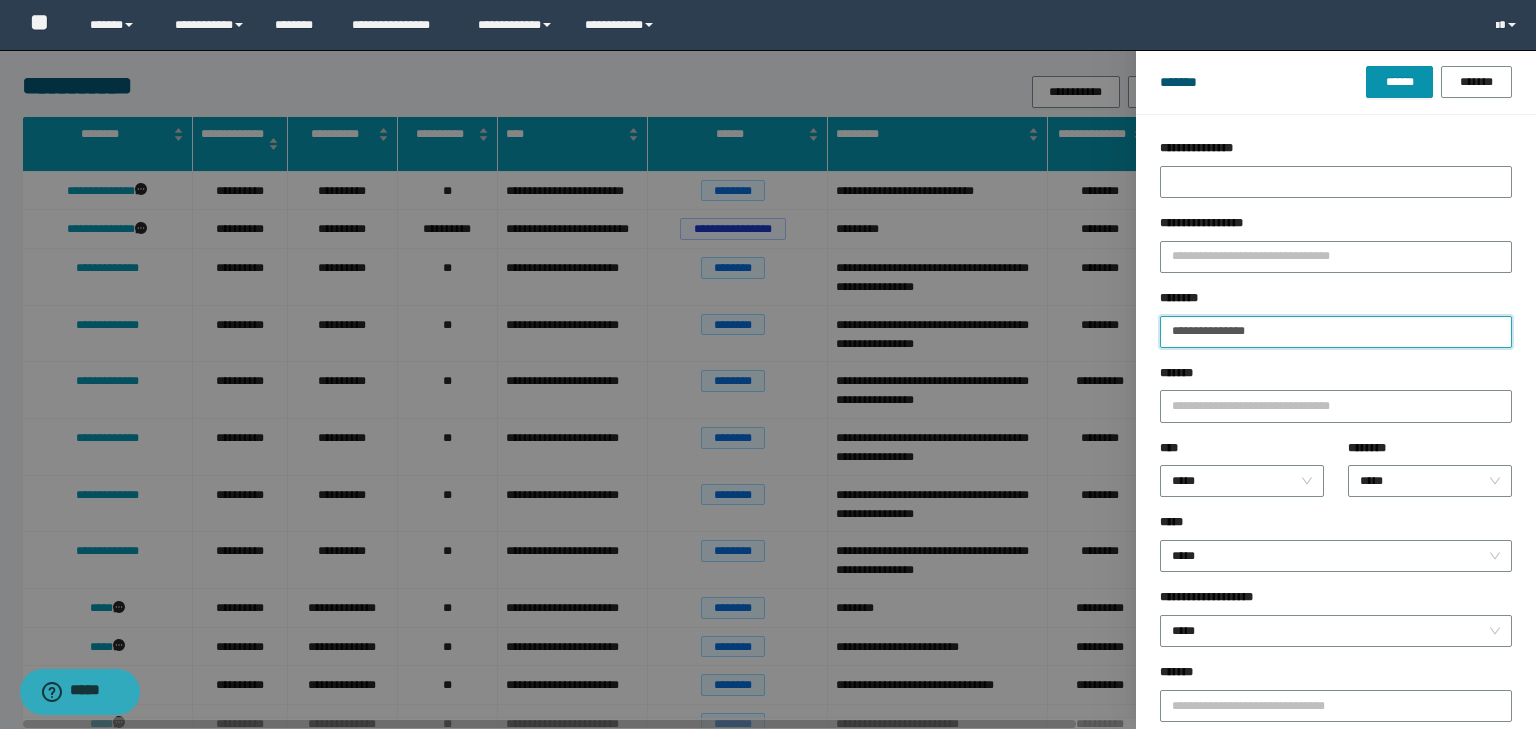 drag, startPoint x: 1292, startPoint y: 334, endPoint x: 1043, endPoint y: 327, distance: 249.09837 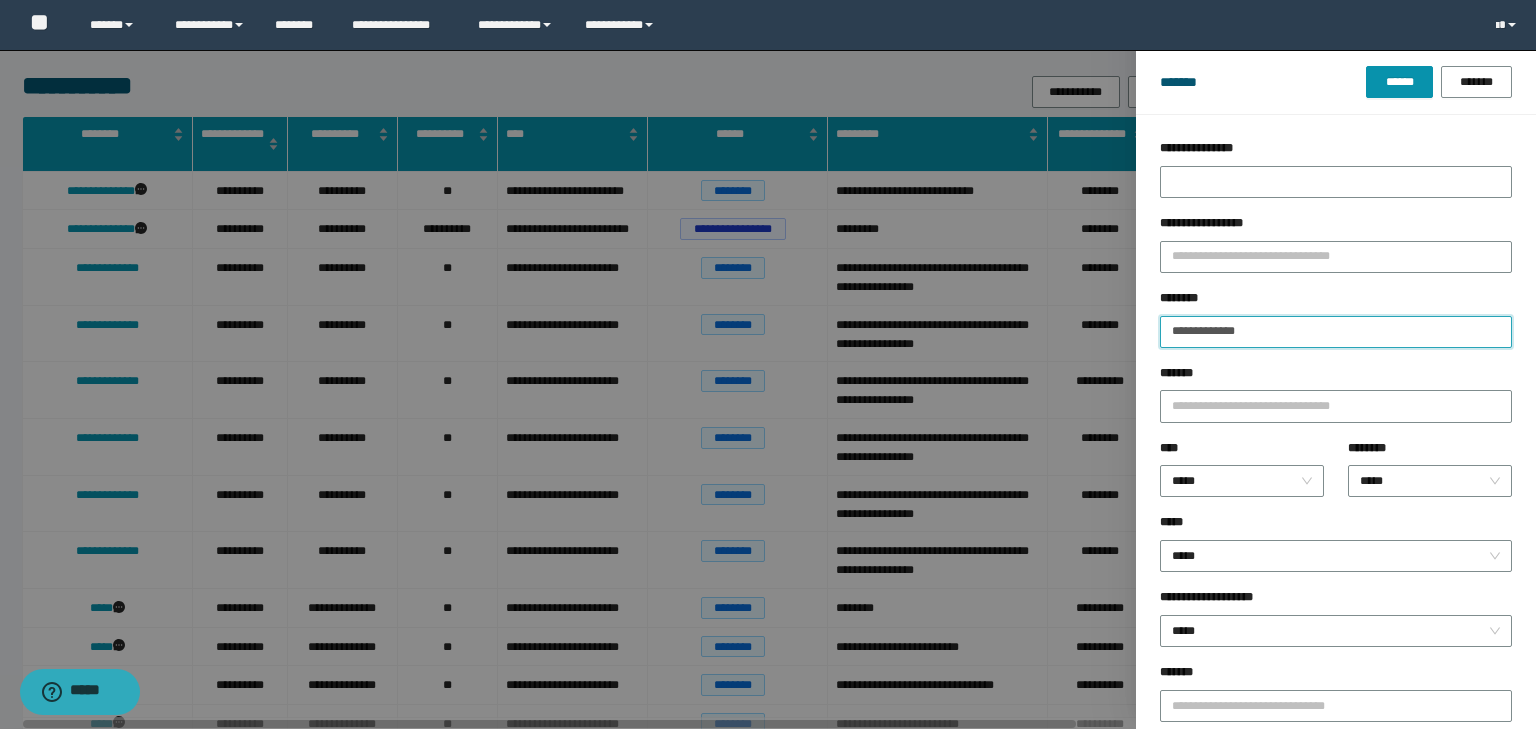 type on "**********" 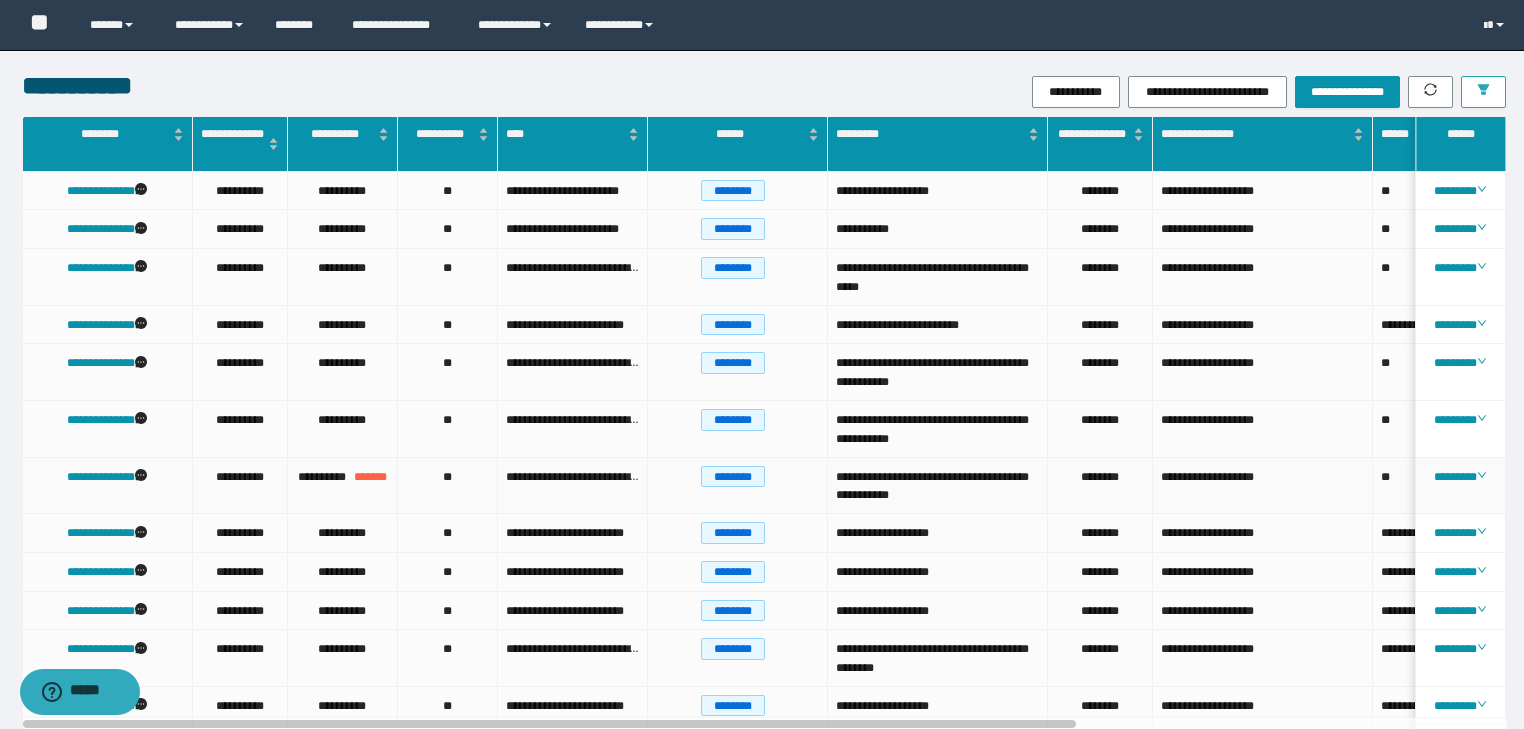 scroll, scrollTop: 324, scrollLeft: 0, axis: vertical 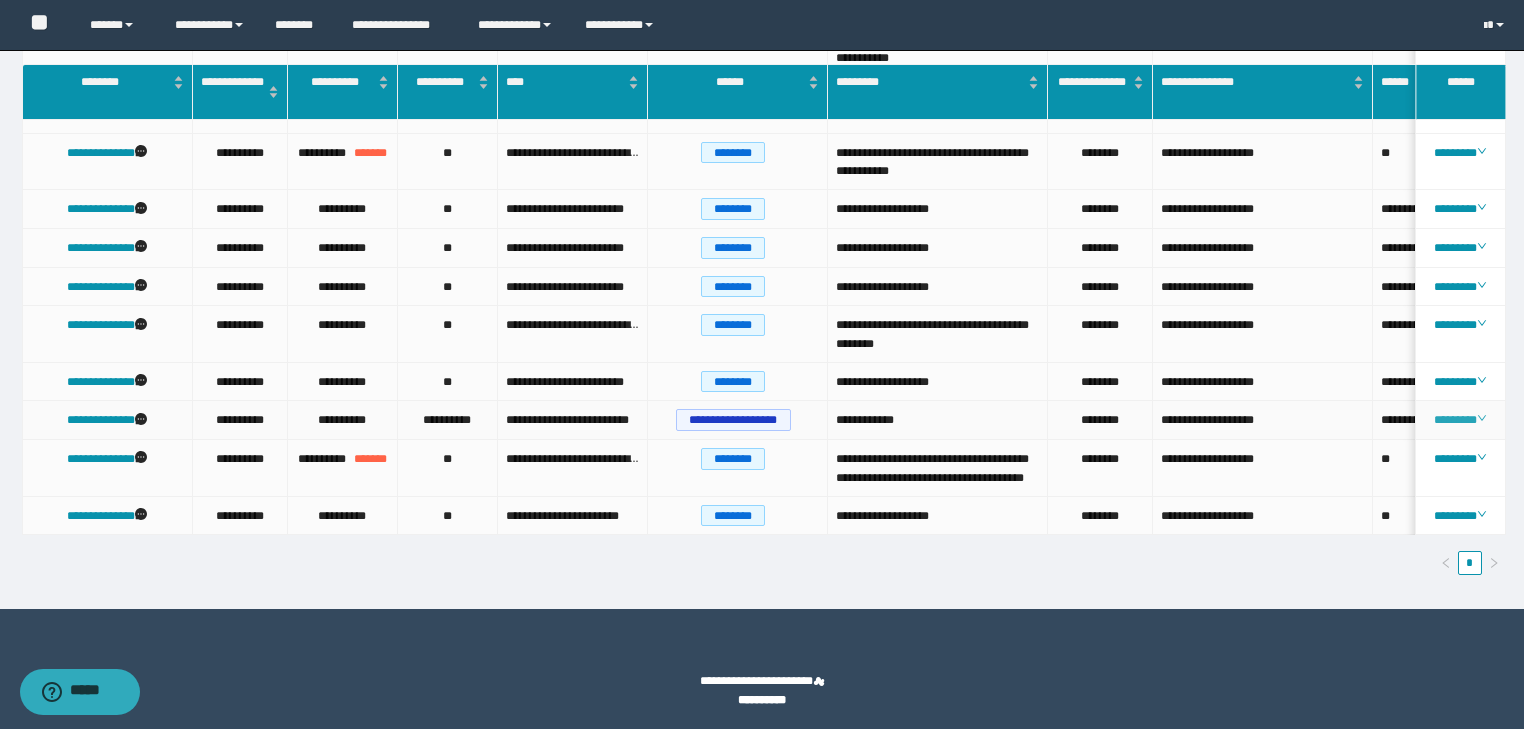 click on "********" at bounding box center (1460, 420) 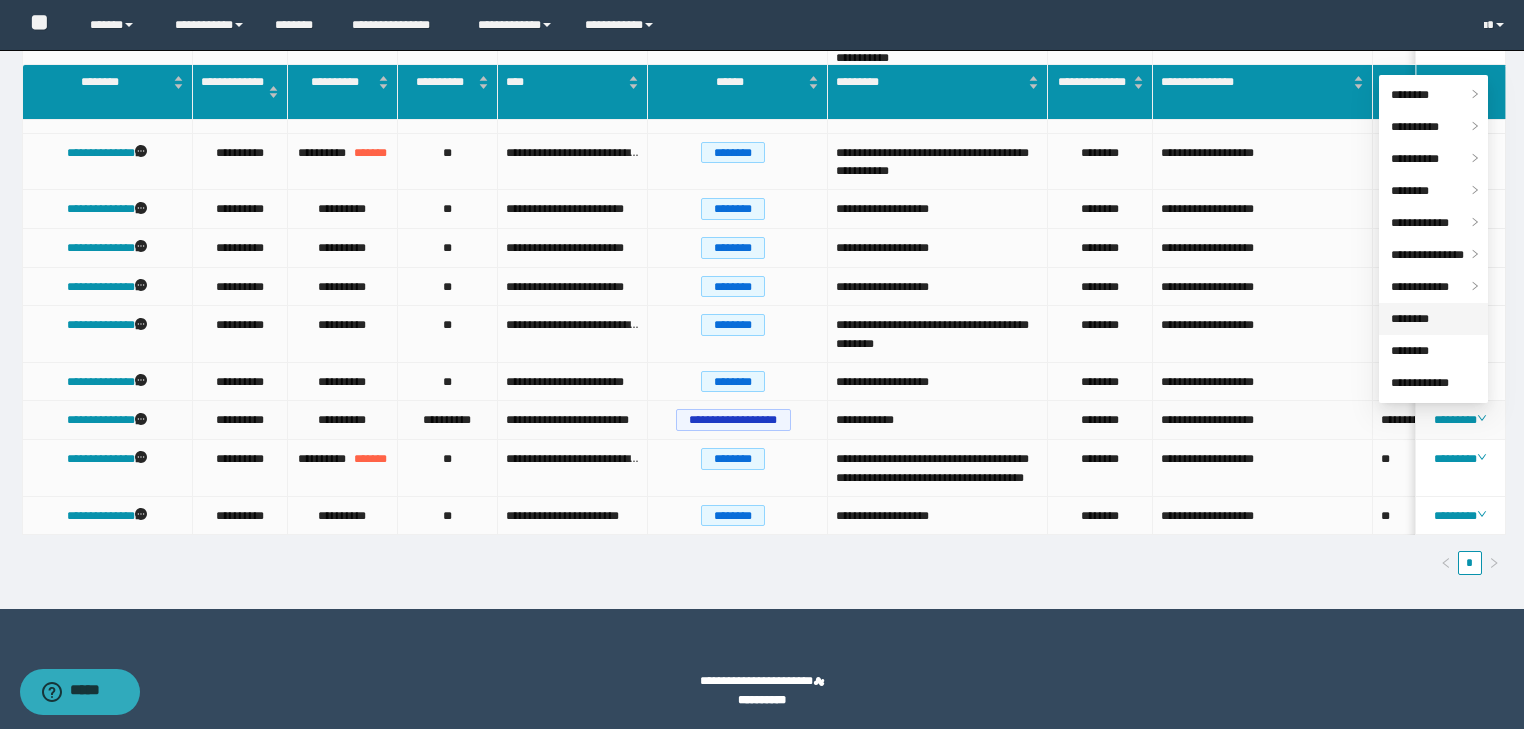 click on "********" at bounding box center (1410, 319) 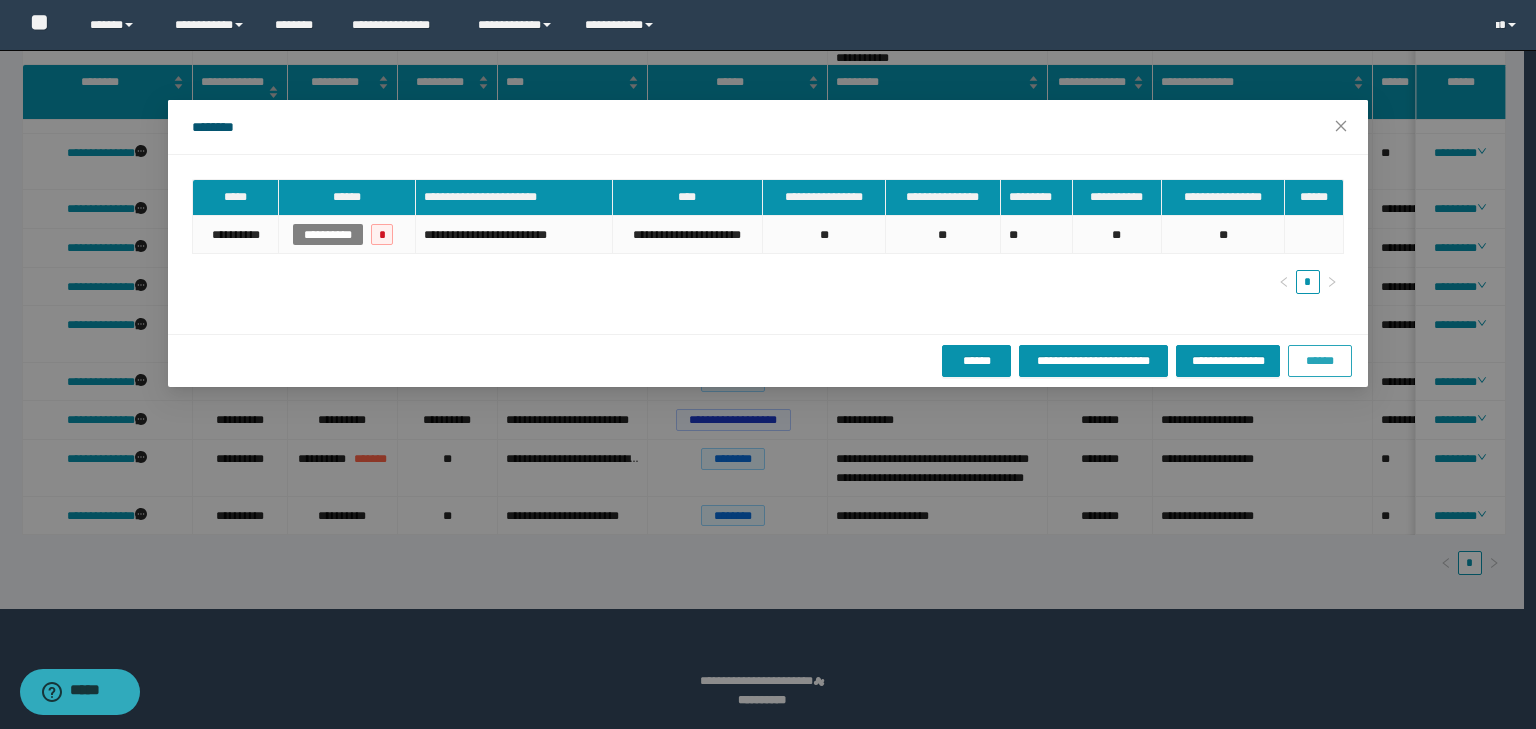 click on "******" at bounding box center (1320, 361) 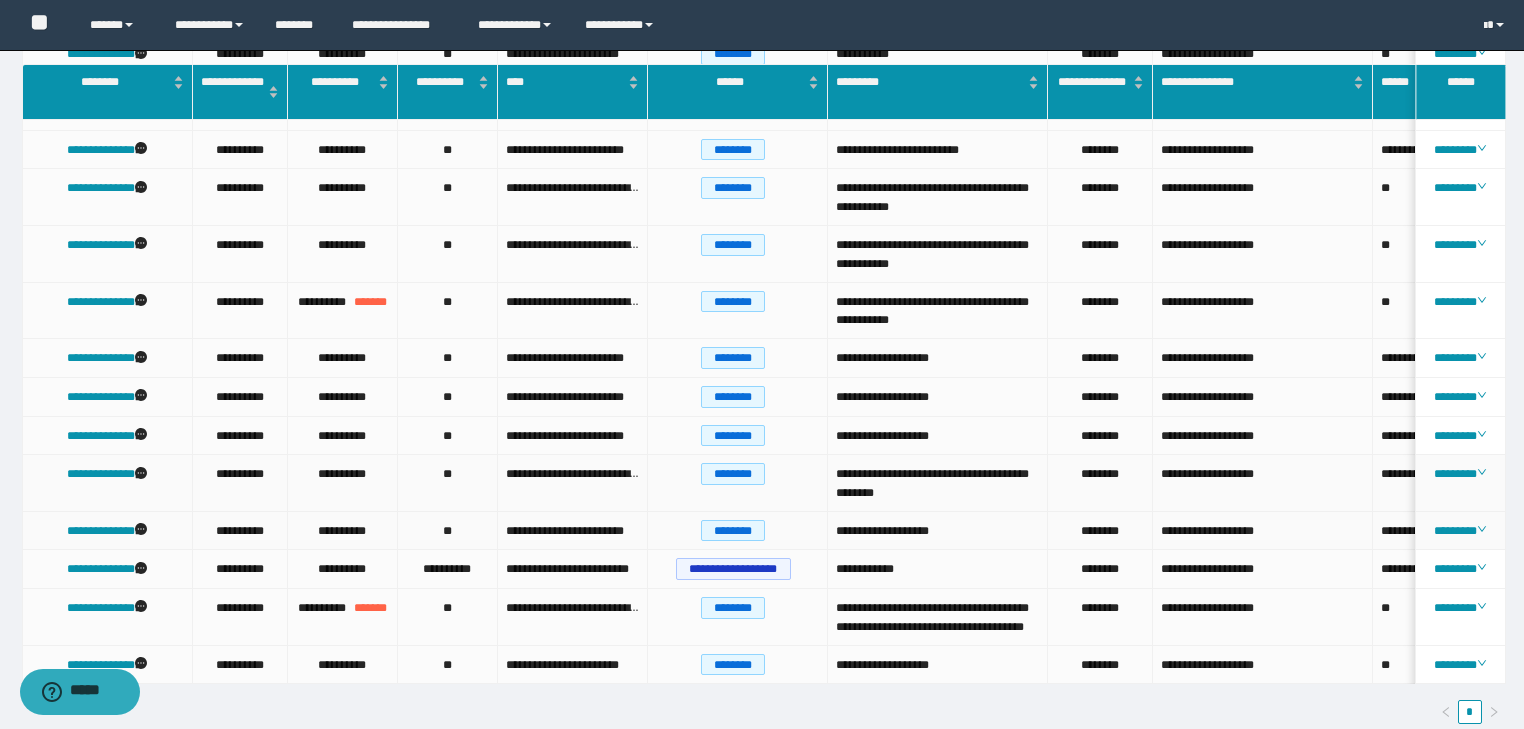 scroll, scrollTop: 324, scrollLeft: 0, axis: vertical 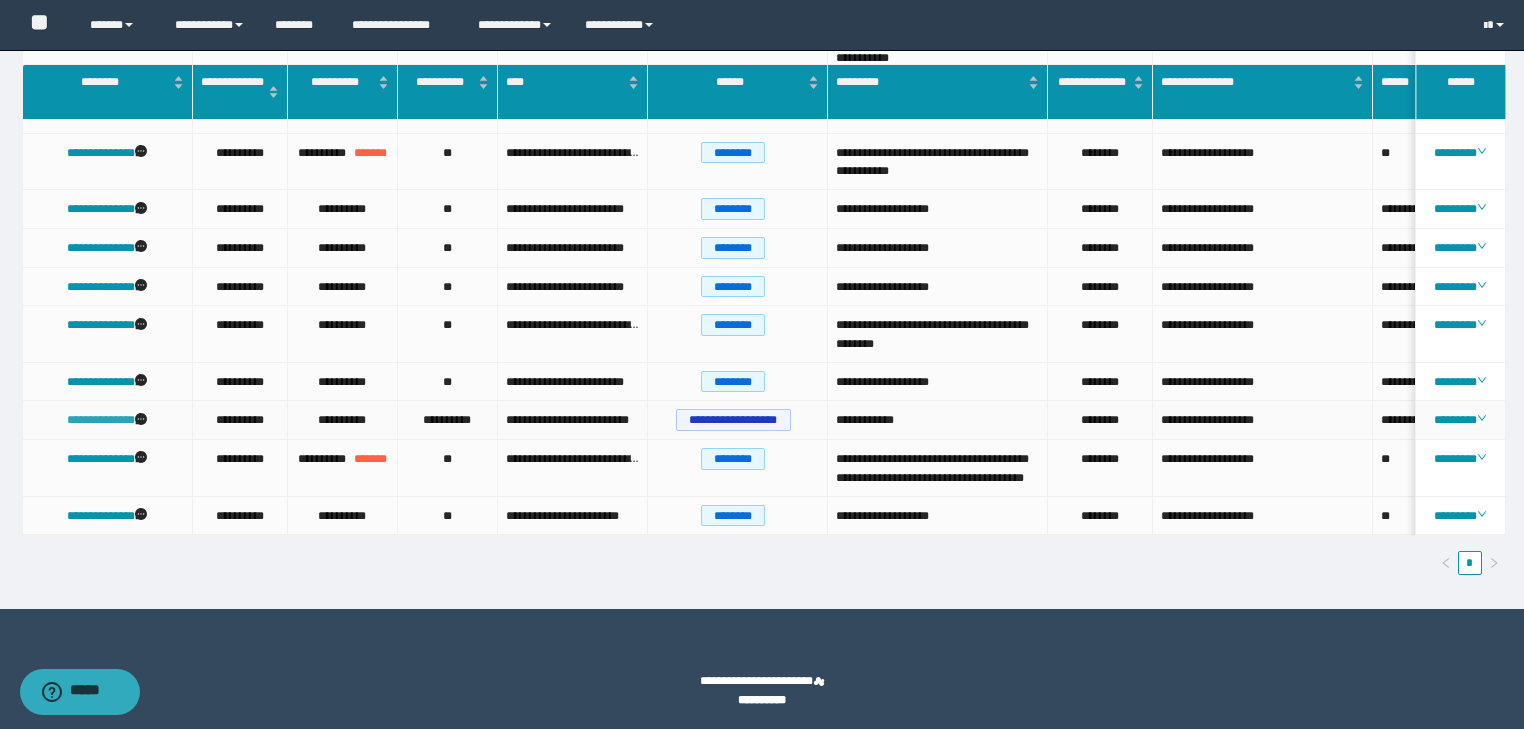 click on "**********" at bounding box center [101, 420] 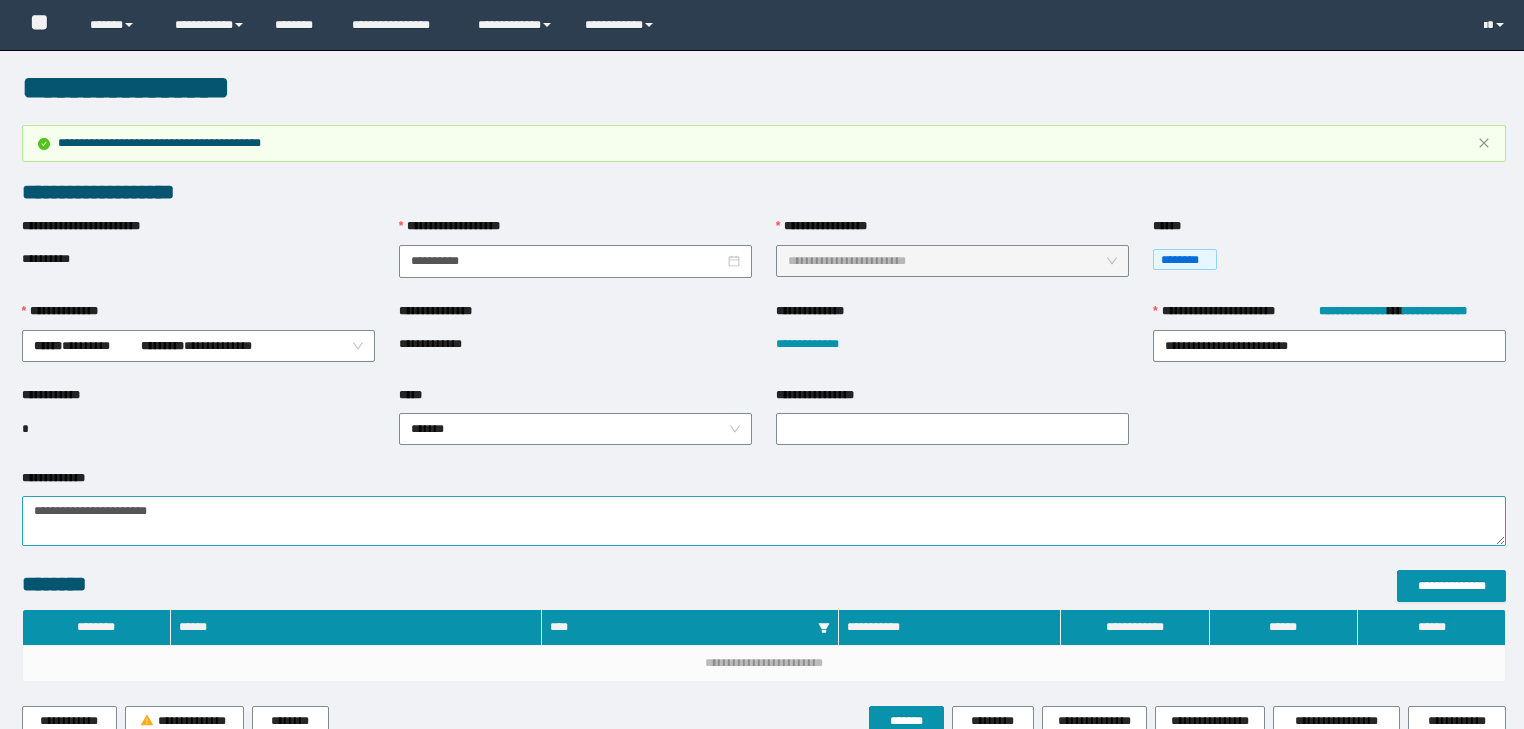 scroll, scrollTop: 65, scrollLeft: 0, axis: vertical 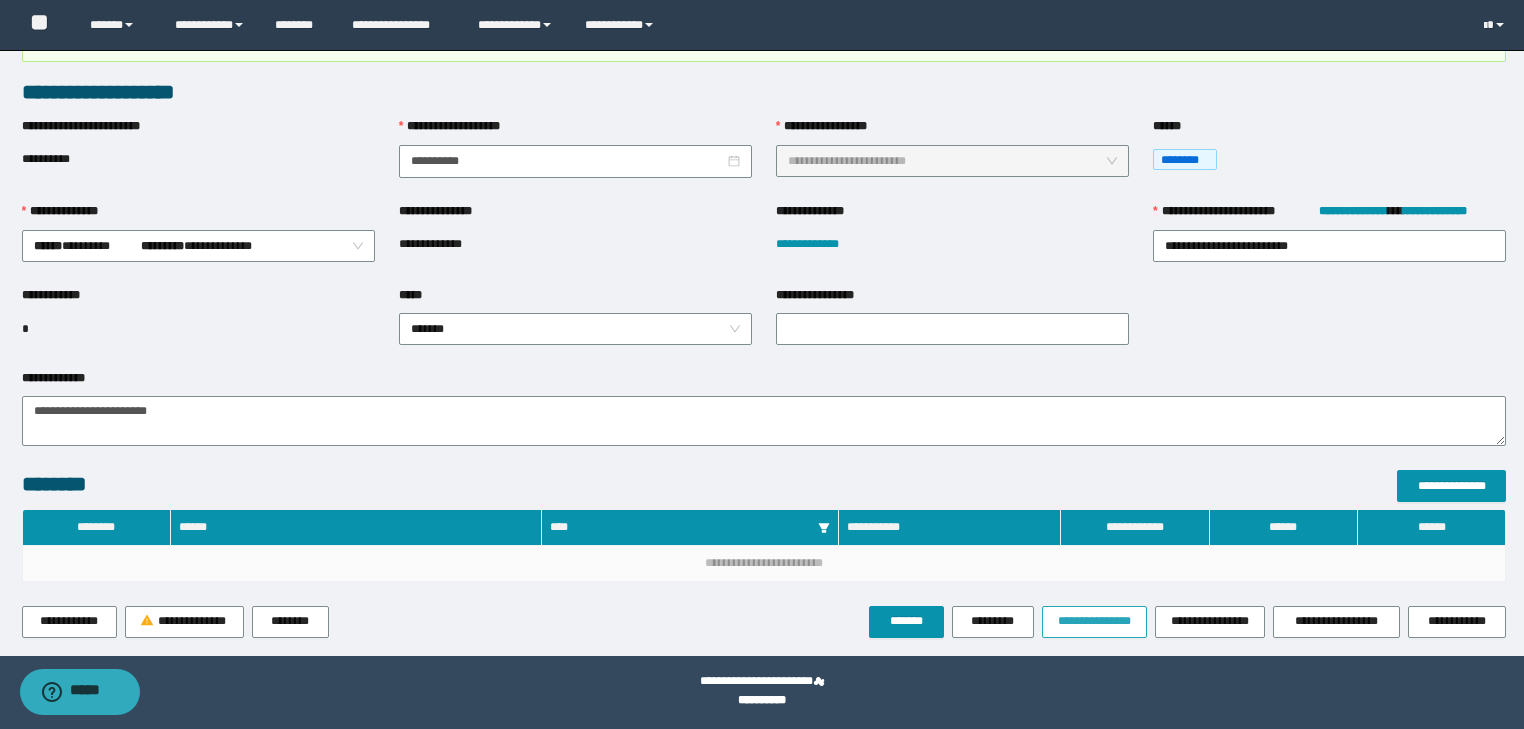 click on "**********" at bounding box center (1094, 621) 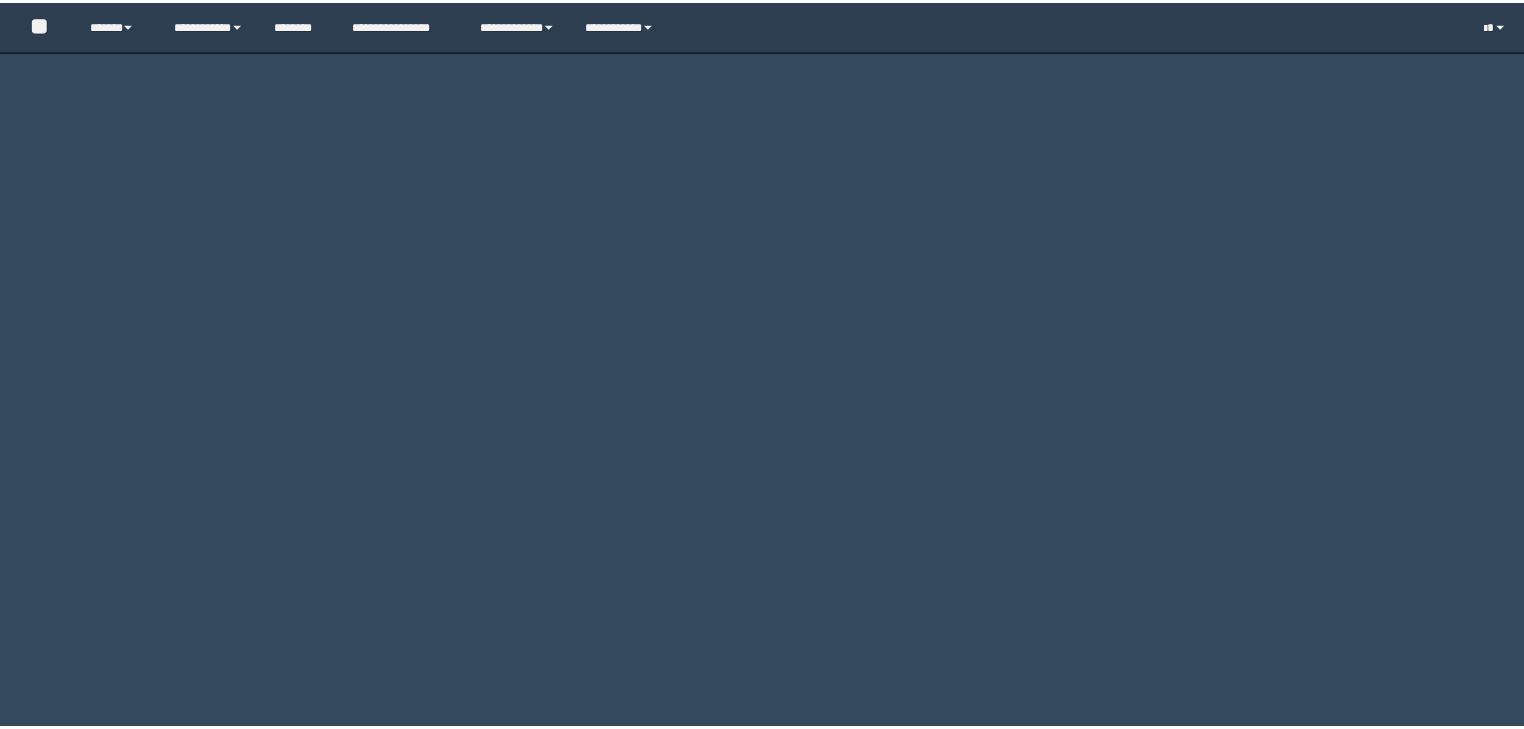 scroll, scrollTop: 0, scrollLeft: 0, axis: both 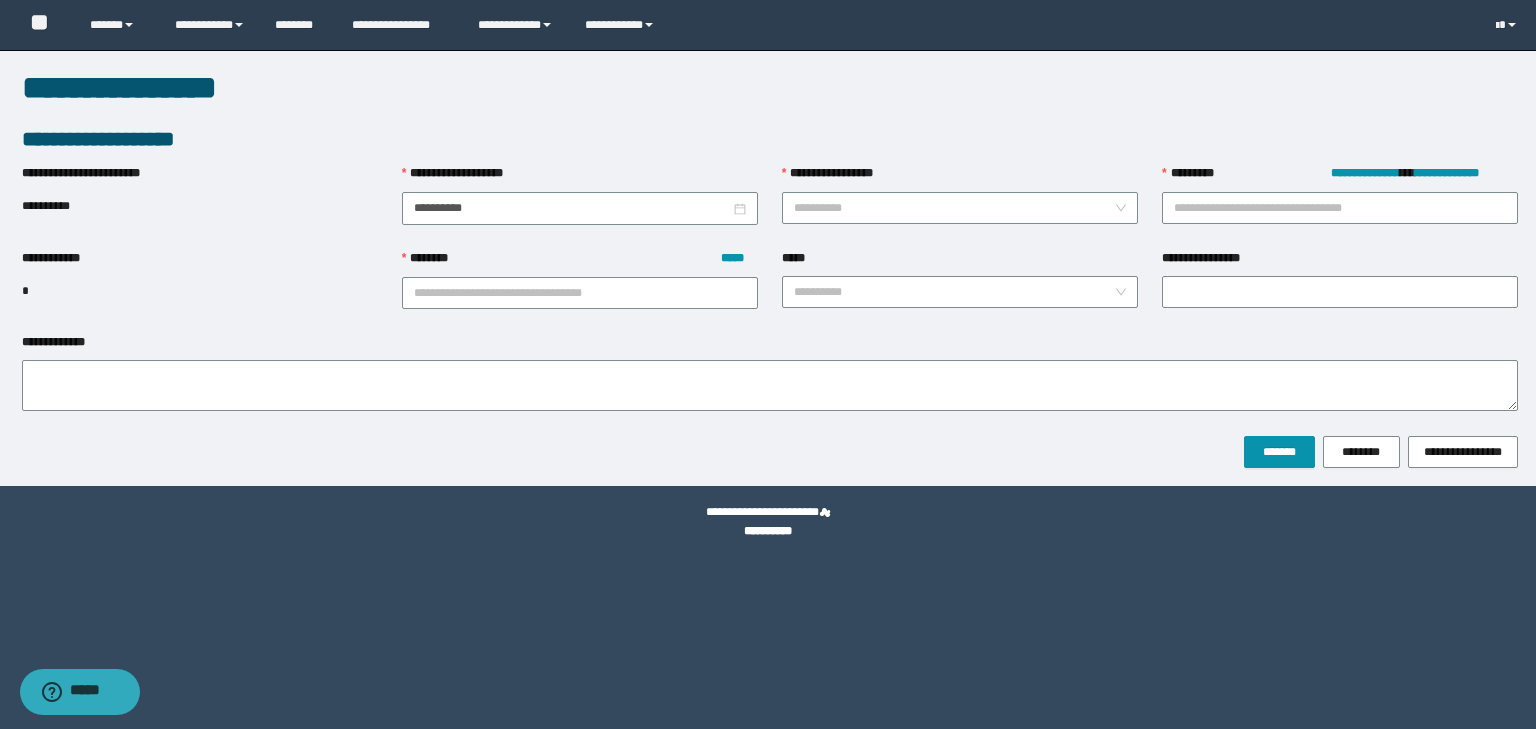 click on "**********" at bounding box center [954, 208] 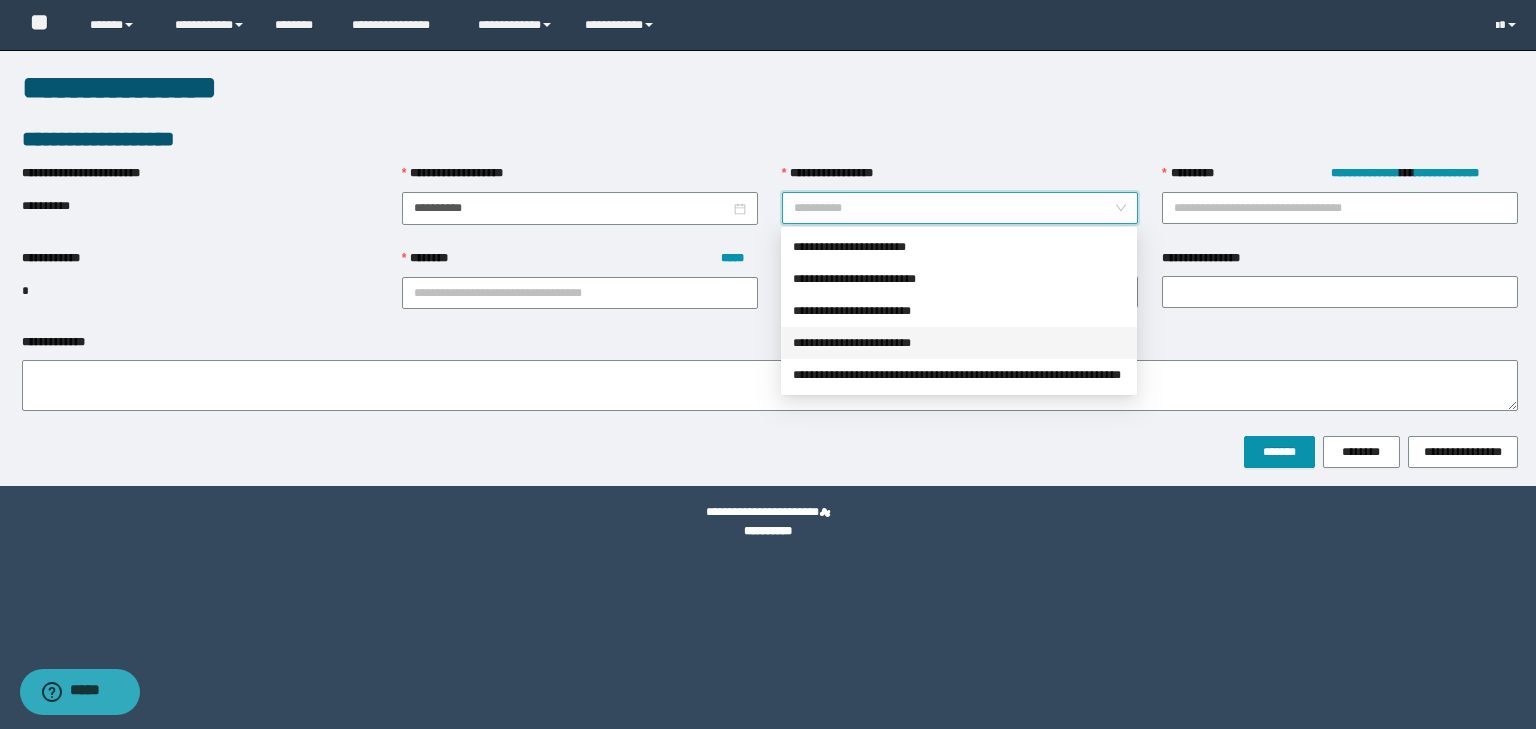 click on "**********" at bounding box center (959, 343) 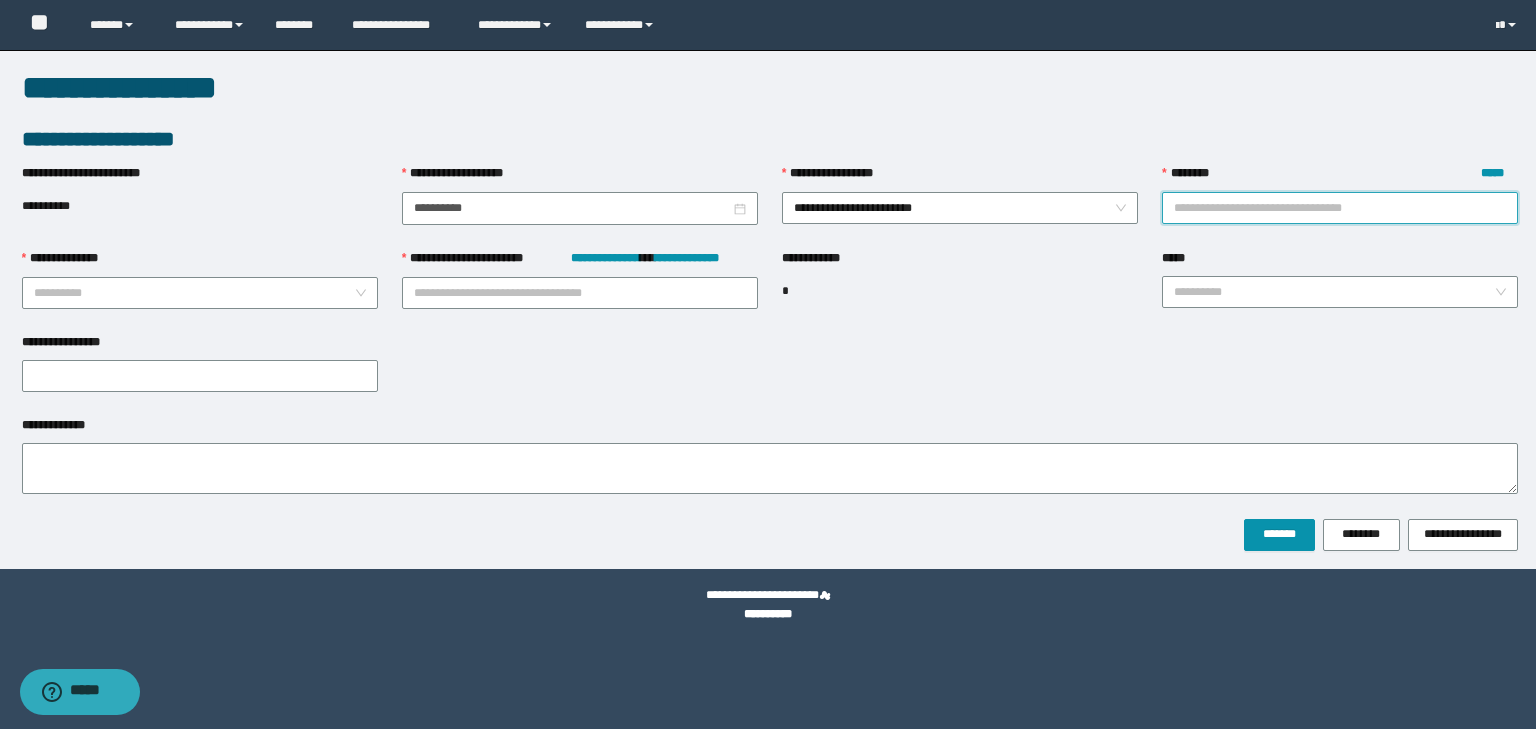 click on "******** *****" at bounding box center (1340, 208) 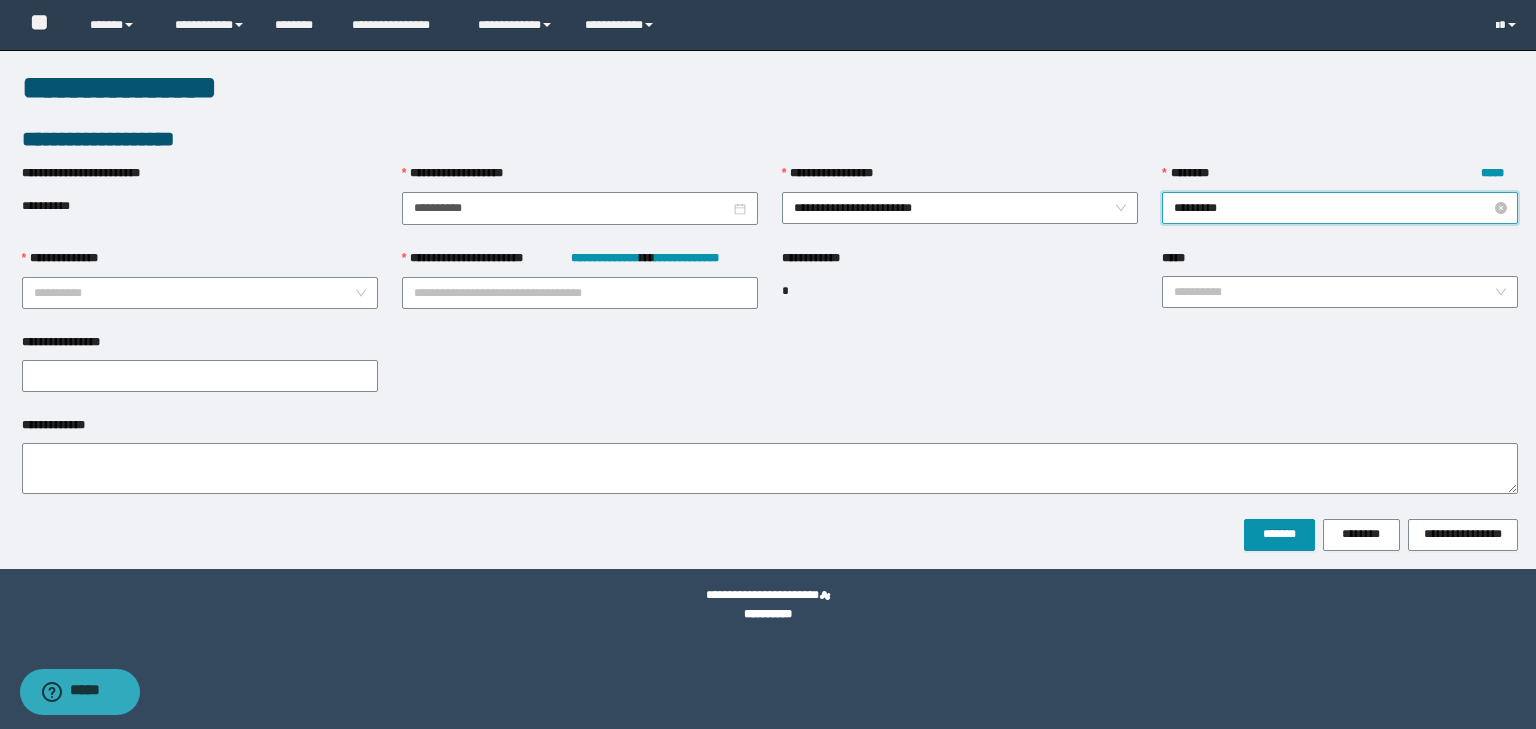 click on "********" at bounding box center (1340, 208) 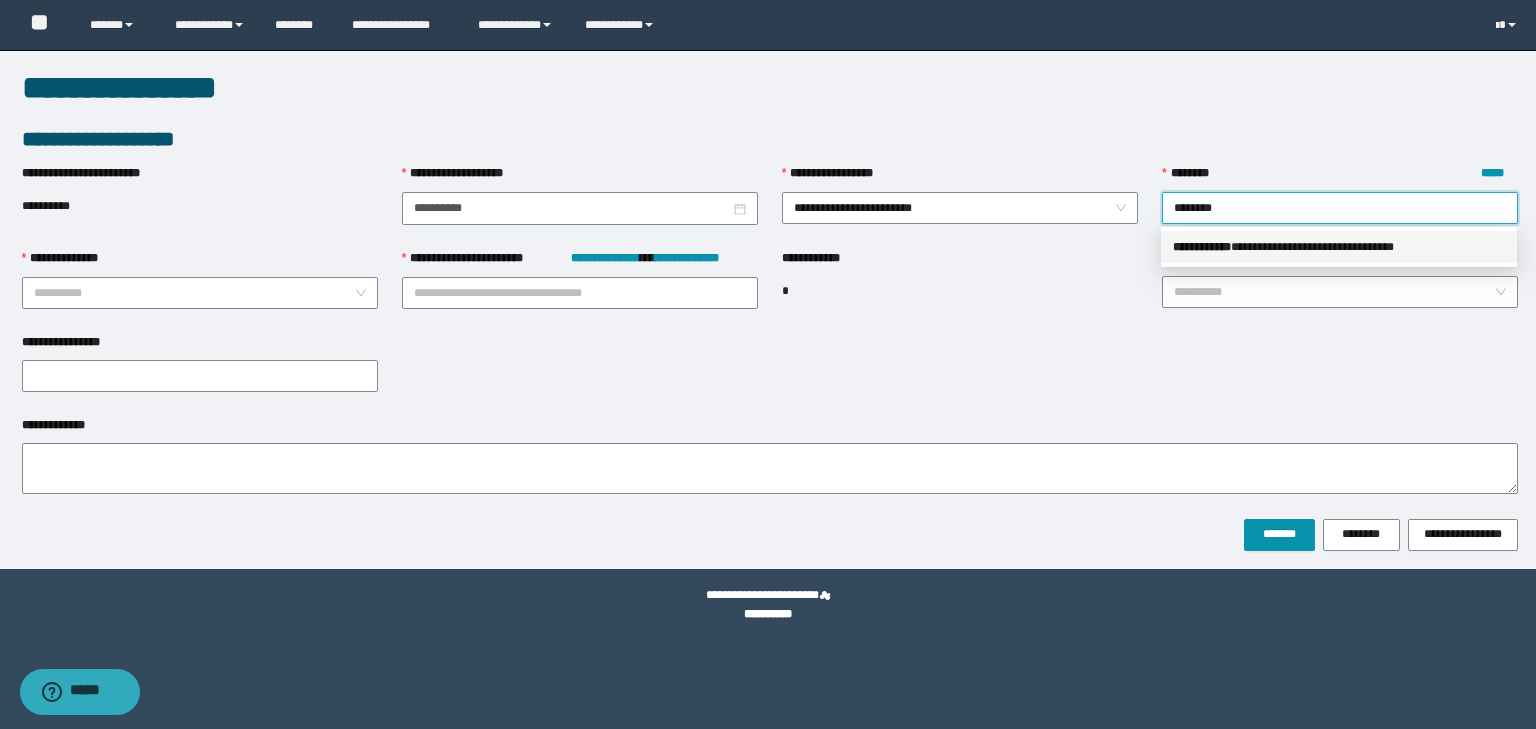 click on "** * ********" at bounding box center [1202, 247] 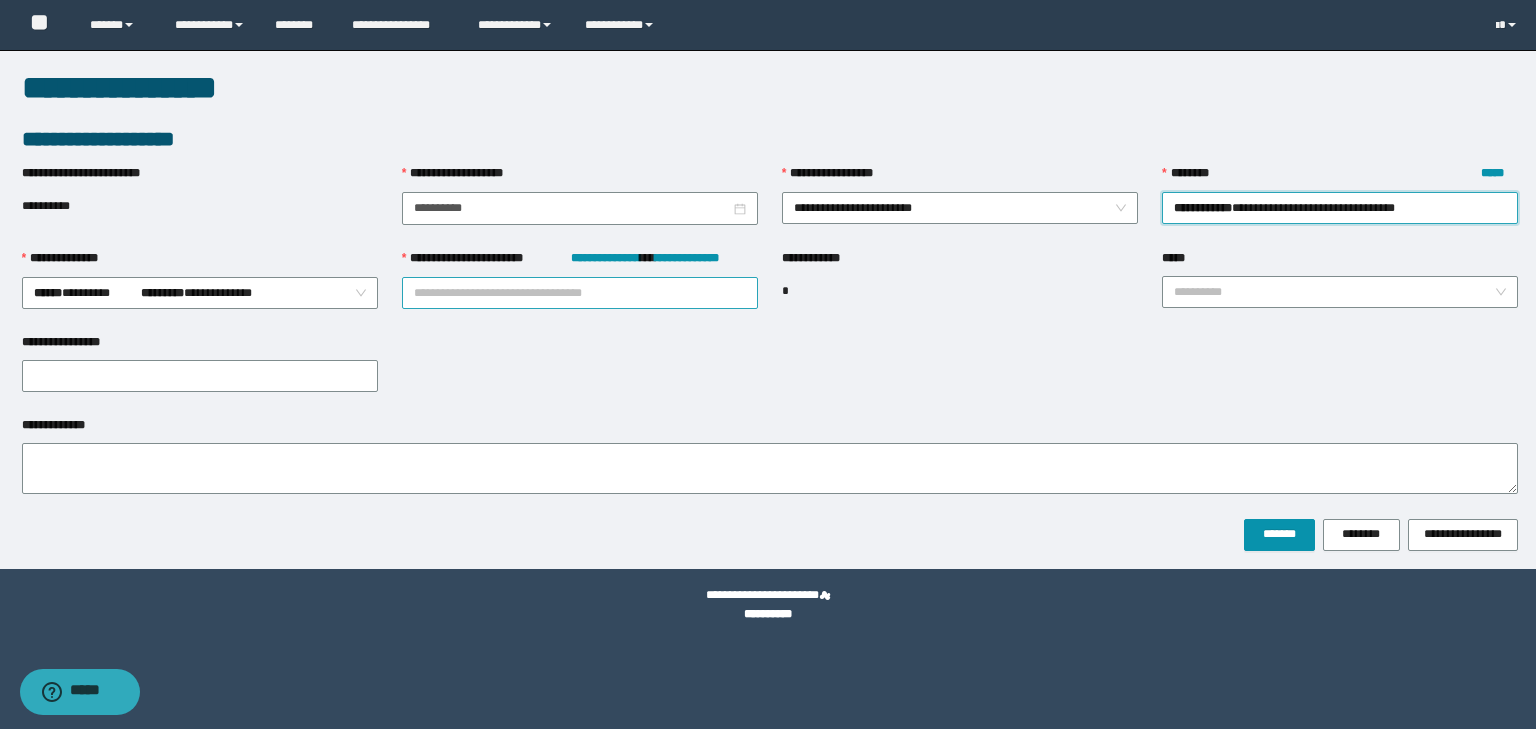 click on "**********" at bounding box center [580, 293] 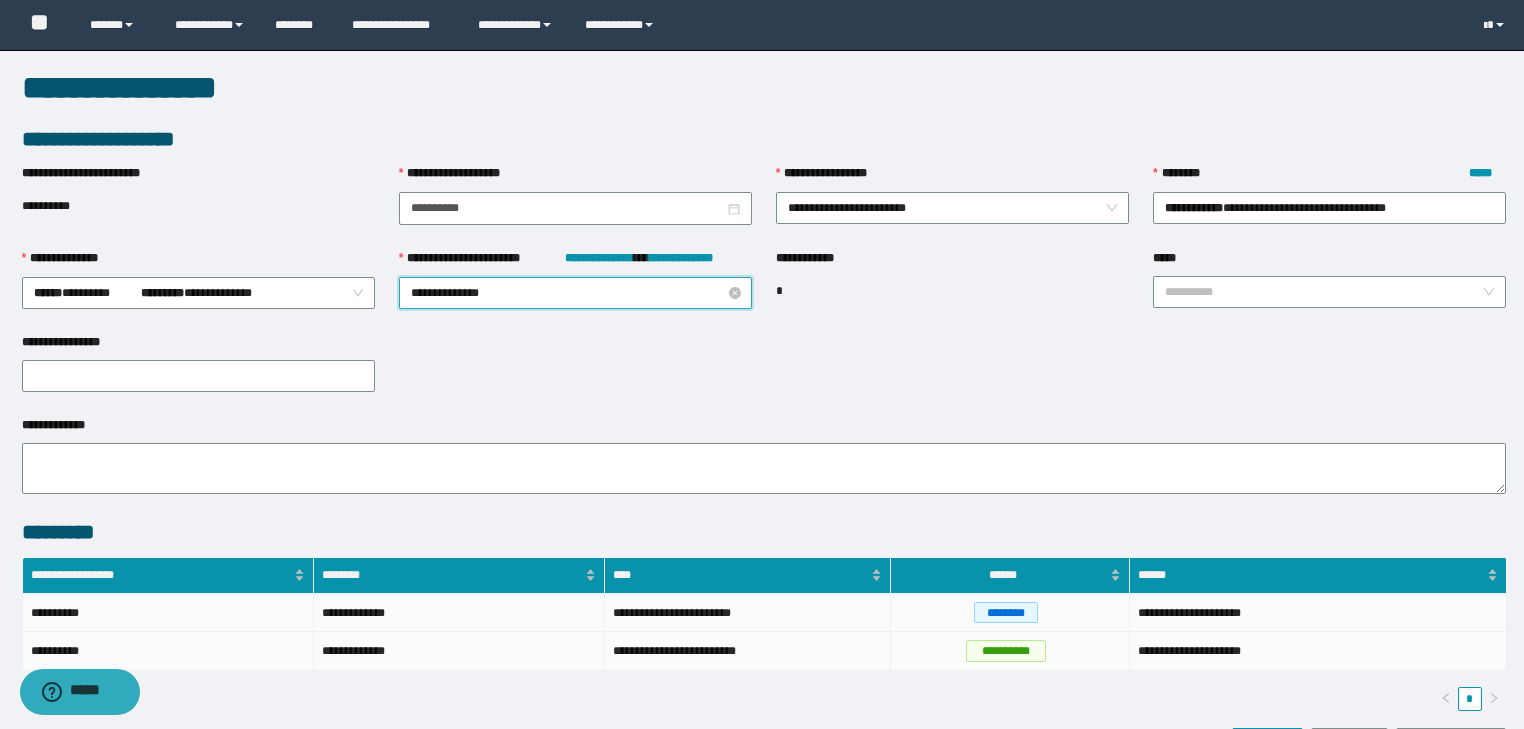 type on "**********" 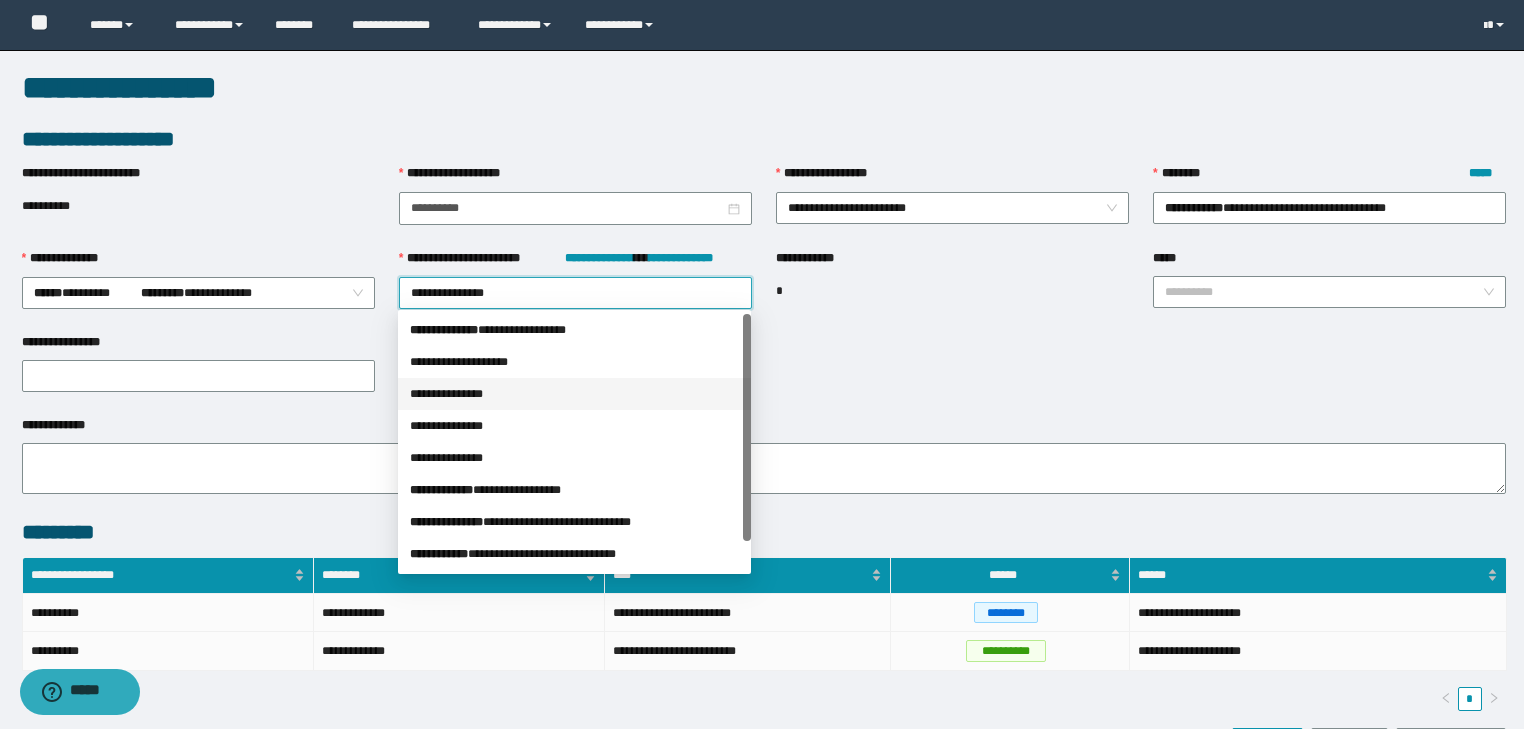 click on "**********" at bounding box center [574, 394] 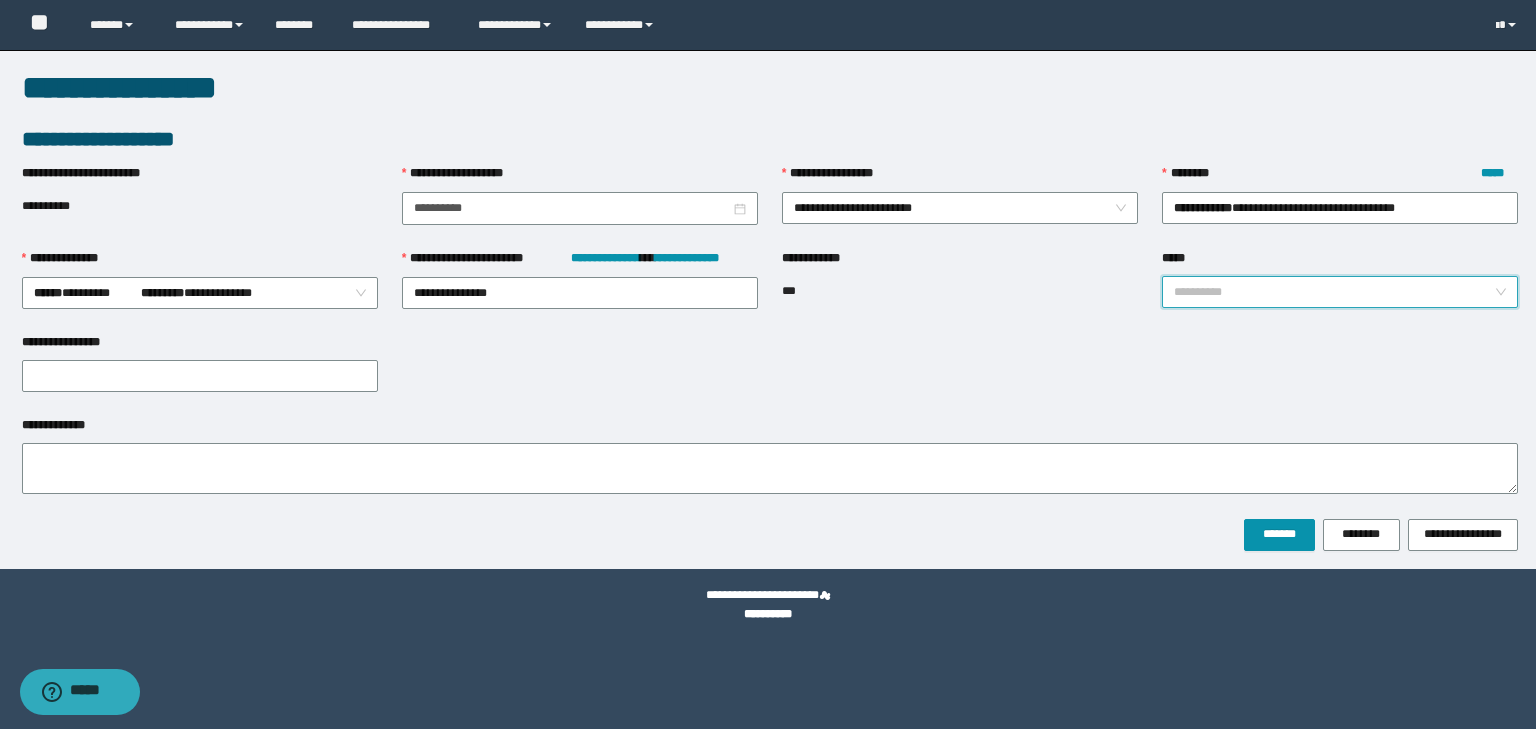 click on "*****" at bounding box center [1334, 292] 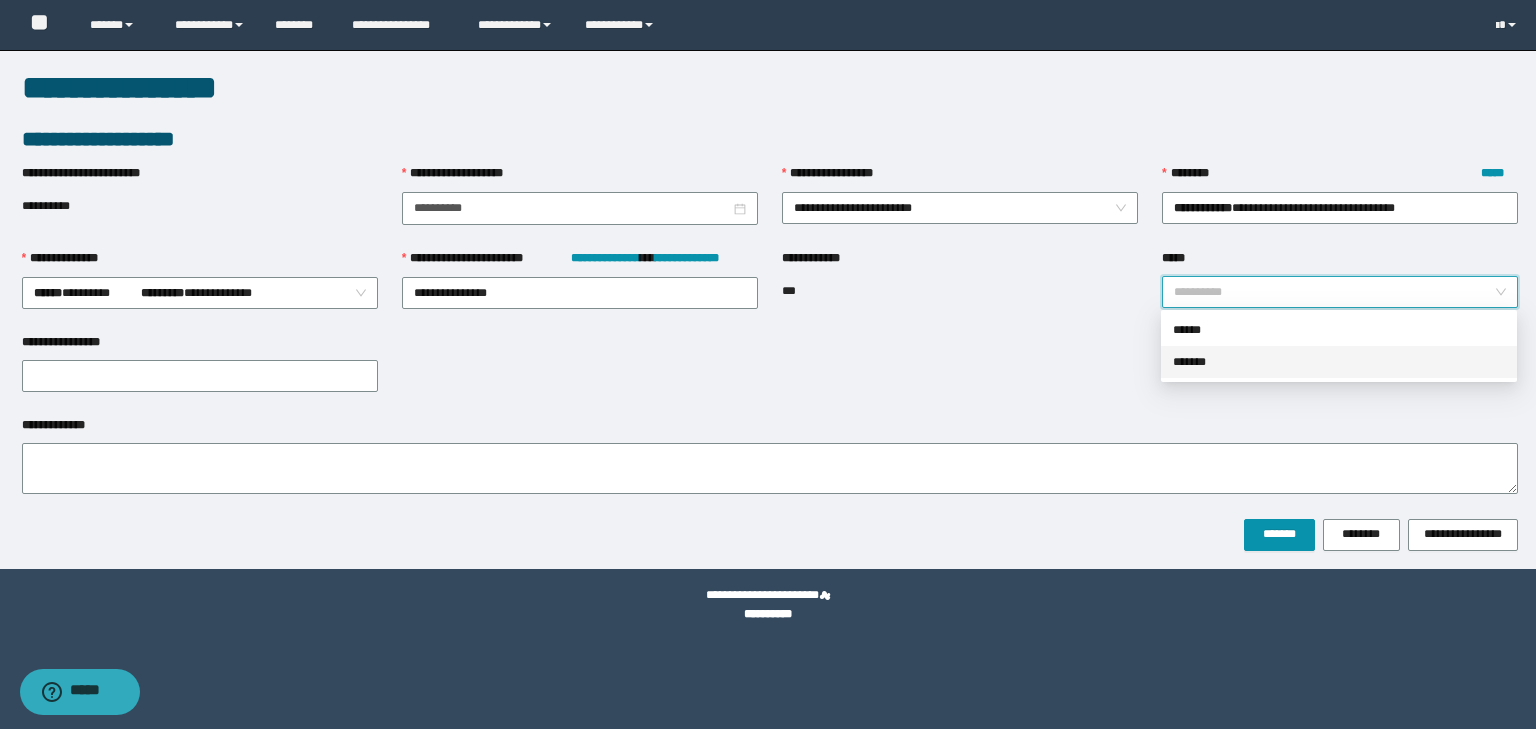 drag, startPoint x: 1215, startPoint y: 362, endPoint x: 1069, endPoint y: 367, distance: 146.08559 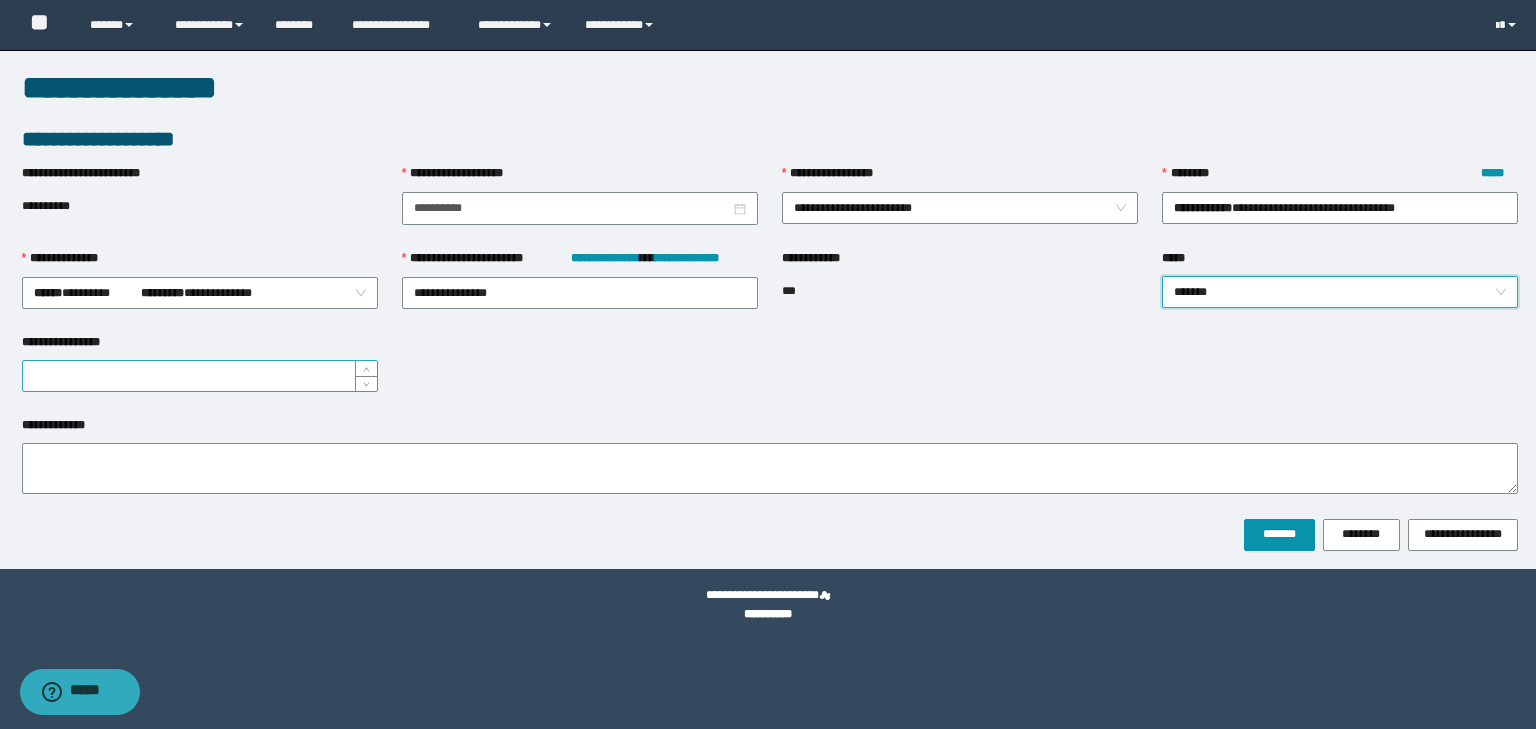 click on "**********" at bounding box center [200, 376] 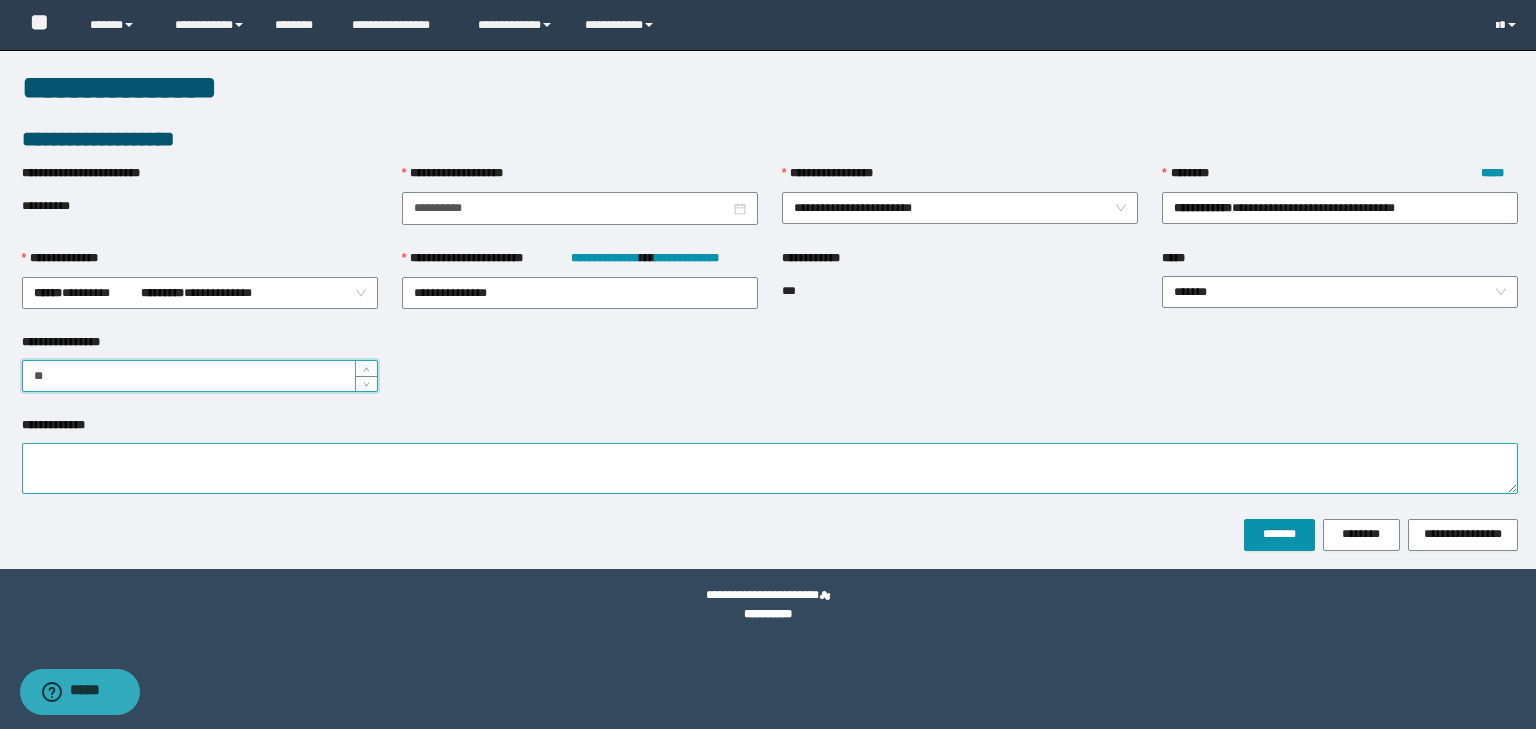 type on "**" 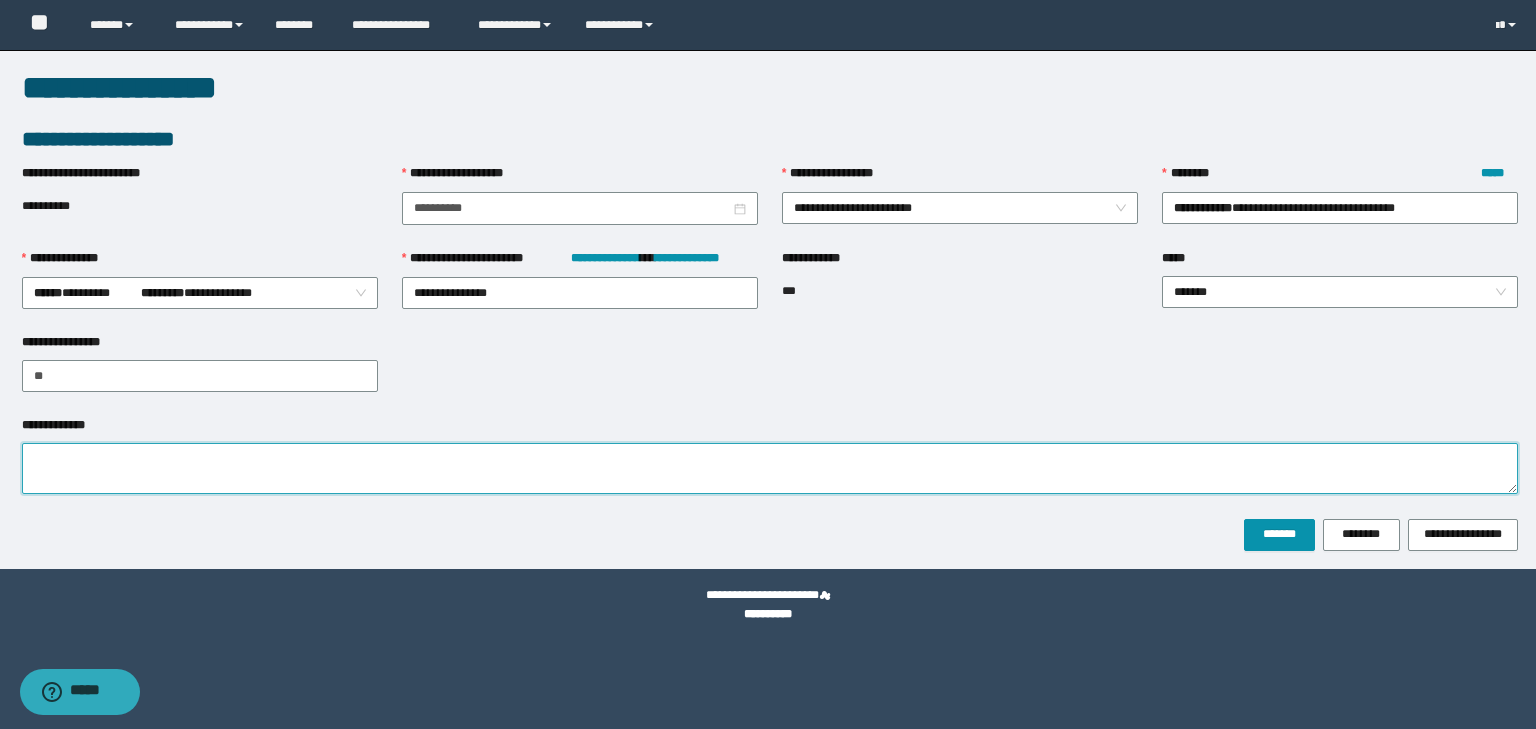 click on "**********" at bounding box center [770, 468] 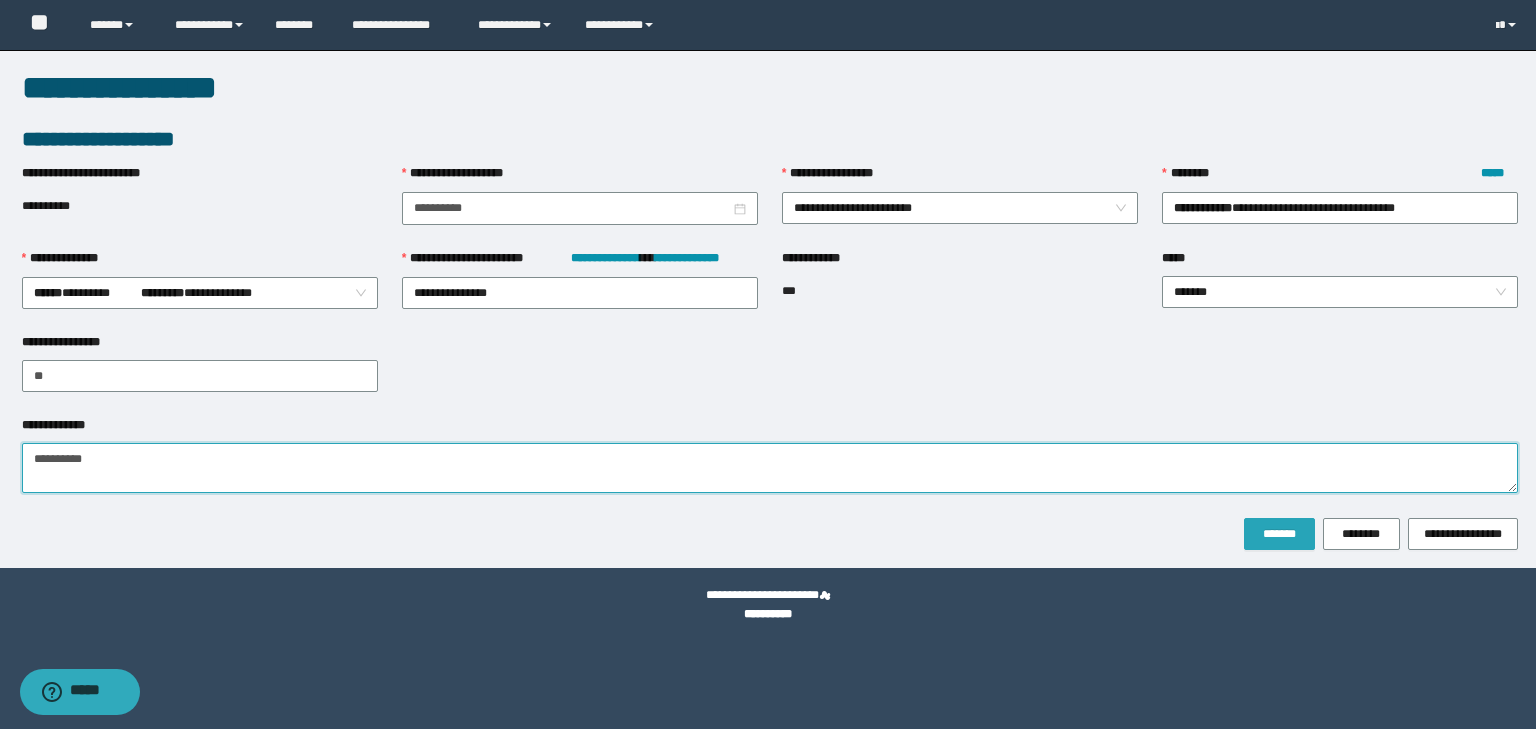 type on "*********" 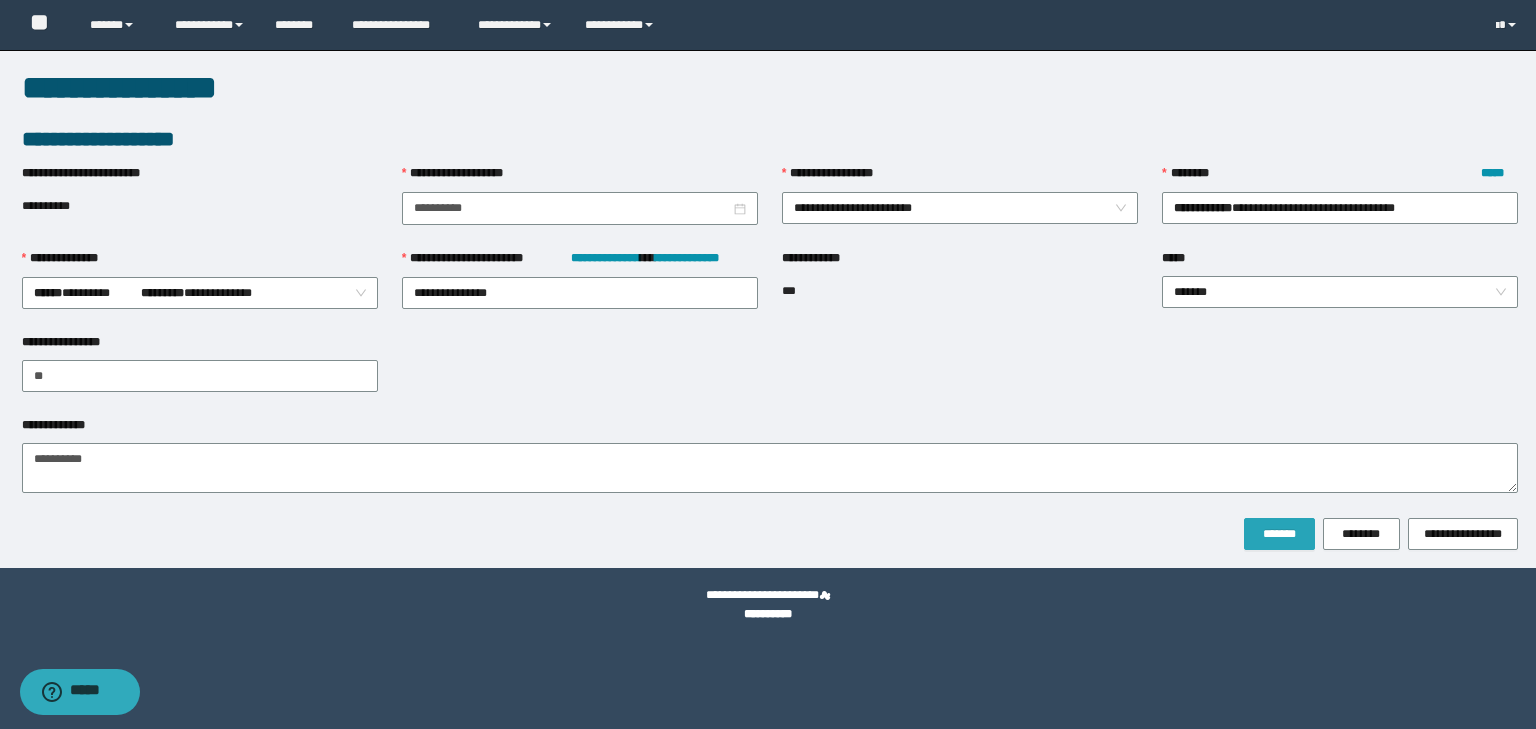 click on "*******" at bounding box center [1279, 534] 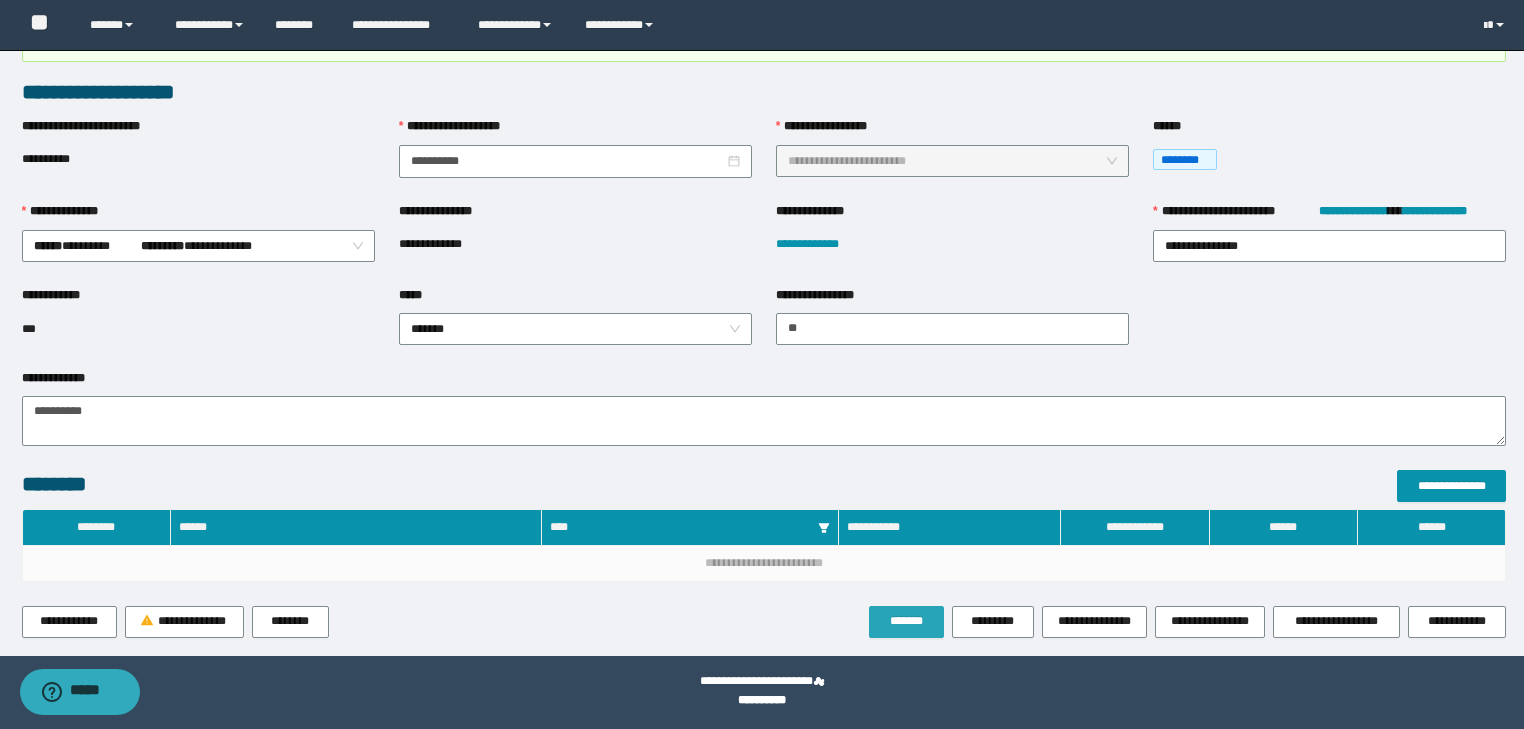scroll, scrollTop: 100, scrollLeft: 0, axis: vertical 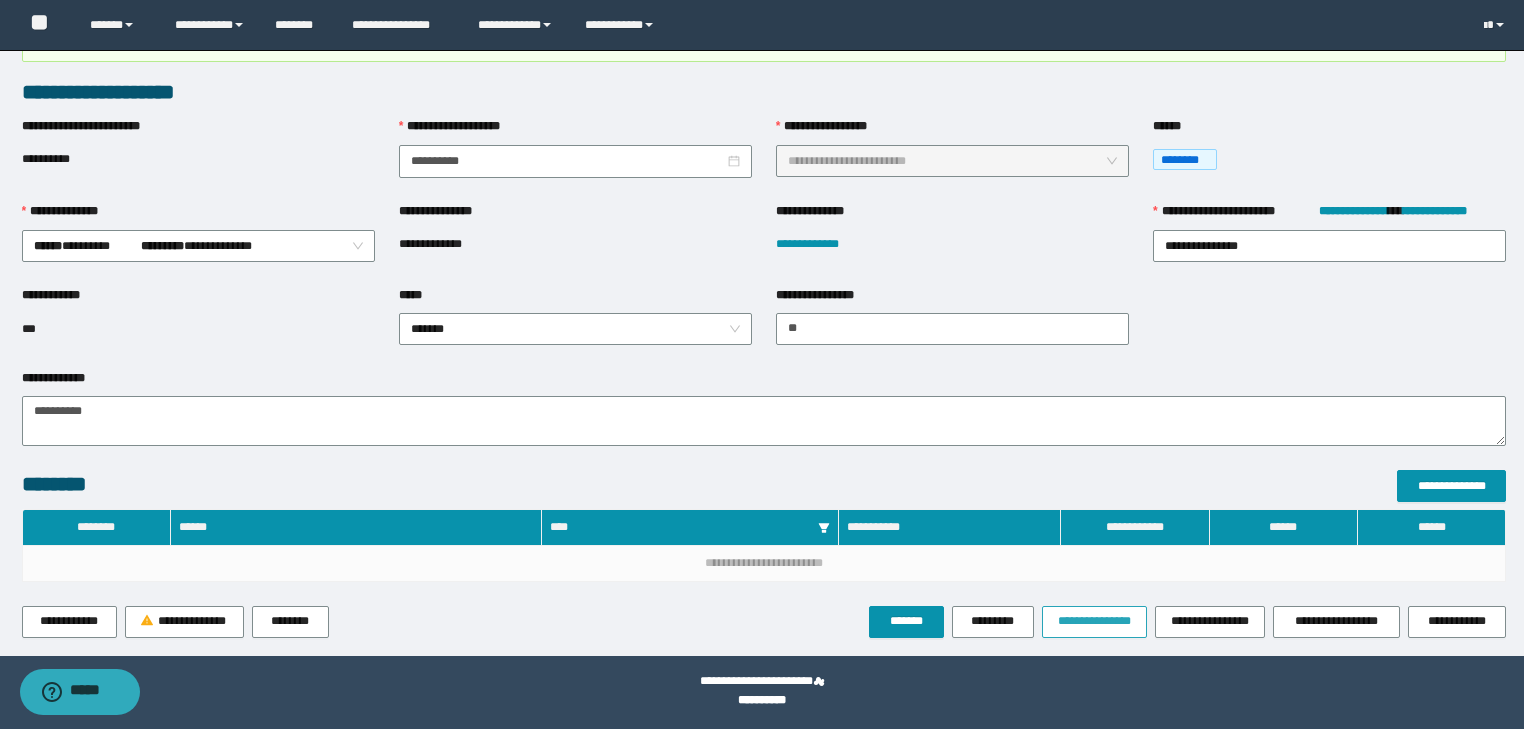 click on "**********" at bounding box center [1094, 621] 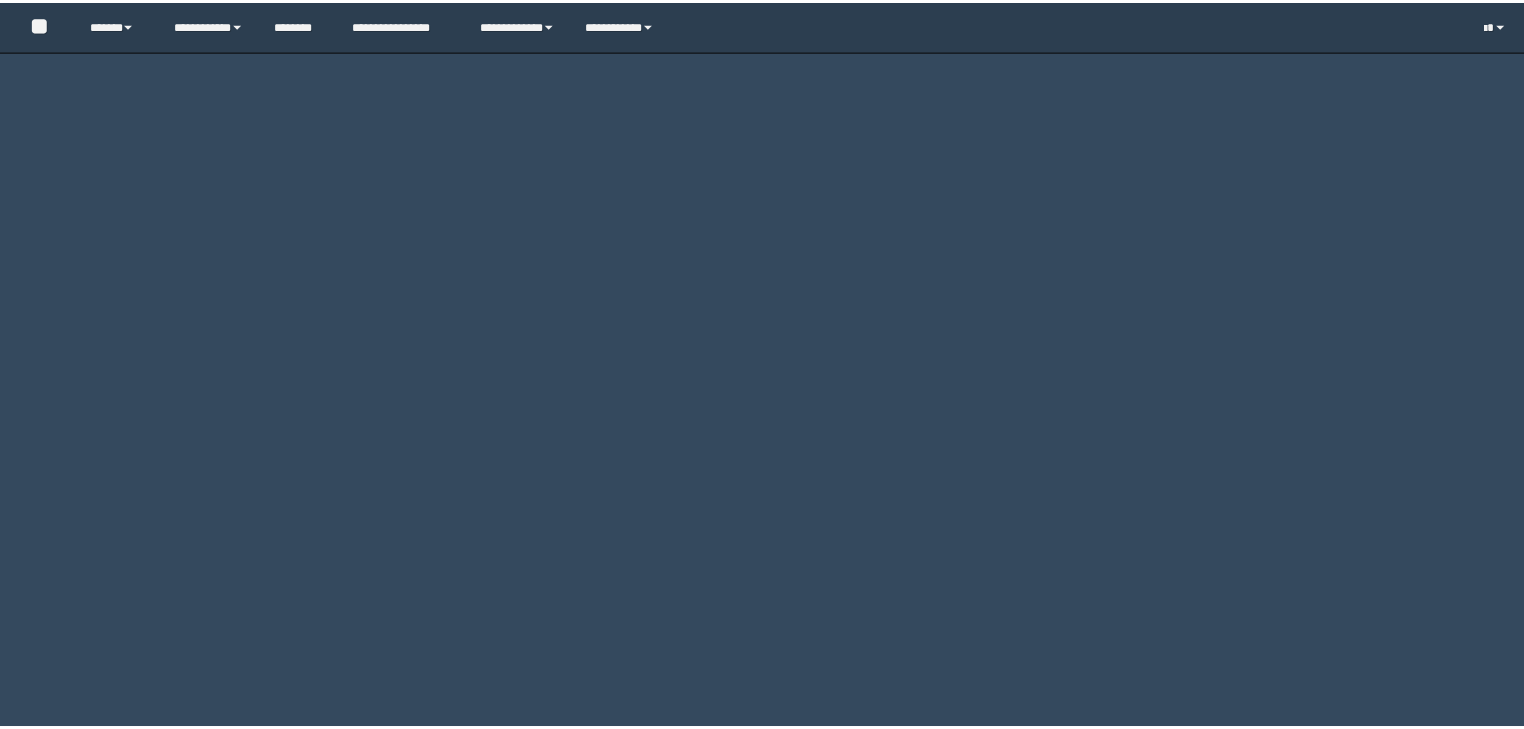 scroll, scrollTop: 0, scrollLeft: 0, axis: both 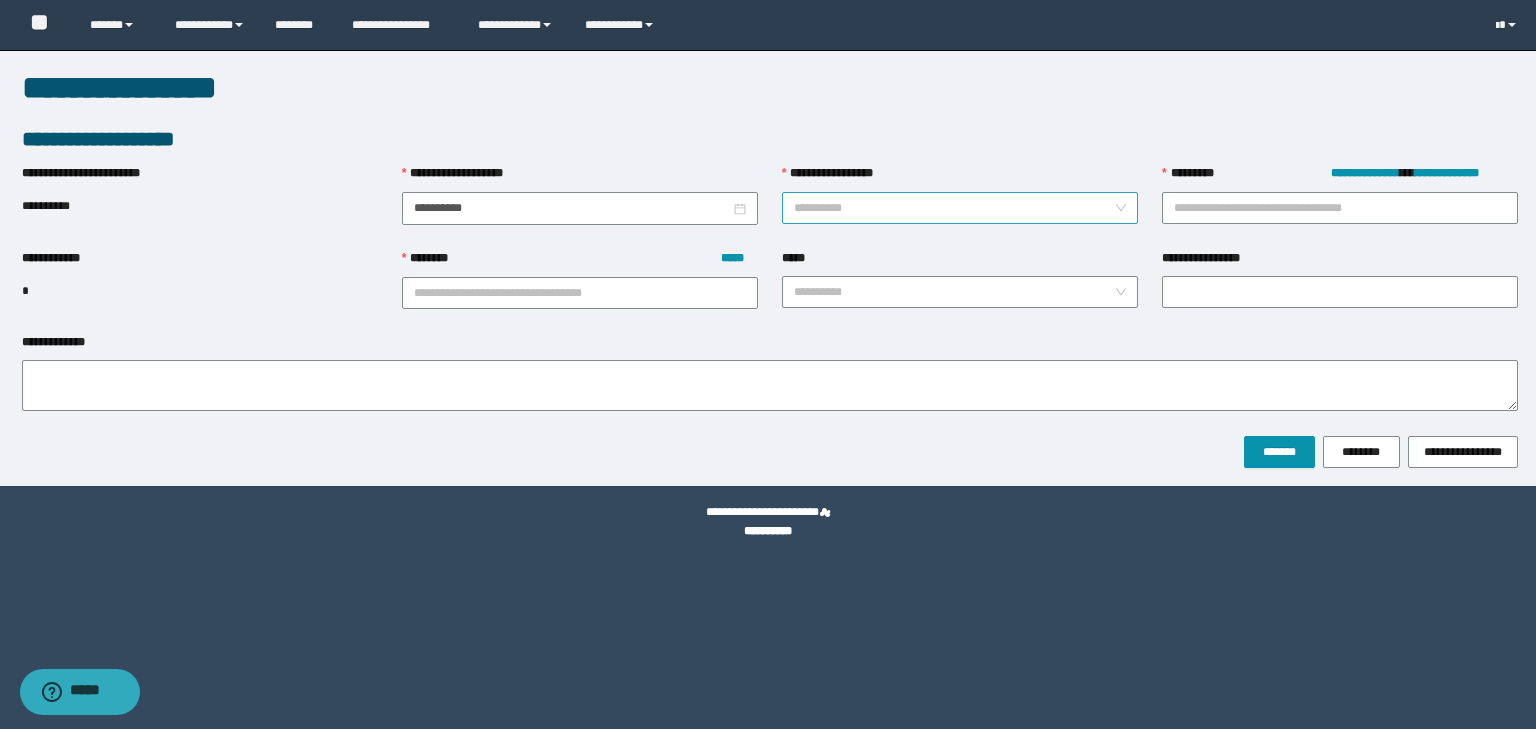 click on "**********" at bounding box center [954, 208] 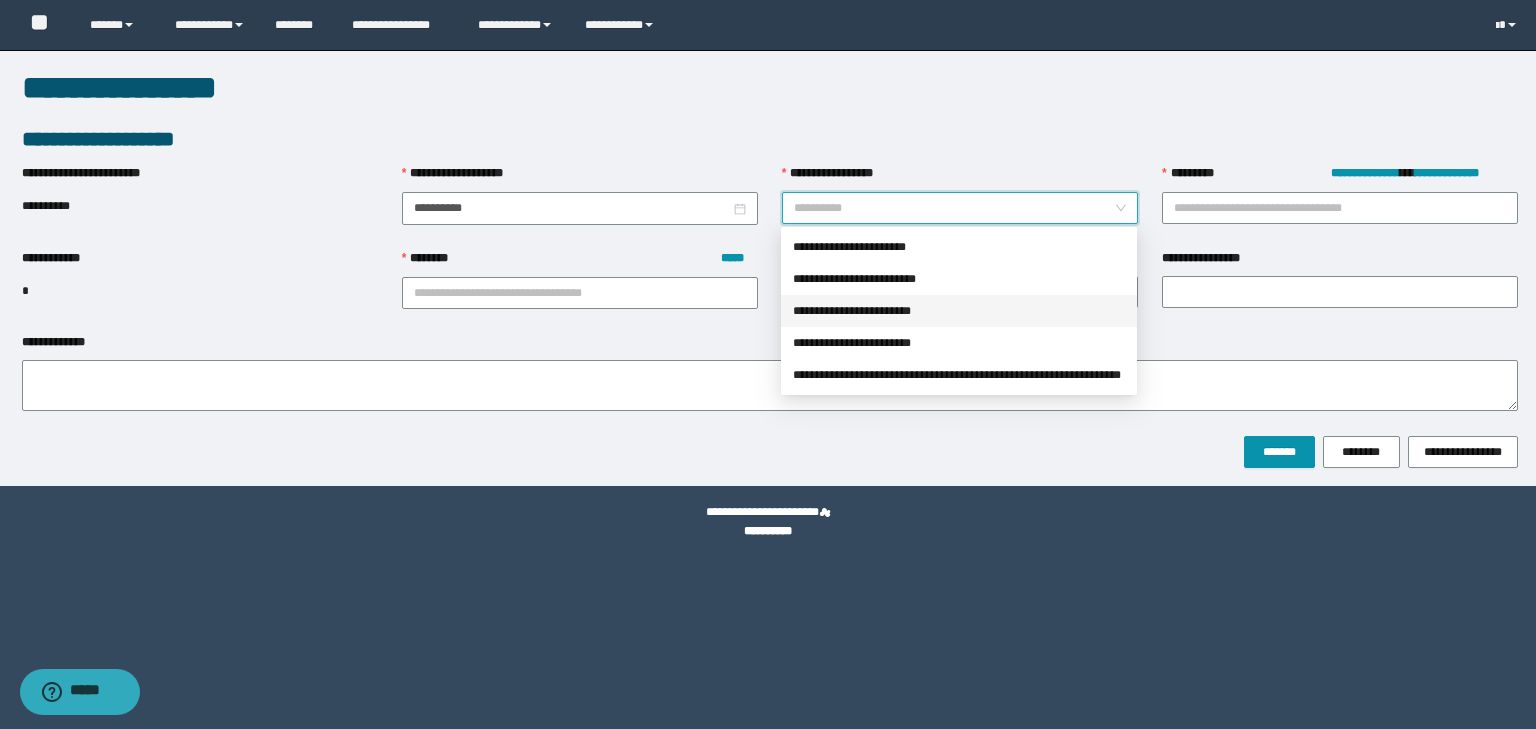 click on "**********" at bounding box center (959, 343) 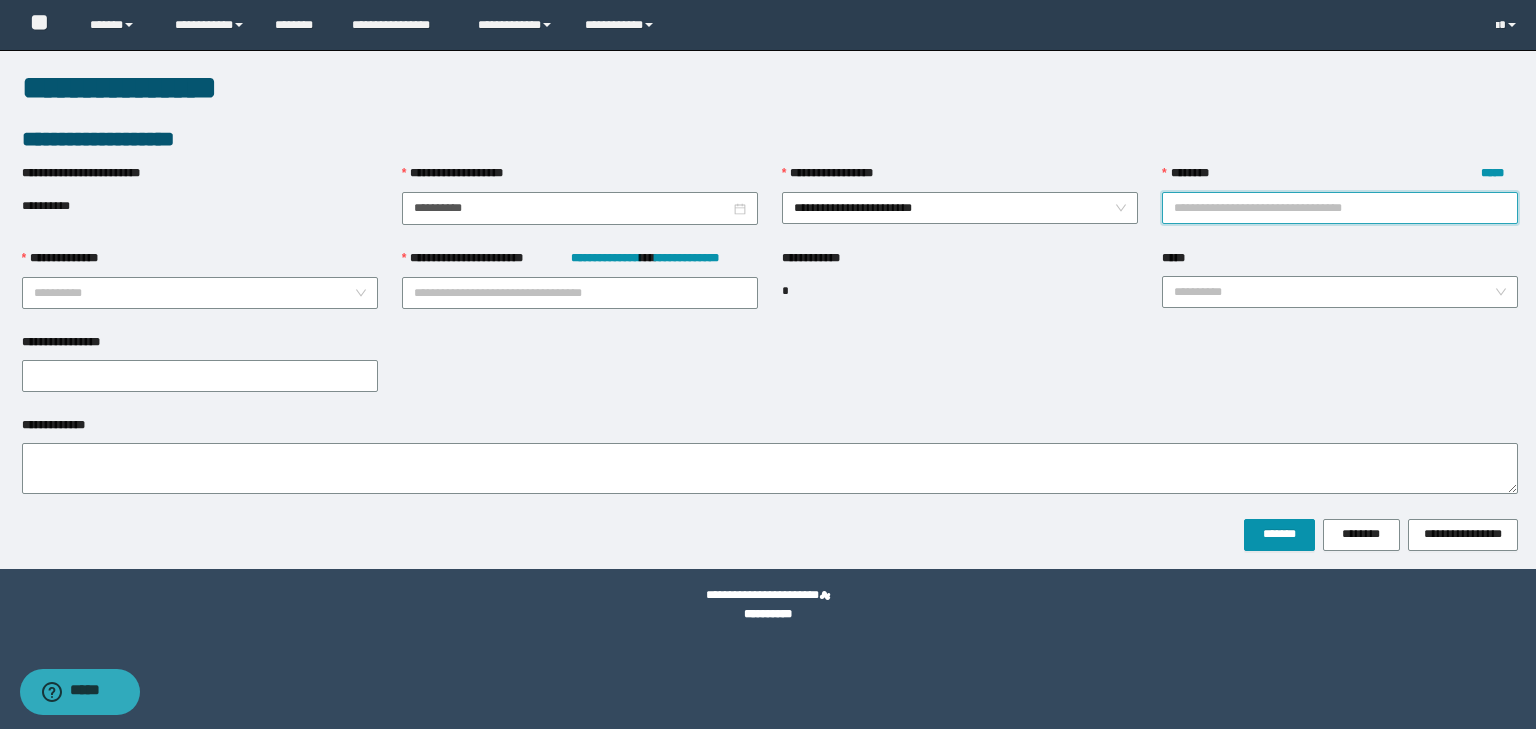 click on "******** *****" at bounding box center (1340, 208) 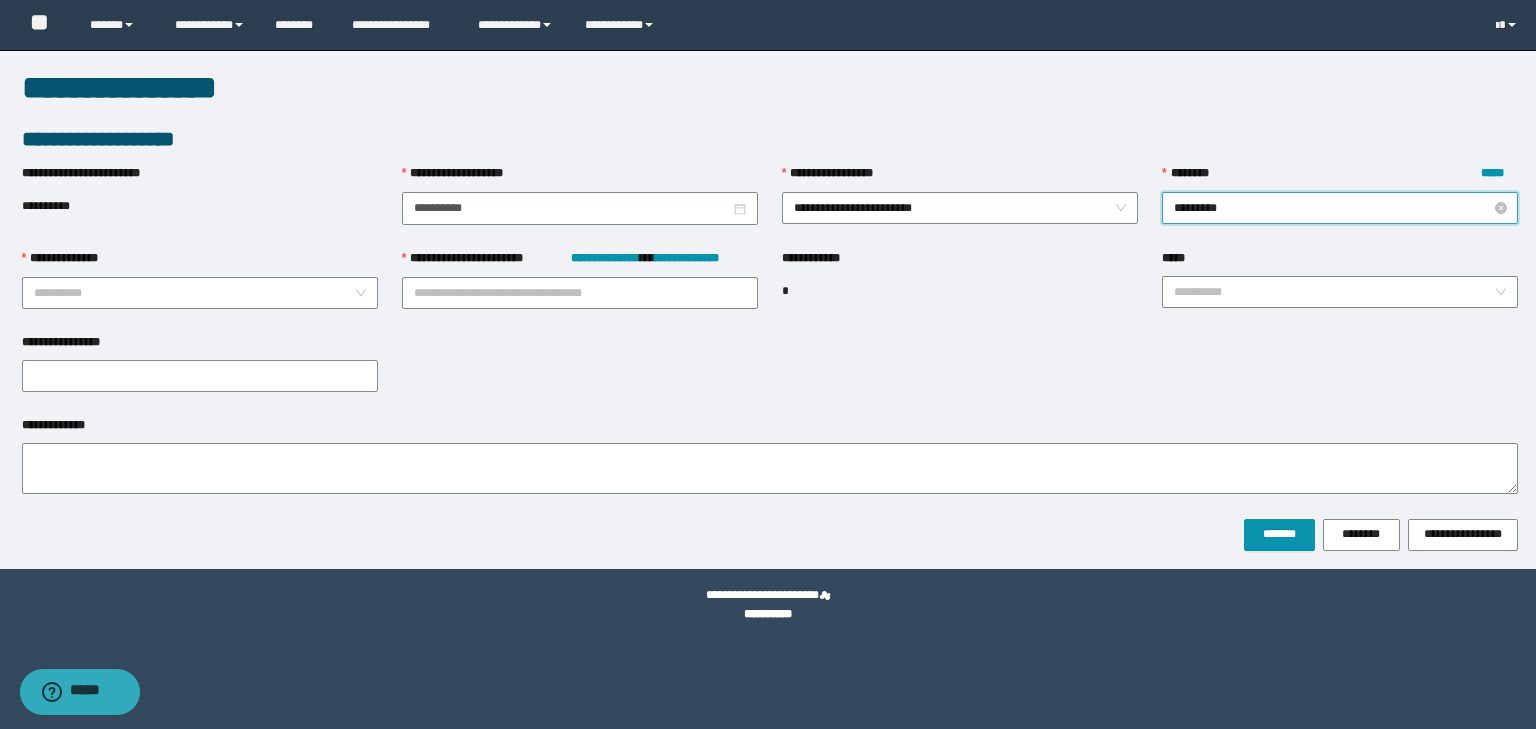 click on "********" at bounding box center [1340, 208] 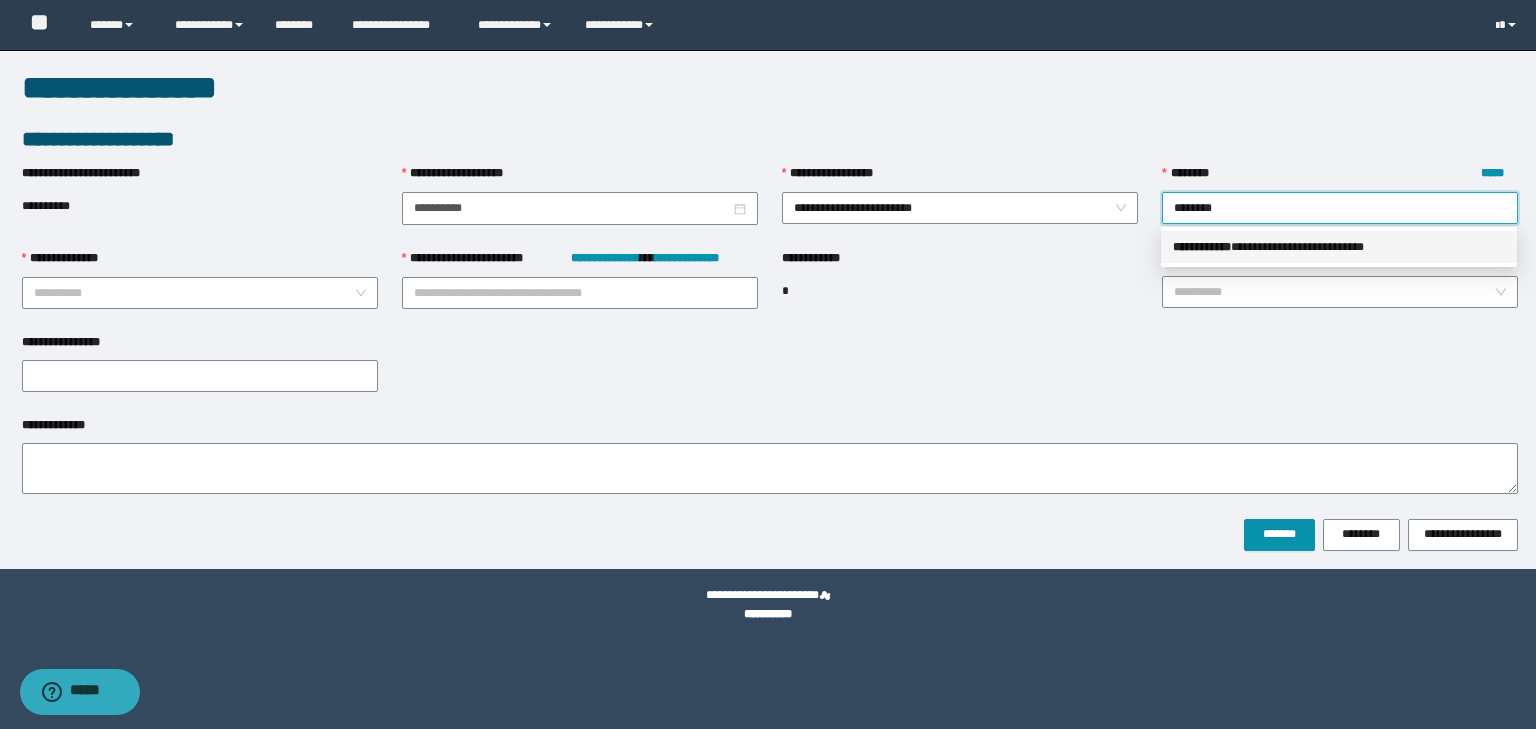 click on "** * ********" at bounding box center (1202, 247) 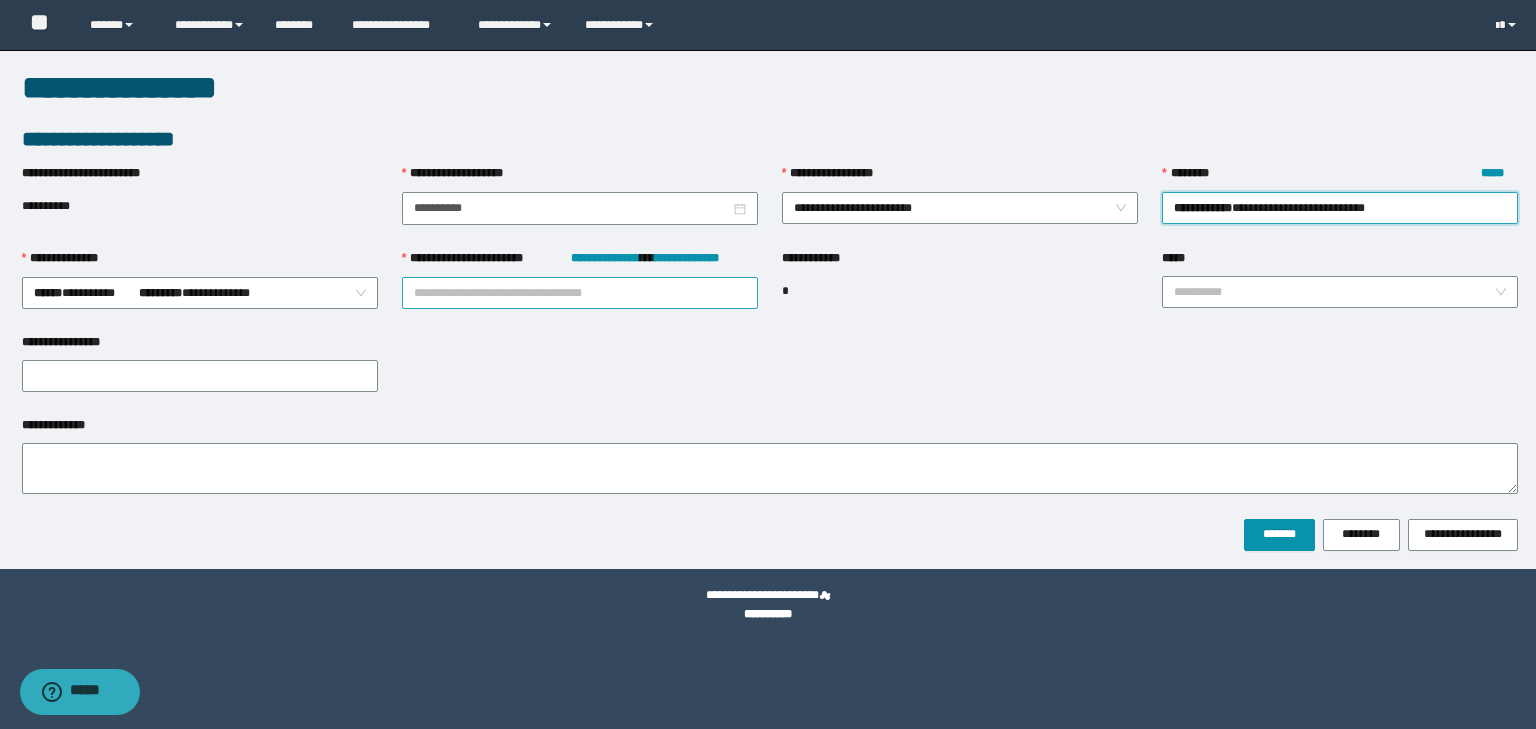 click on "**********" at bounding box center [580, 293] 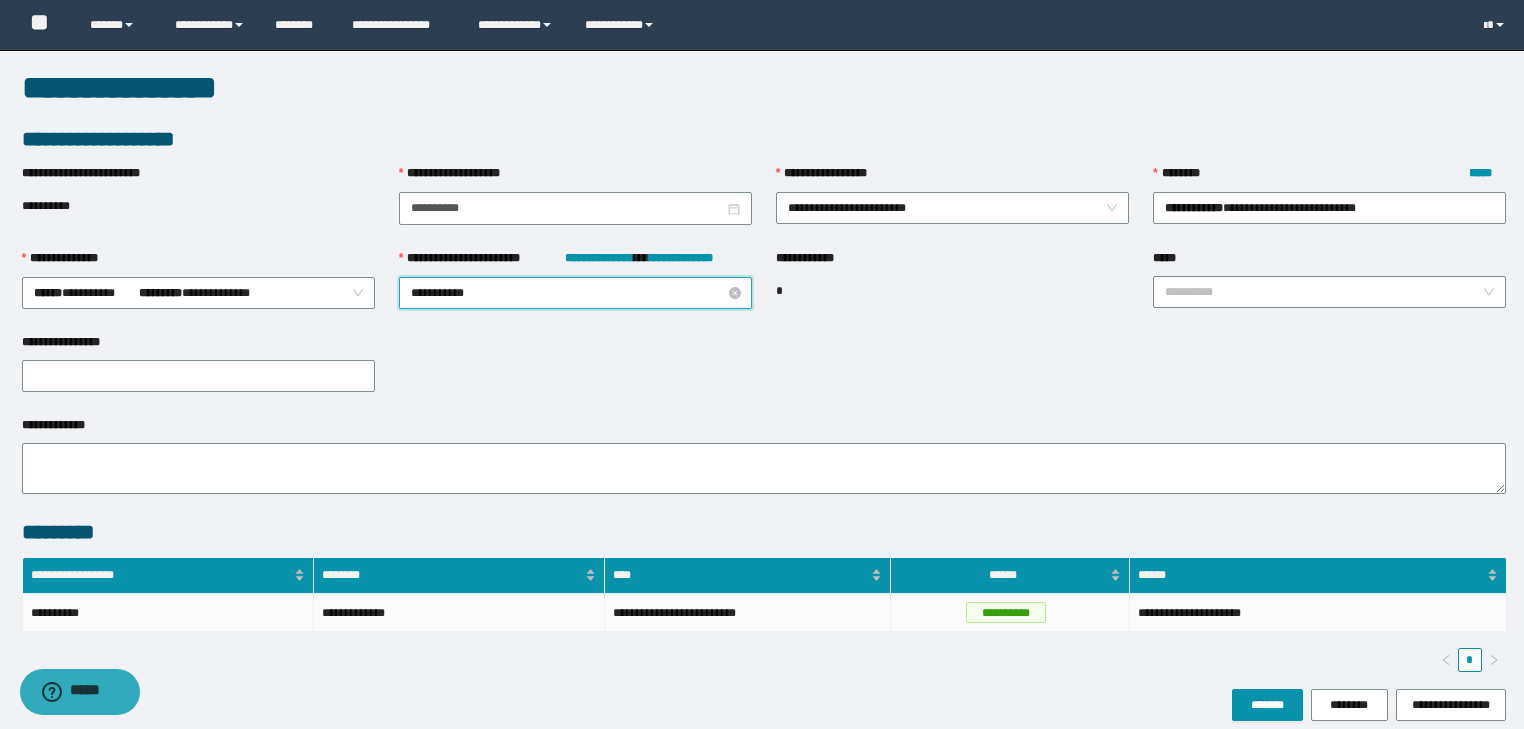 type on "**********" 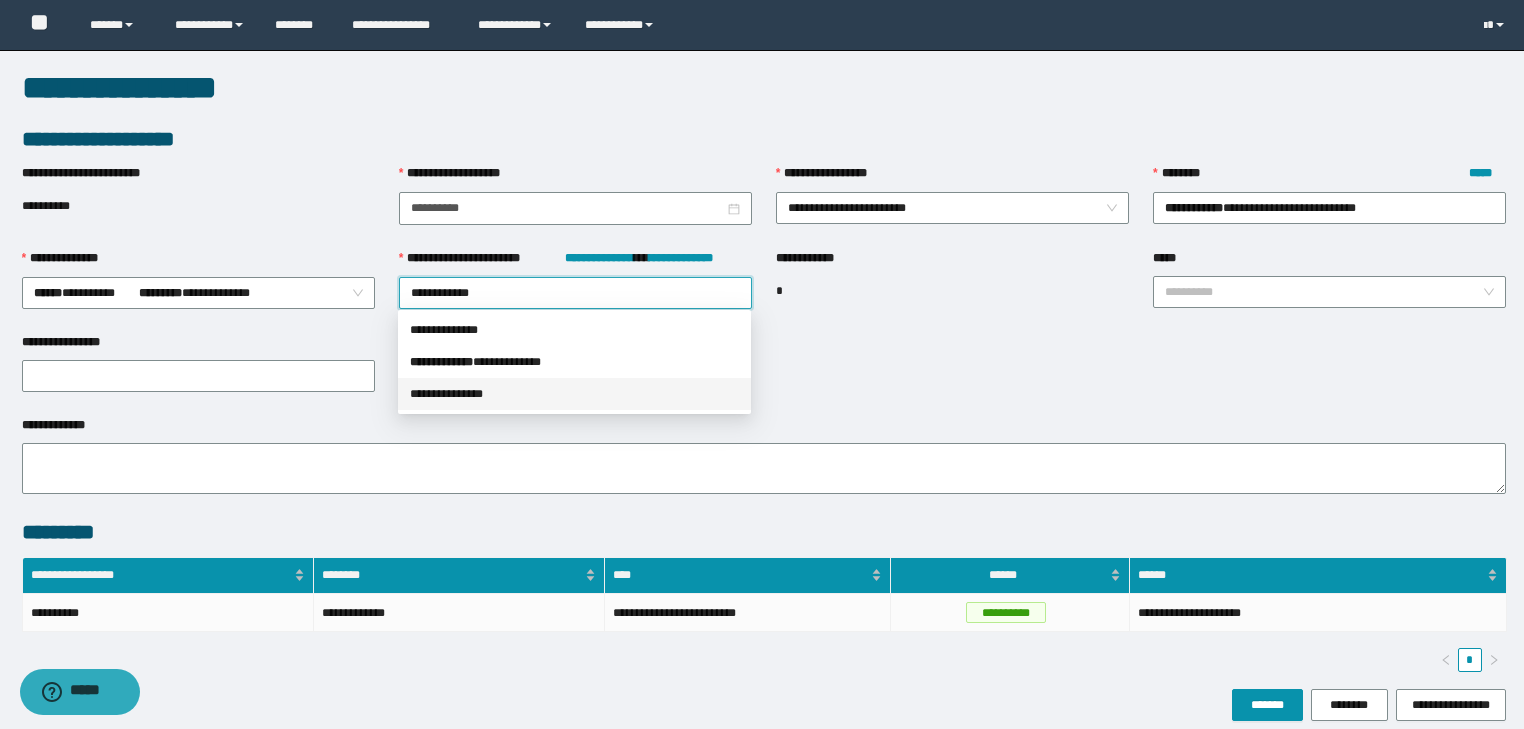 click on "**********" at bounding box center (574, 394) 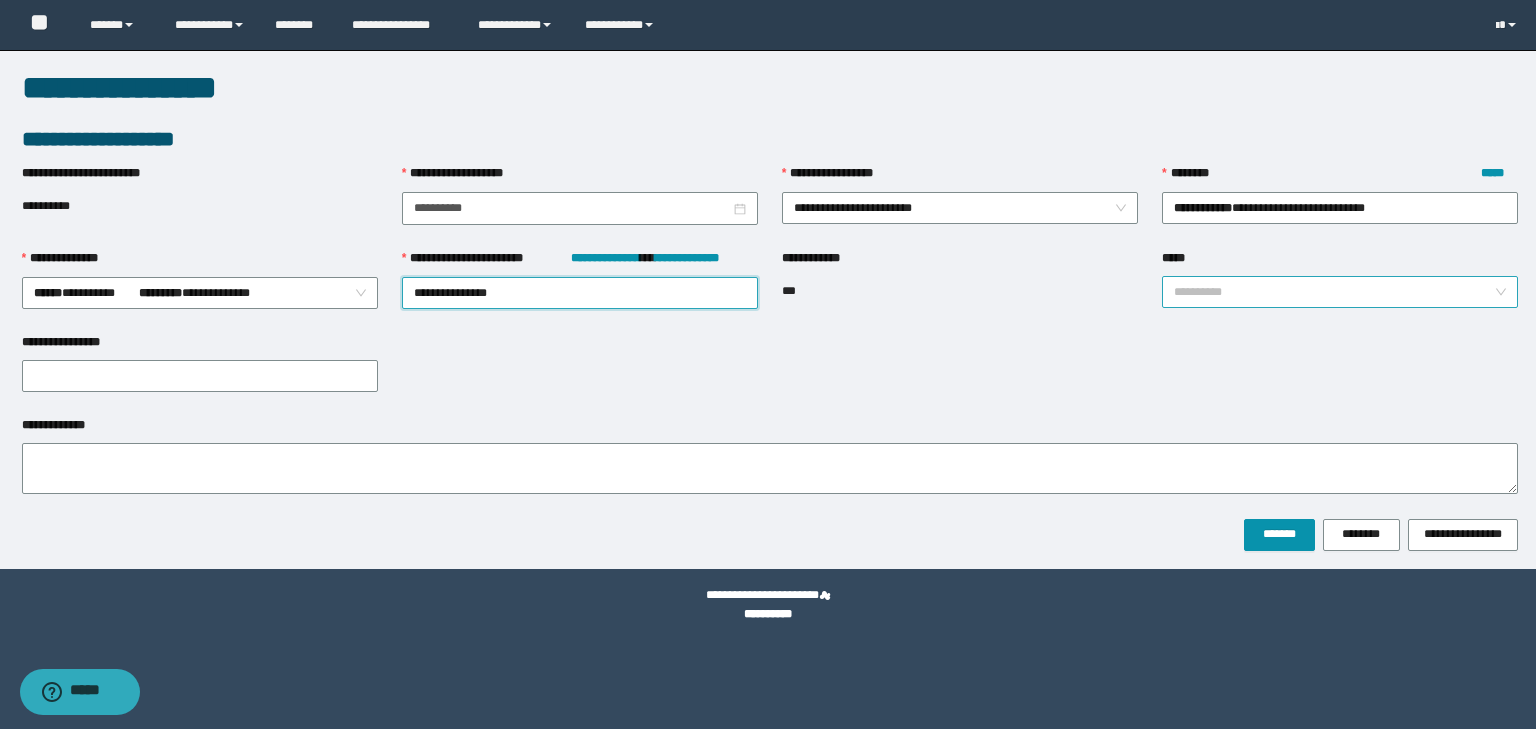 click on "*****" at bounding box center (1334, 292) 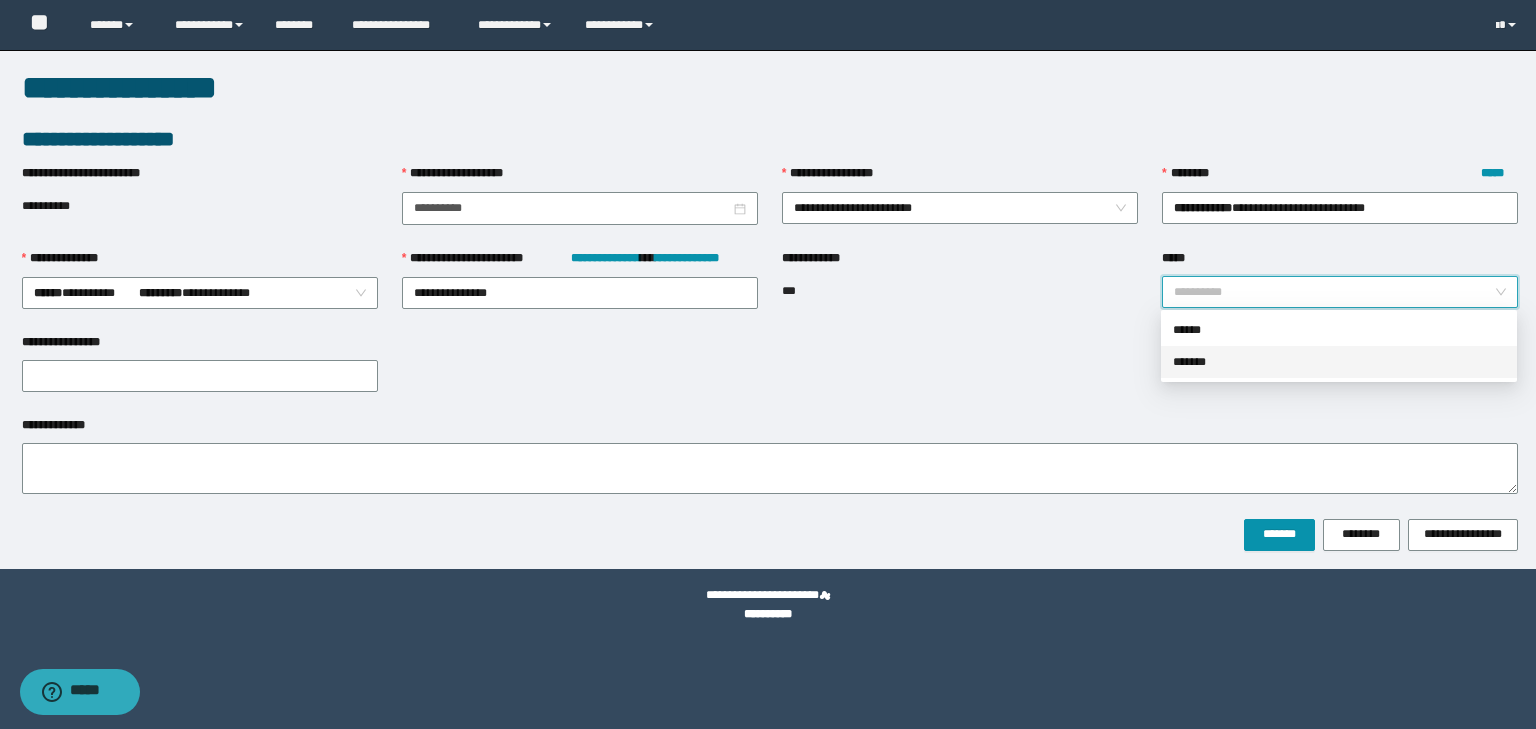 click on "*******" at bounding box center (1339, 362) 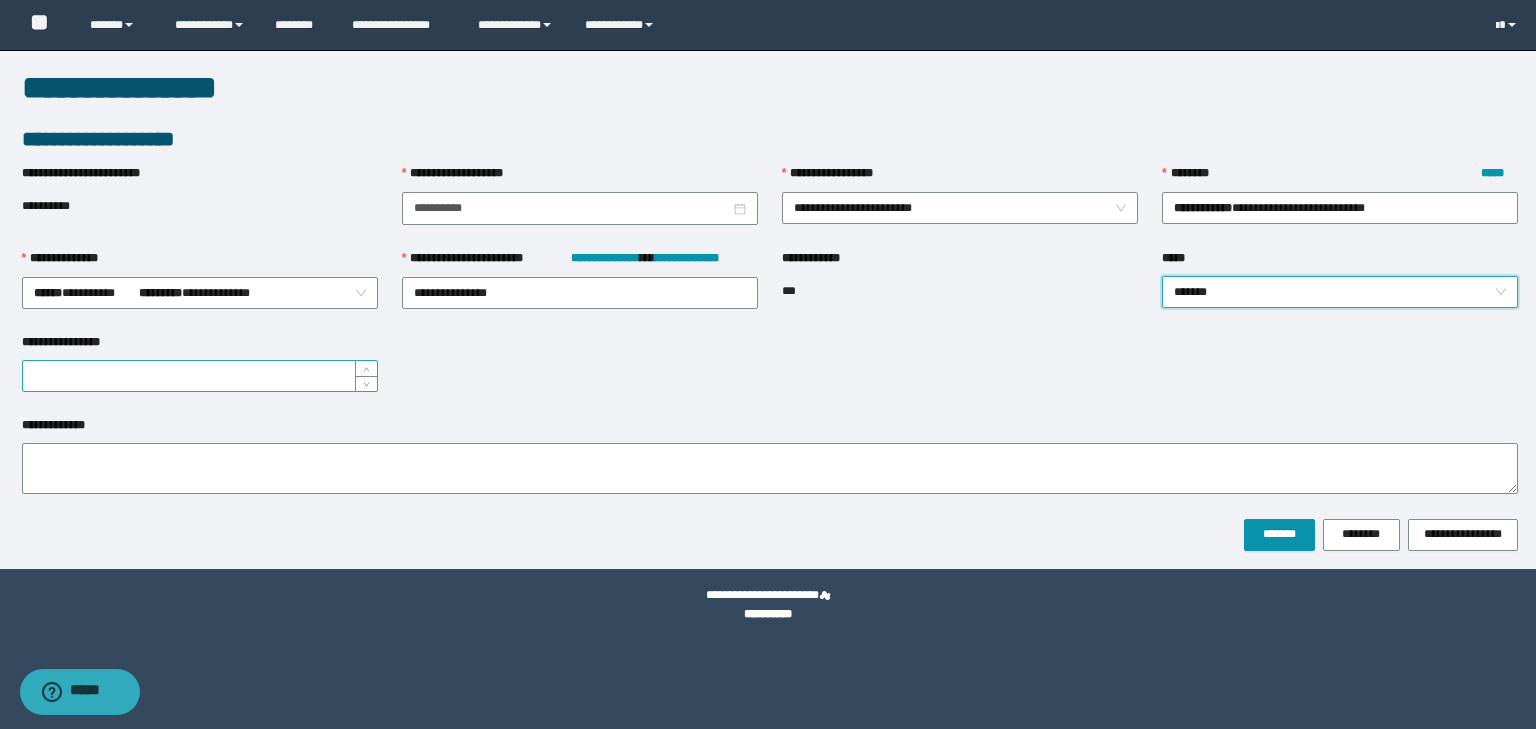 click on "**********" at bounding box center [200, 376] 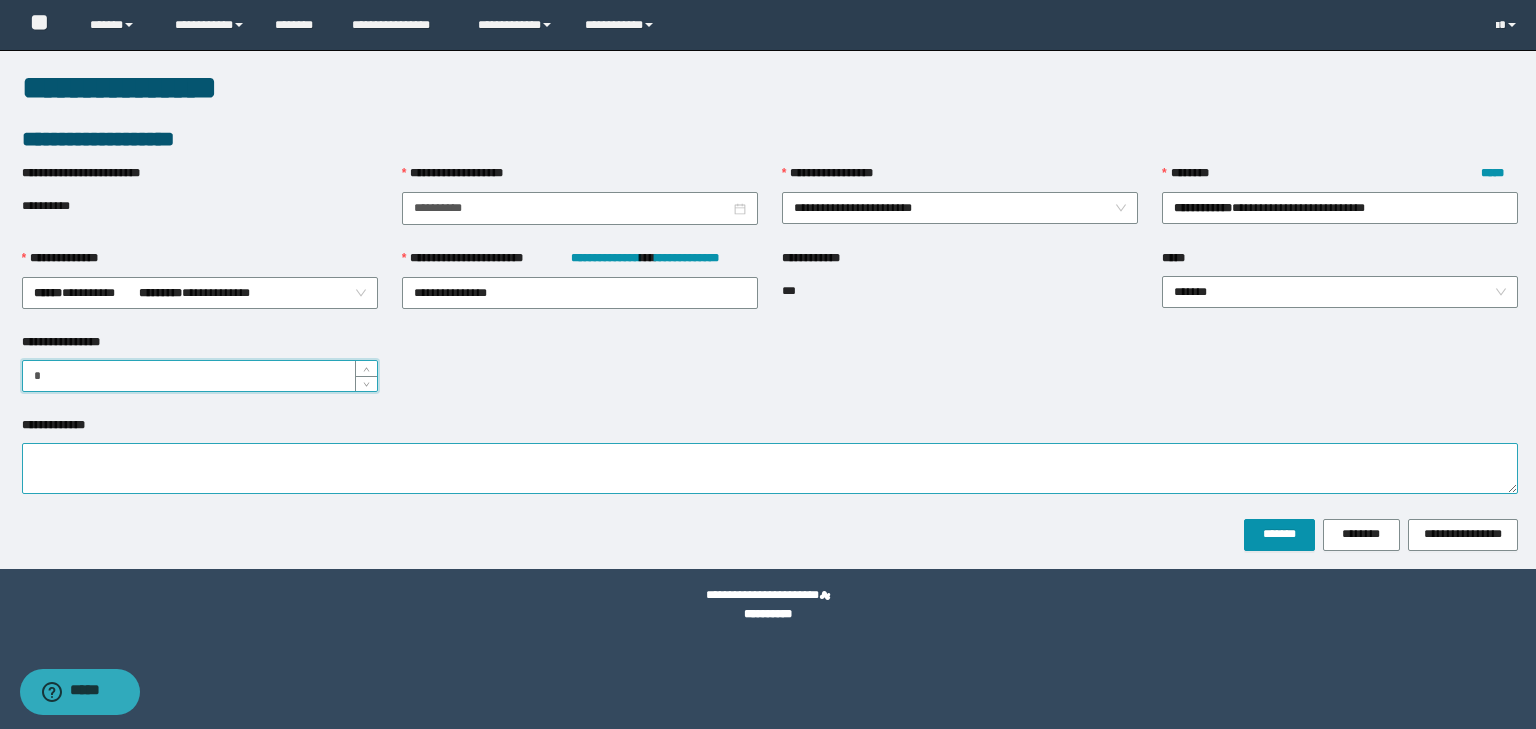 type on "*" 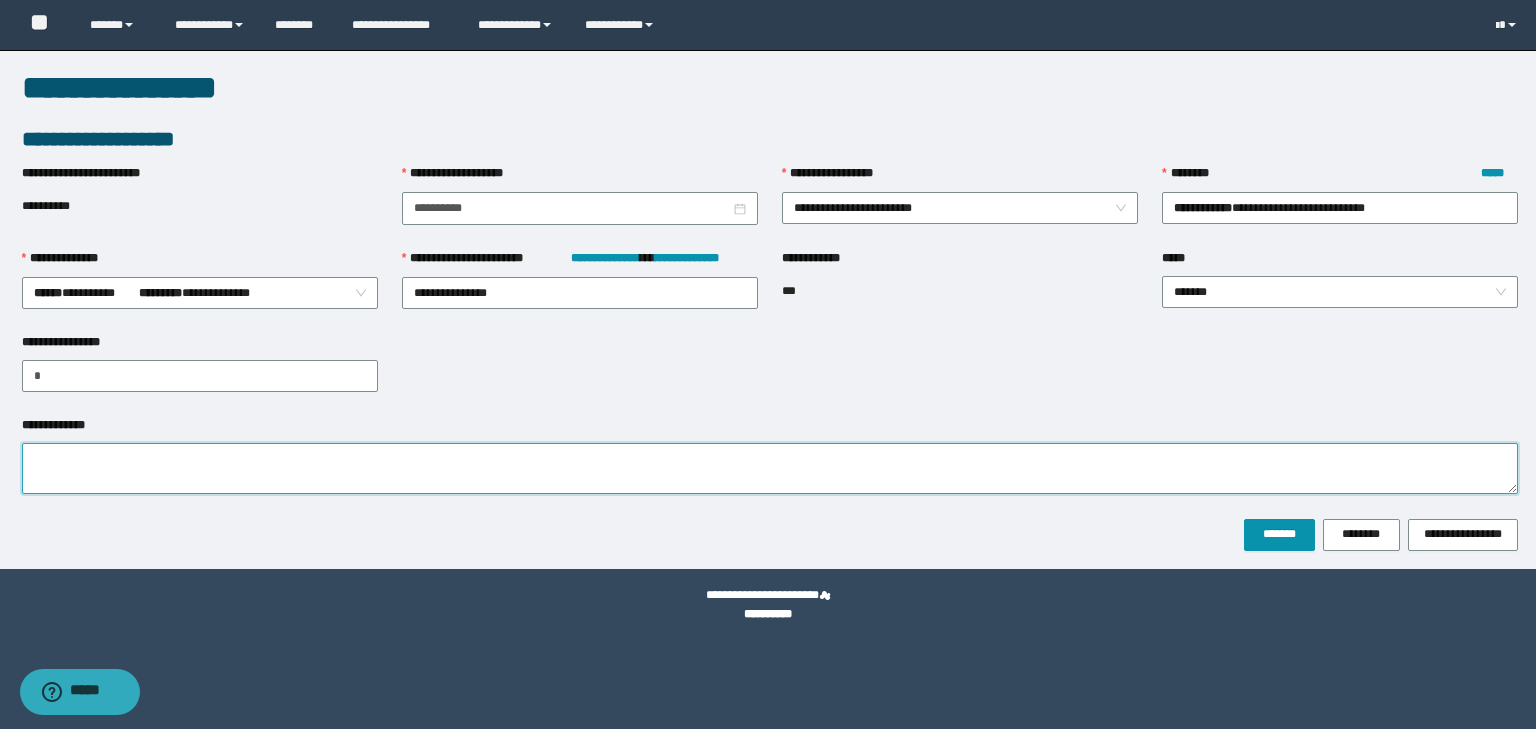 click on "**********" at bounding box center (770, 467) 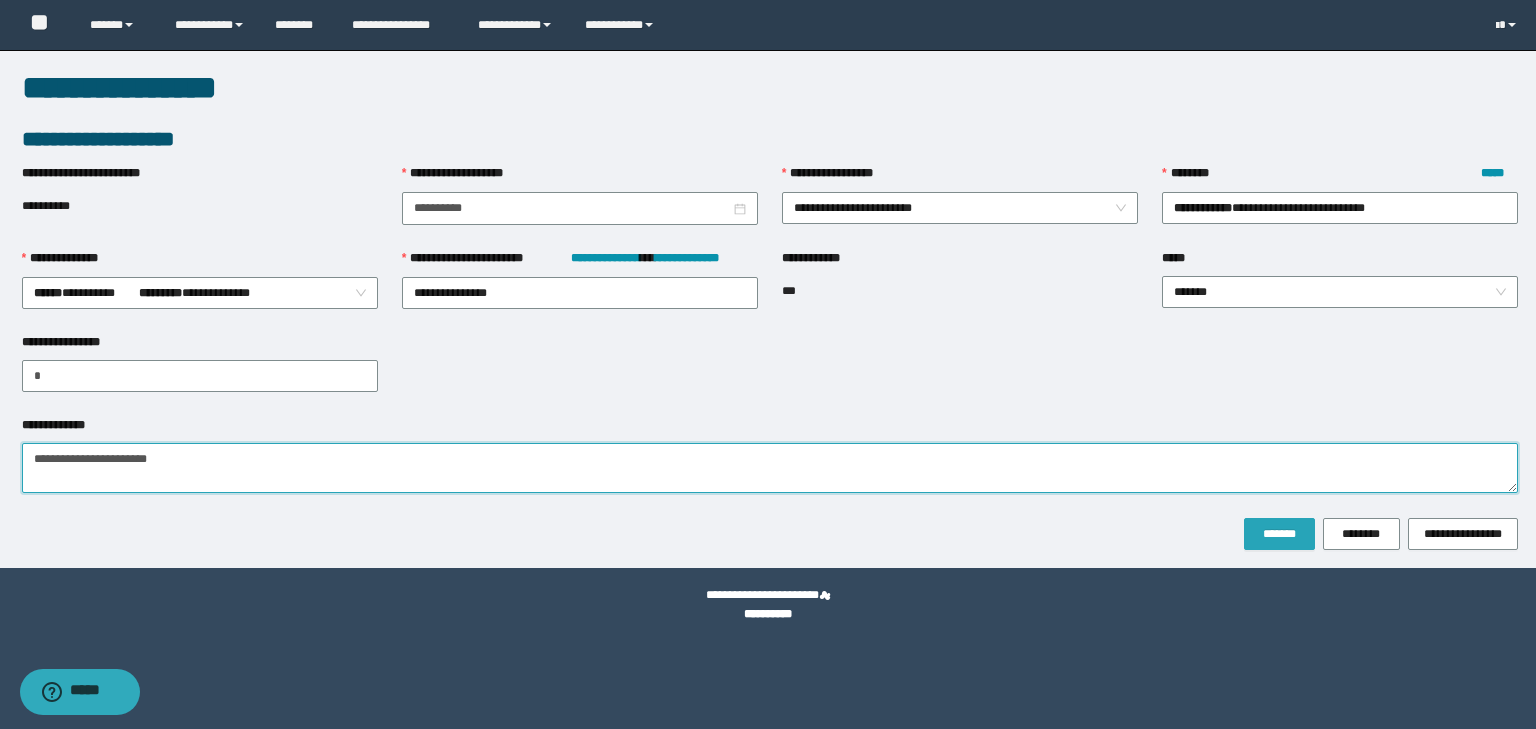 type on "**********" 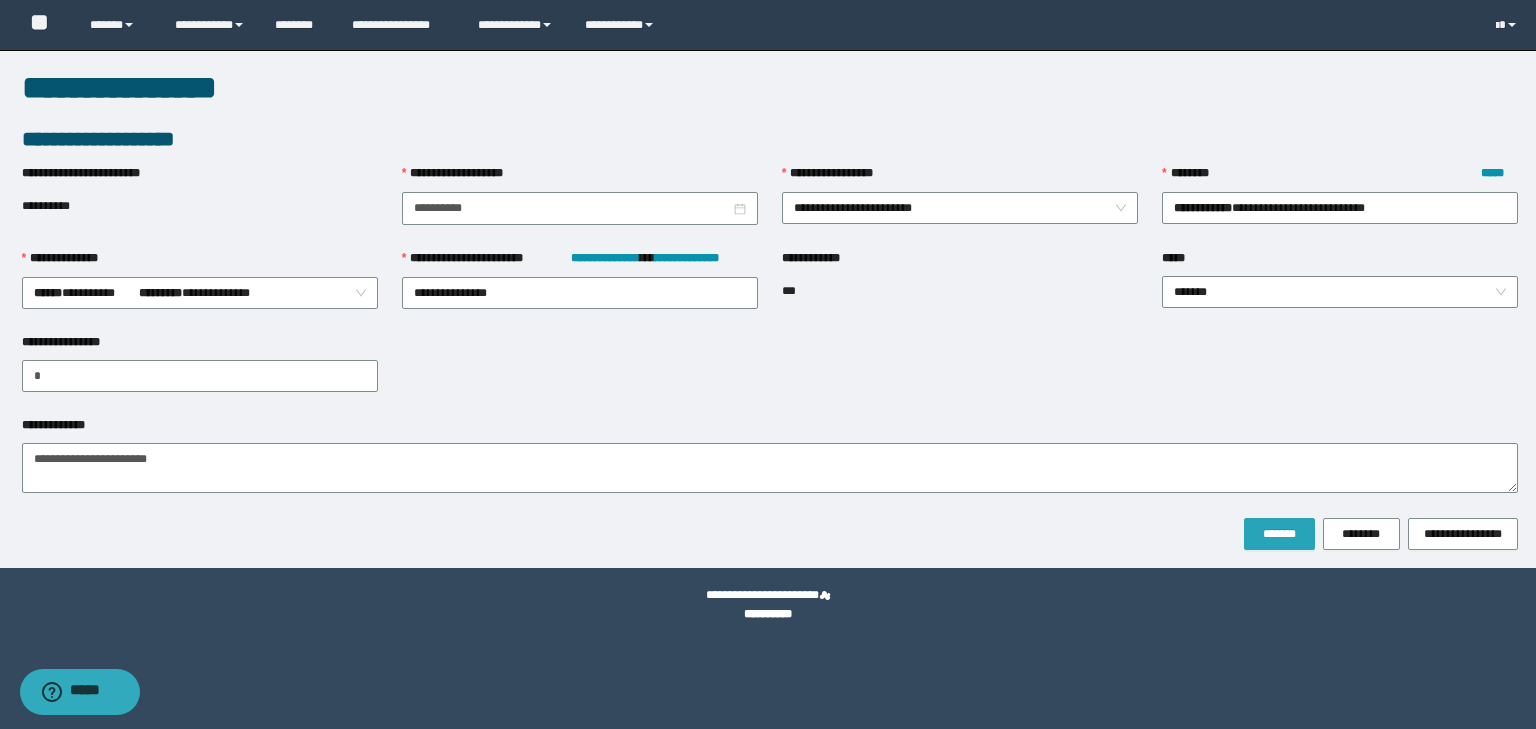 click on "*******" at bounding box center (1279, 534) 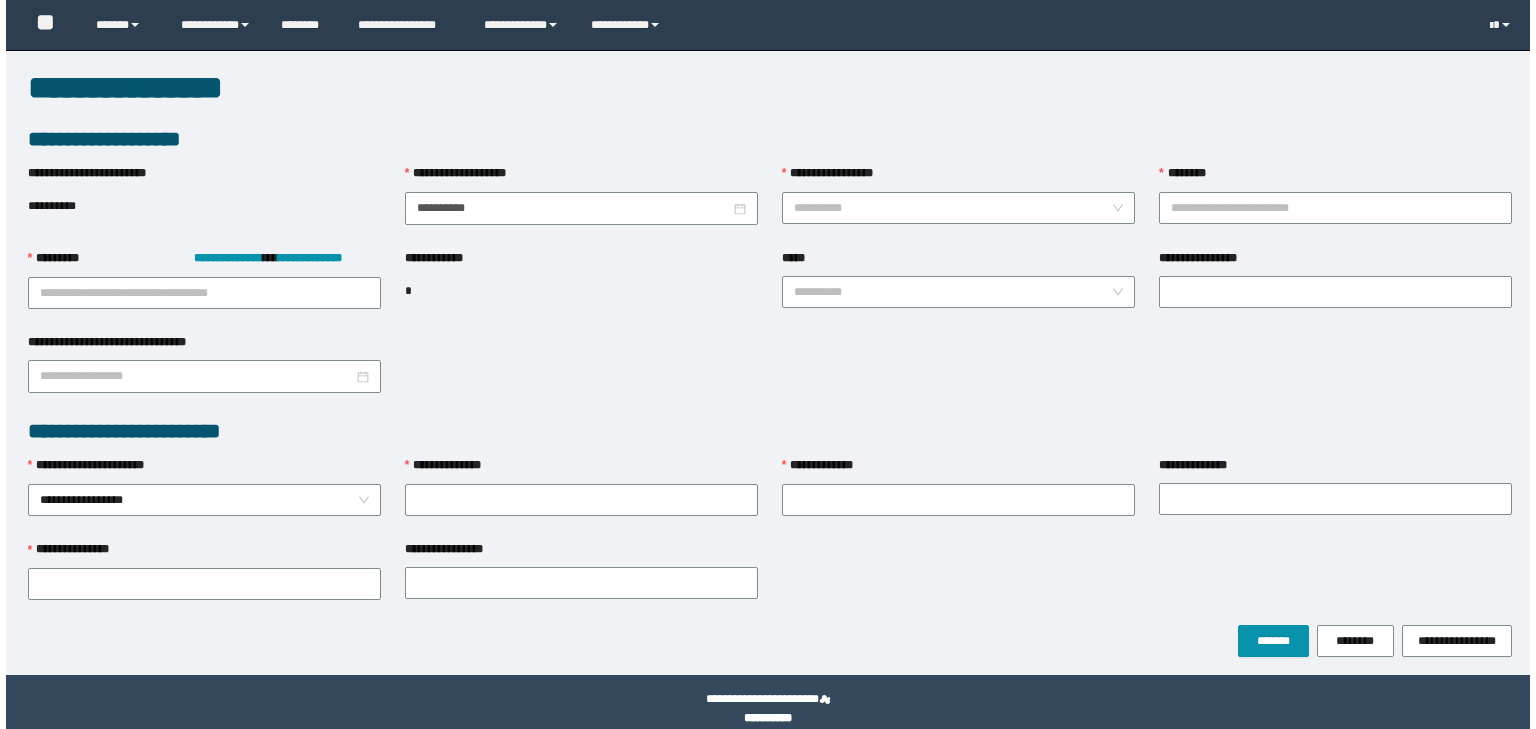 scroll, scrollTop: 0, scrollLeft: 0, axis: both 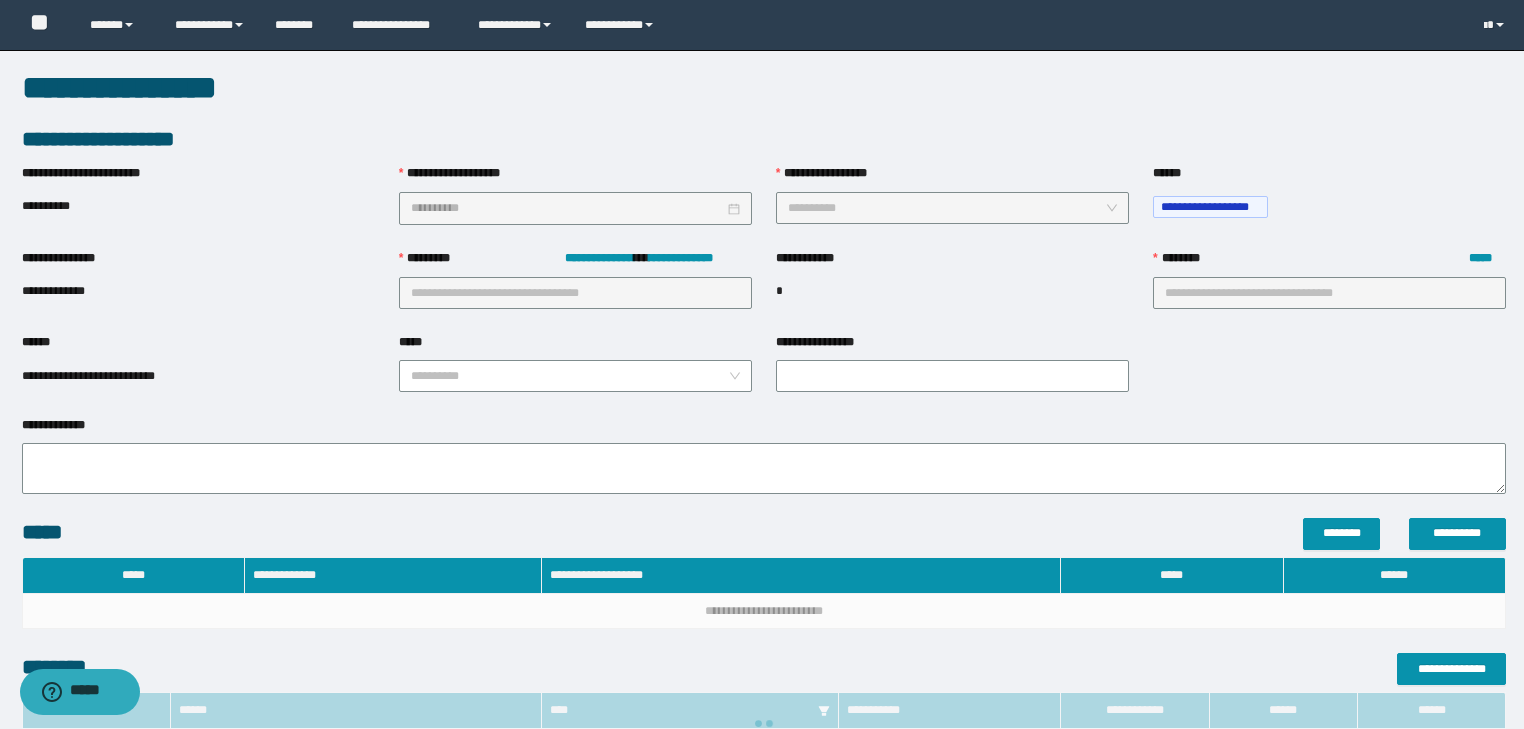 type on "**********" 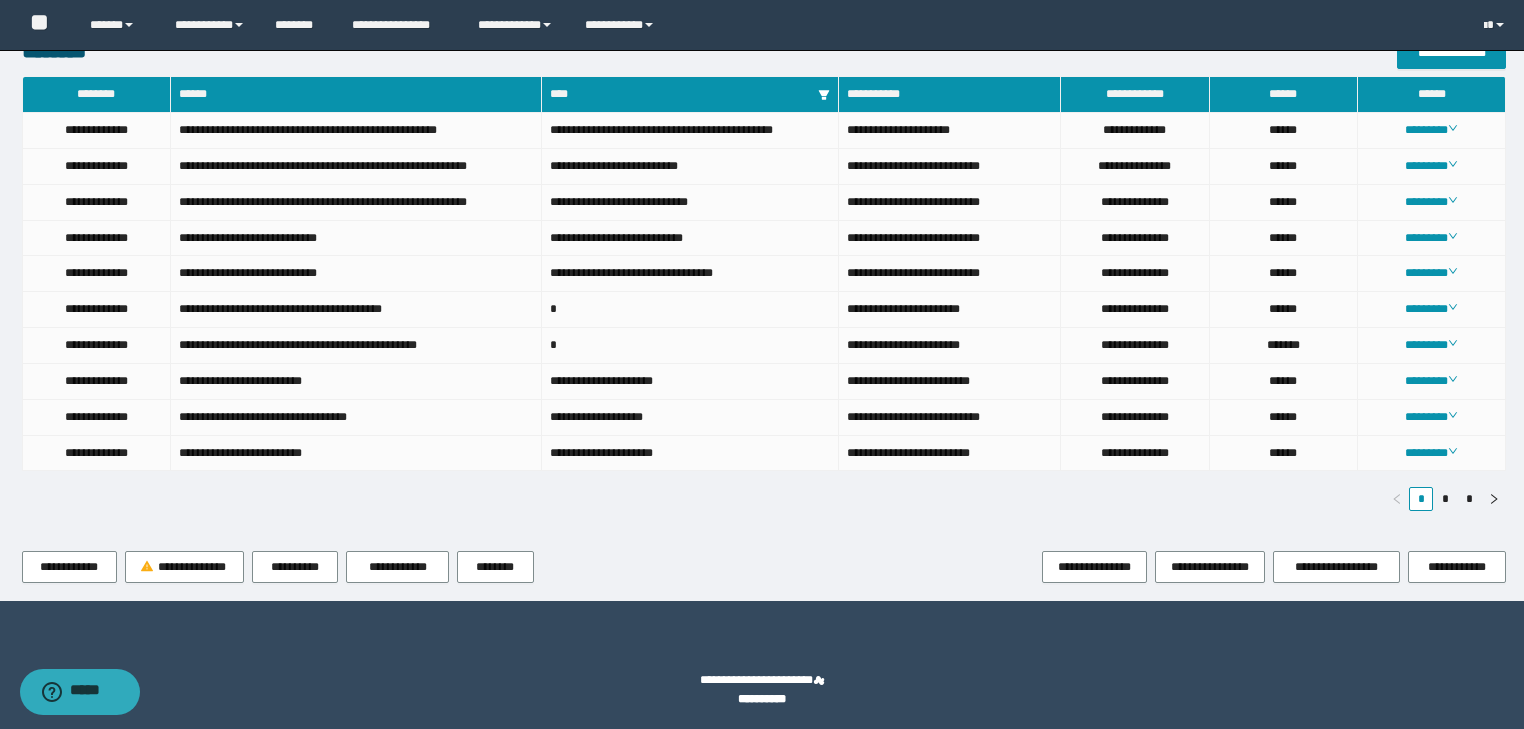 scroll, scrollTop: 1023, scrollLeft: 0, axis: vertical 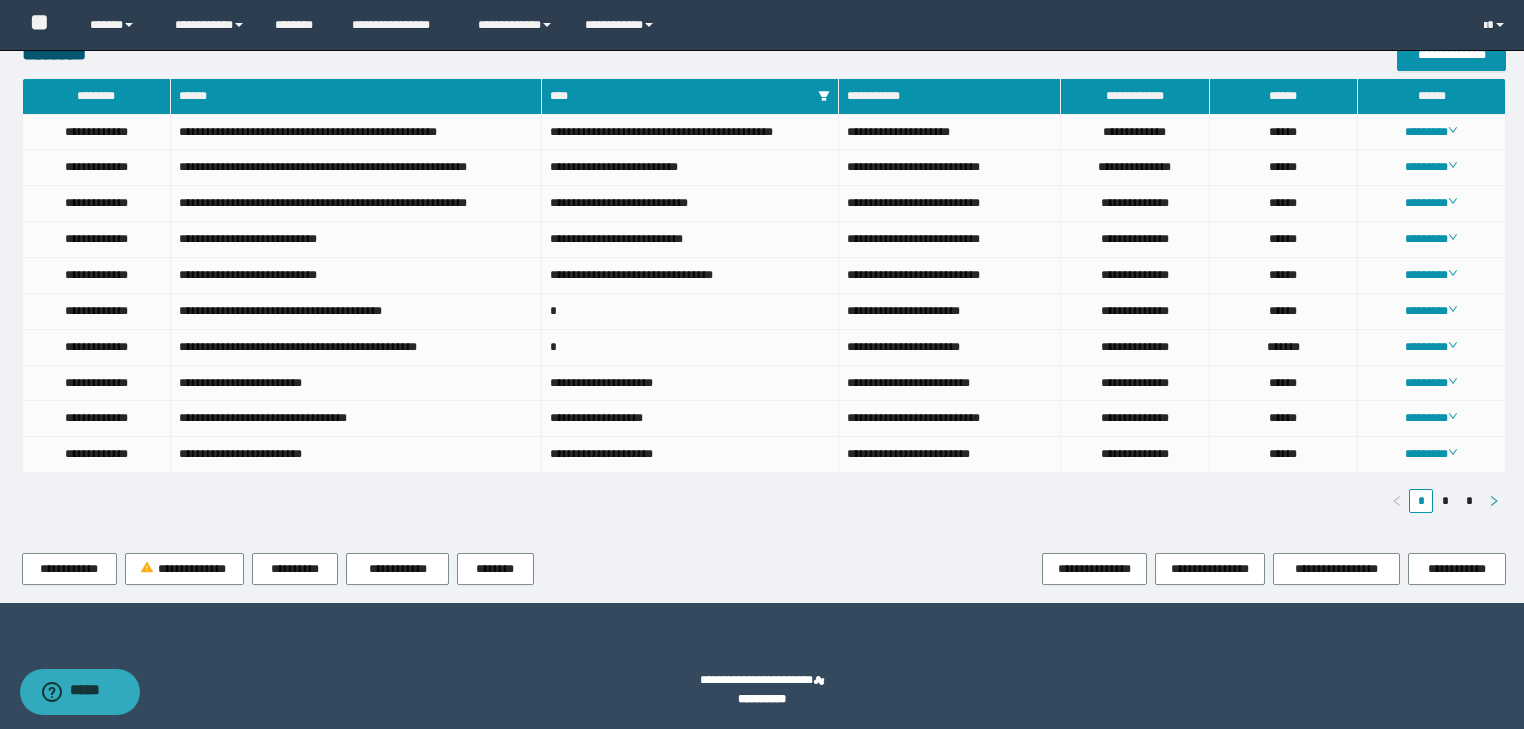 click 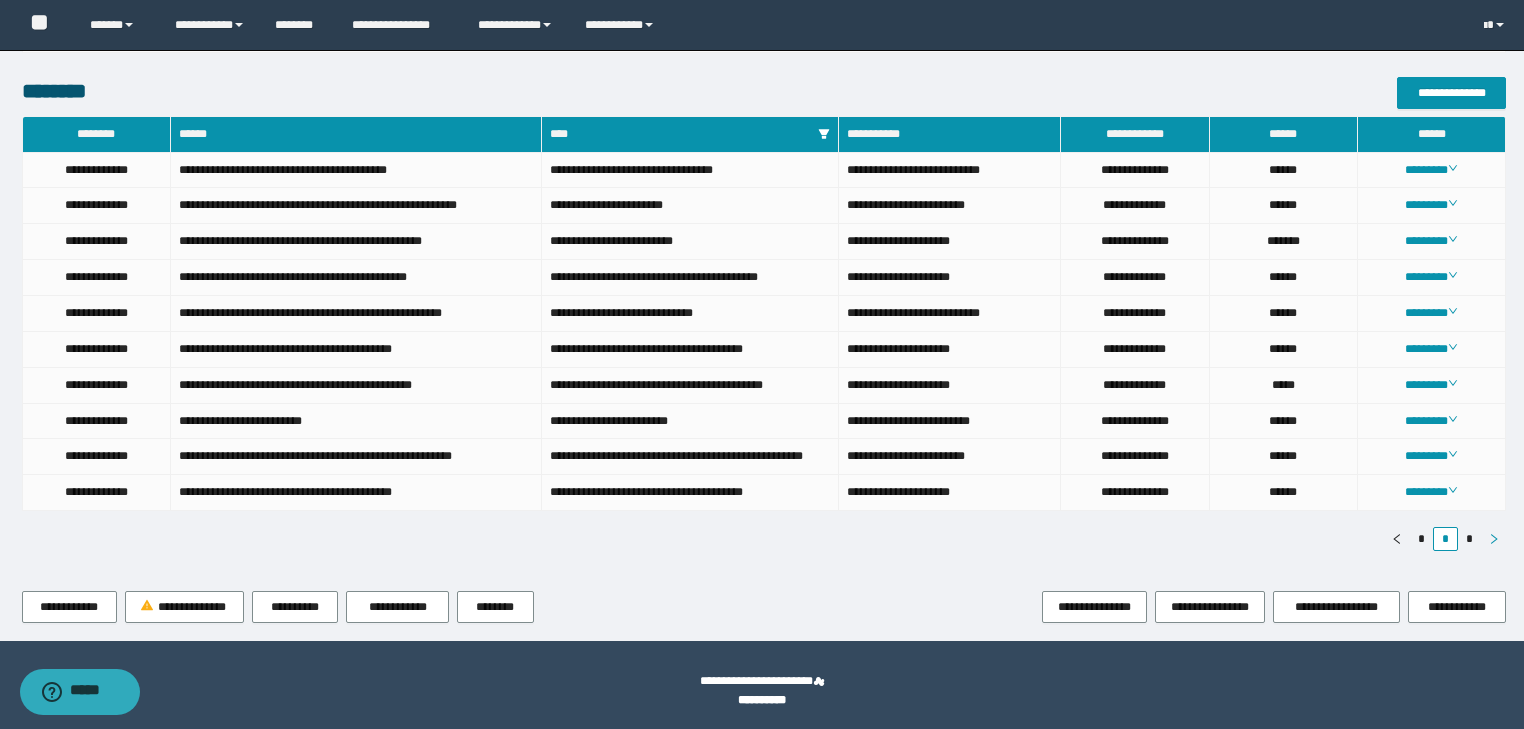 scroll, scrollTop: 985, scrollLeft: 0, axis: vertical 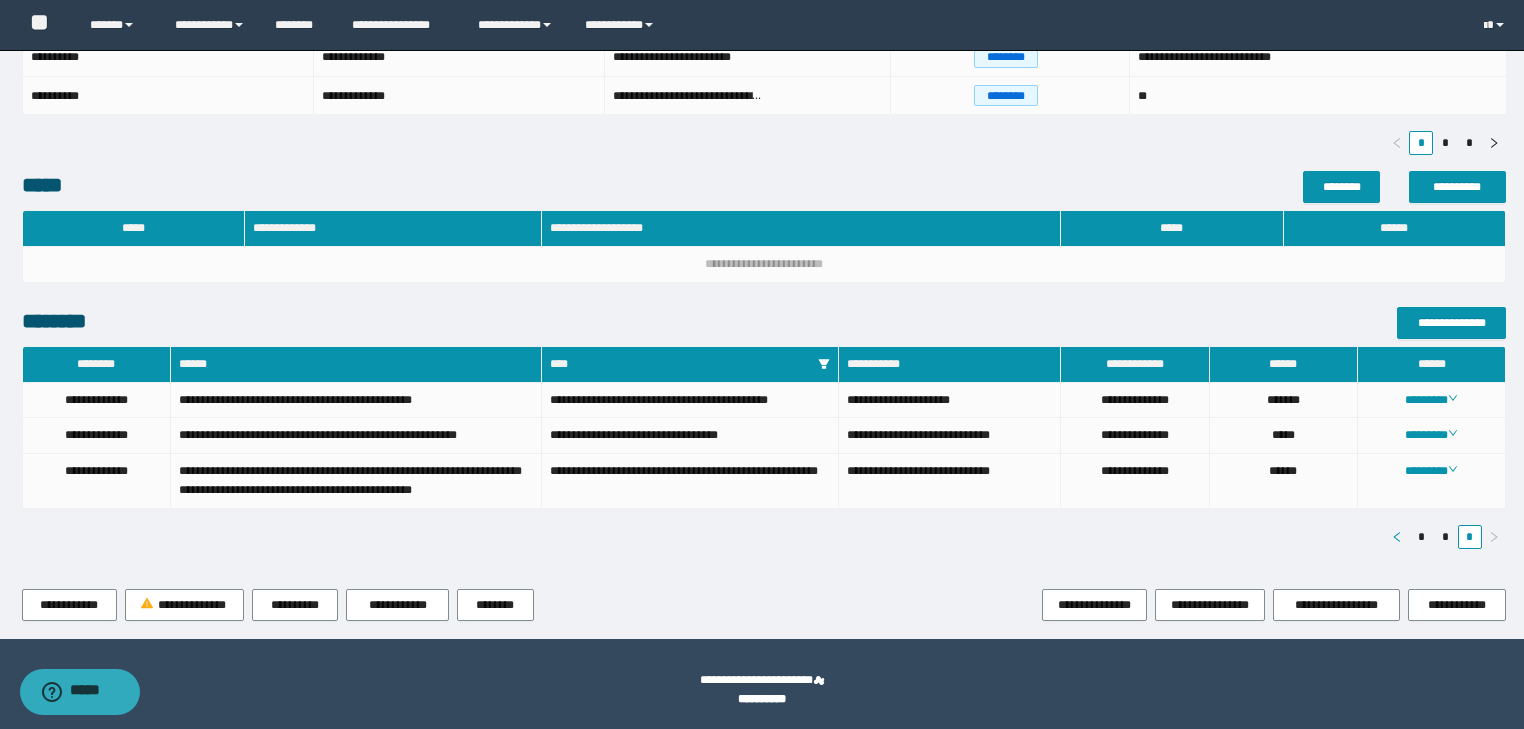 click at bounding box center (1397, 537) 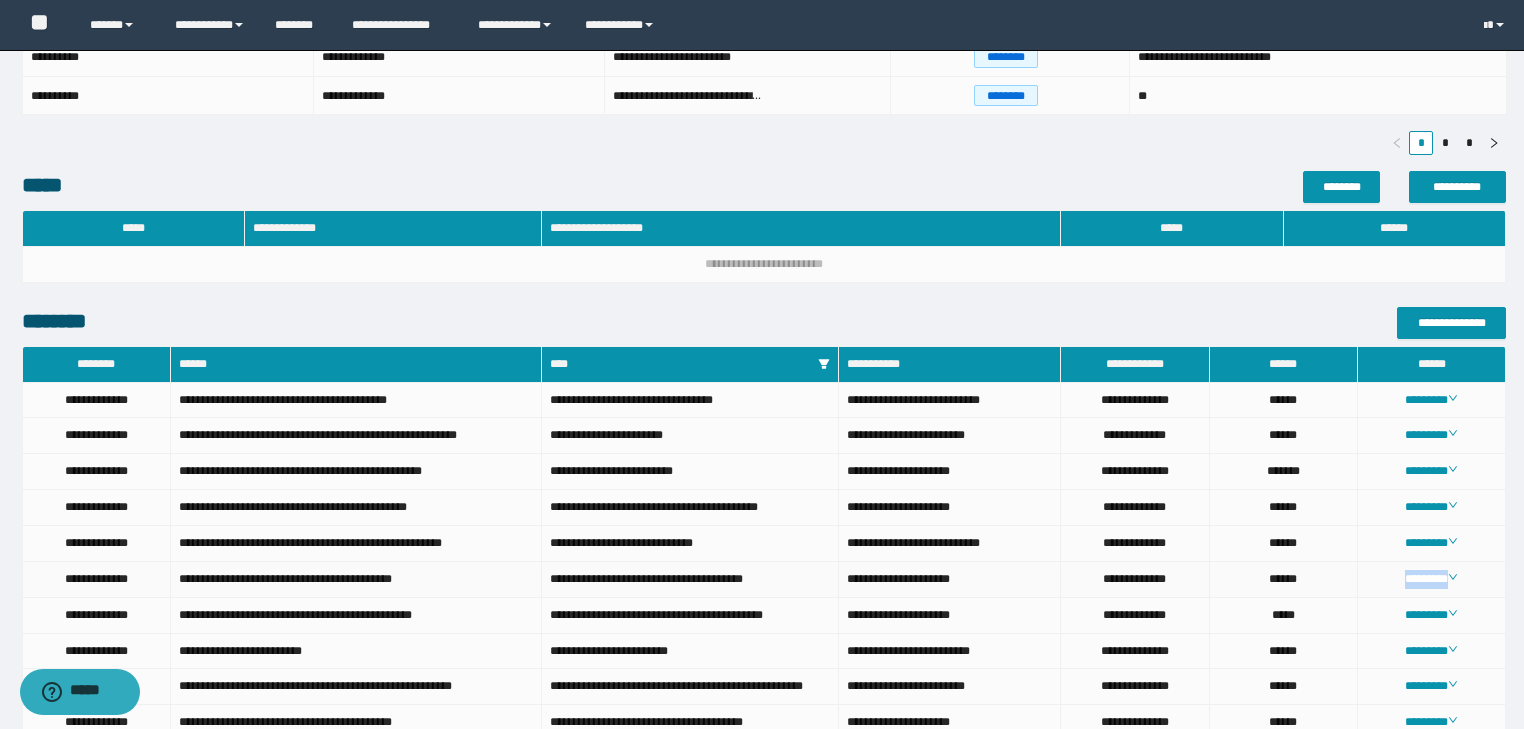 click on "********" at bounding box center [1432, 580] 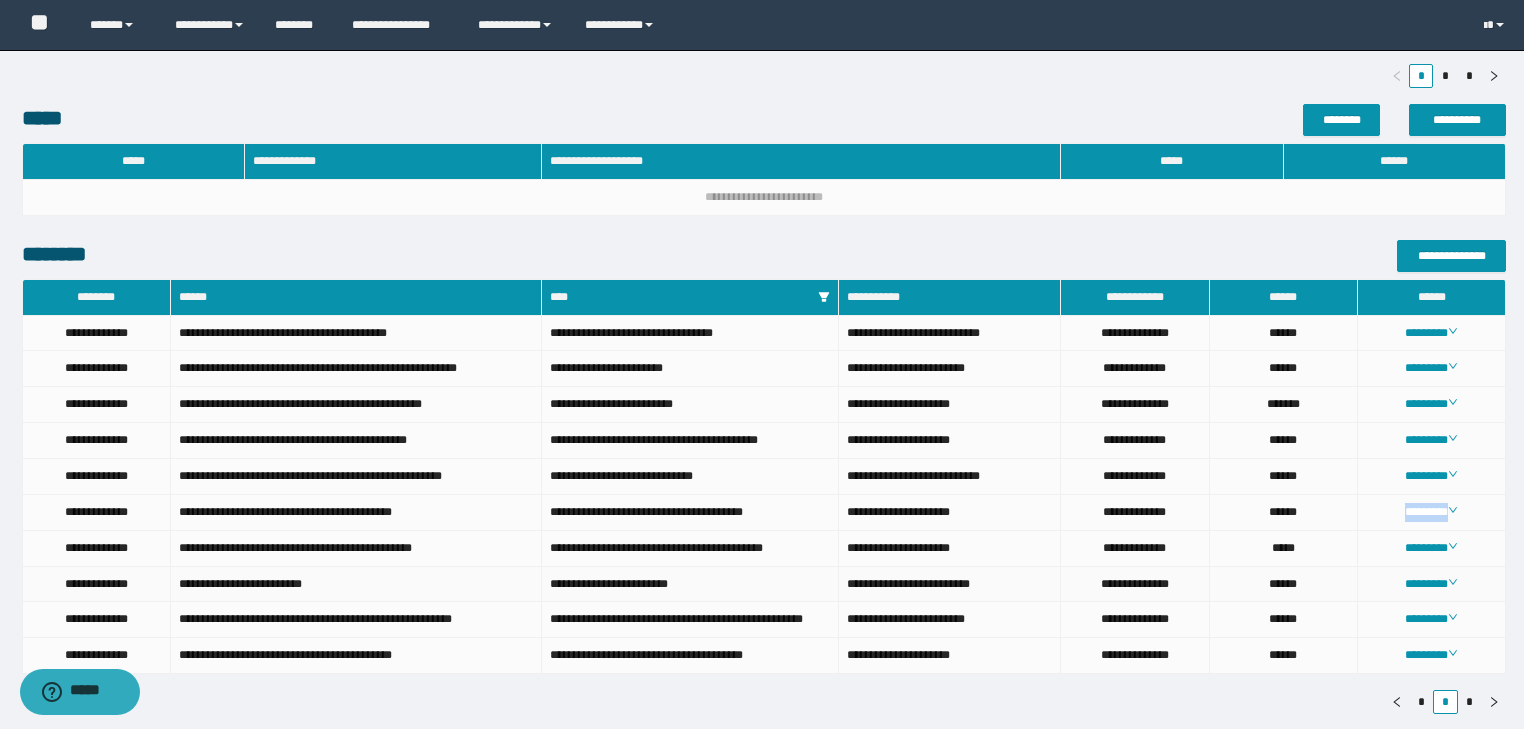 scroll, scrollTop: 985, scrollLeft: 0, axis: vertical 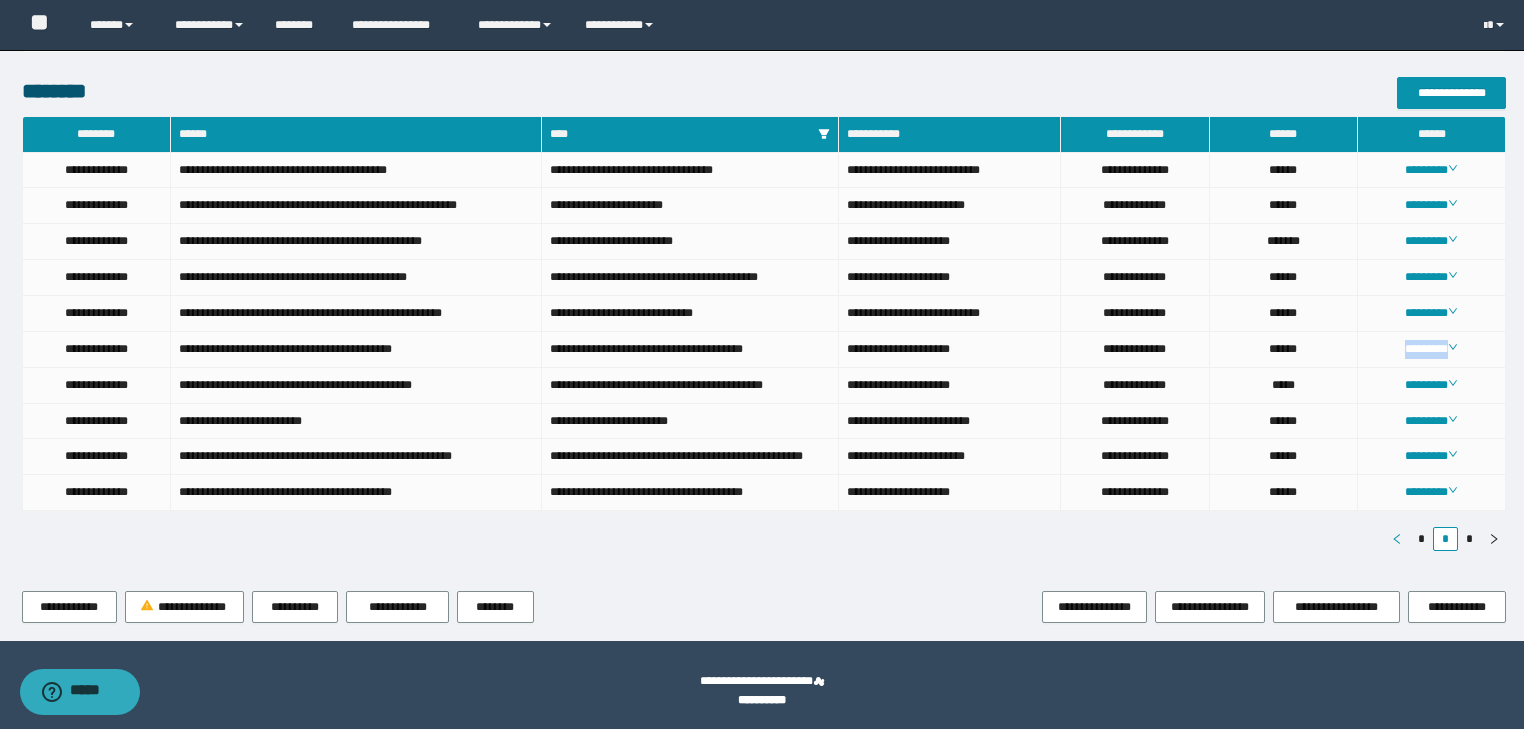 click at bounding box center [1397, 539] 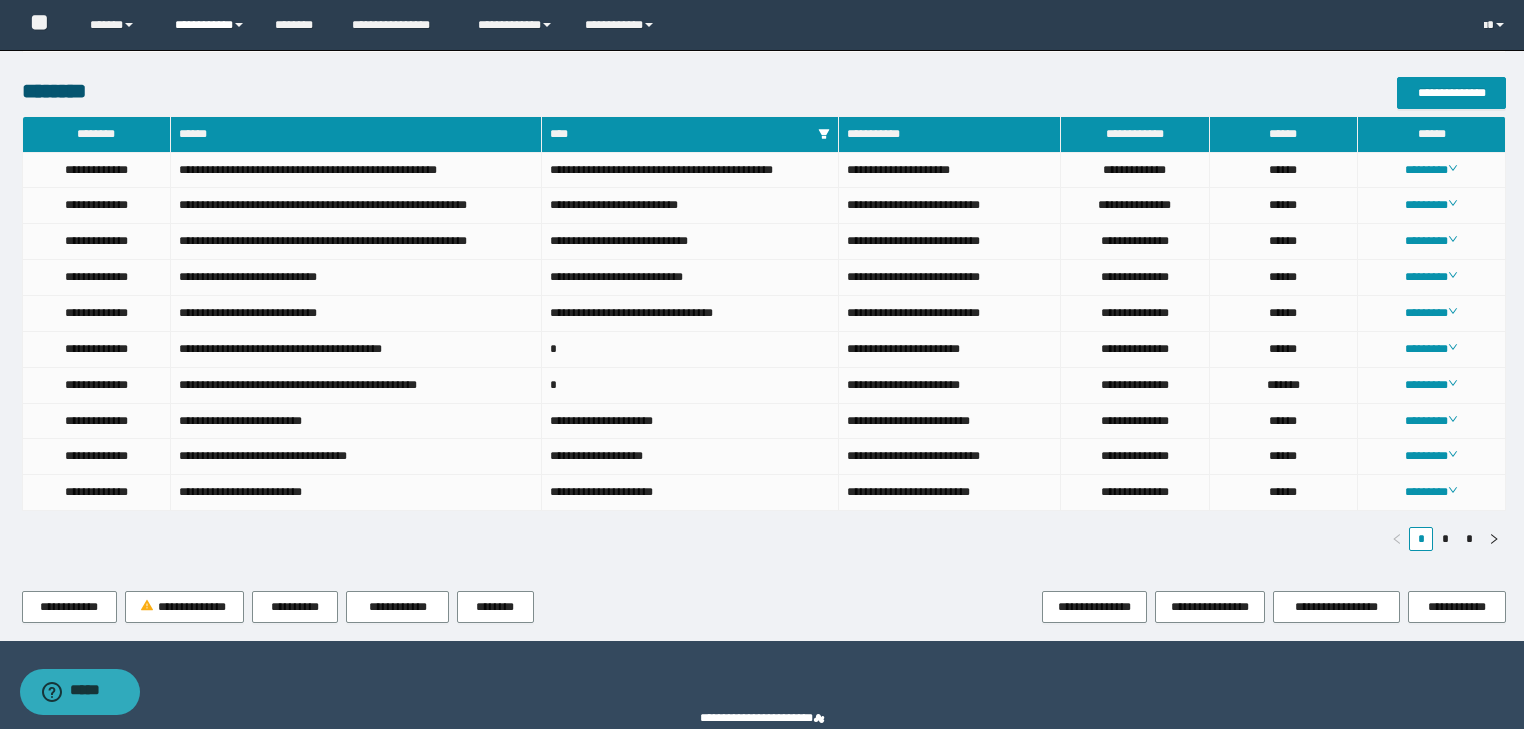 click on "**********" at bounding box center [210, 25] 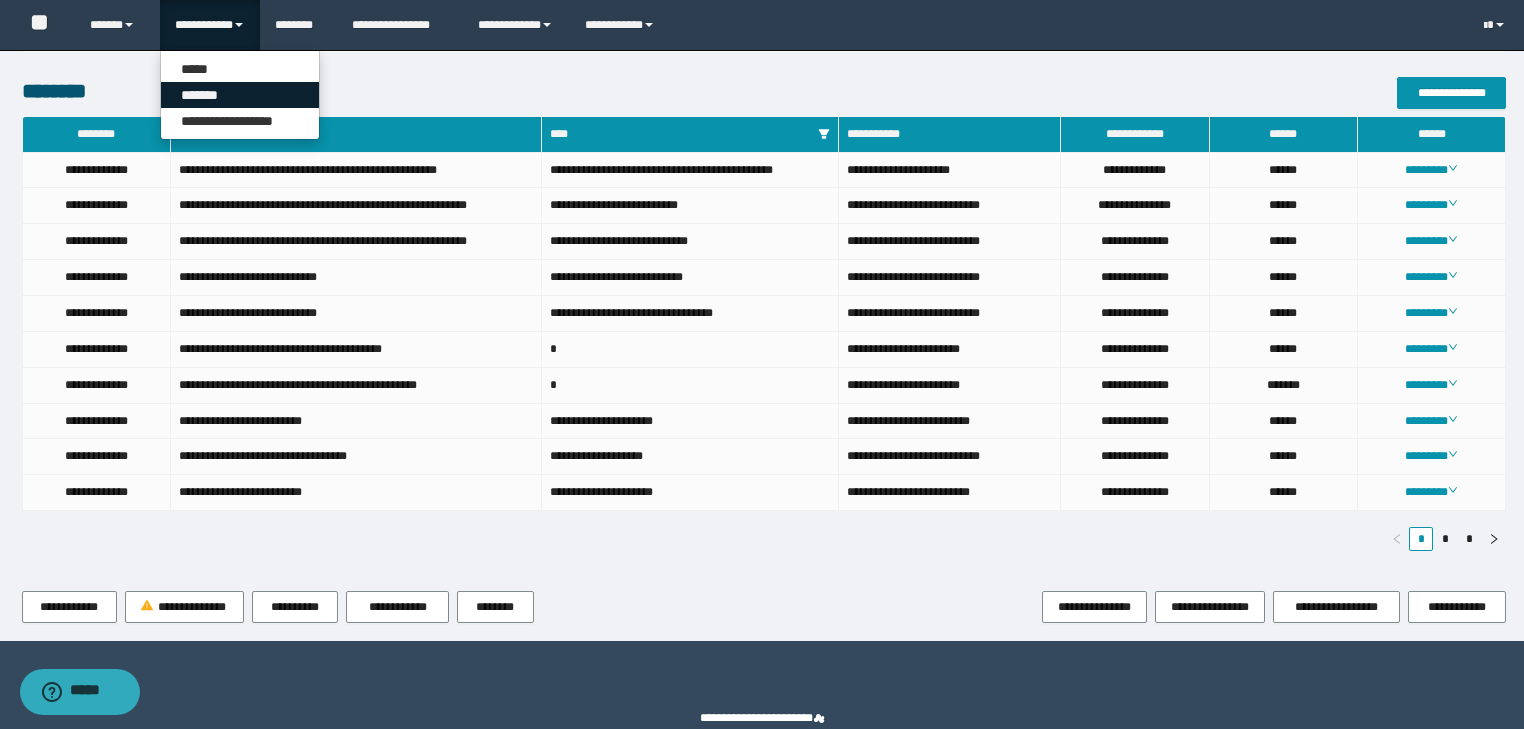 click on "*******" at bounding box center [240, 95] 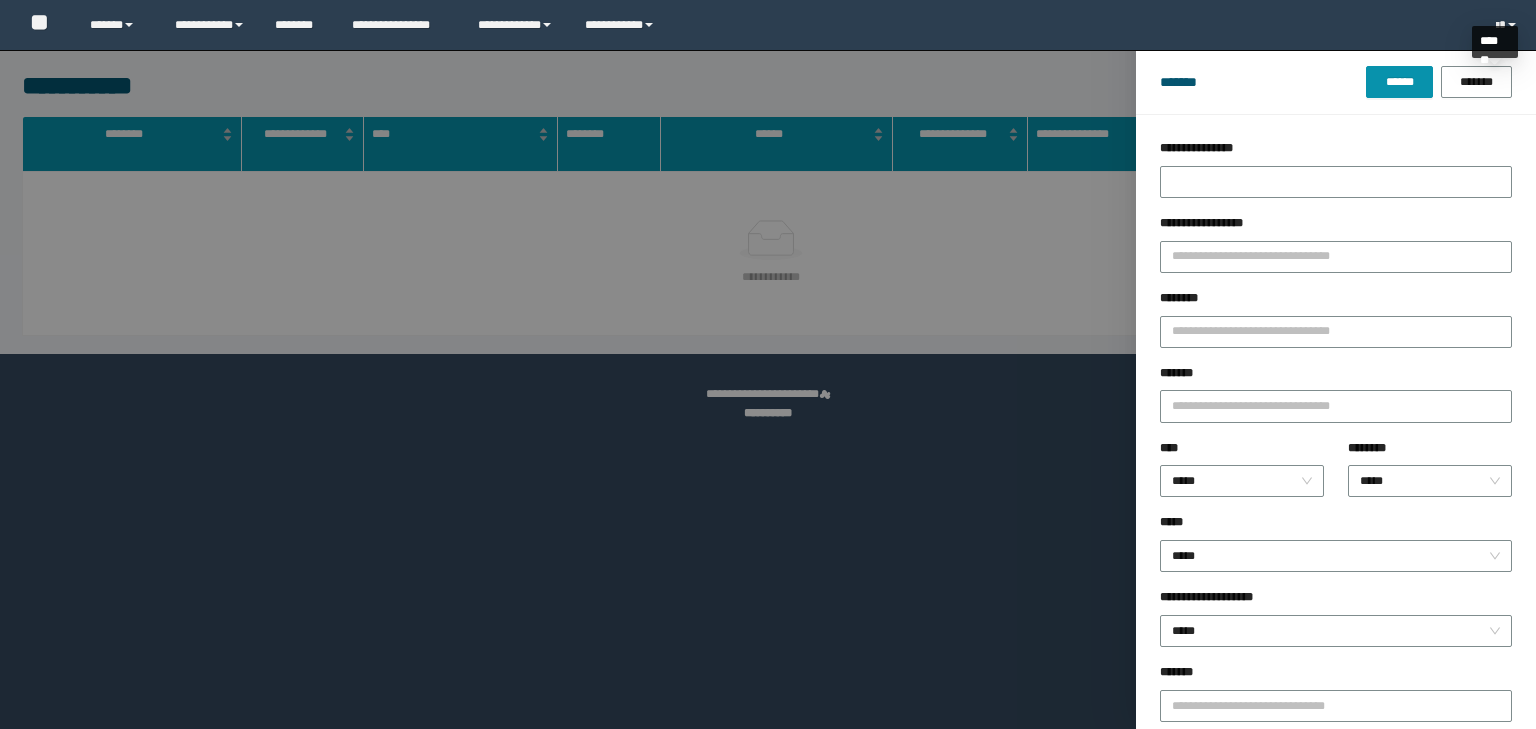 scroll, scrollTop: 0, scrollLeft: 0, axis: both 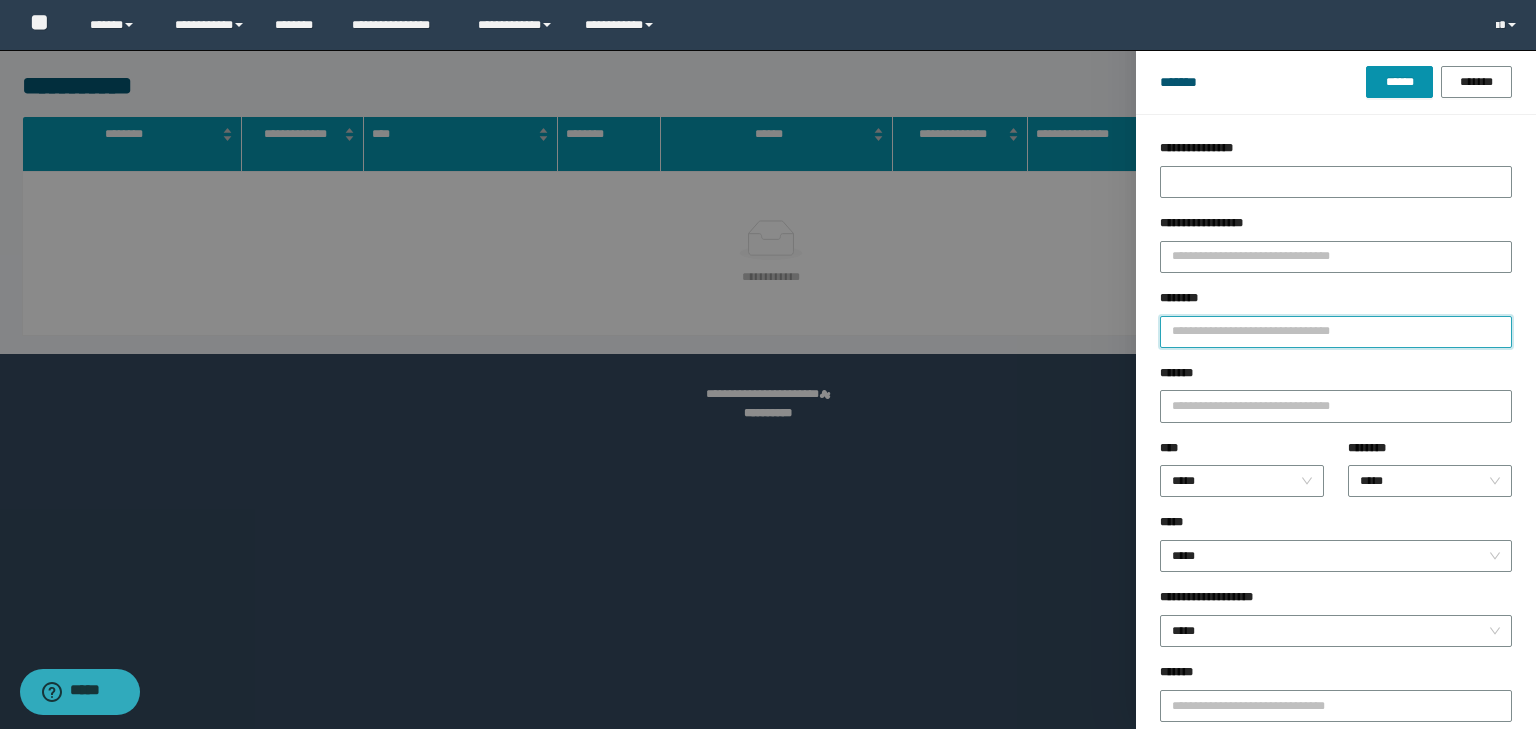 click on "********" at bounding box center [1336, 332] 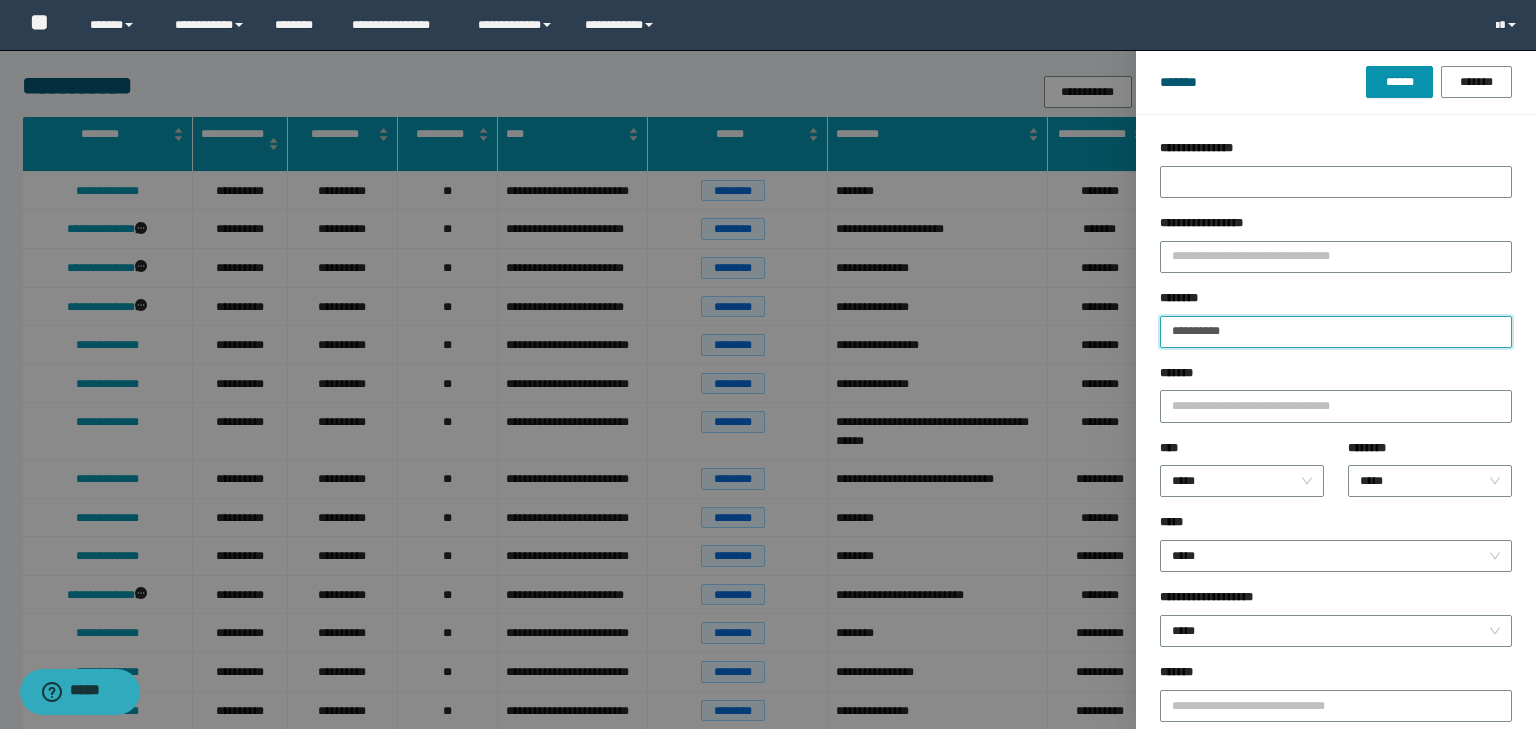 type on "**********" 